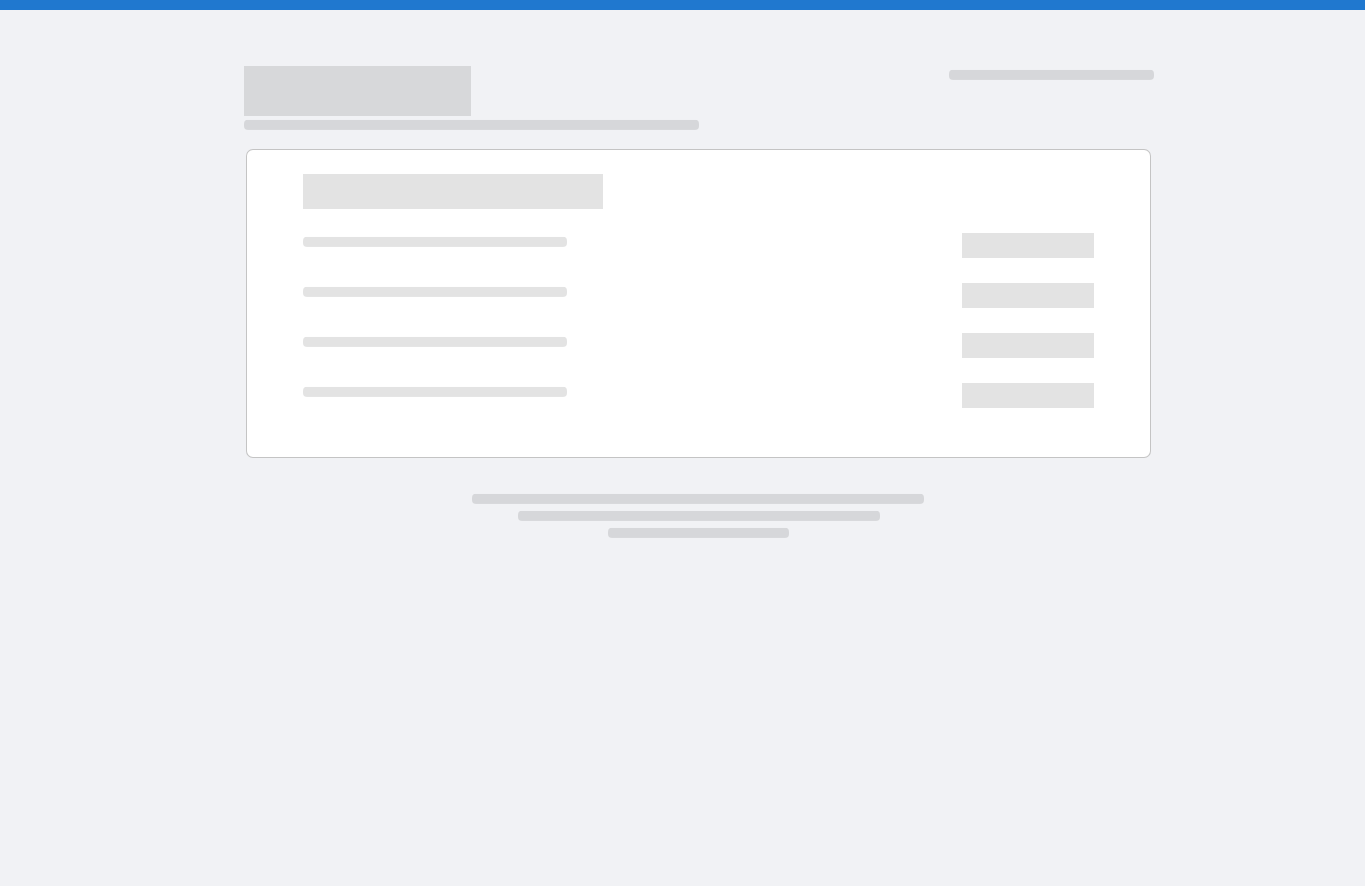 scroll, scrollTop: 0, scrollLeft: 0, axis: both 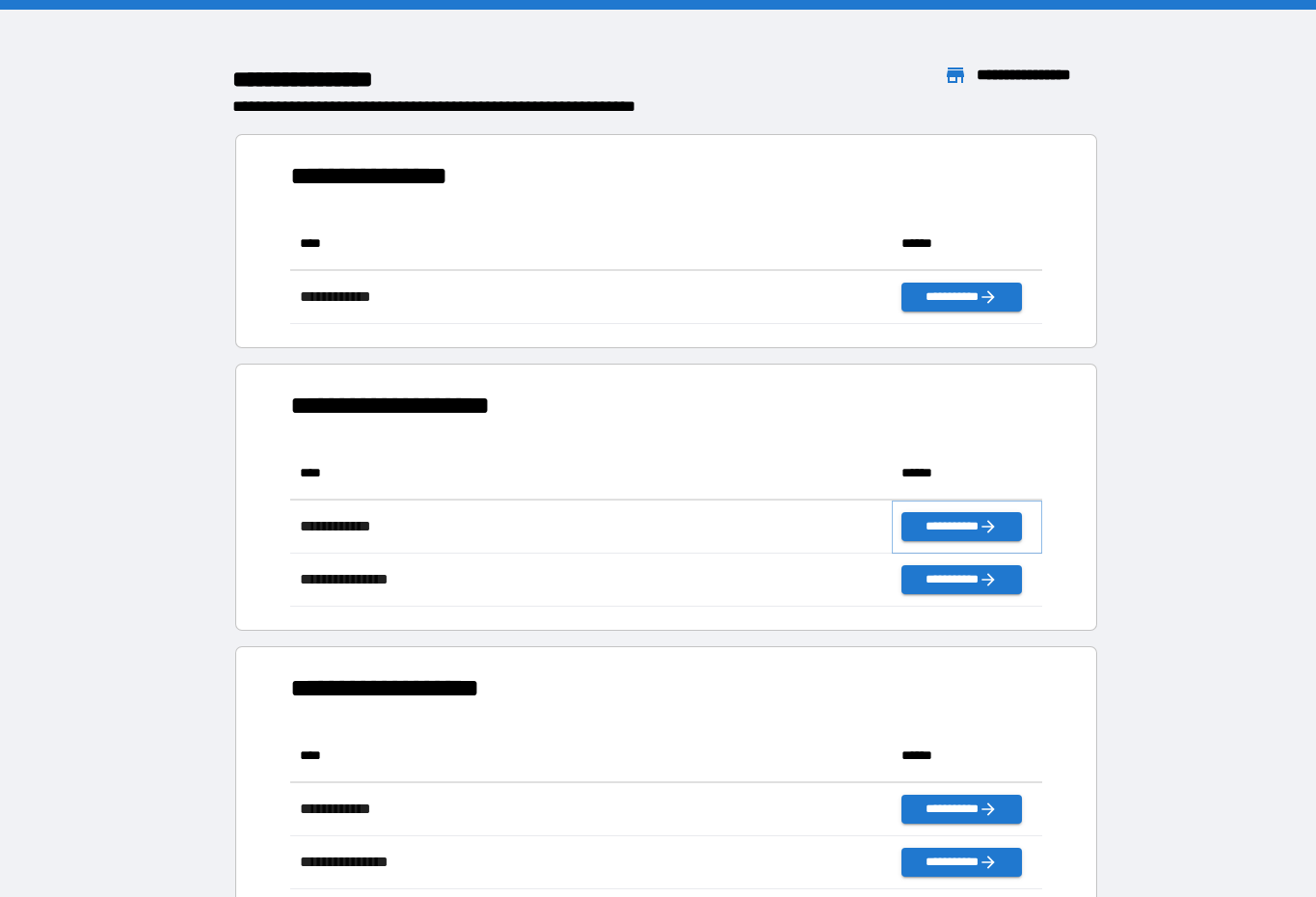 click on "**********" at bounding box center (961, 527) 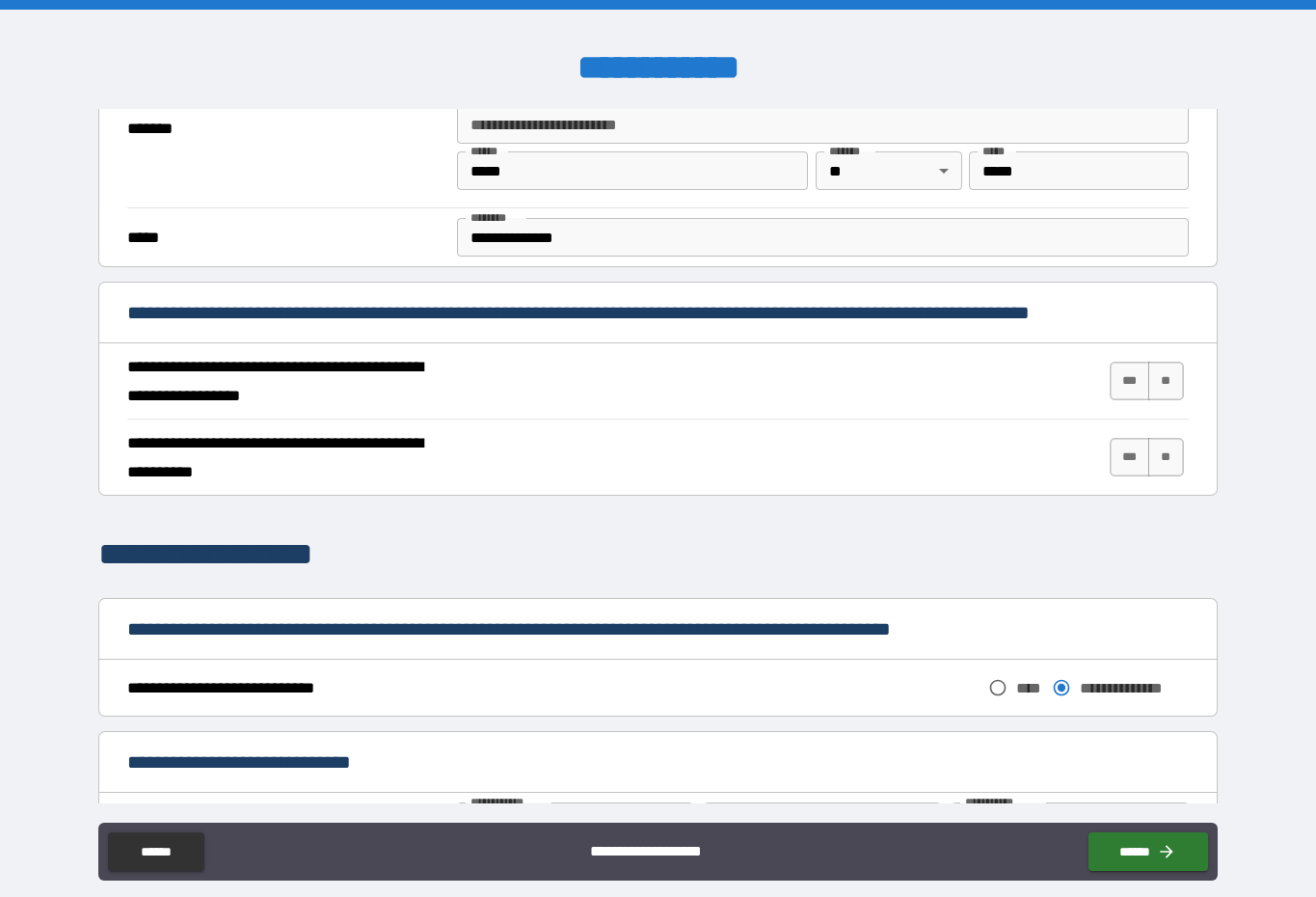 scroll, scrollTop: 444, scrollLeft: 0, axis: vertical 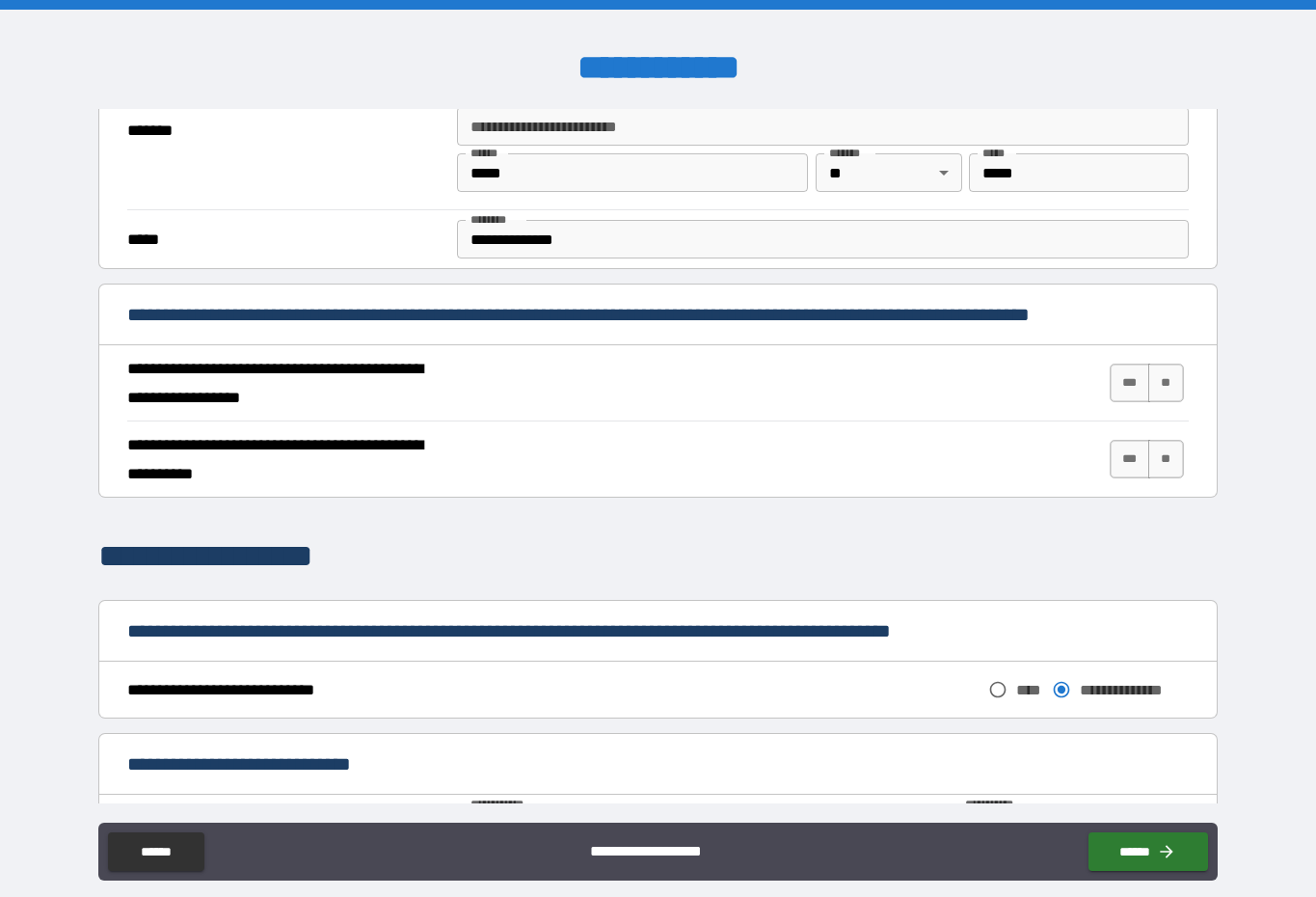 click on "**********" at bounding box center (658, 383) 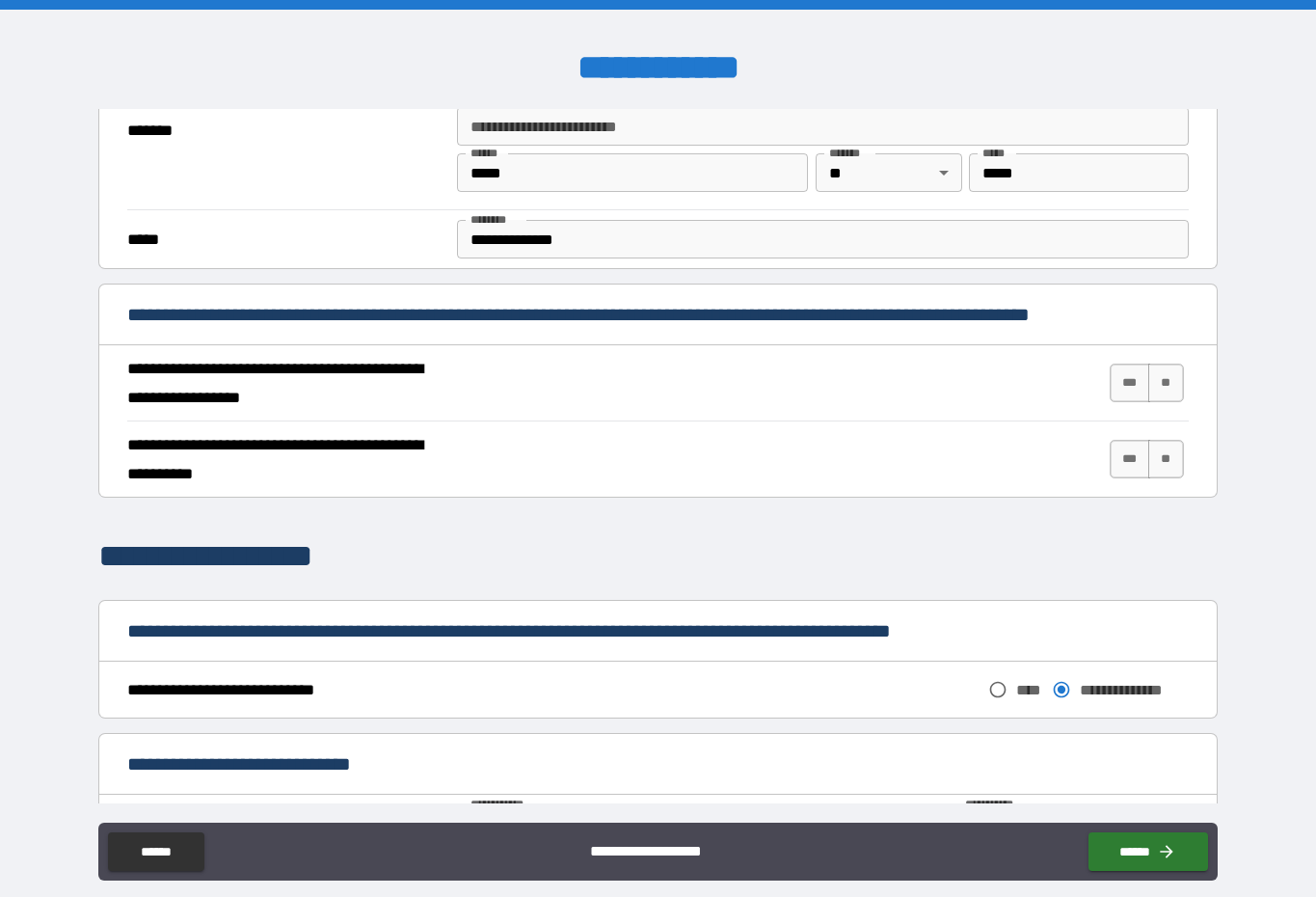 click on "***" at bounding box center [1130, 383] 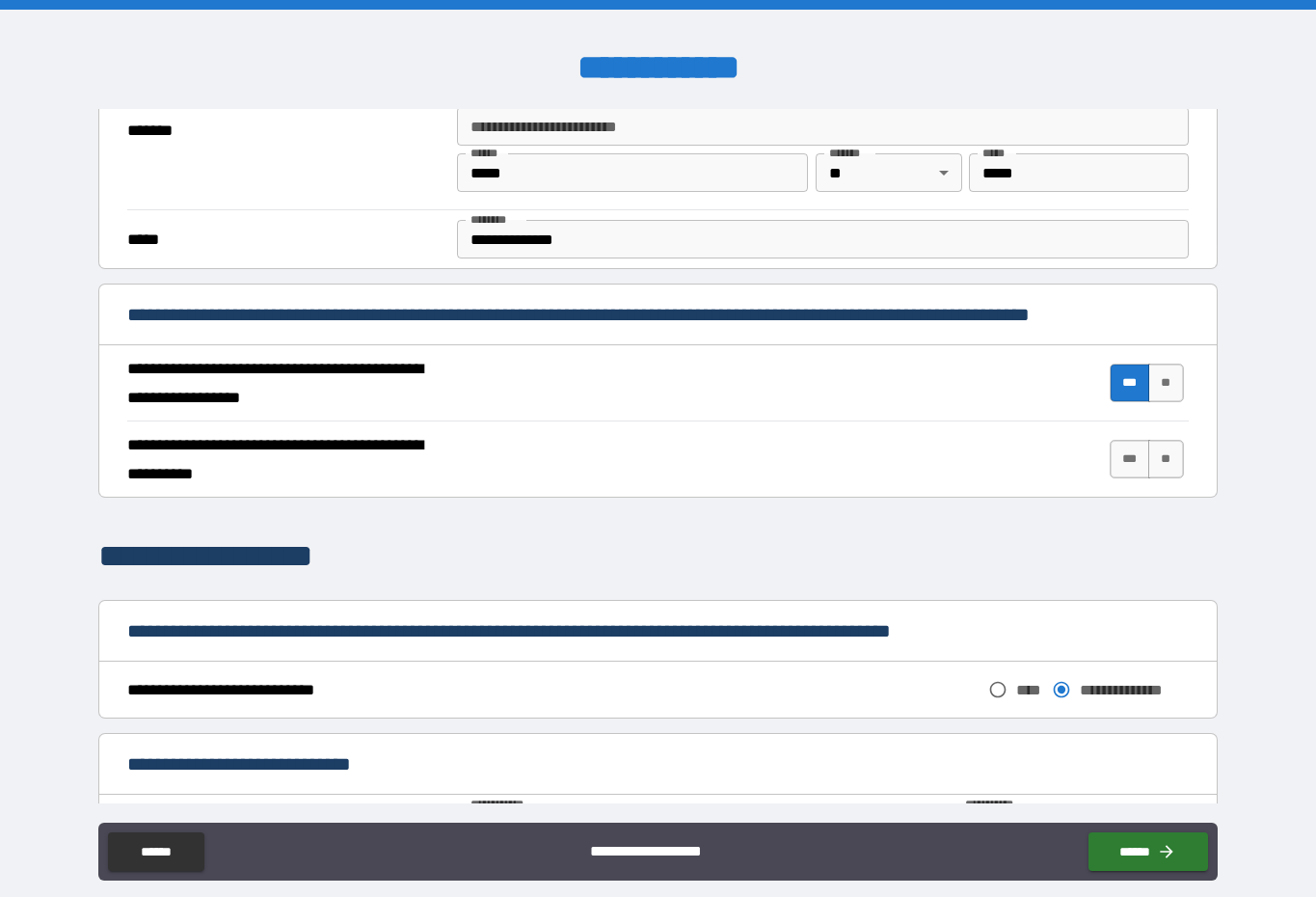 click on "***" at bounding box center [1130, 459] 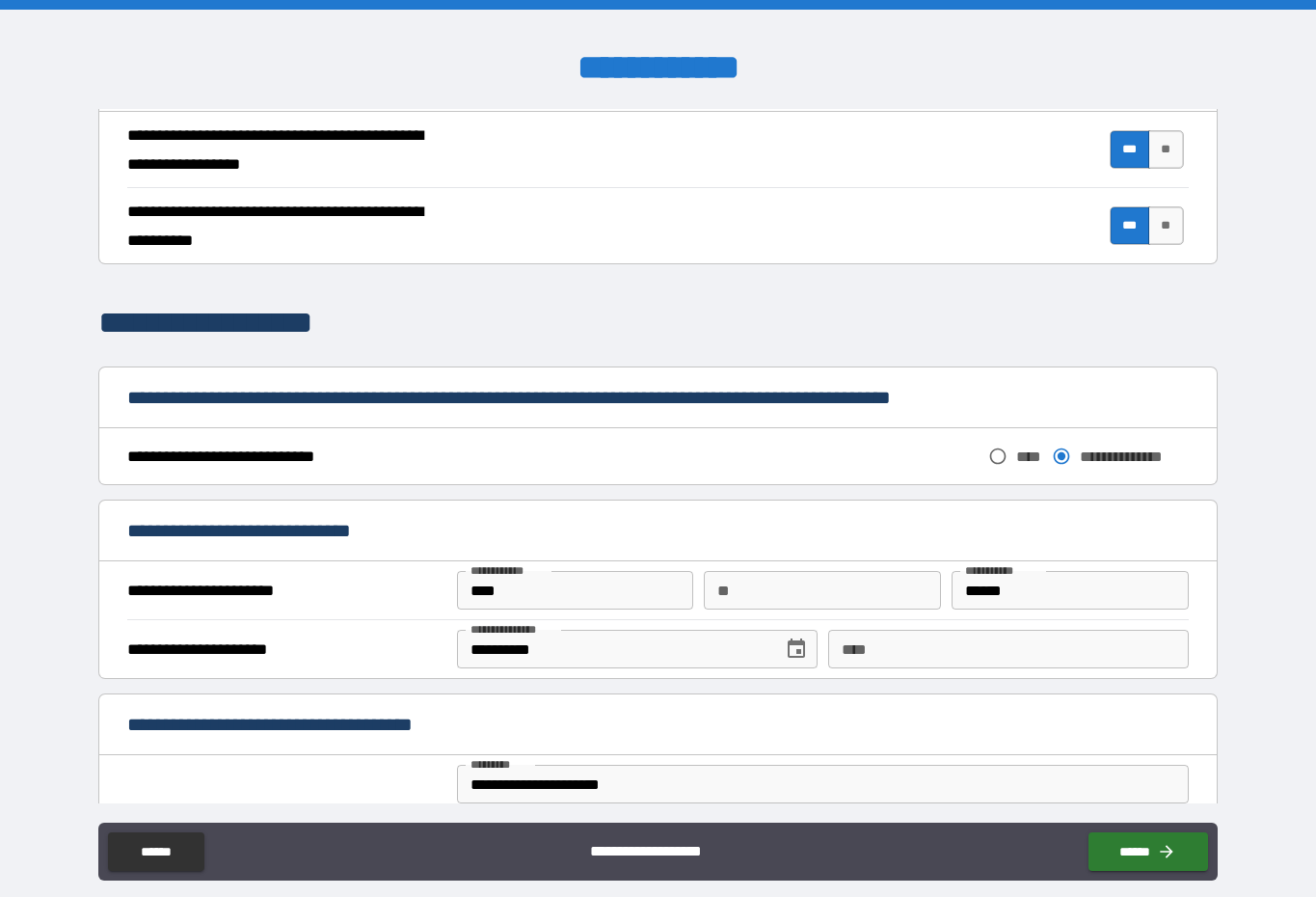 scroll, scrollTop: 690, scrollLeft: 0, axis: vertical 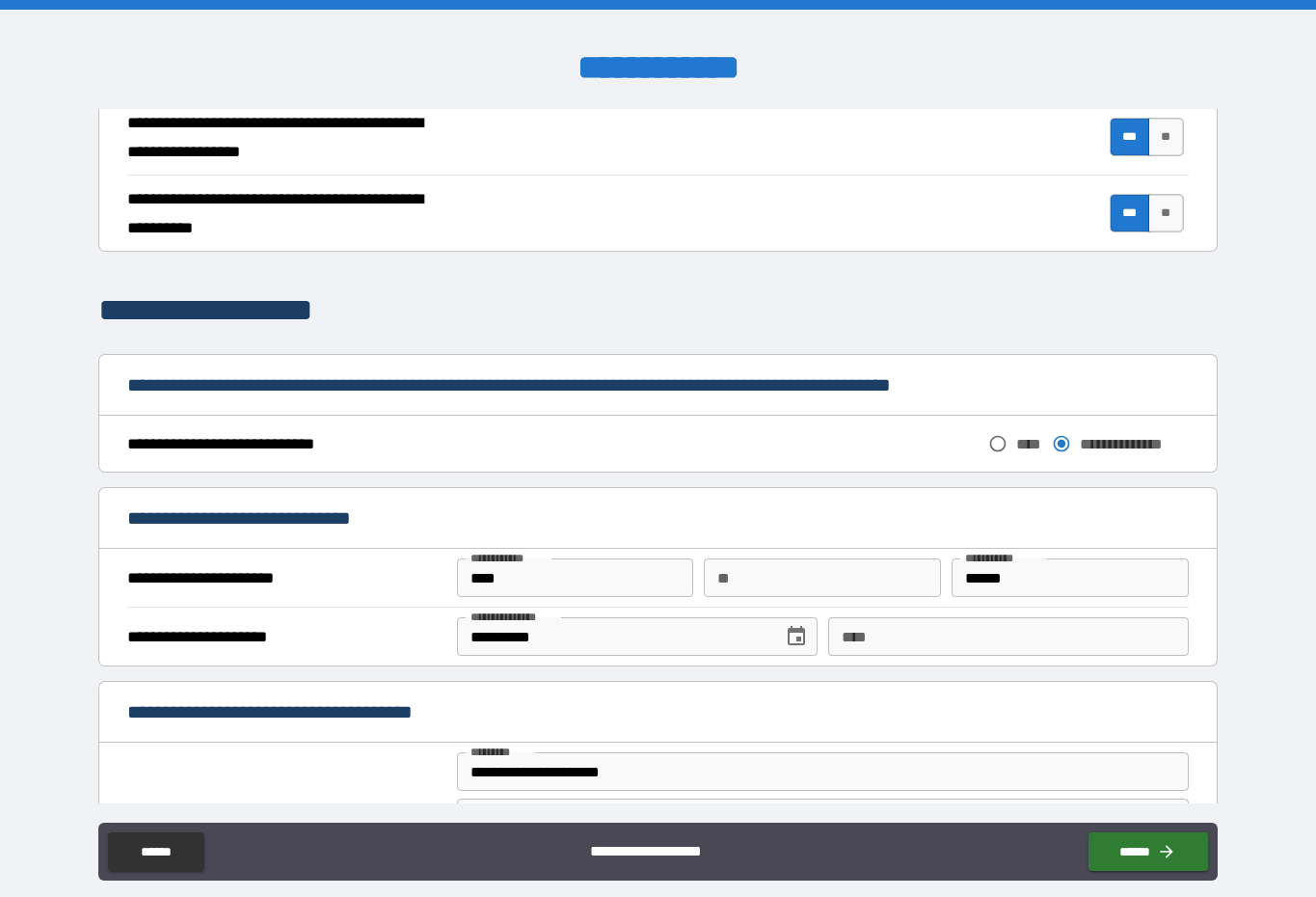 click on "******" at bounding box center [1070, 578] 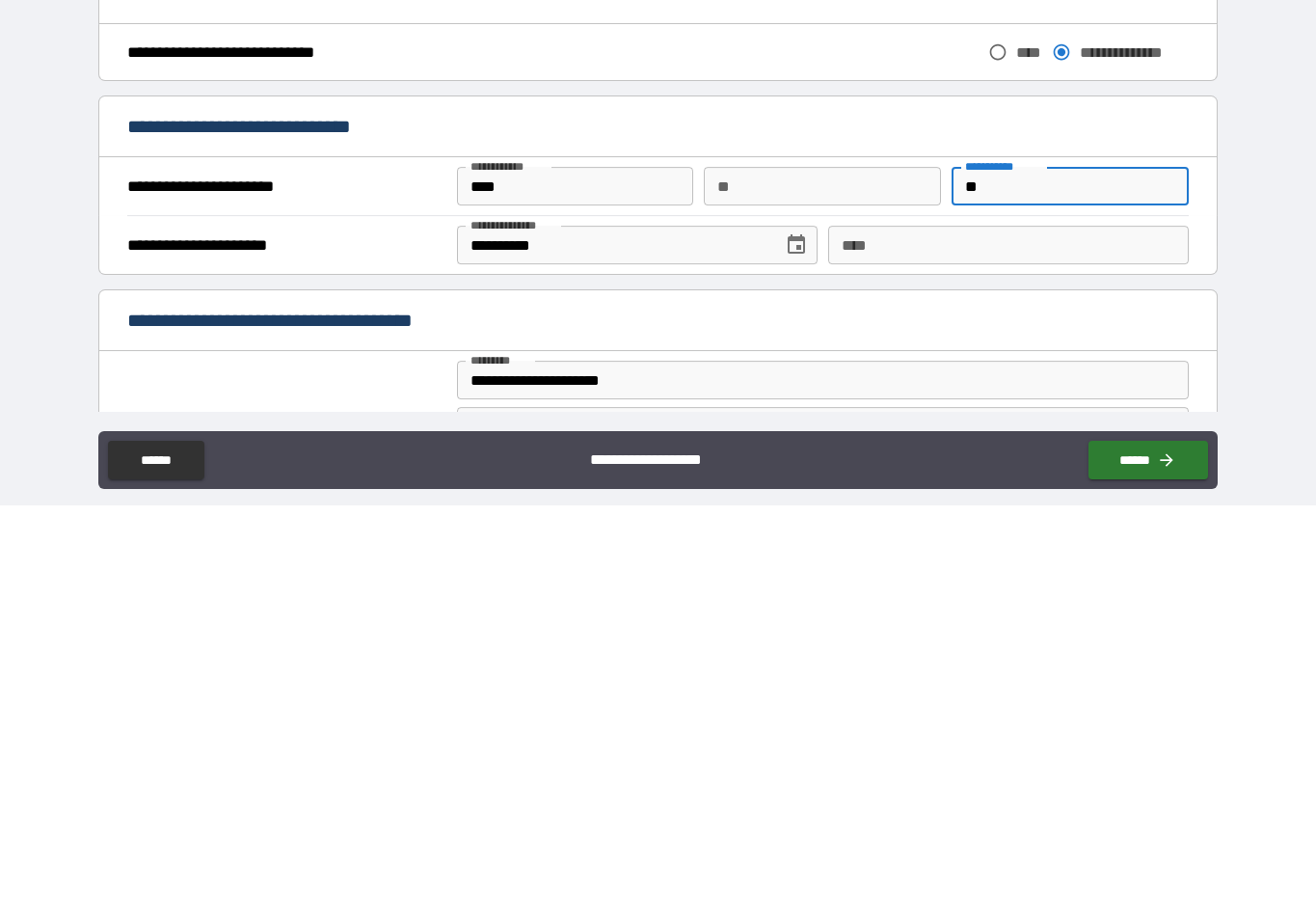 type on "*" 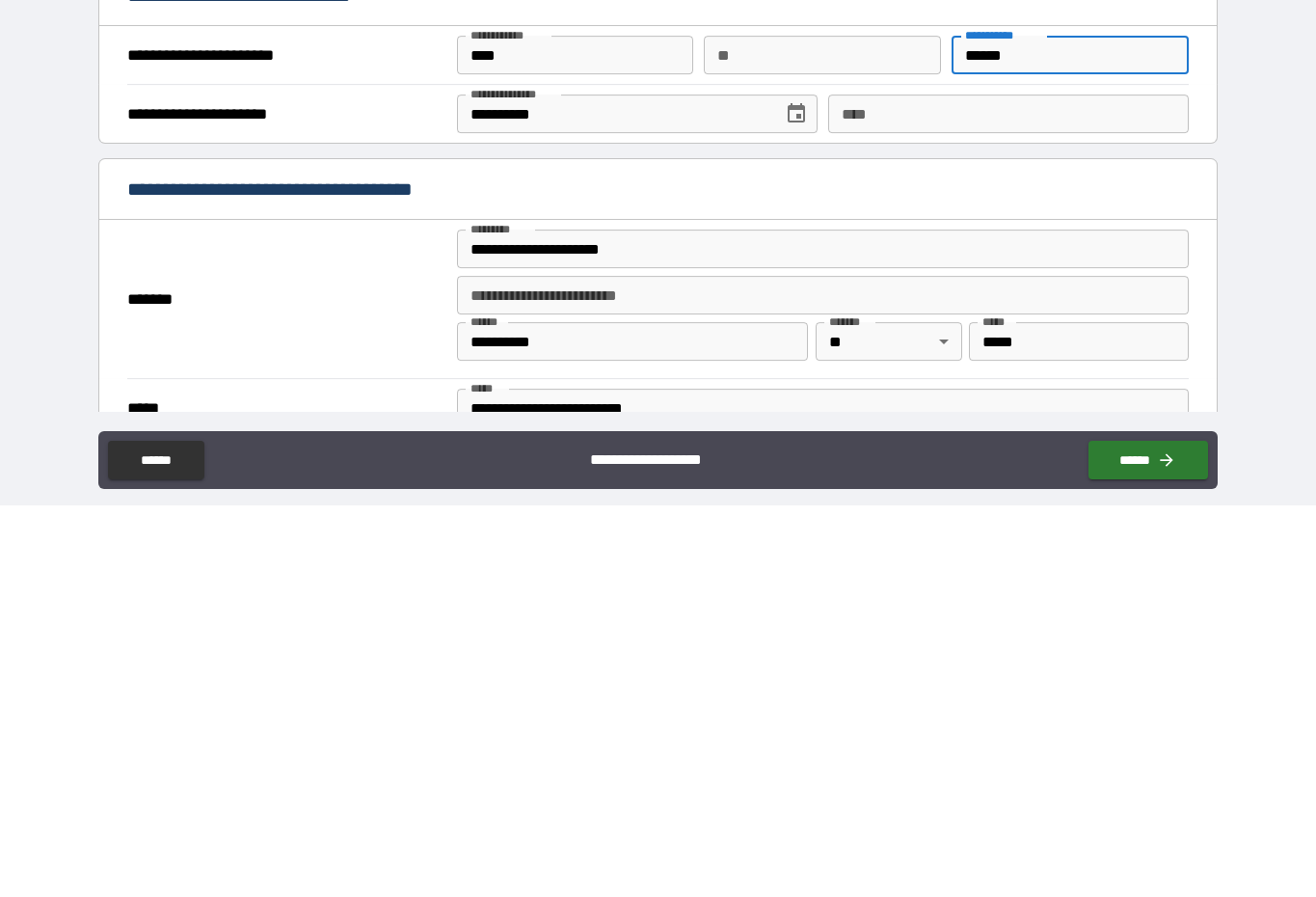 scroll, scrollTop: 825, scrollLeft: 0, axis: vertical 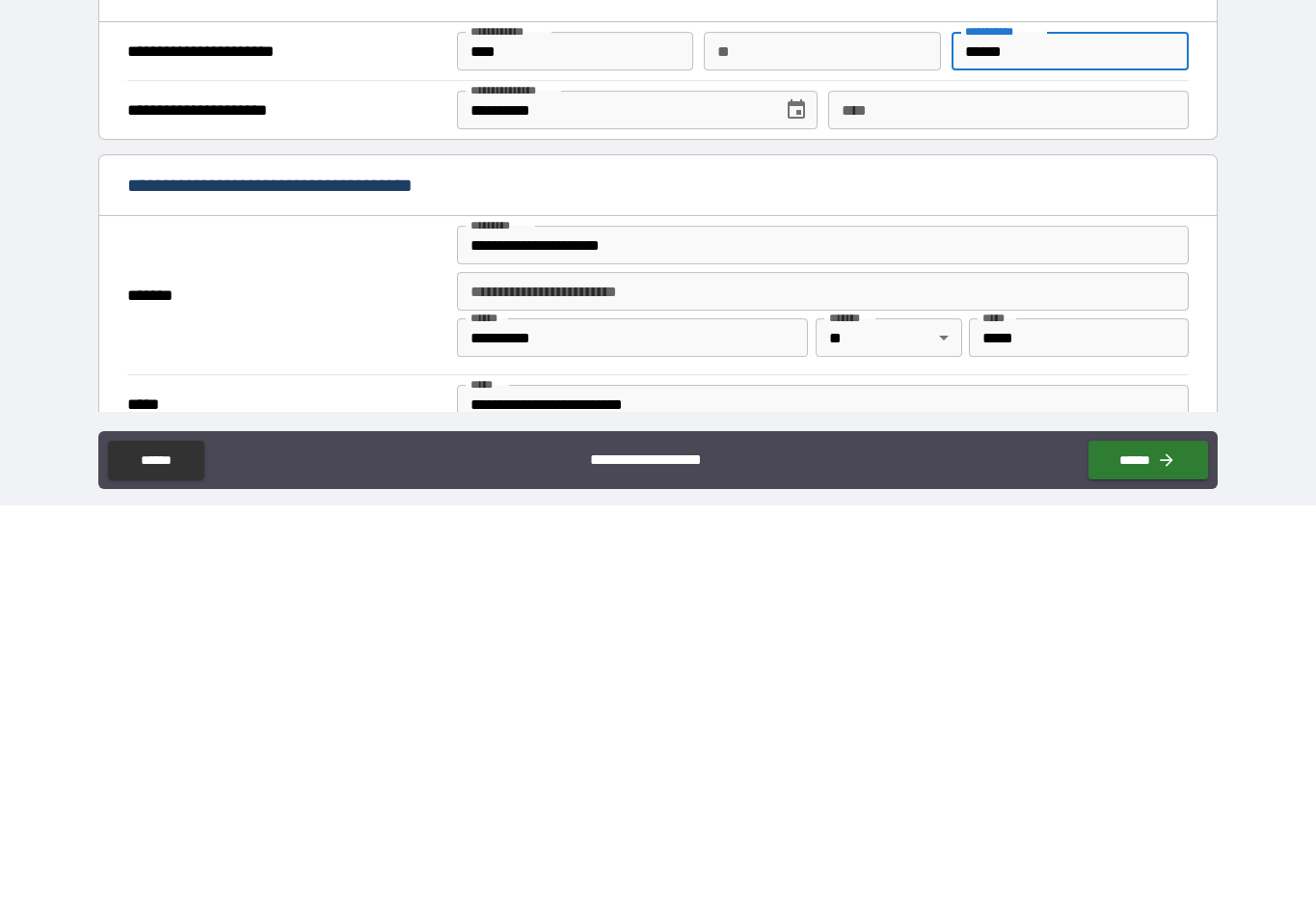type on "******" 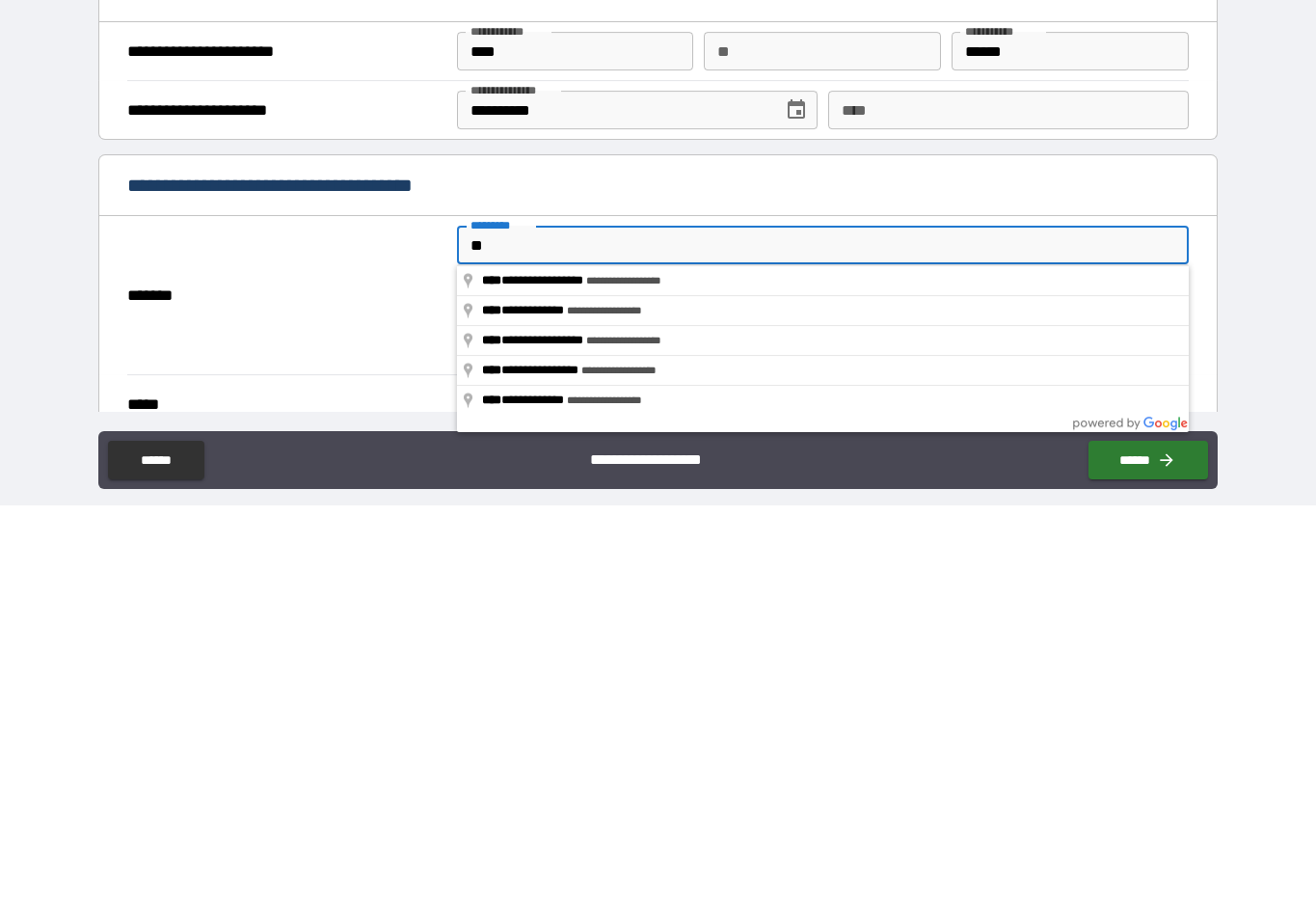 type on "*" 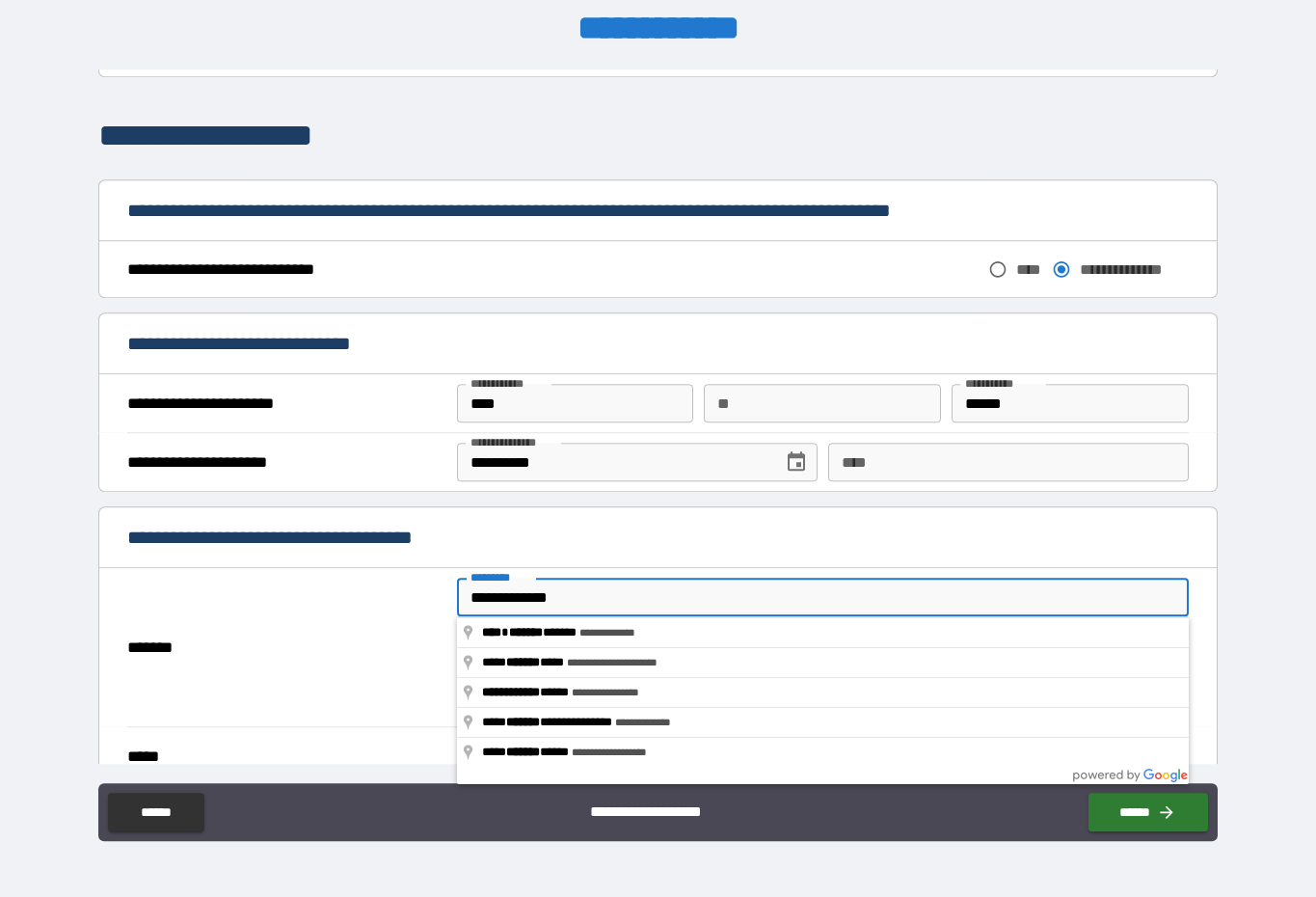 type on "**********" 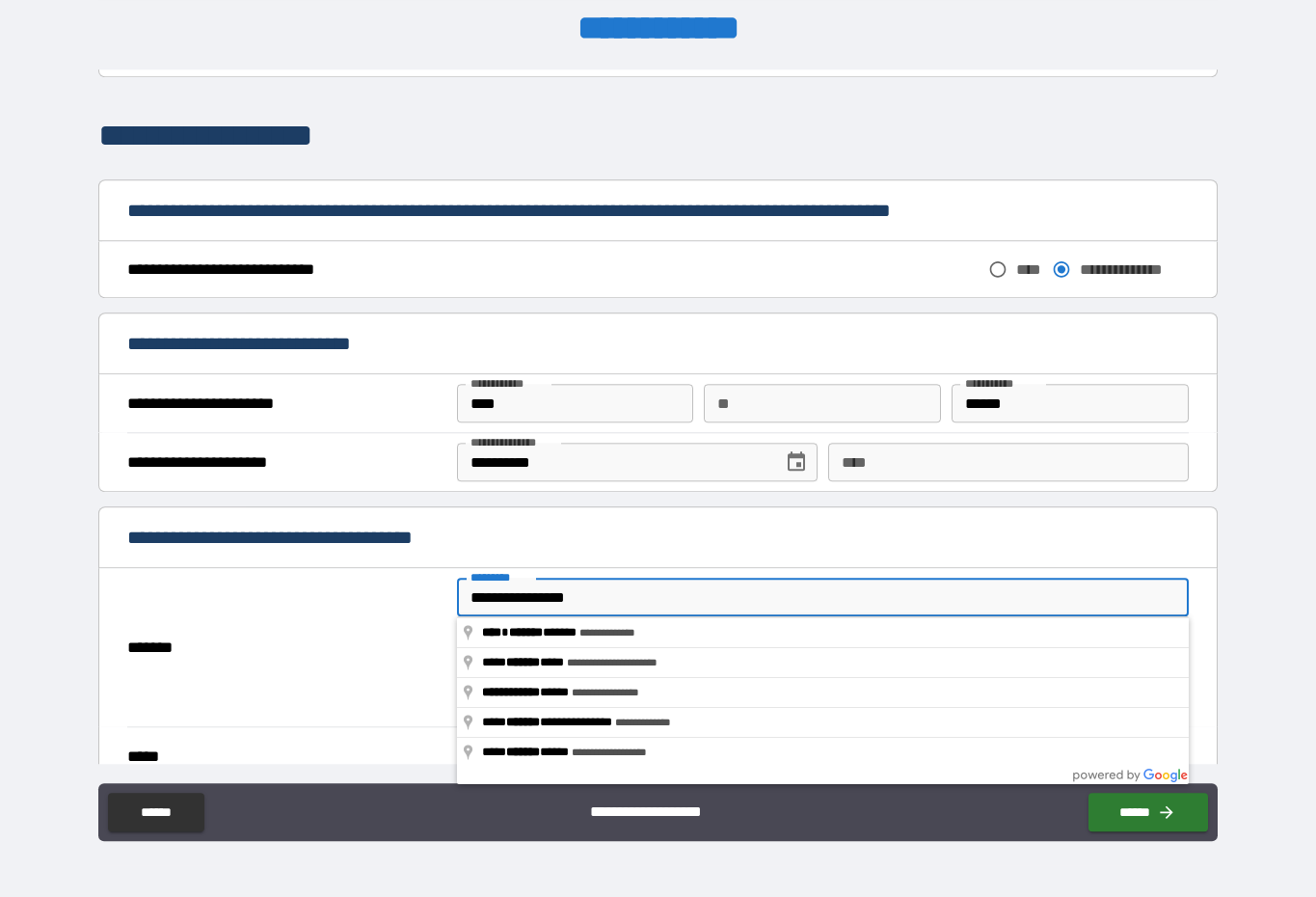 type on "*****" 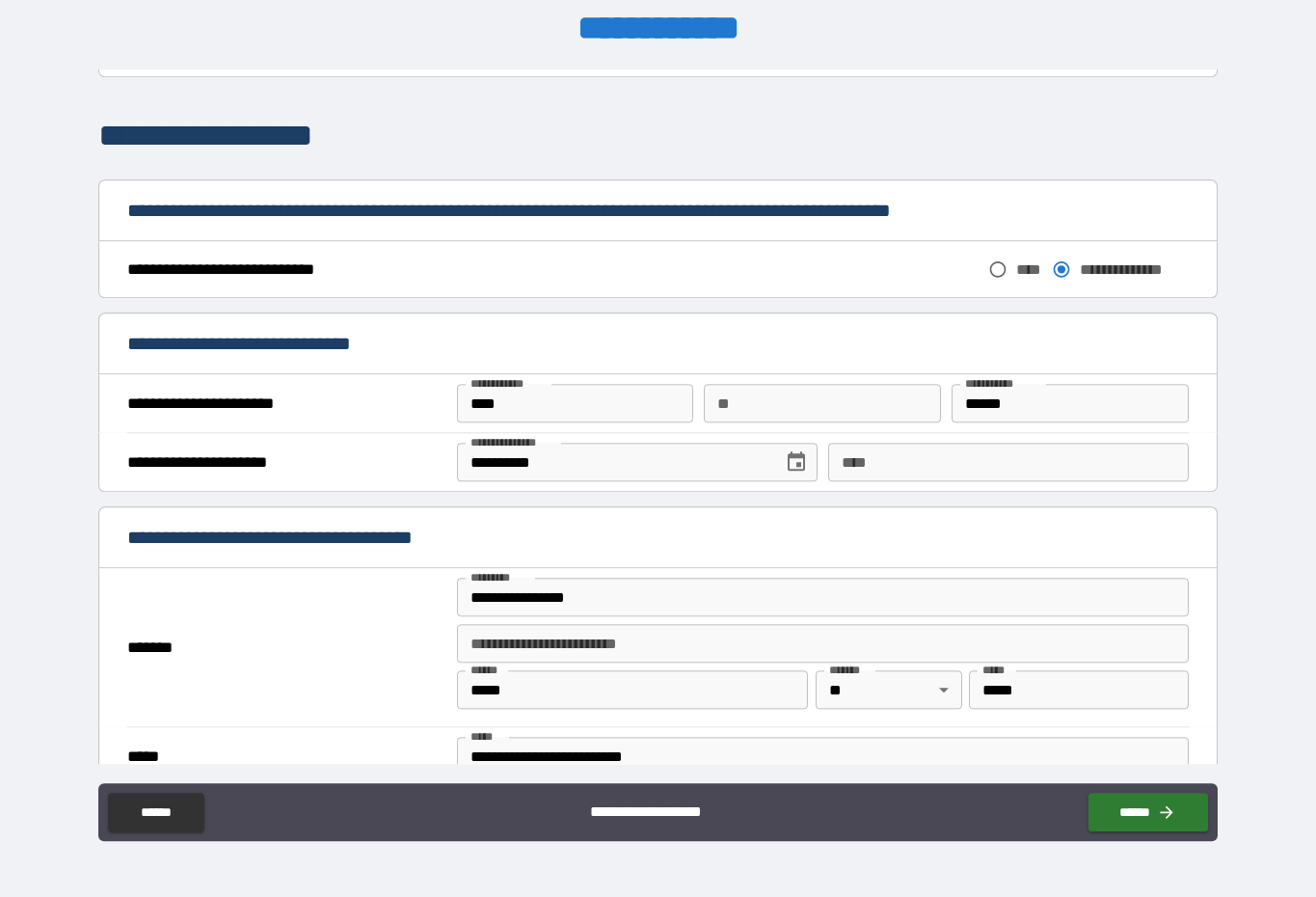 scroll, scrollTop: 40, scrollLeft: 0, axis: vertical 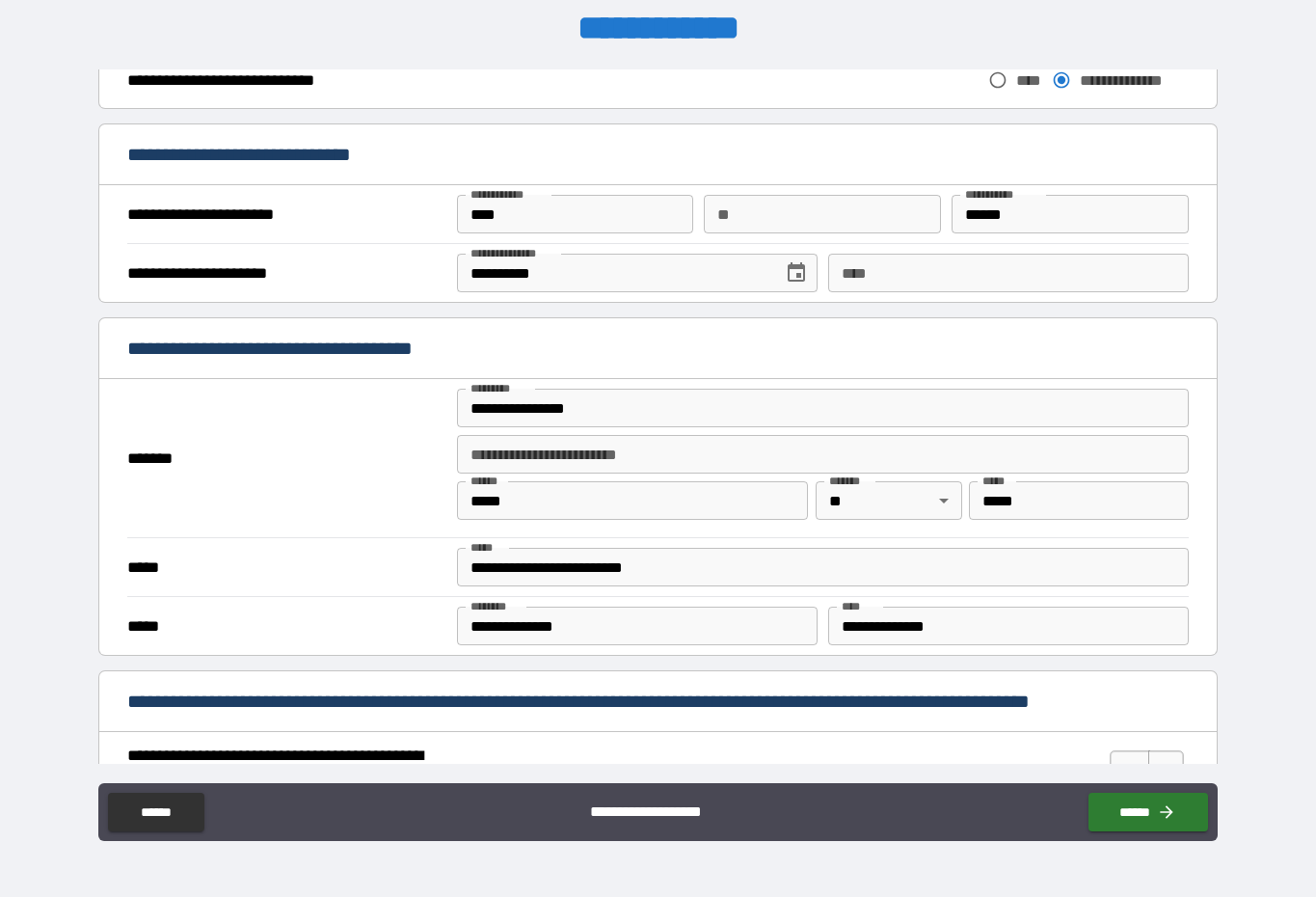 click on "**********" at bounding box center (1008, 626) 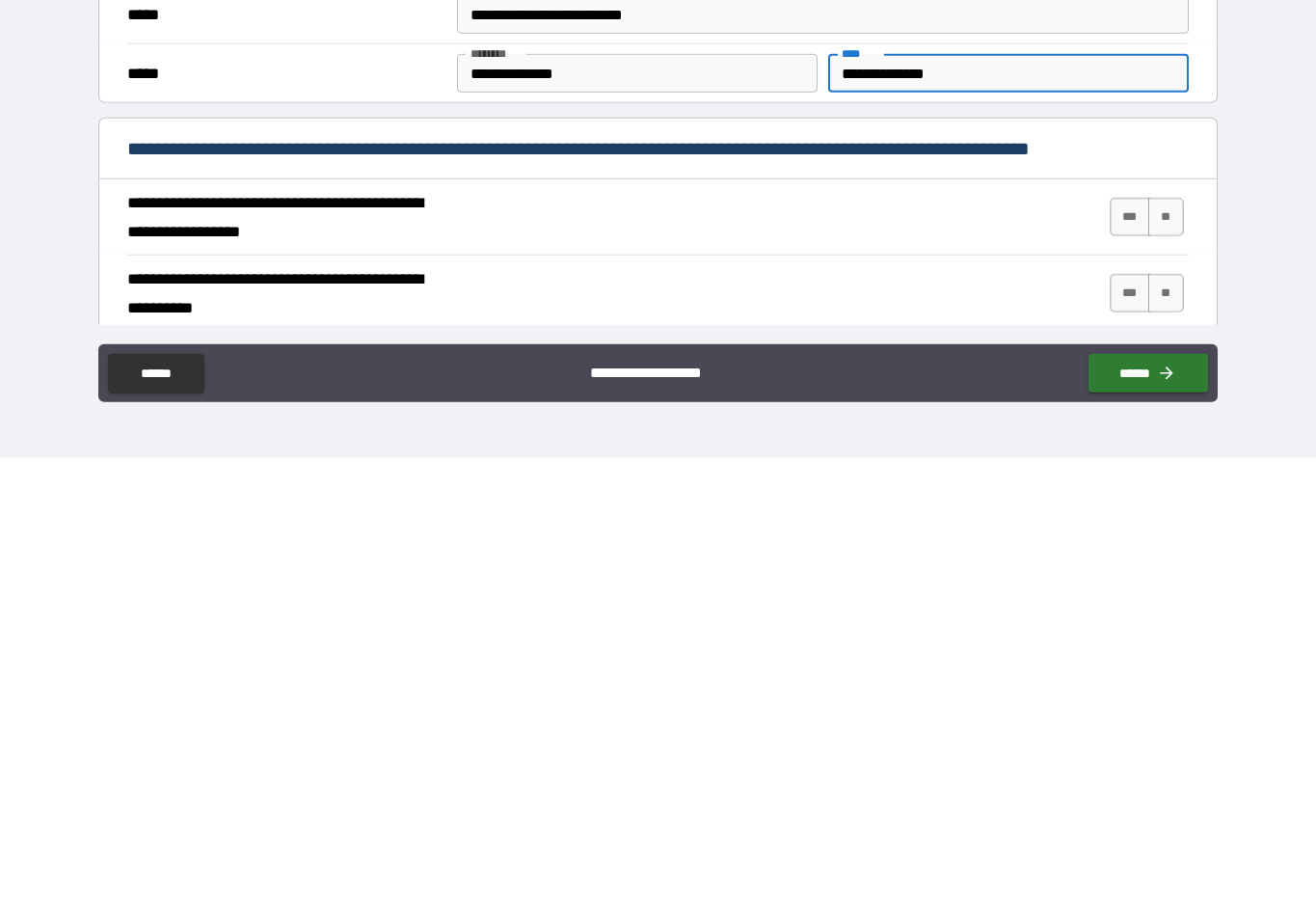 scroll, scrollTop: 1154, scrollLeft: 0, axis: vertical 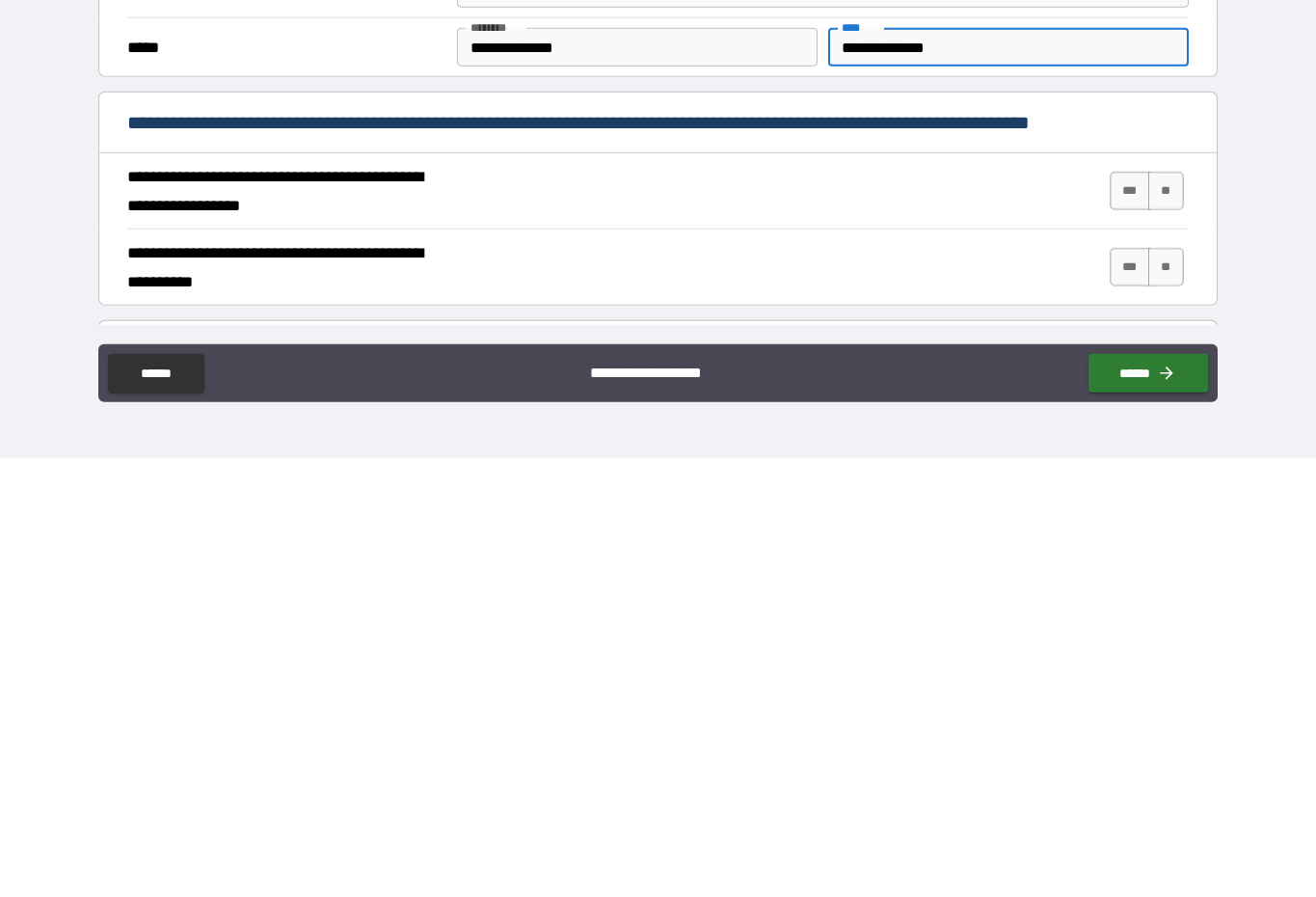 type on "**********" 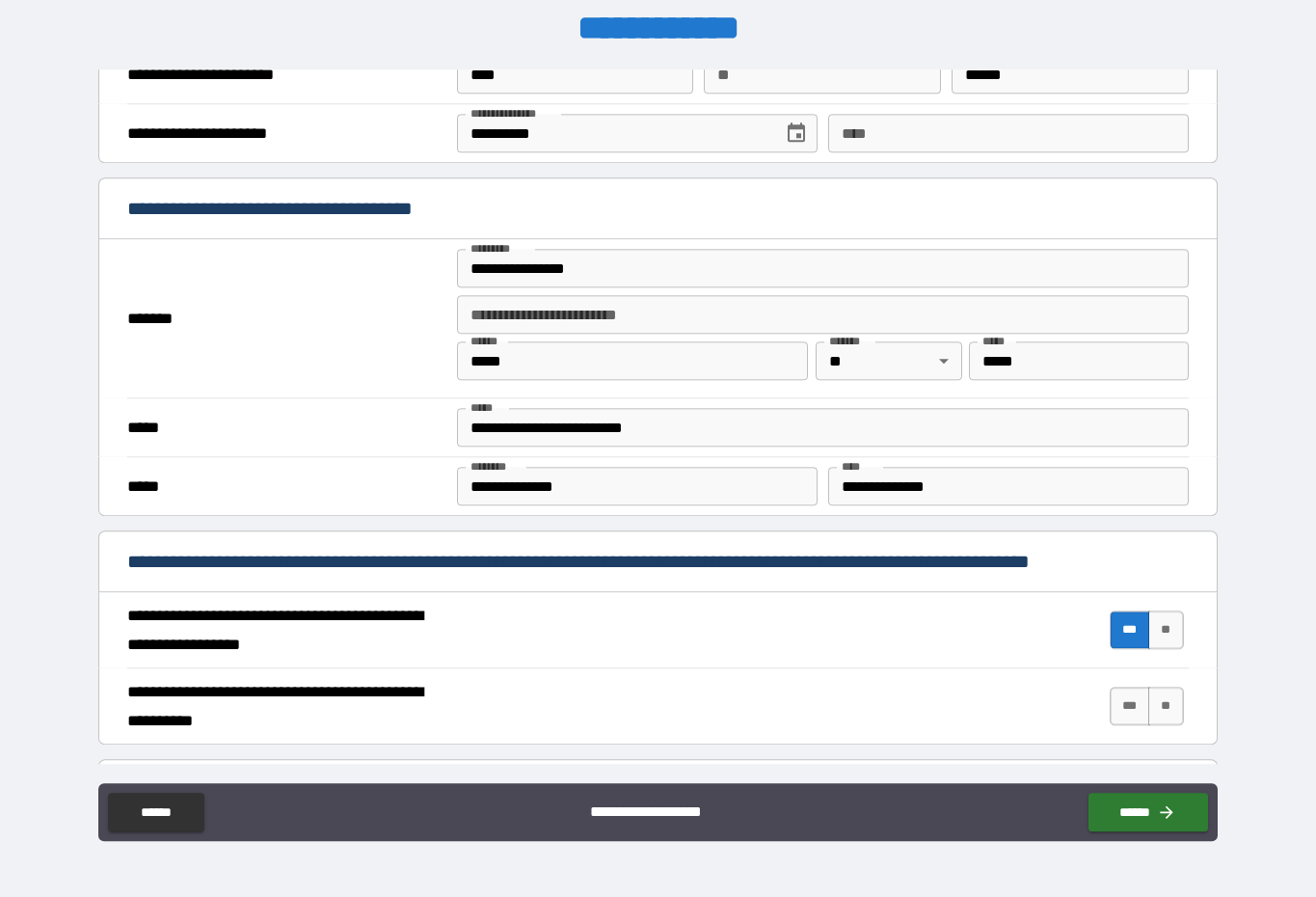 scroll, scrollTop: 40, scrollLeft: 0, axis: vertical 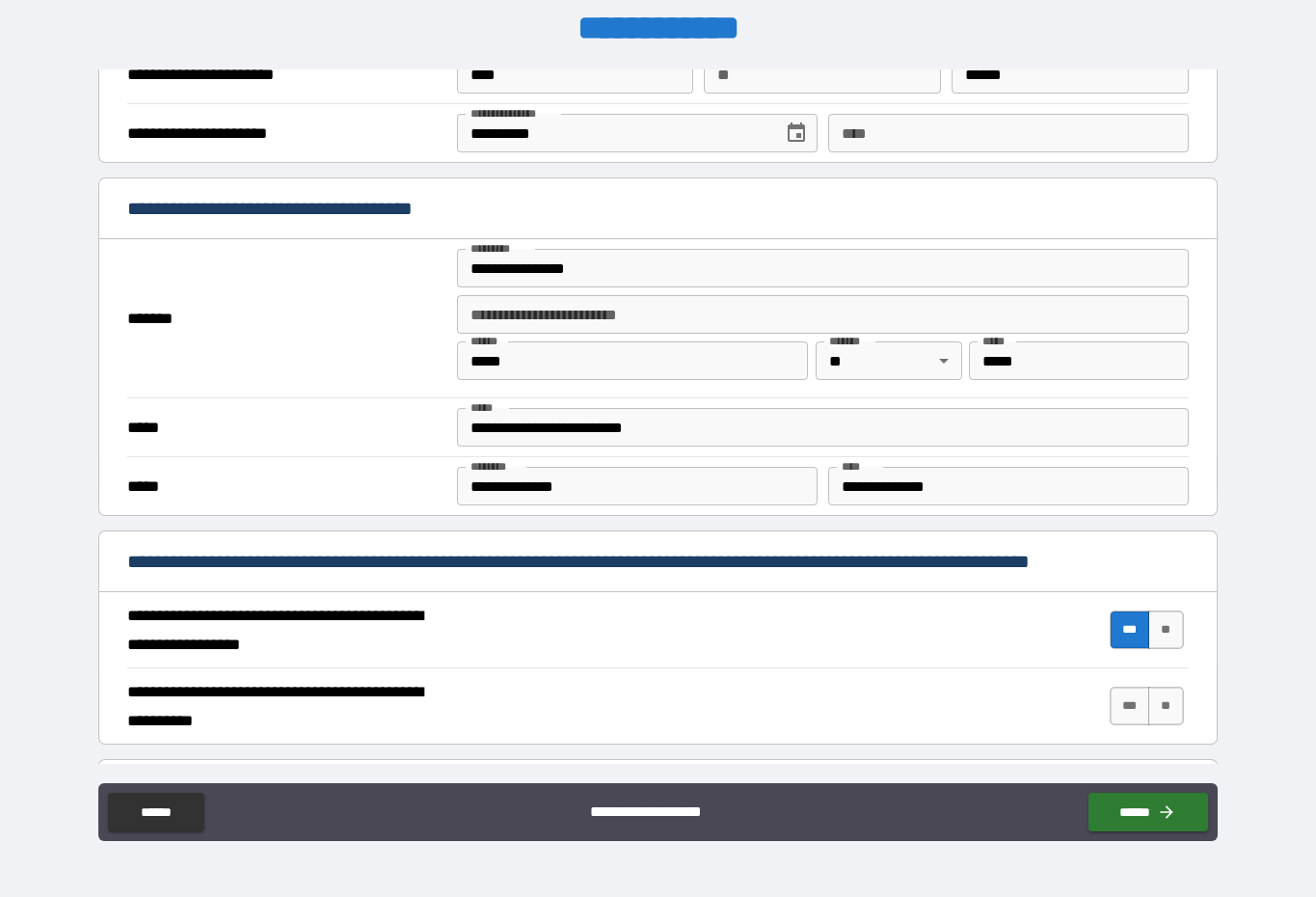 click on "***" at bounding box center (1130, 706) 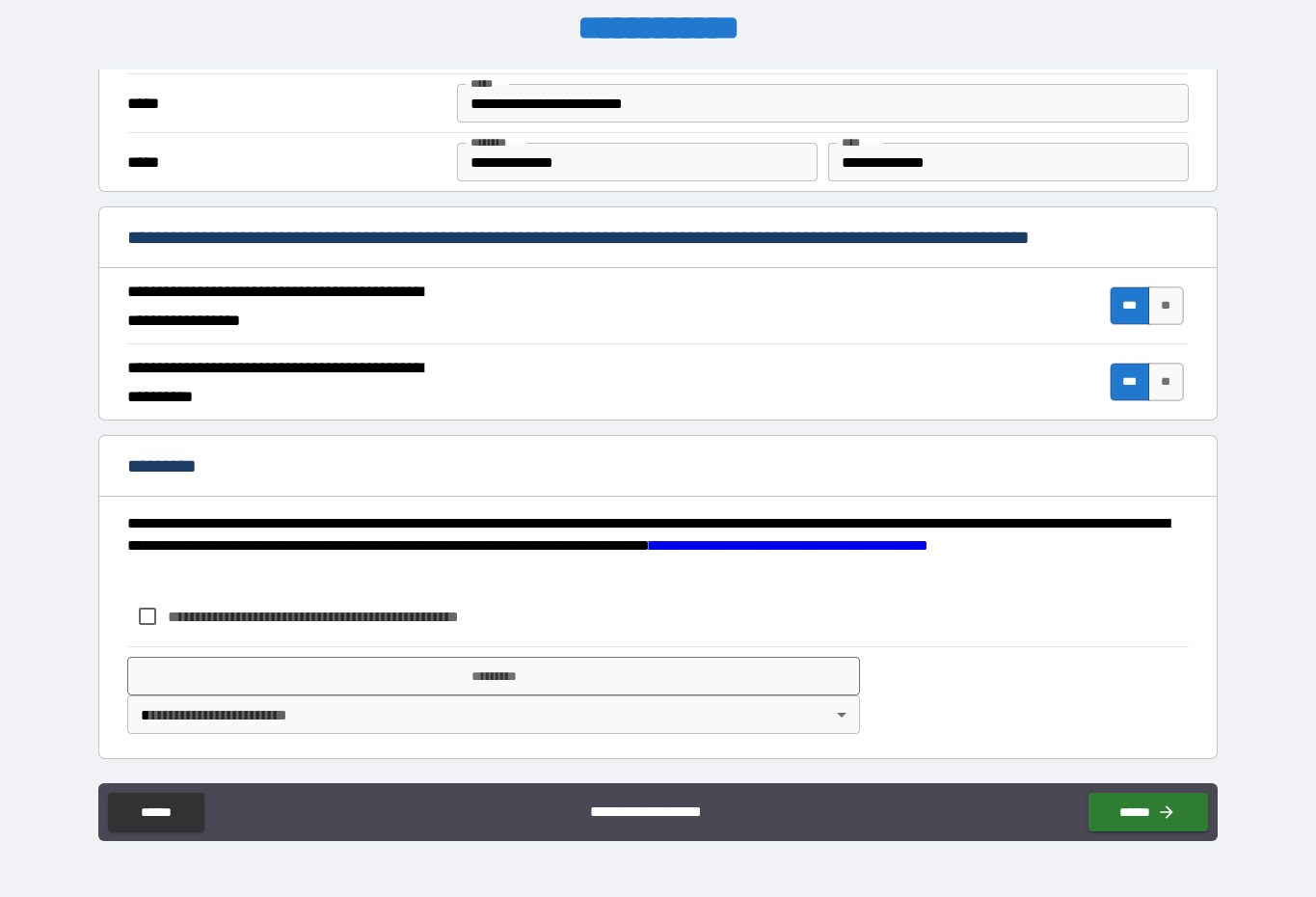 scroll, scrollTop: 1478, scrollLeft: 0, axis: vertical 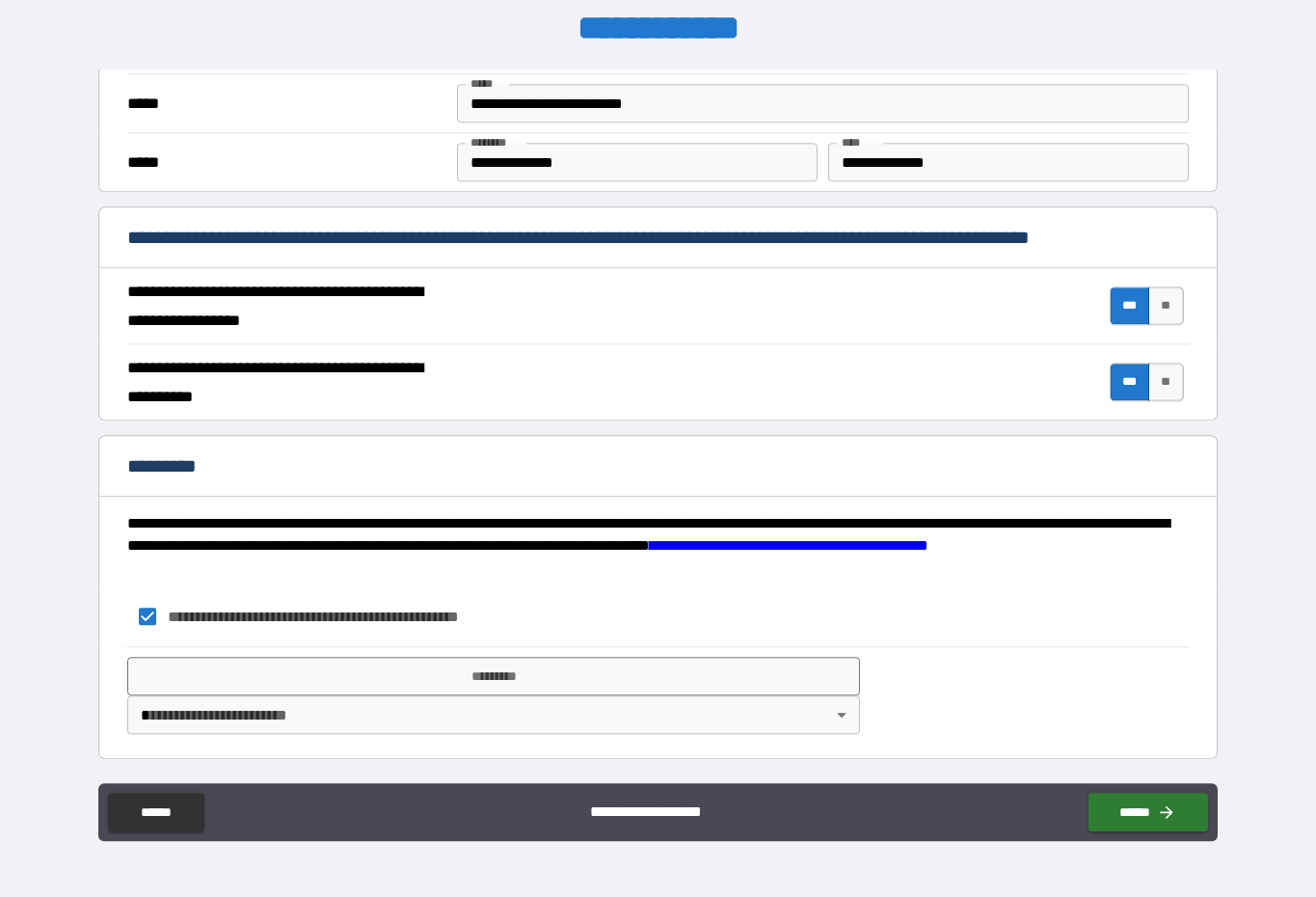 click on "*********" at bounding box center [493, 676] 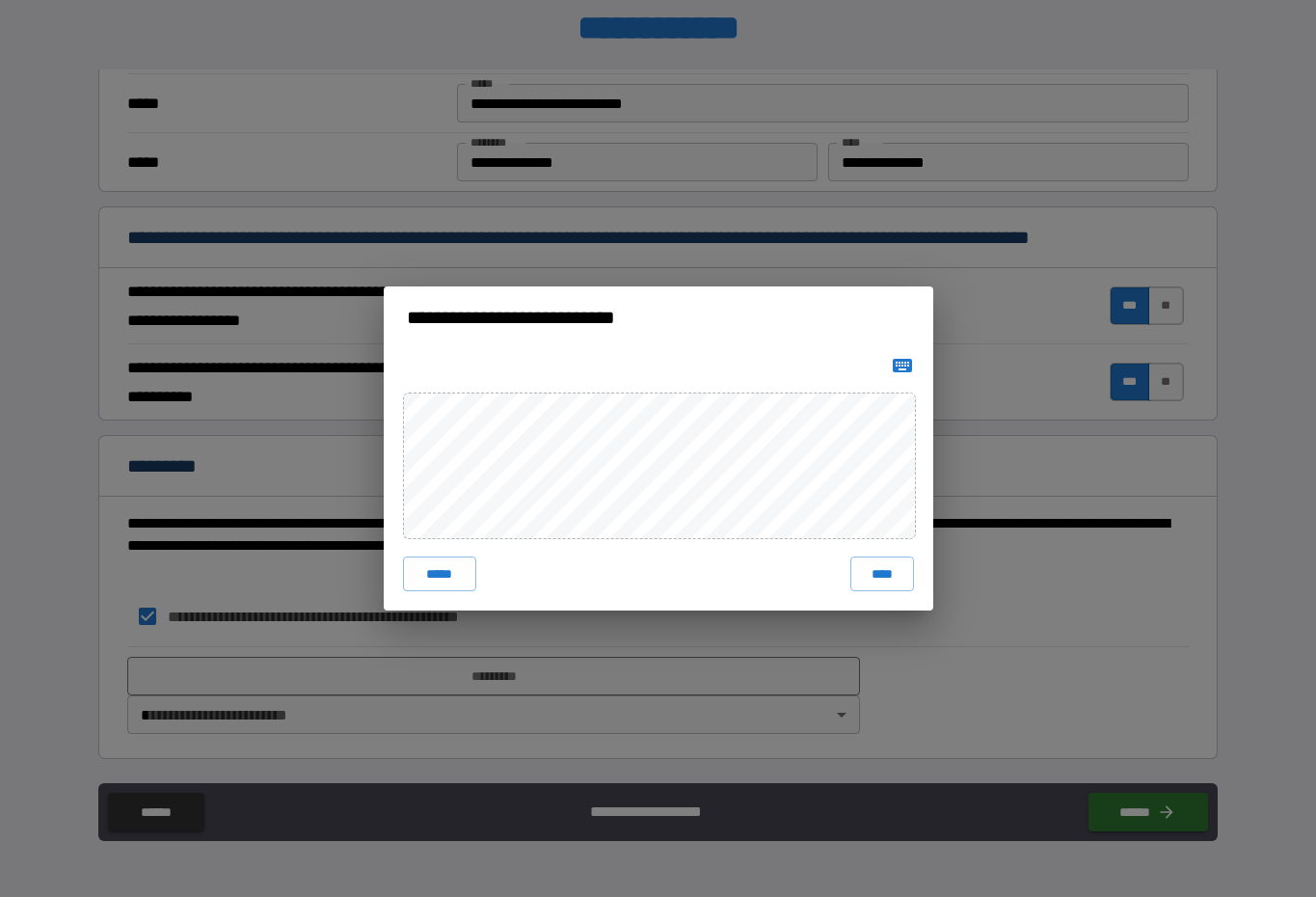 click on "****" at bounding box center (882, 574) 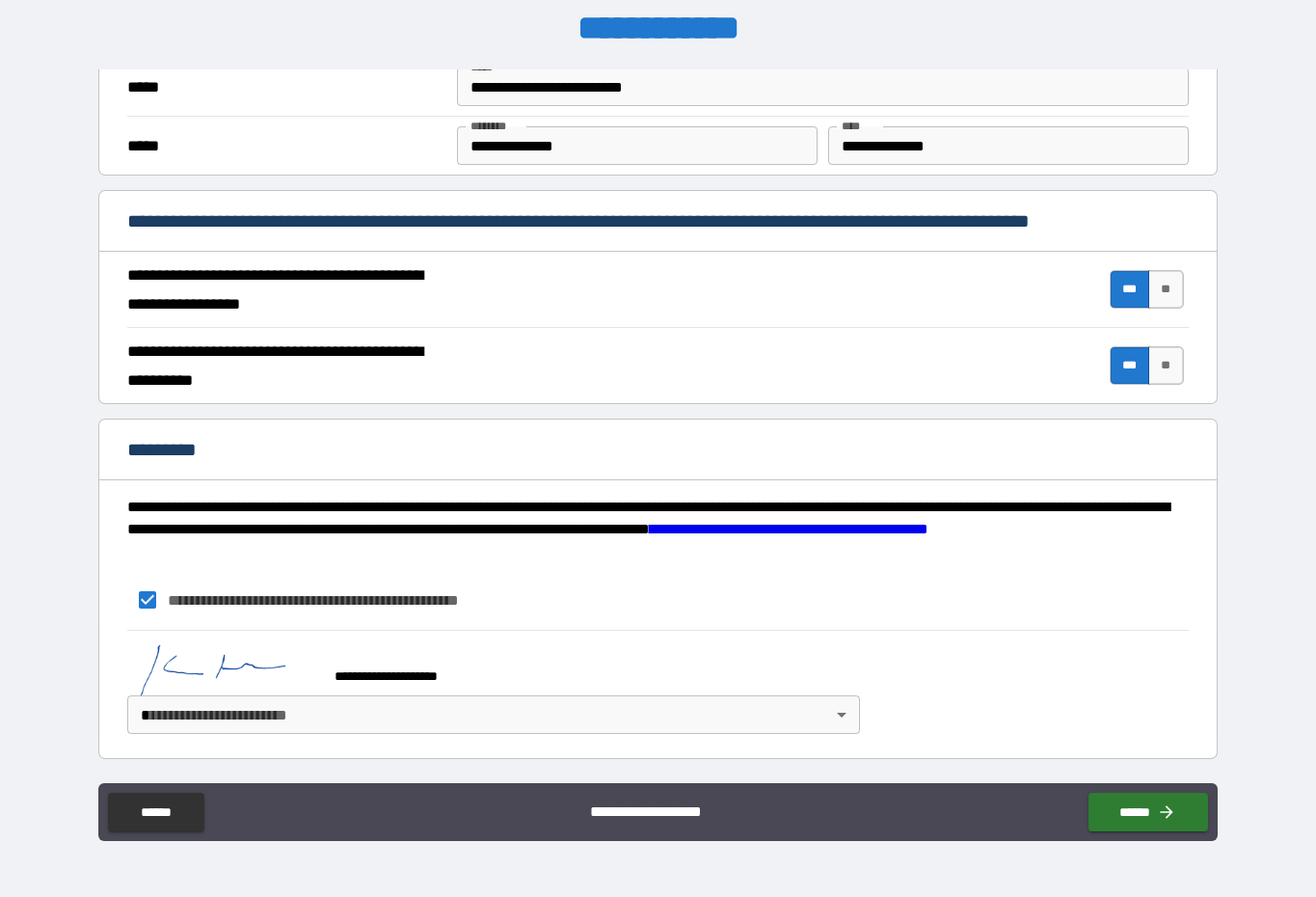 scroll, scrollTop: 1494, scrollLeft: 0, axis: vertical 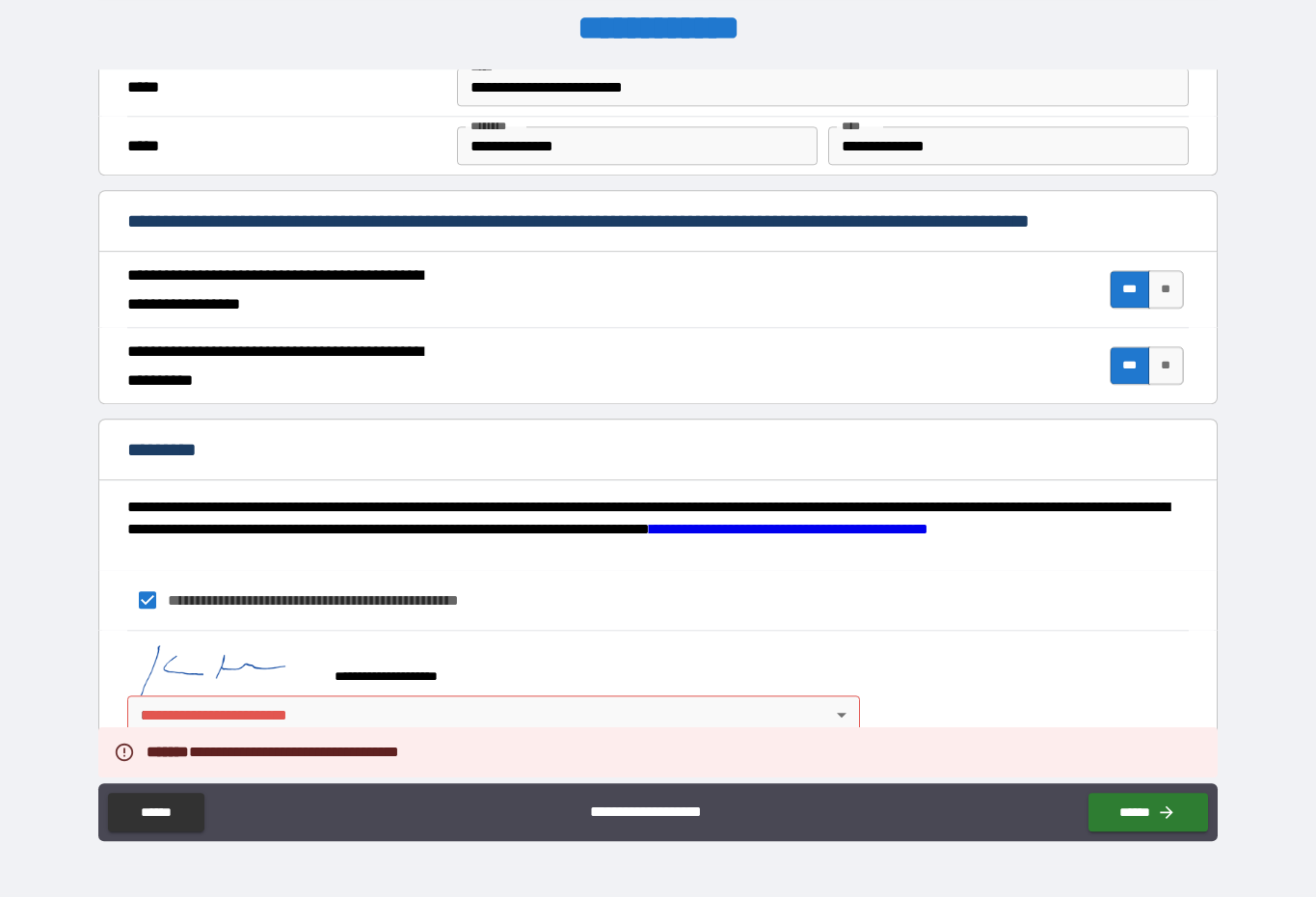 click on "**********" at bounding box center [658, 429] 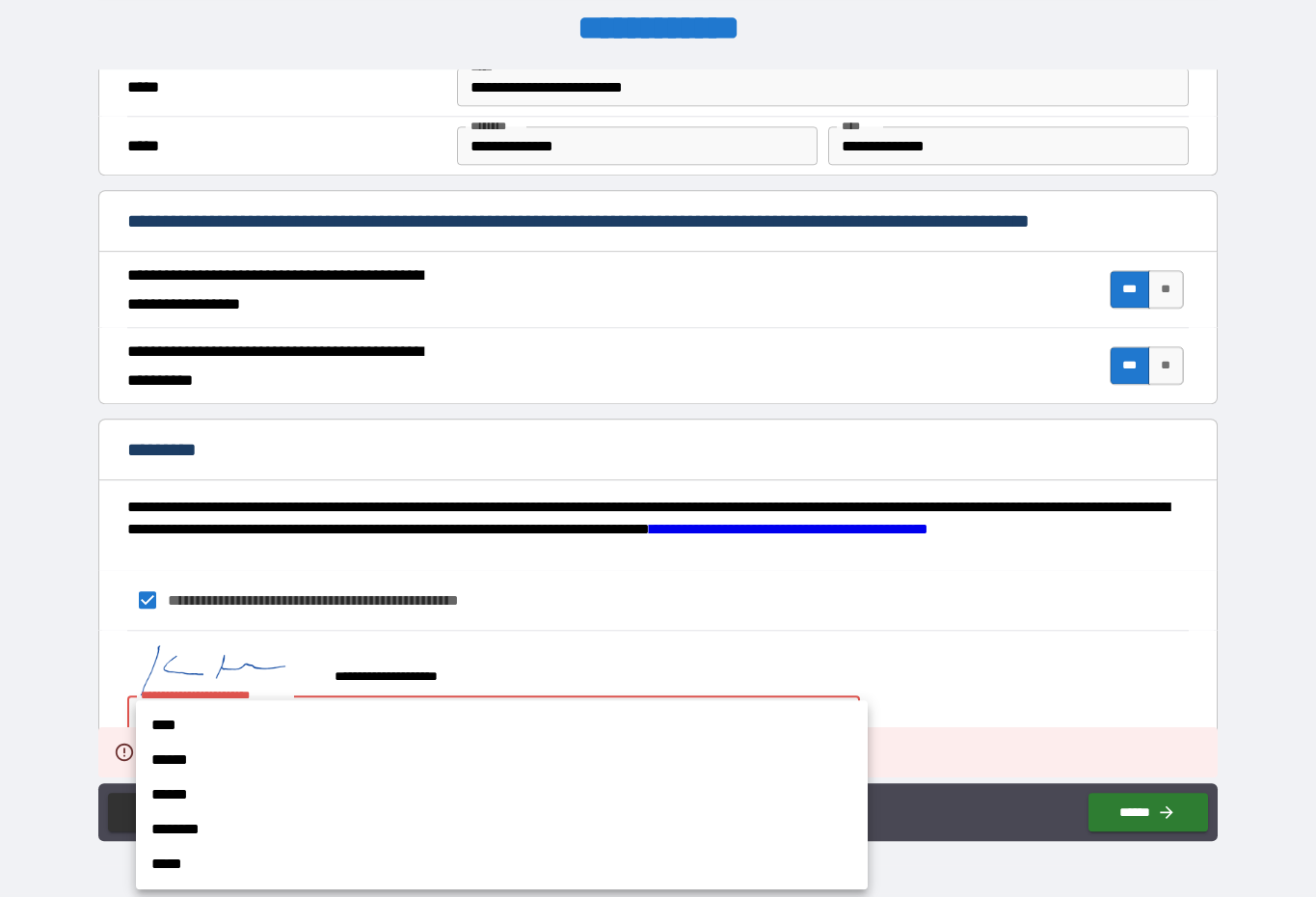 scroll, scrollTop: 40, scrollLeft: 0, axis: vertical 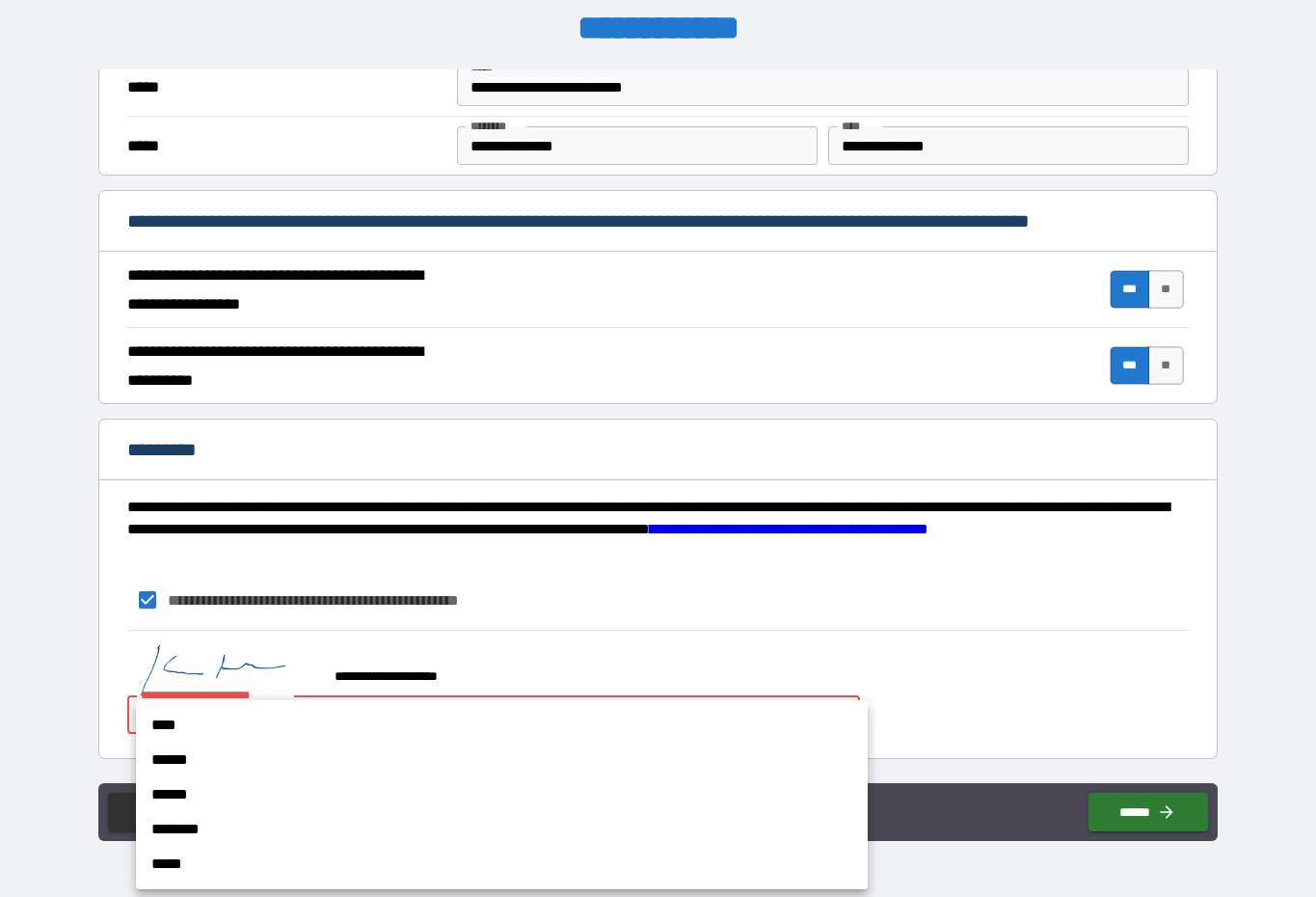 click on "******" at bounding box center (501, 760) 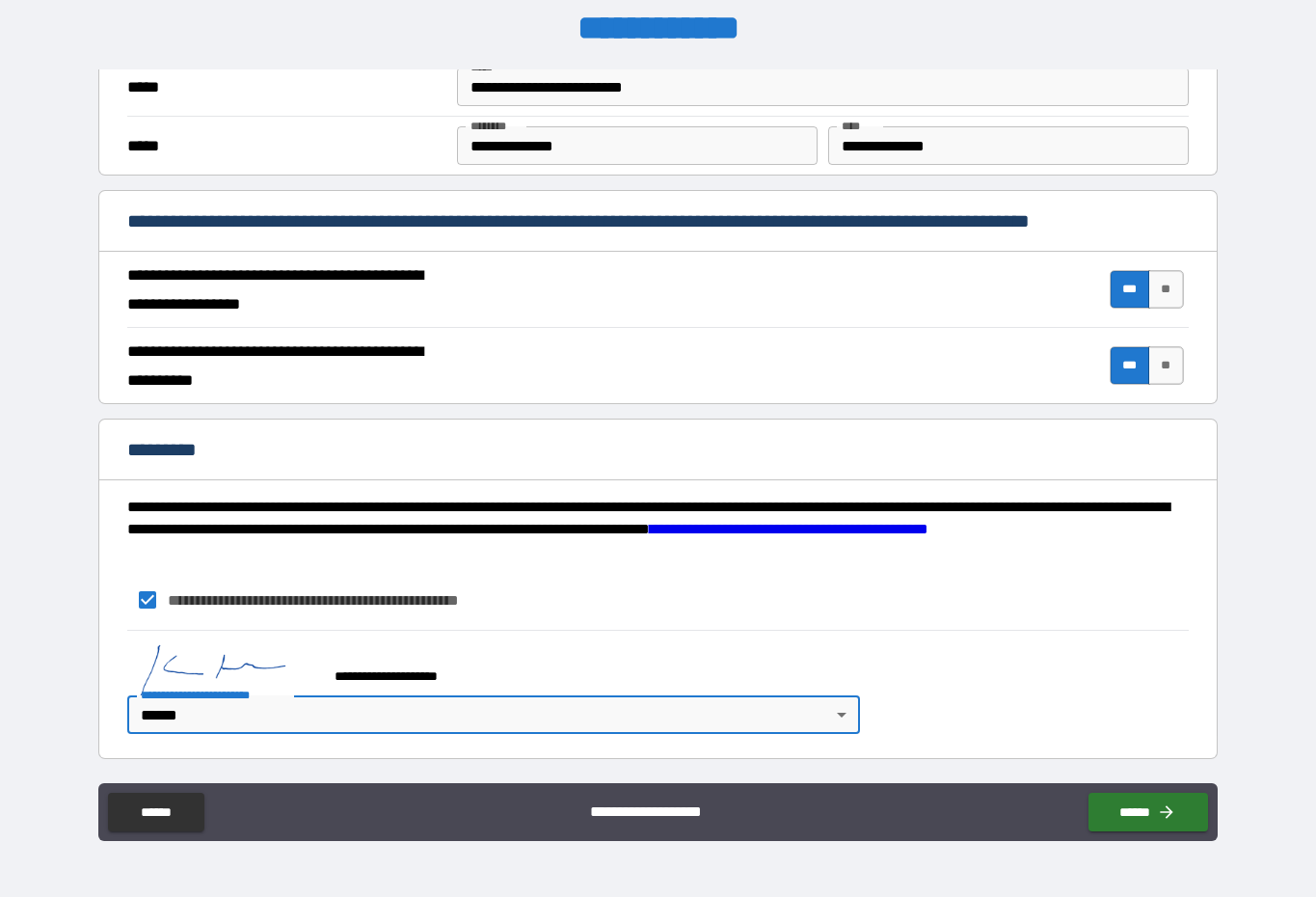 click on "******" at bounding box center (1148, 812) 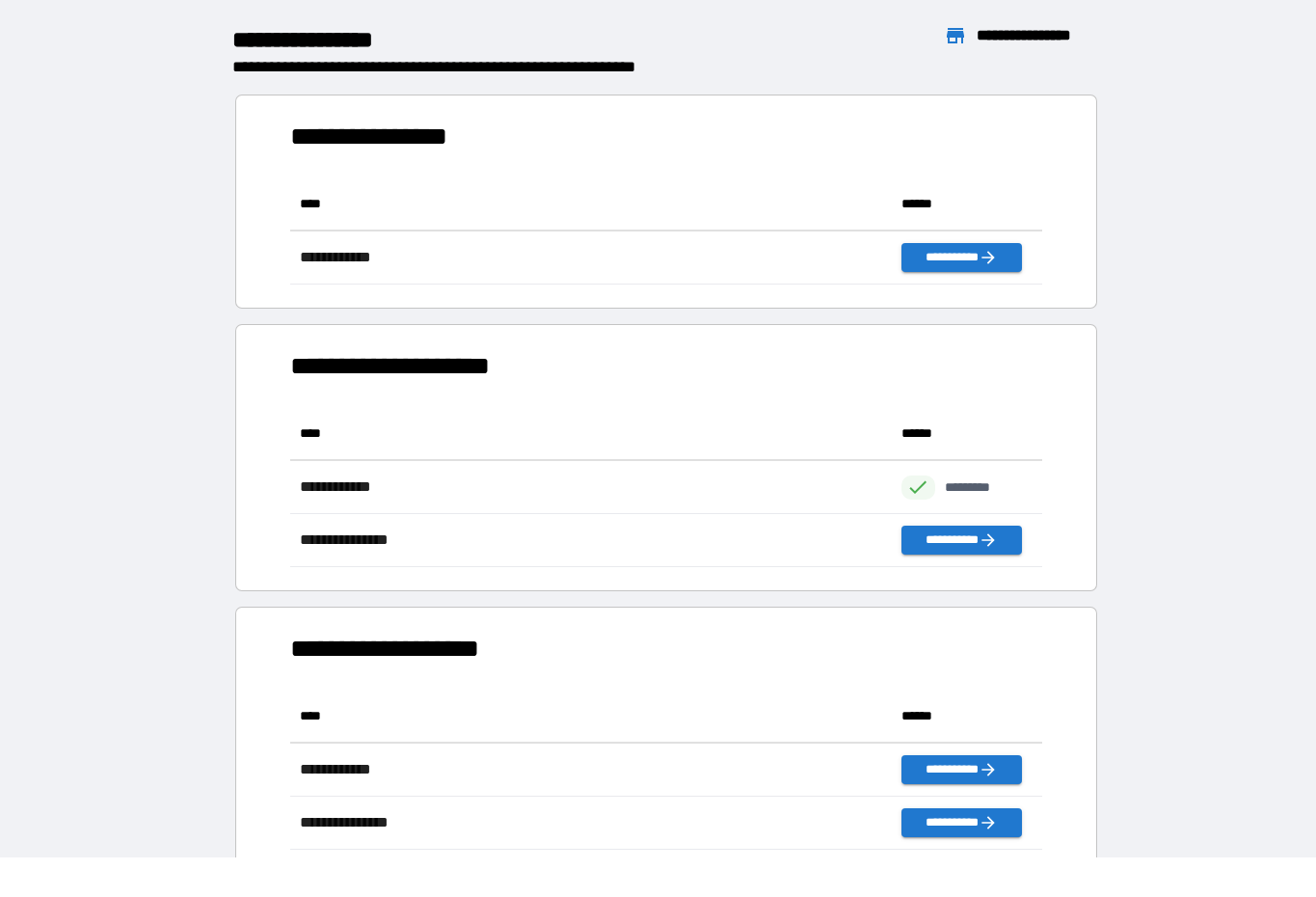 scroll, scrollTop: 107, scrollLeft: 752, axis: both 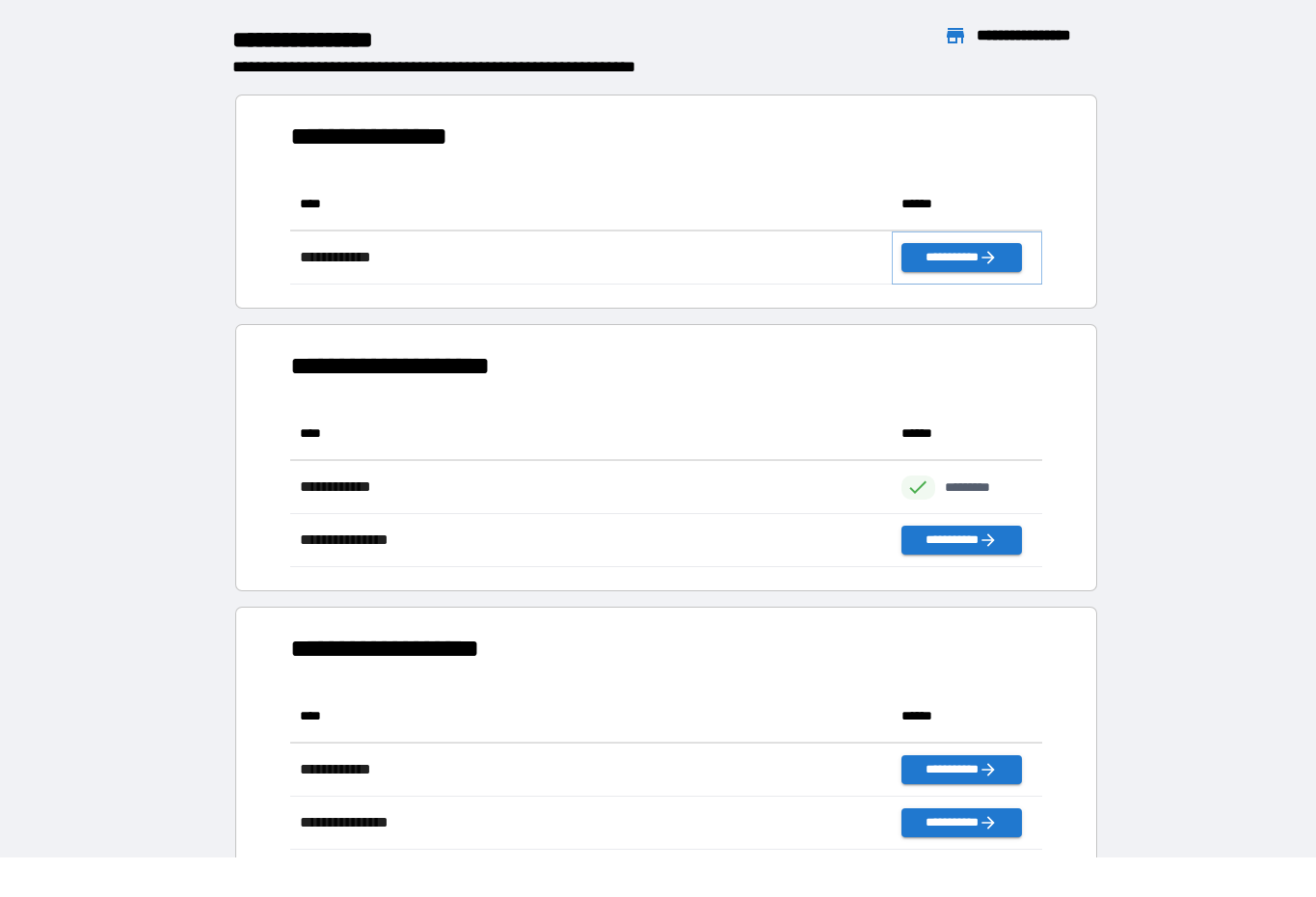 click on "**********" at bounding box center [961, 258] 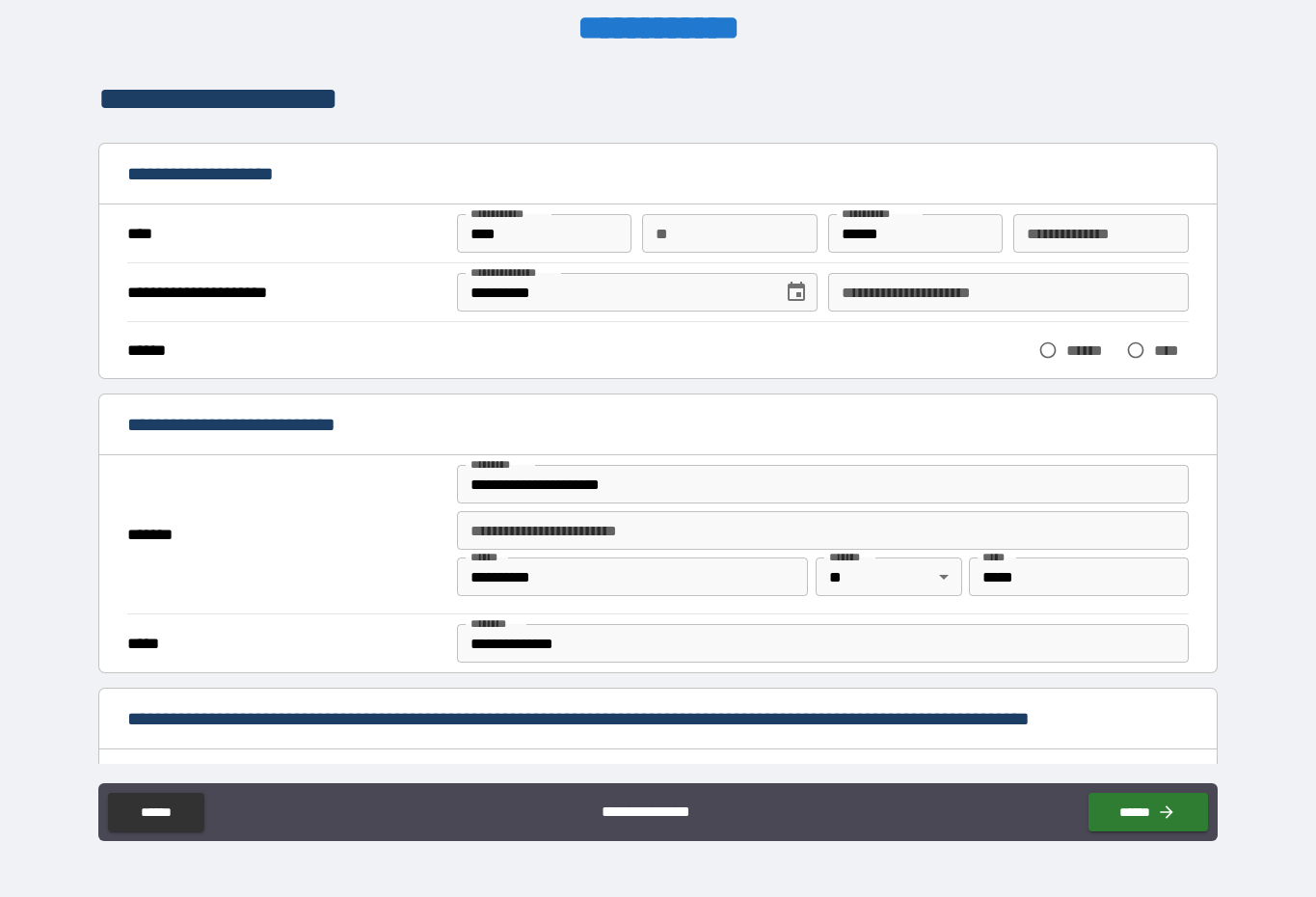 click on "******" at bounding box center [916, 233] 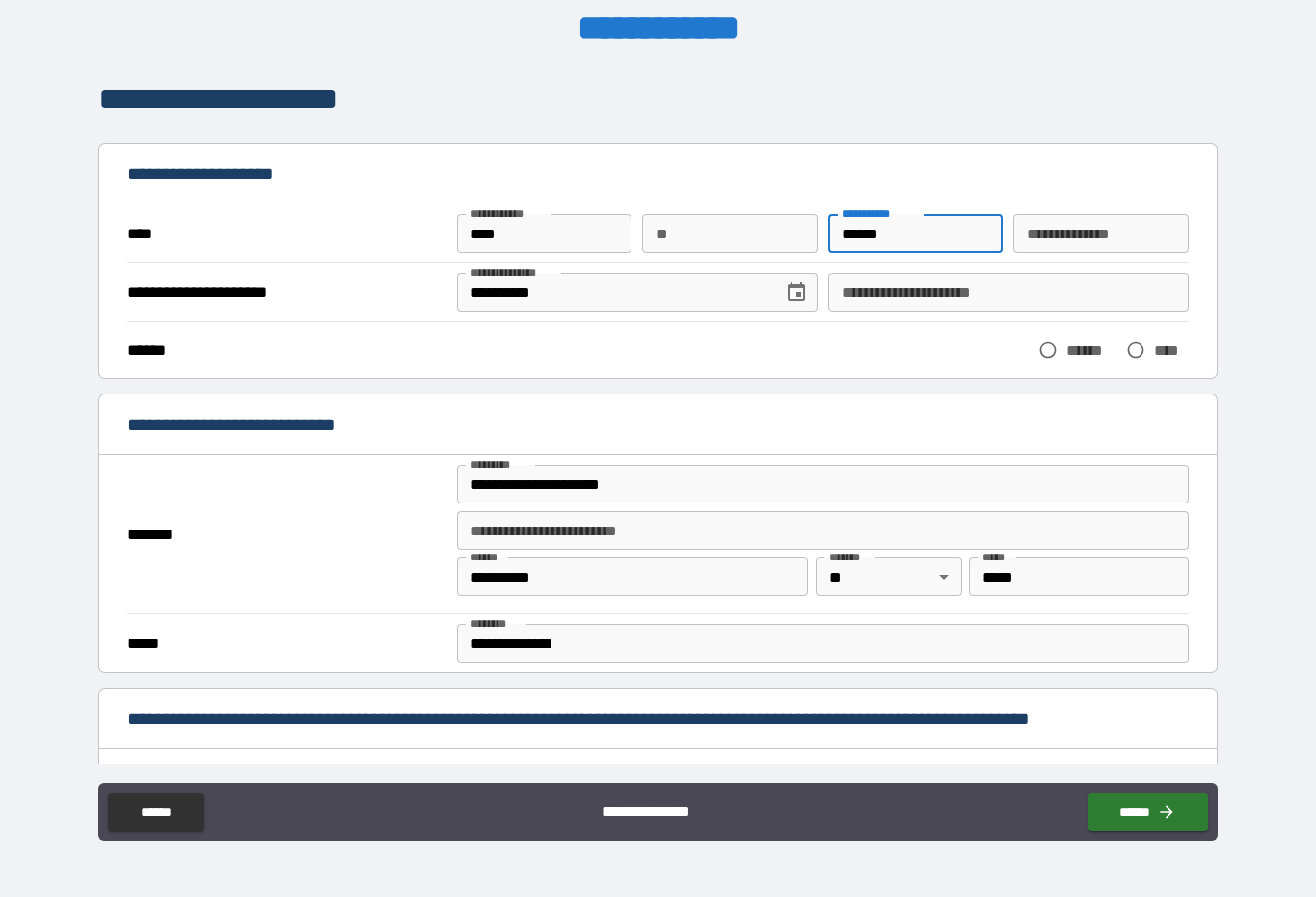 scroll, scrollTop: 40, scrollLeft: 0, axis: vertical 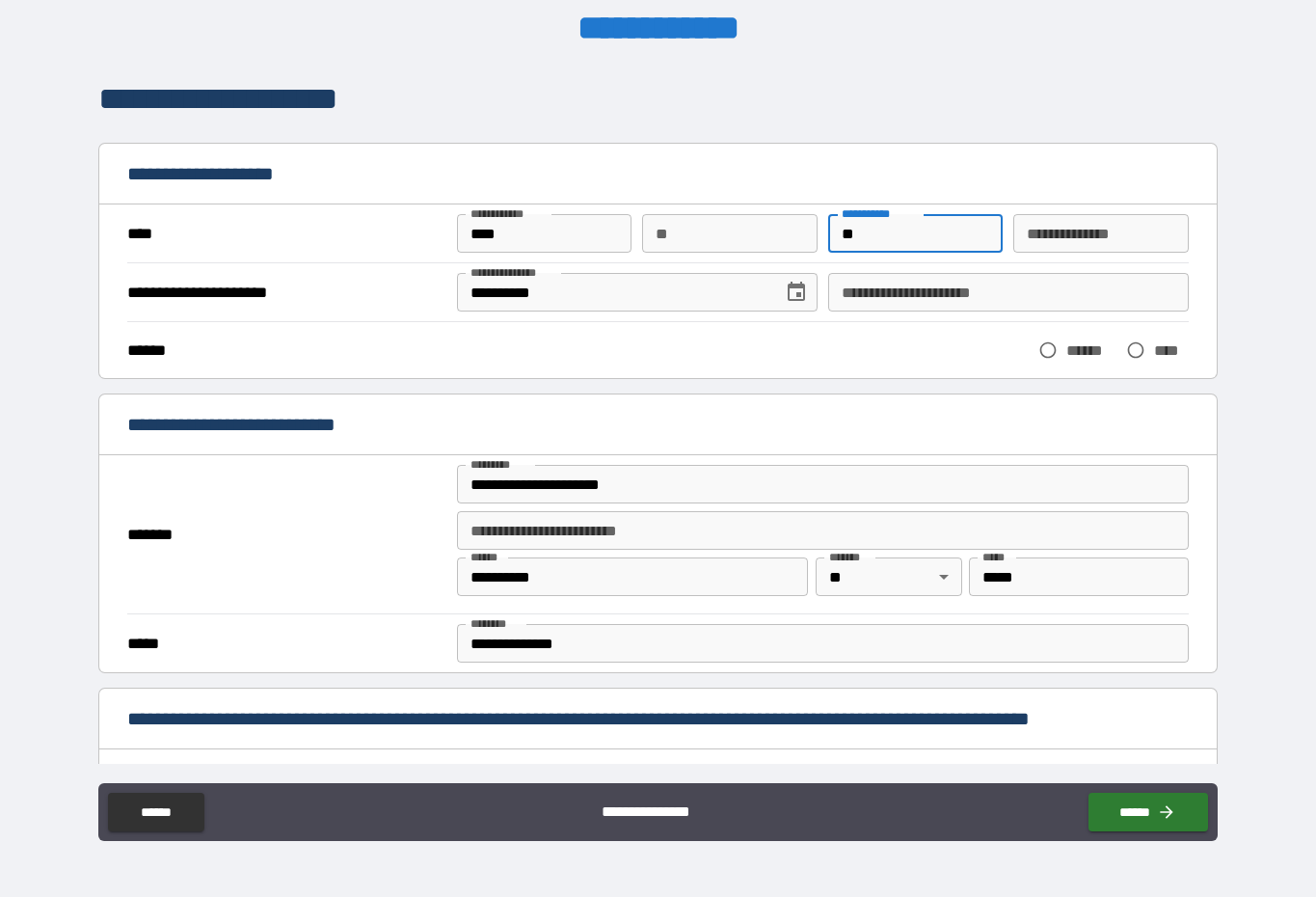 type on "*" 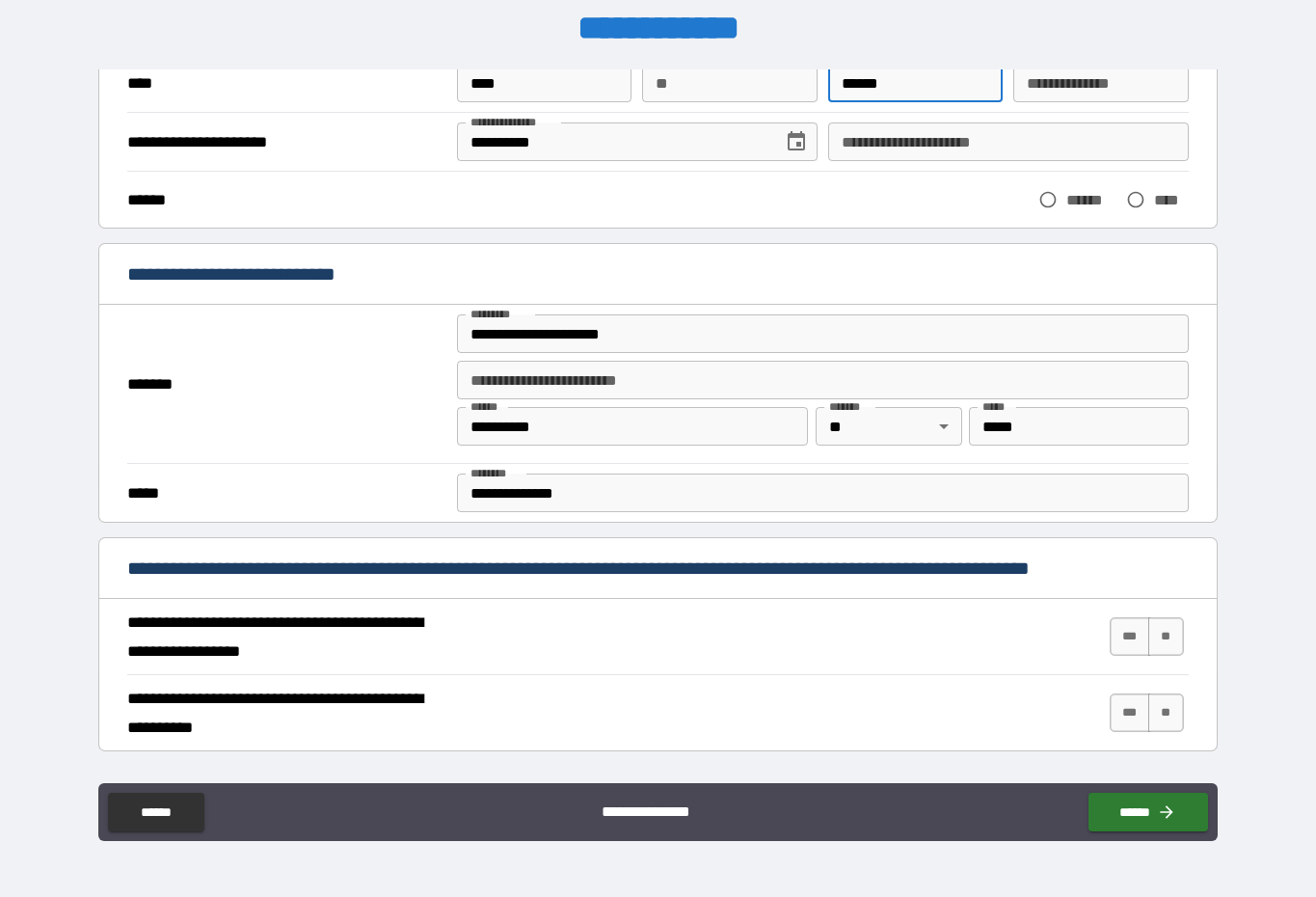scroll, scrollTop: 156, scrollLeft: 0, axis: vertical 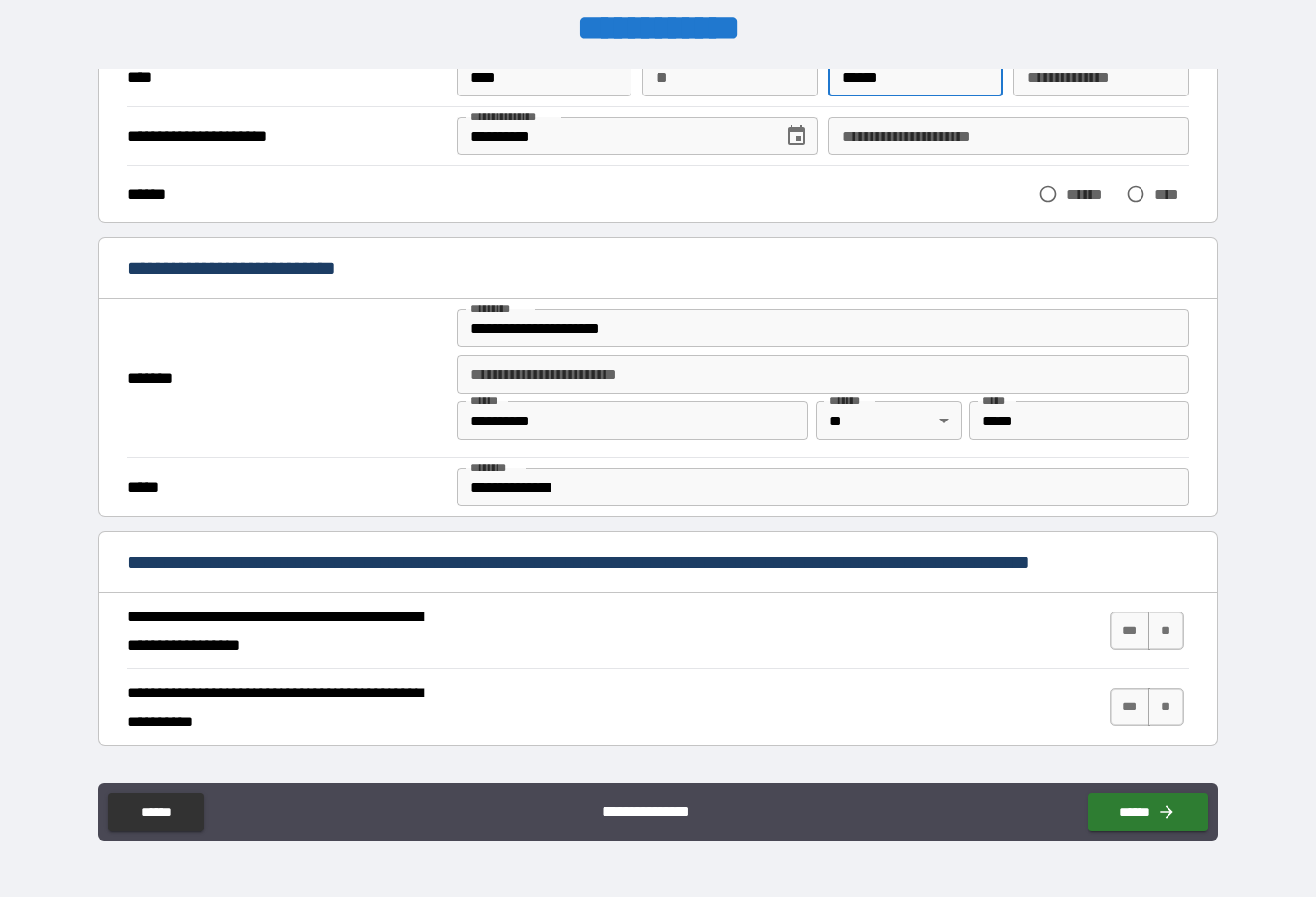 type on "******" 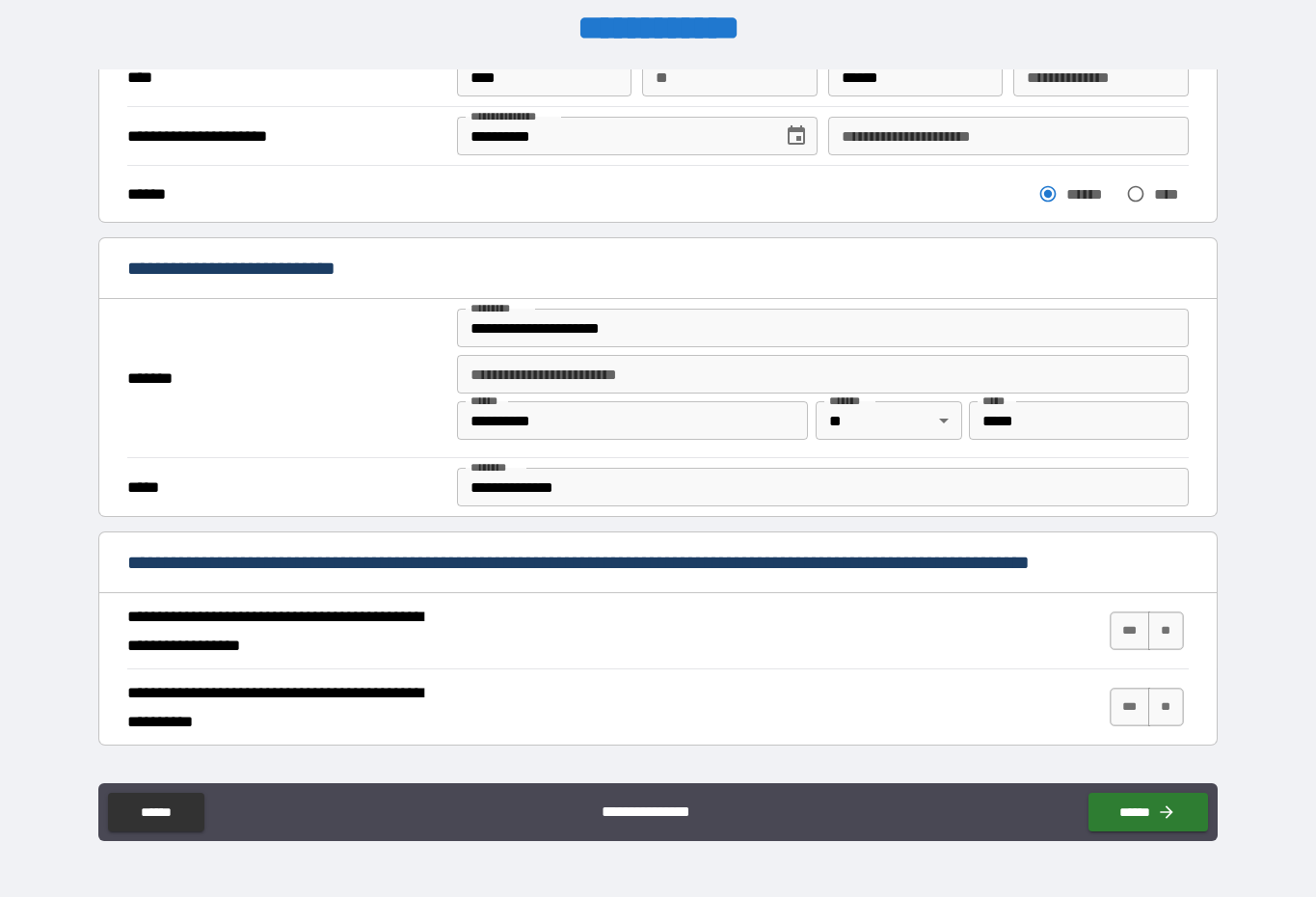 click on "**********" at bounding box center [822, 328] 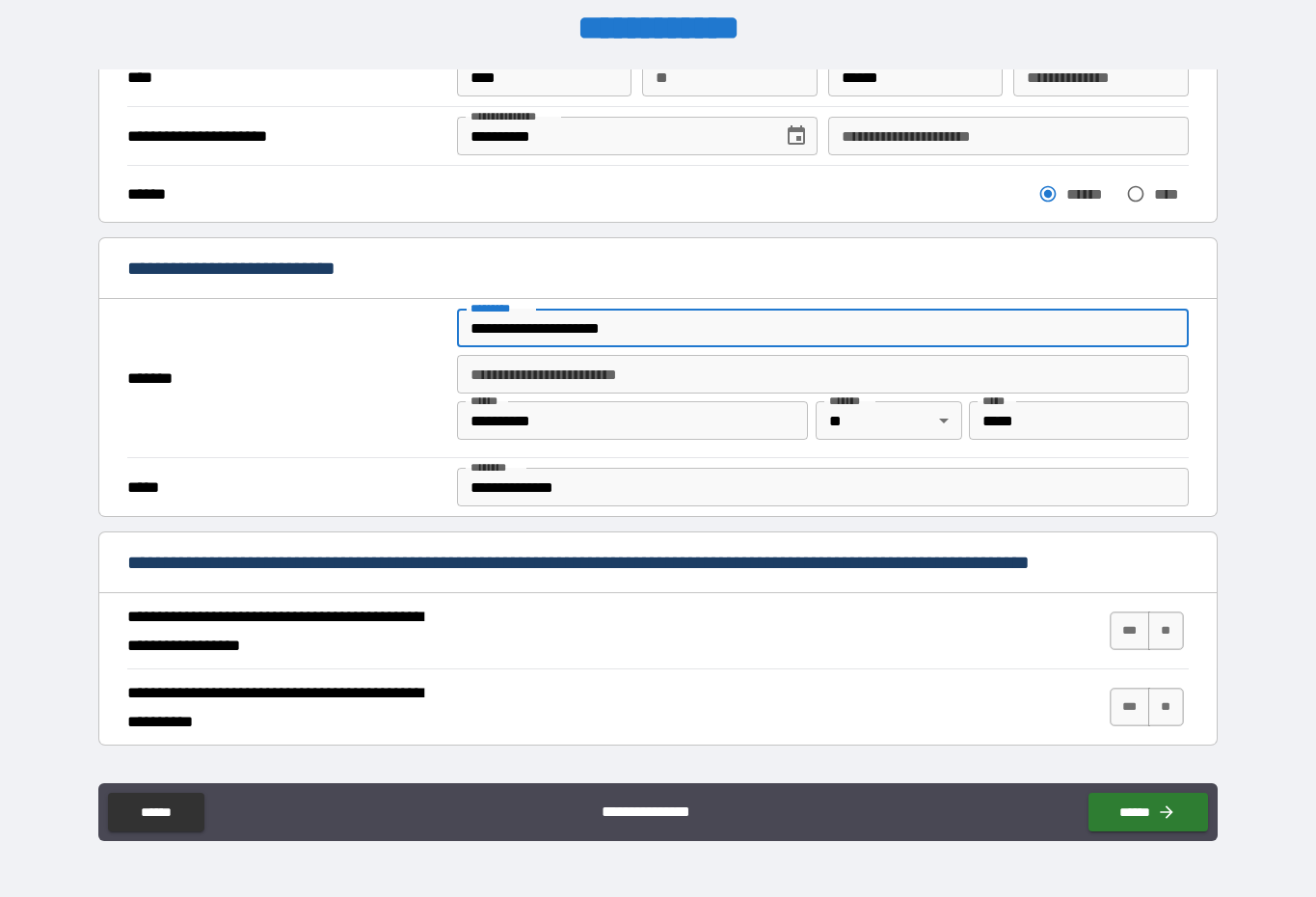 scroll, scrollTop: 40, scrollLeft: 0, axis: vertical 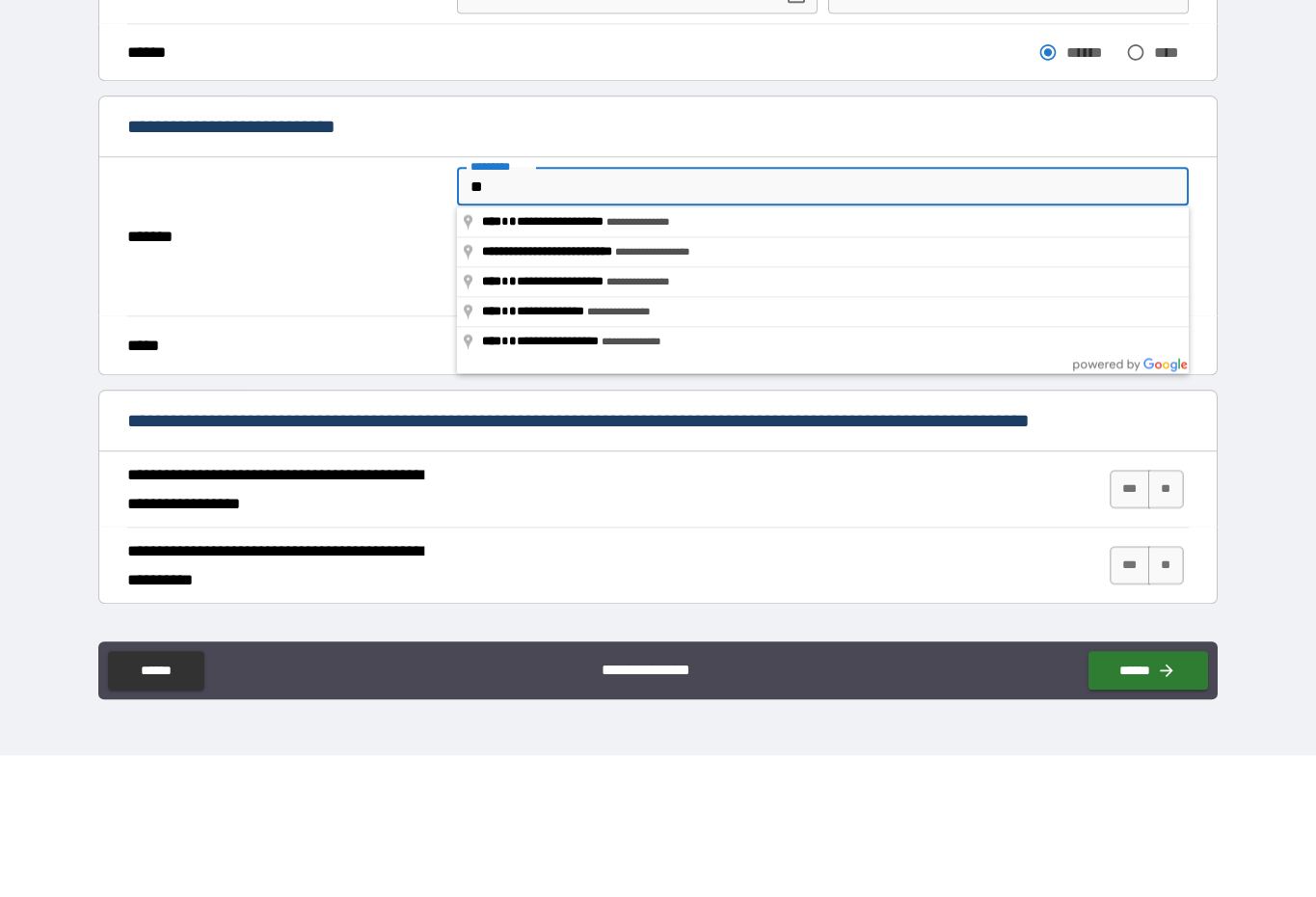 type on "*" 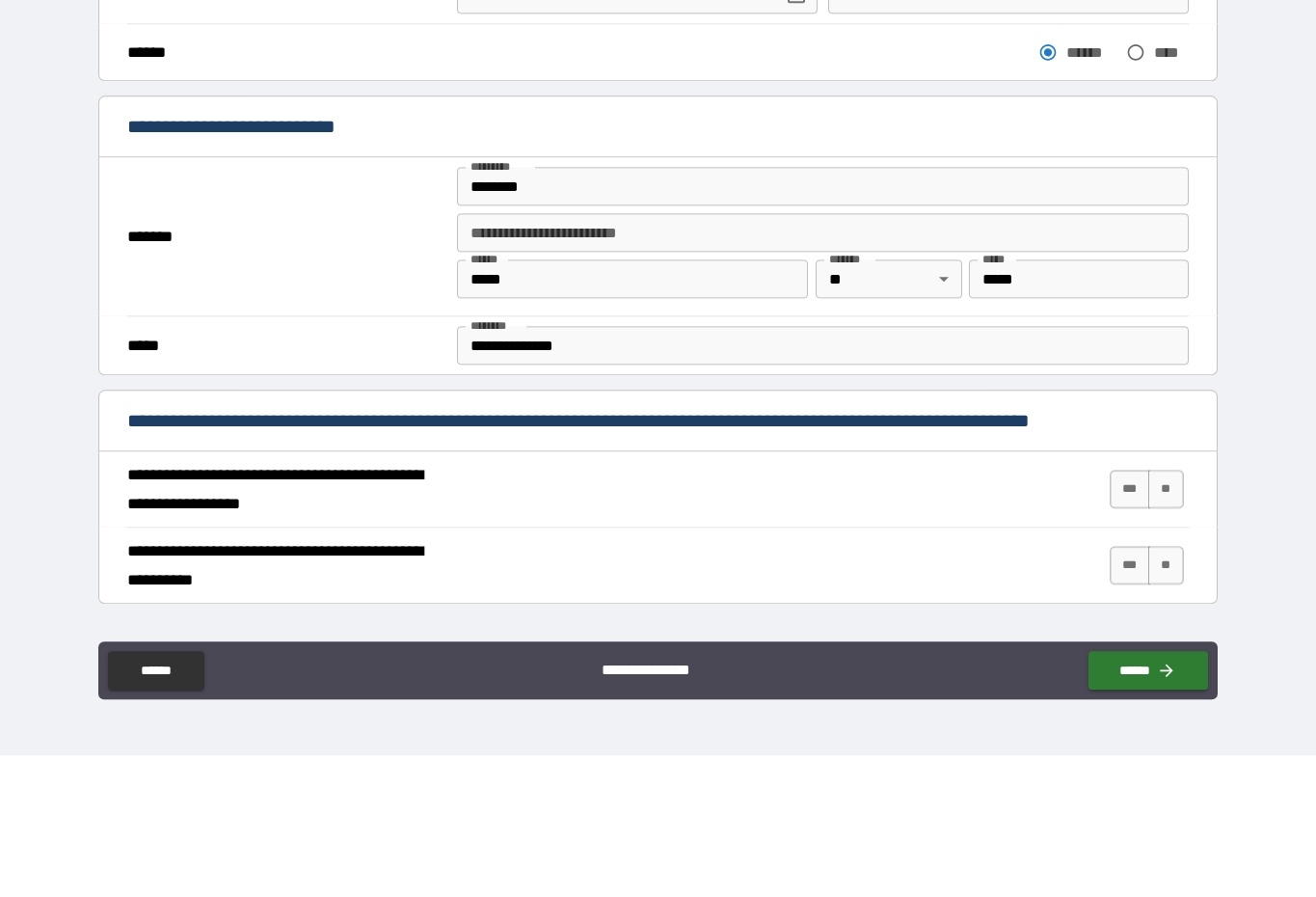 type on "**********" 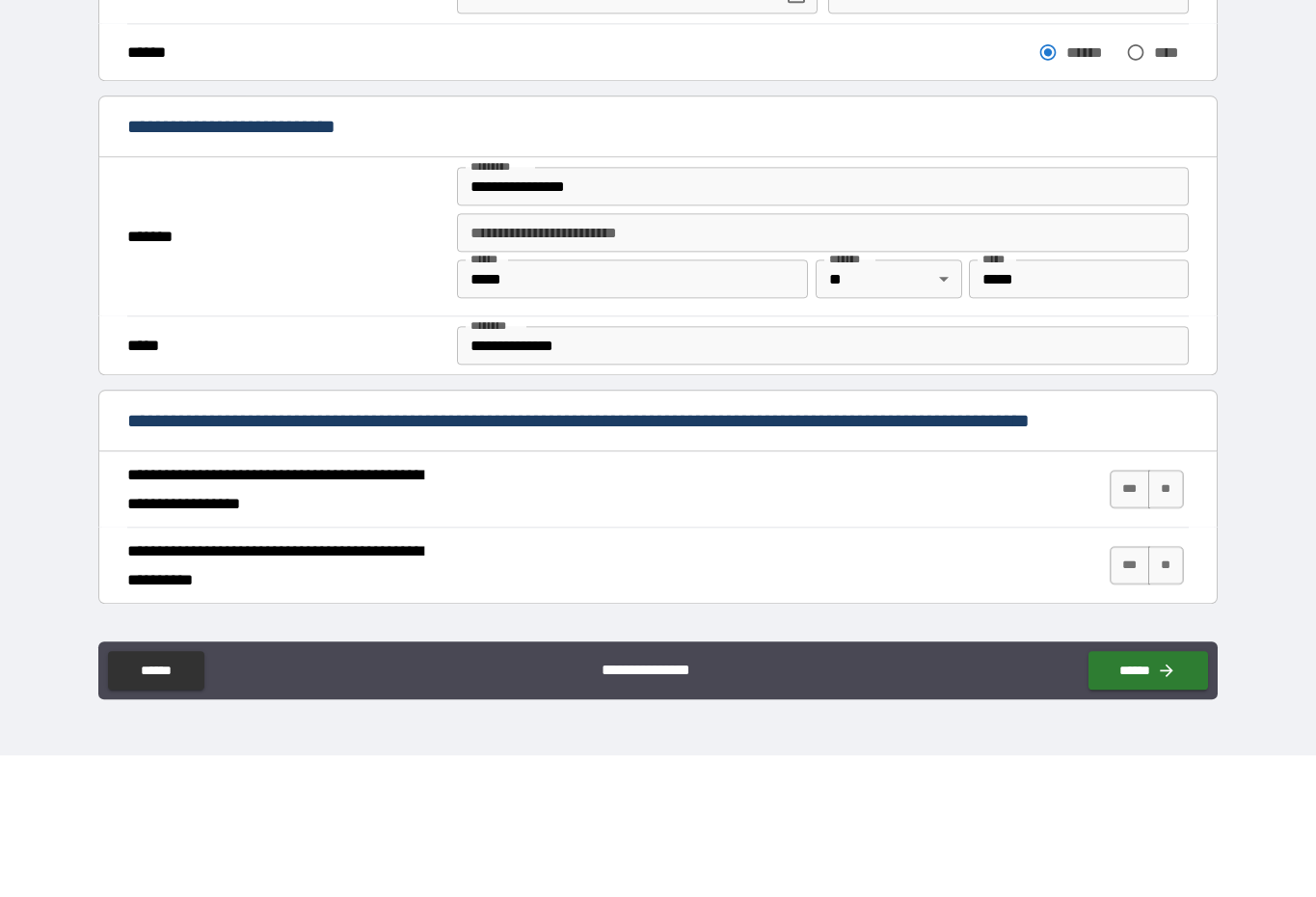 scroll, scrollTop: 40, scrollLeft: 0, axis: vertical 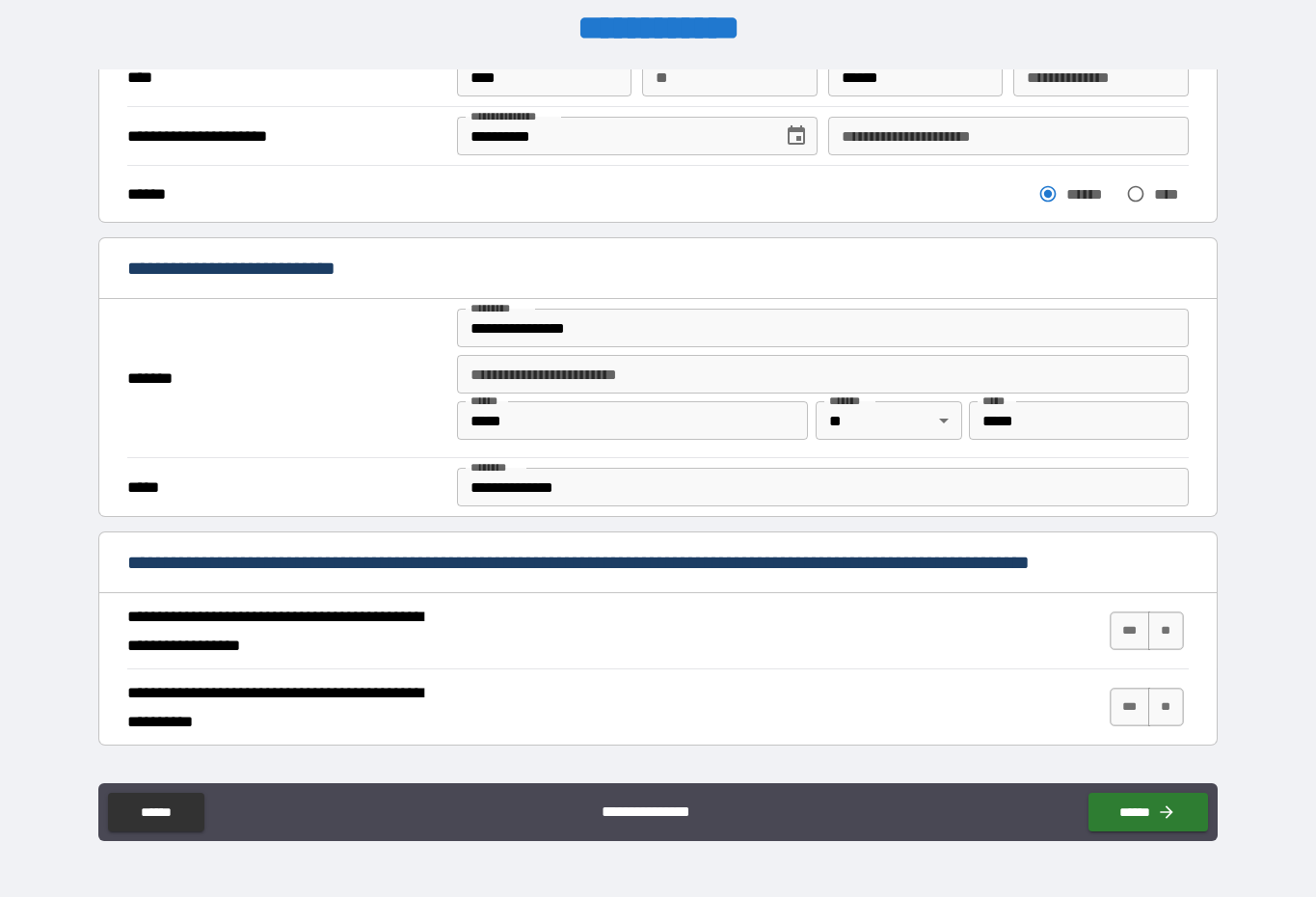 click on "***" at bounding box center (1130, 631) 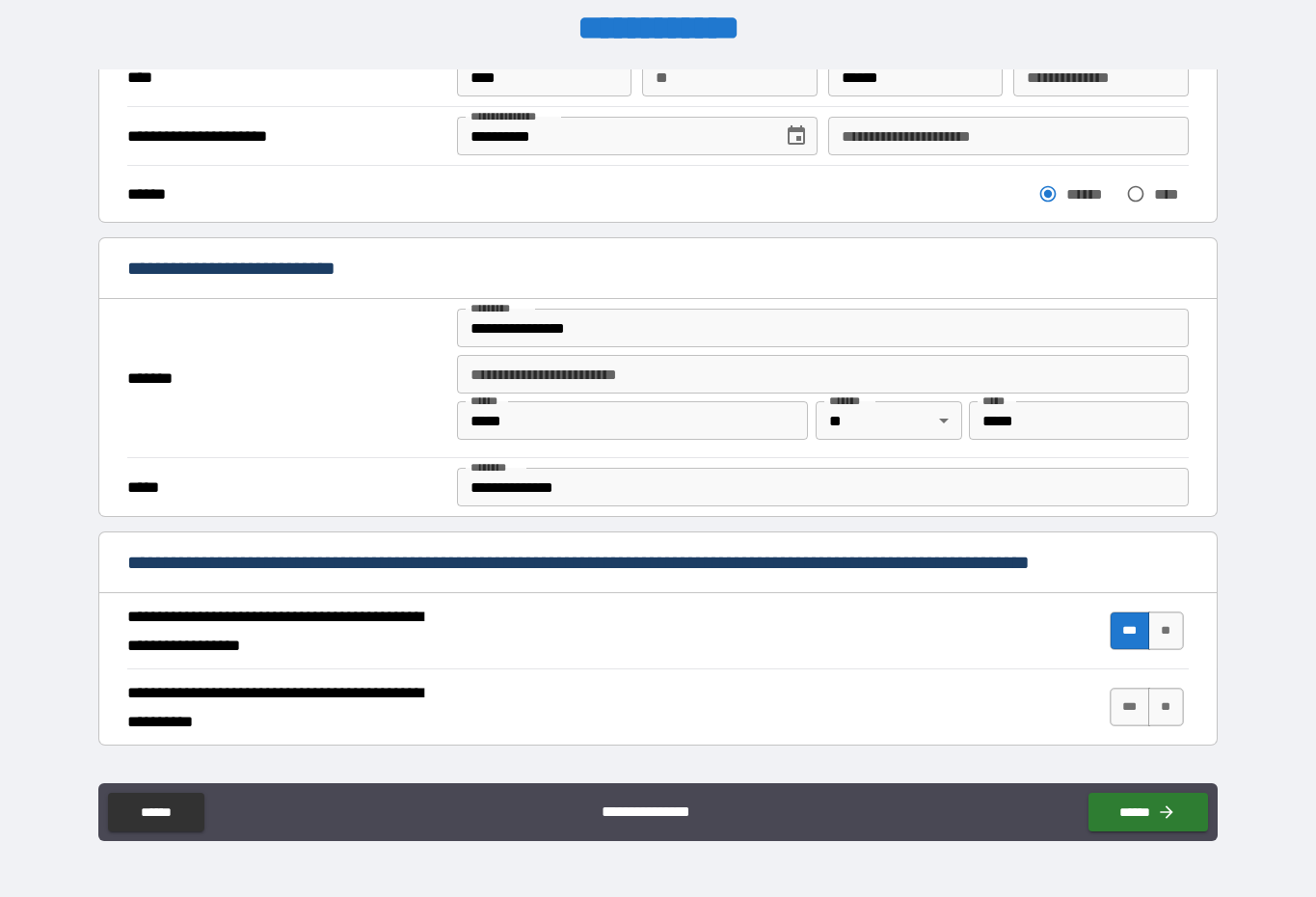 click on "***" at bounding box center [1130, 707] 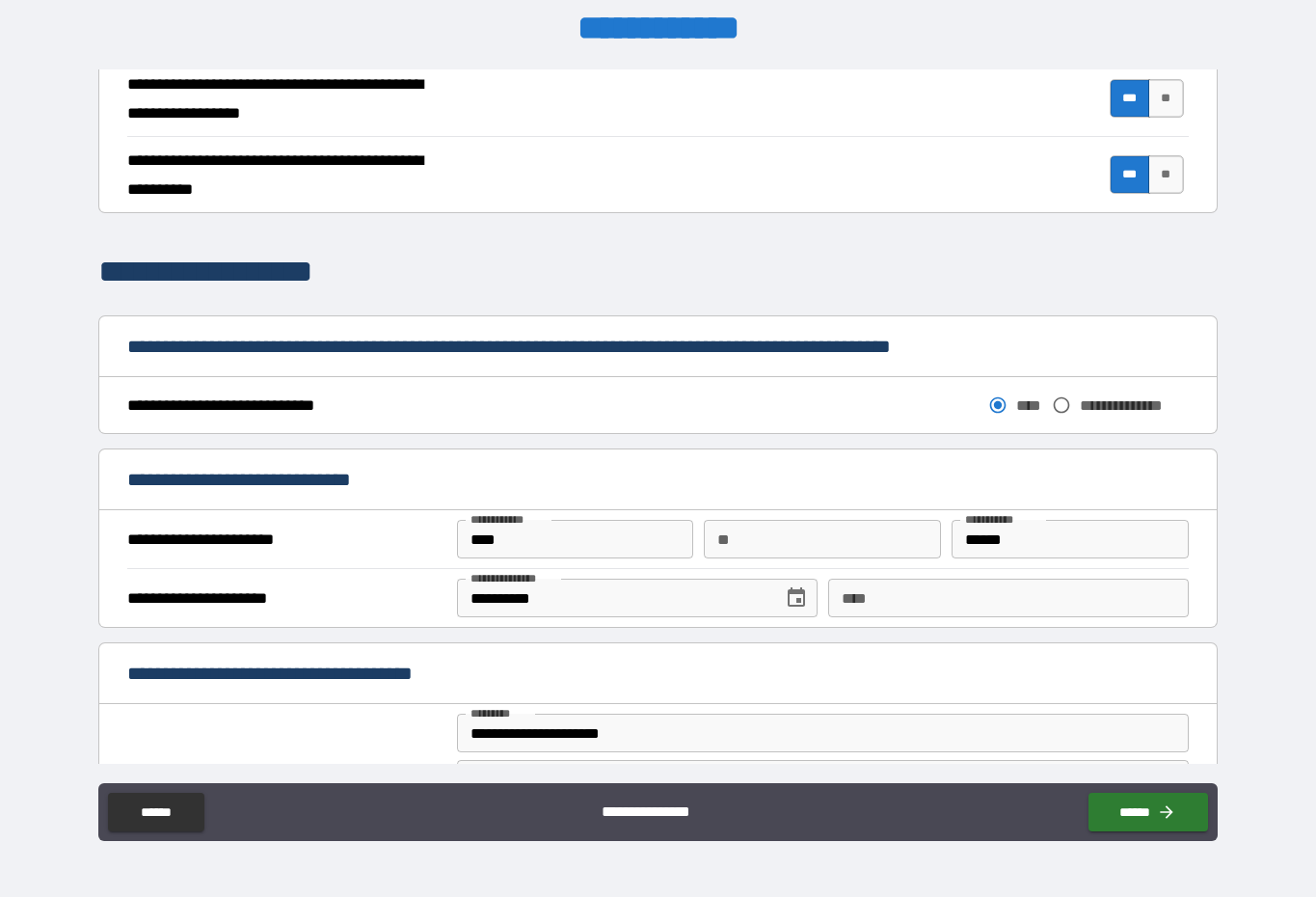 scroll, scrollTop: 694, scrollLeft: 0, axis: vertical 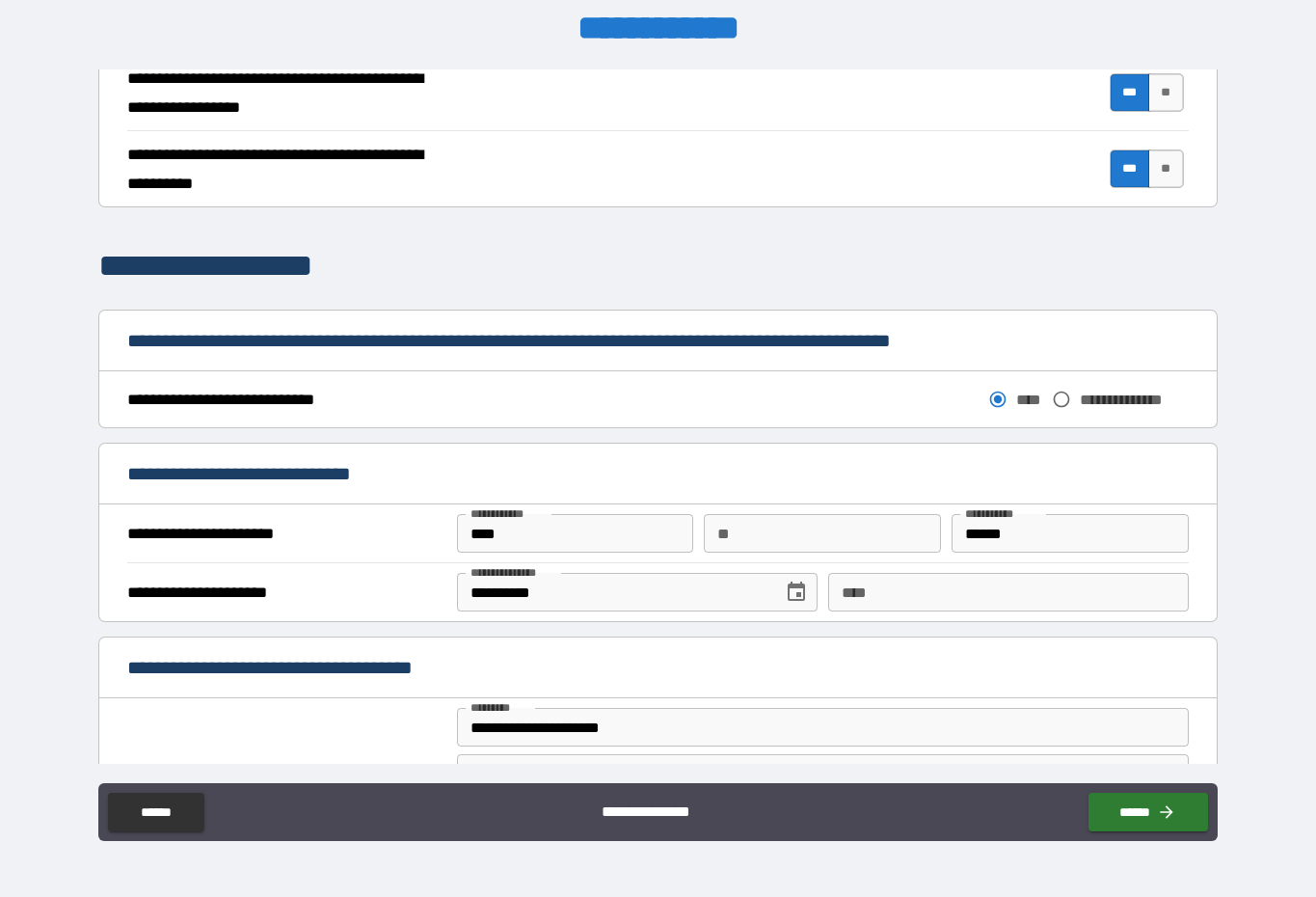 click on "******" at bounding box center (1070, 533) 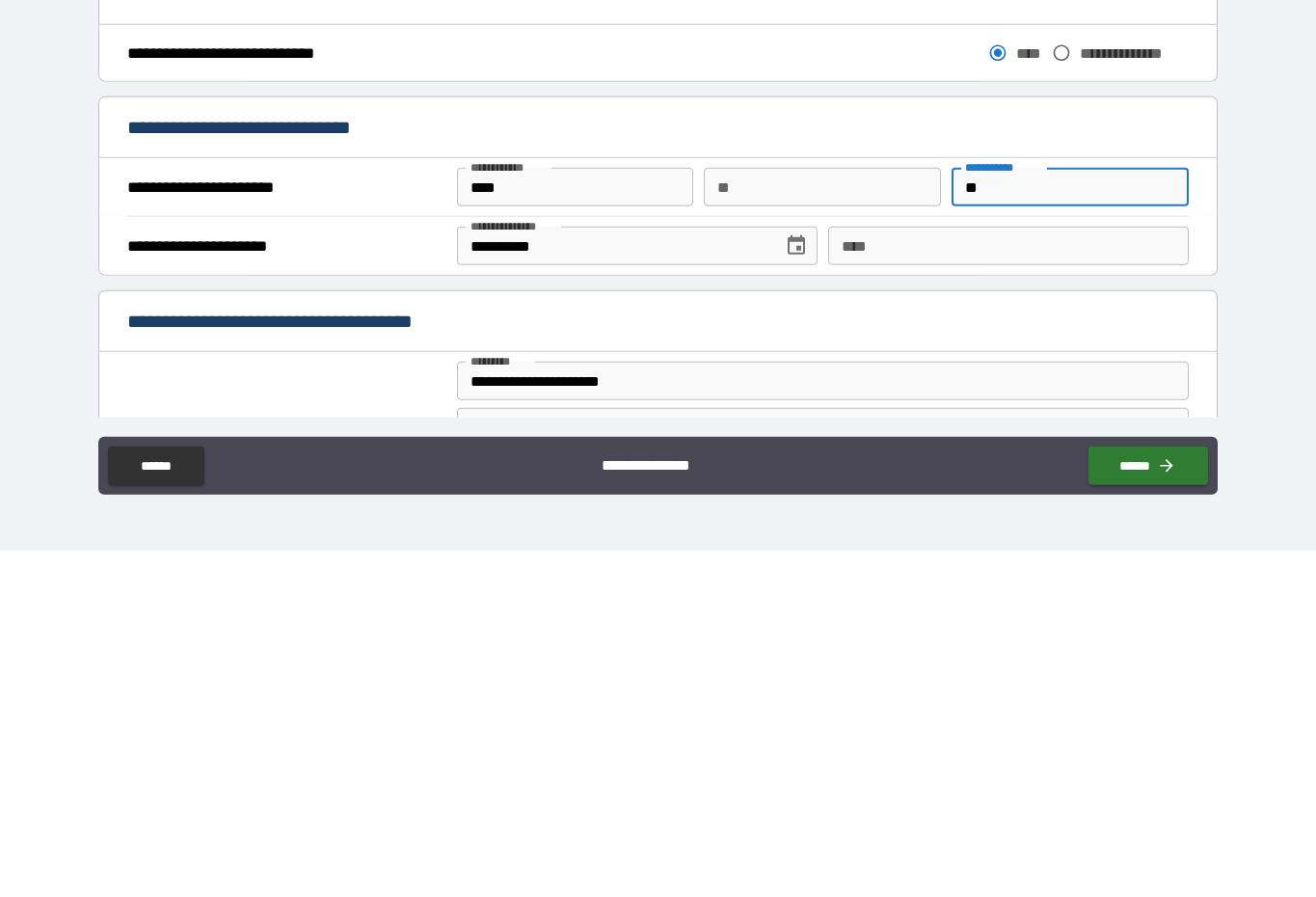type on "*" 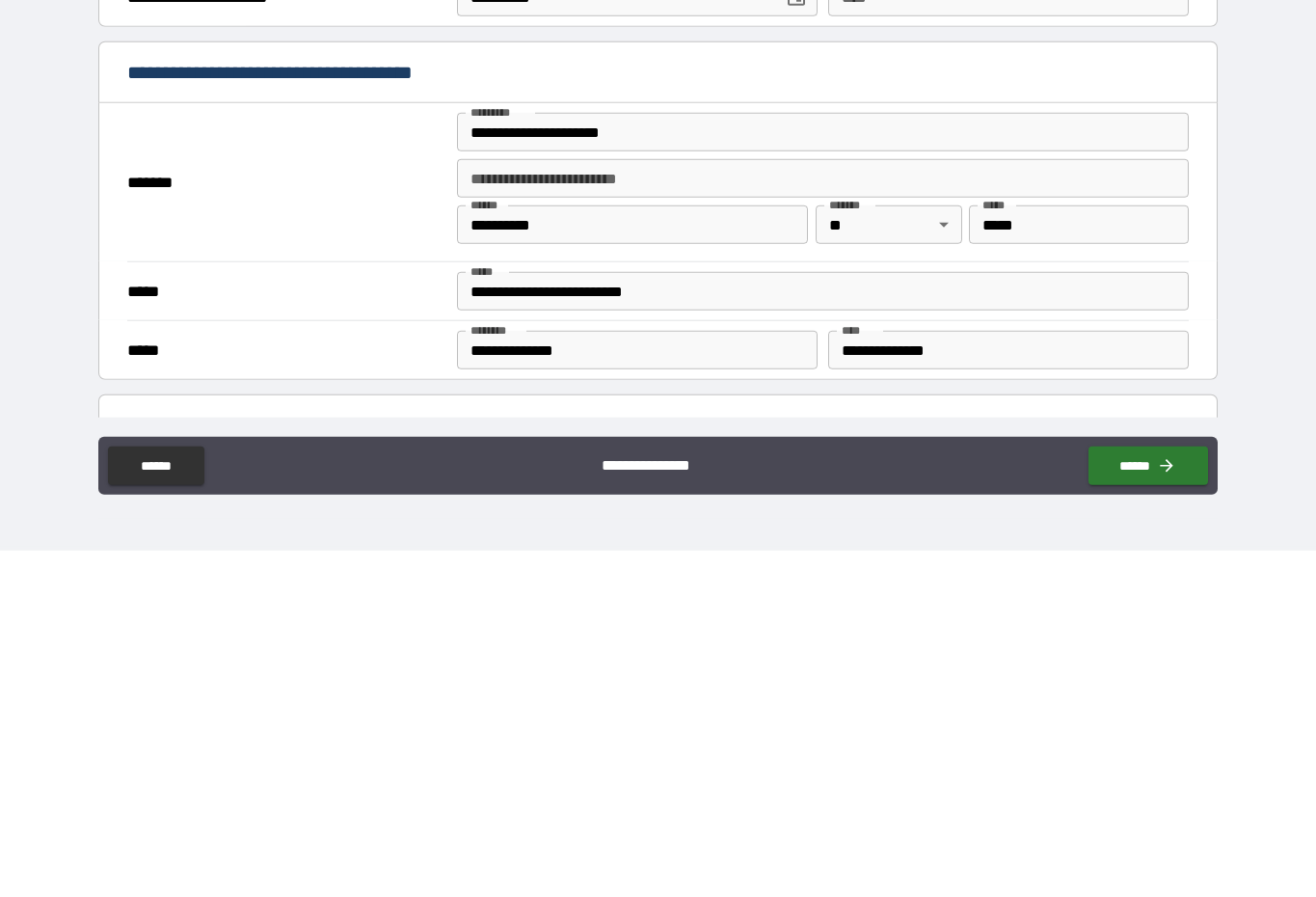 scroll, scrollTop: 939, scrollLeft: 0, axis: vertical 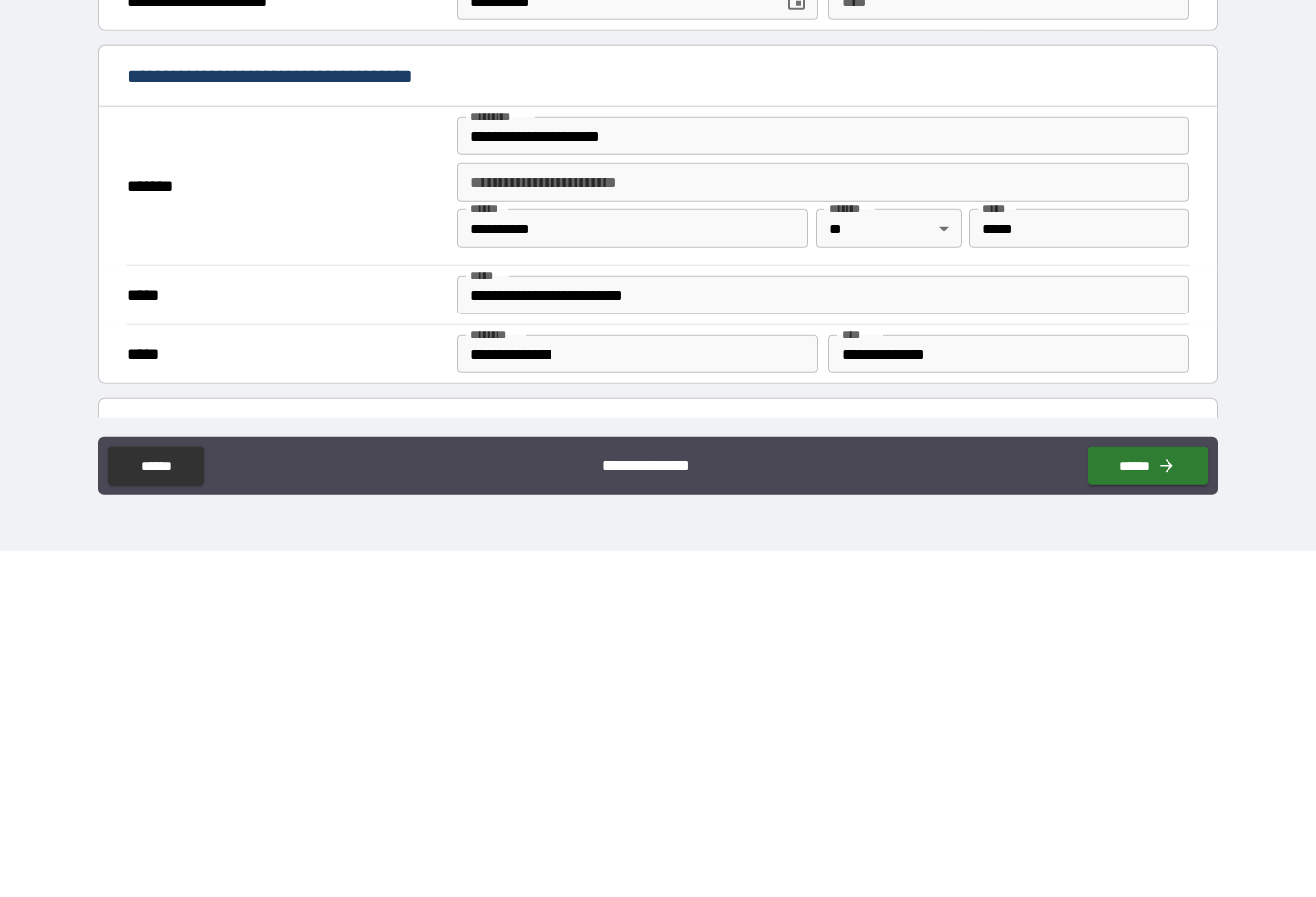 type on "******" 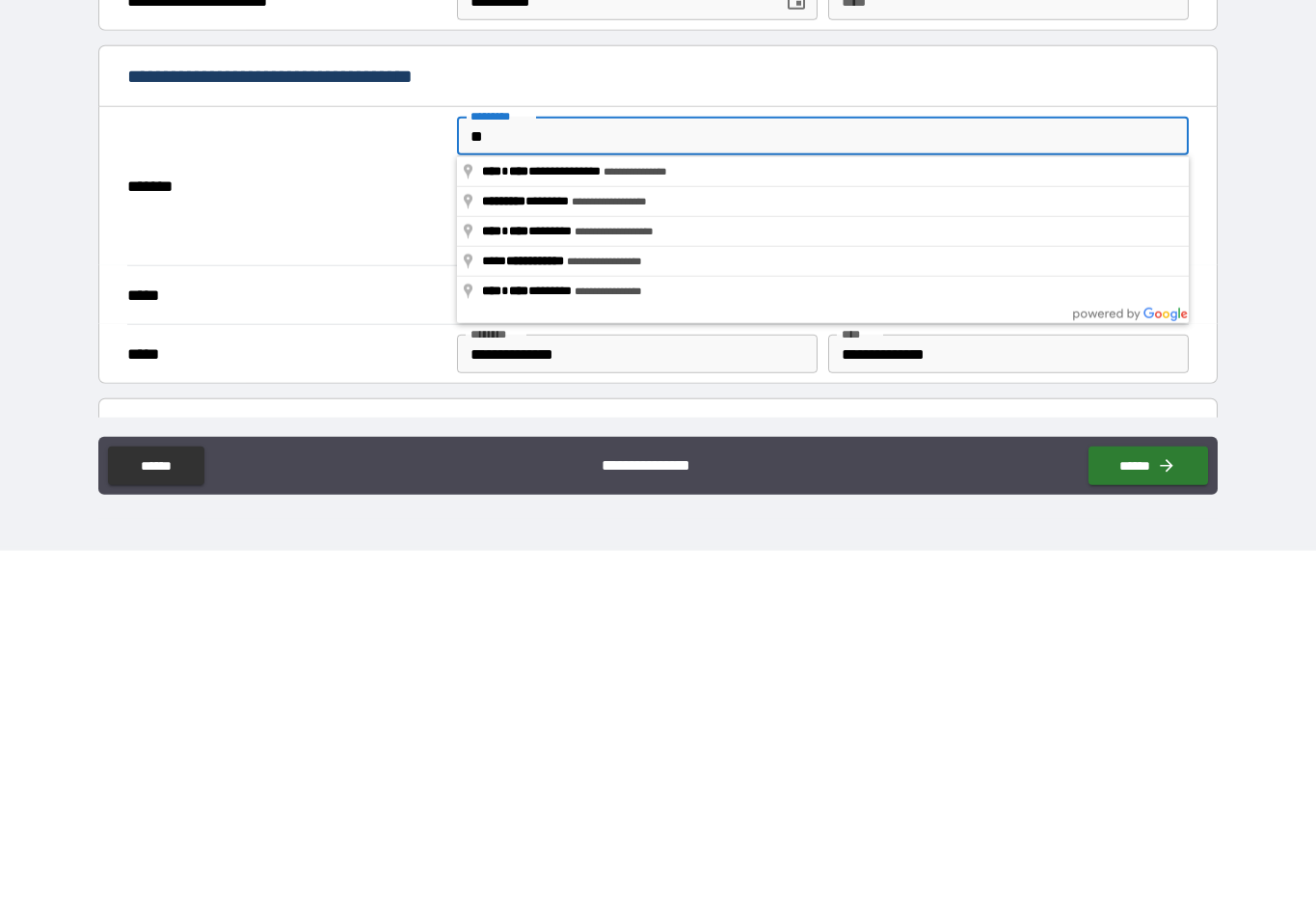 type on "*" 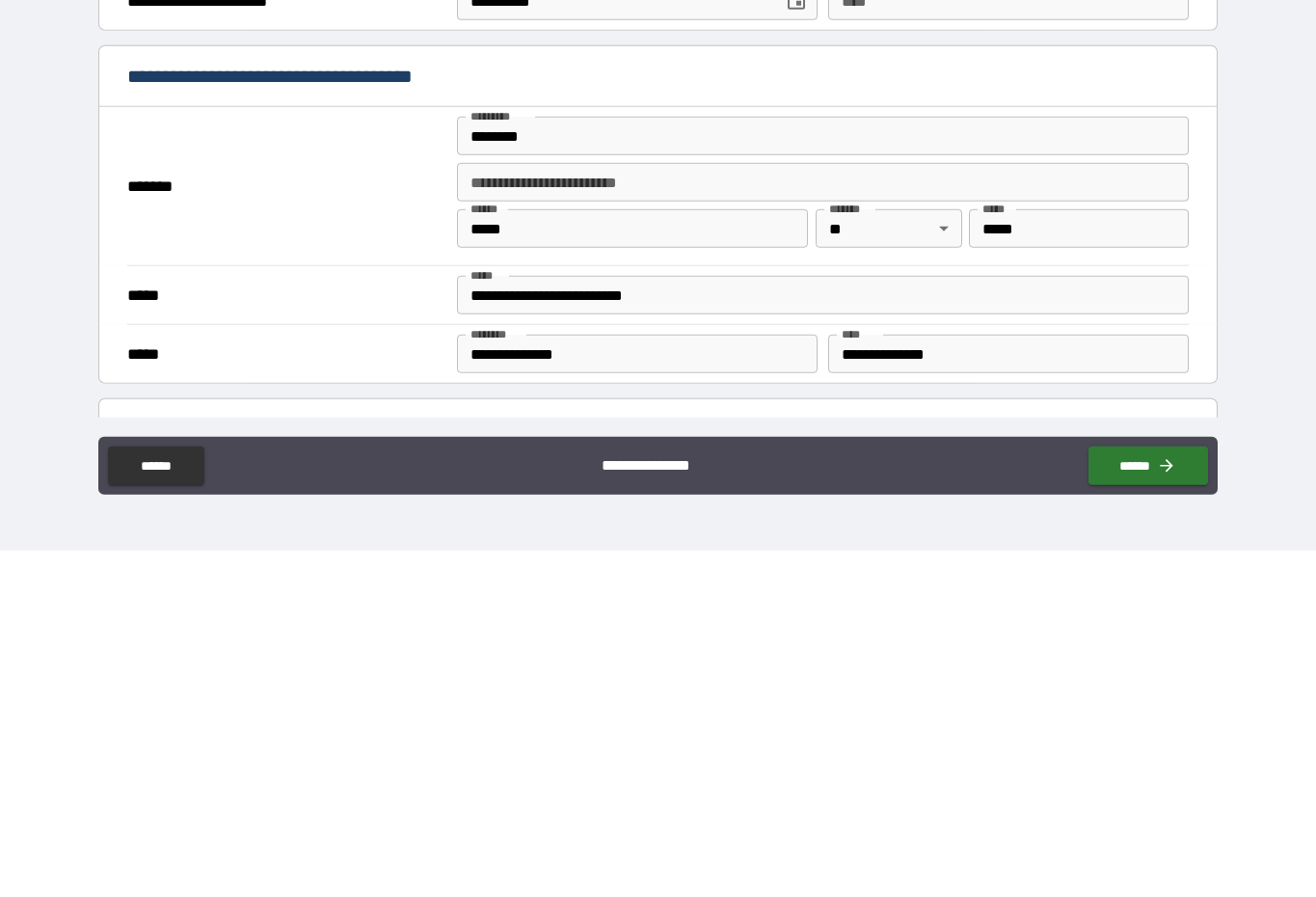 type on "**********" 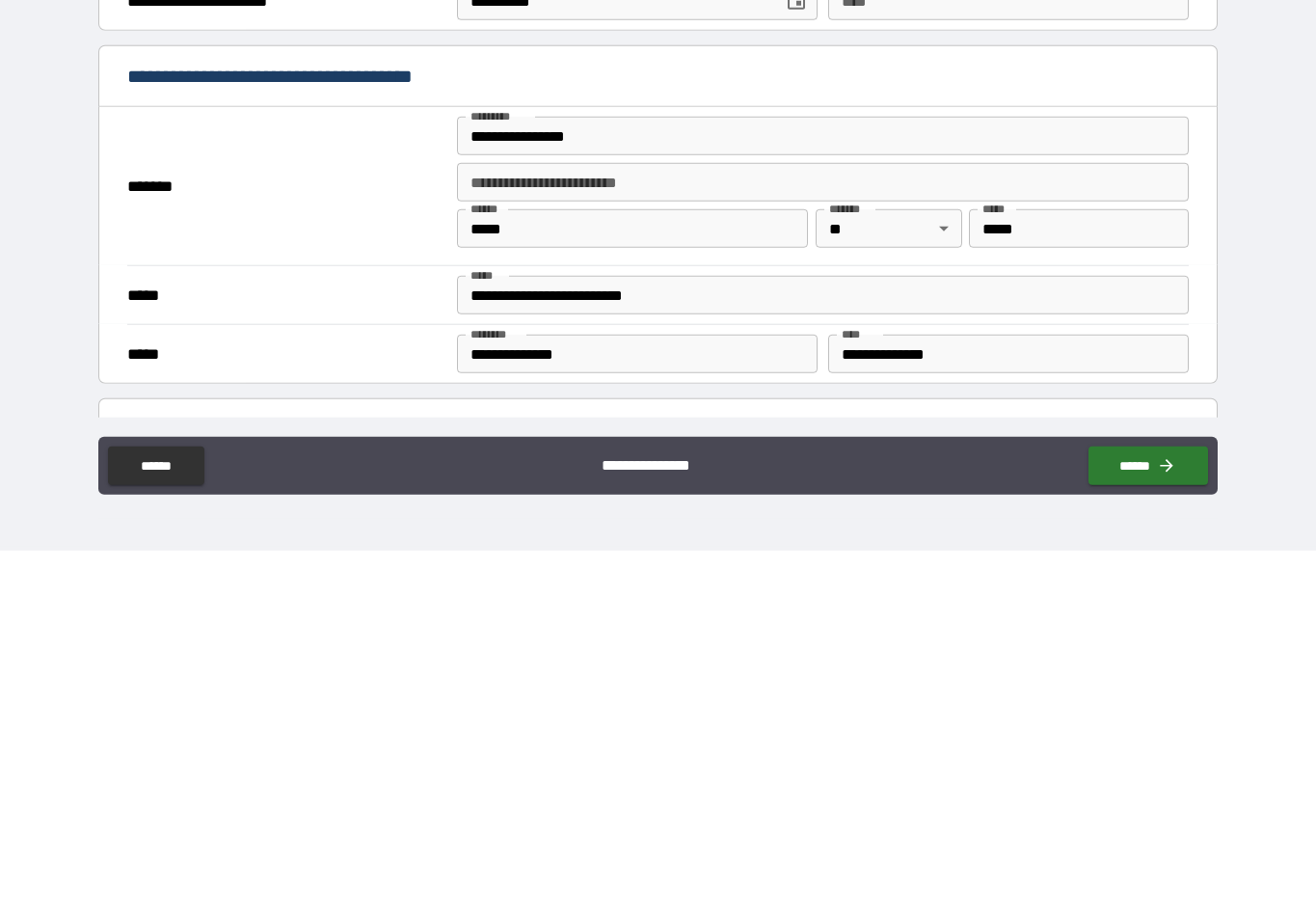 scroll, scrollTop: 40, scrollLeft: 0, axis: vertical 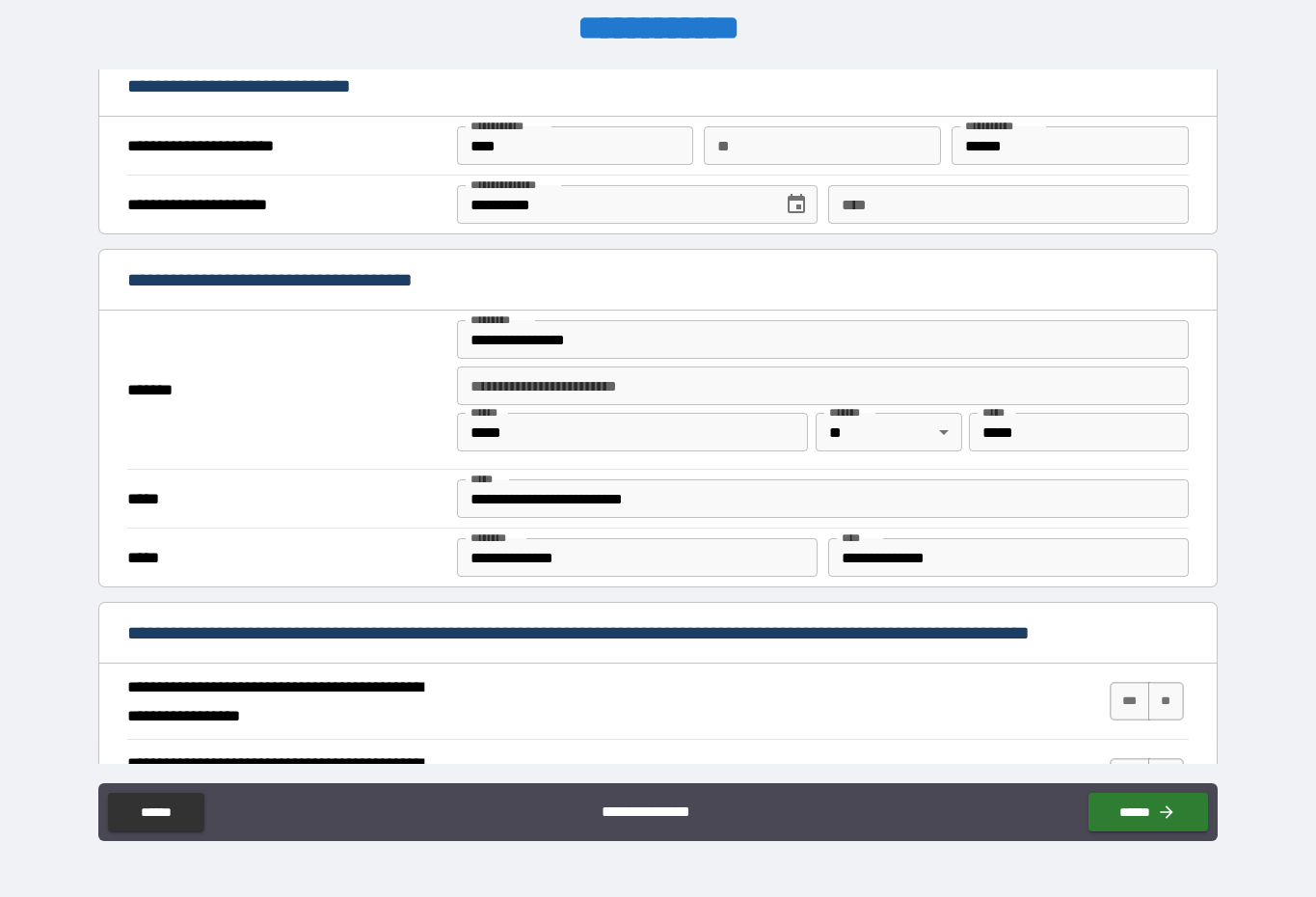 click on "**********" at bounding box center [1008, 557] 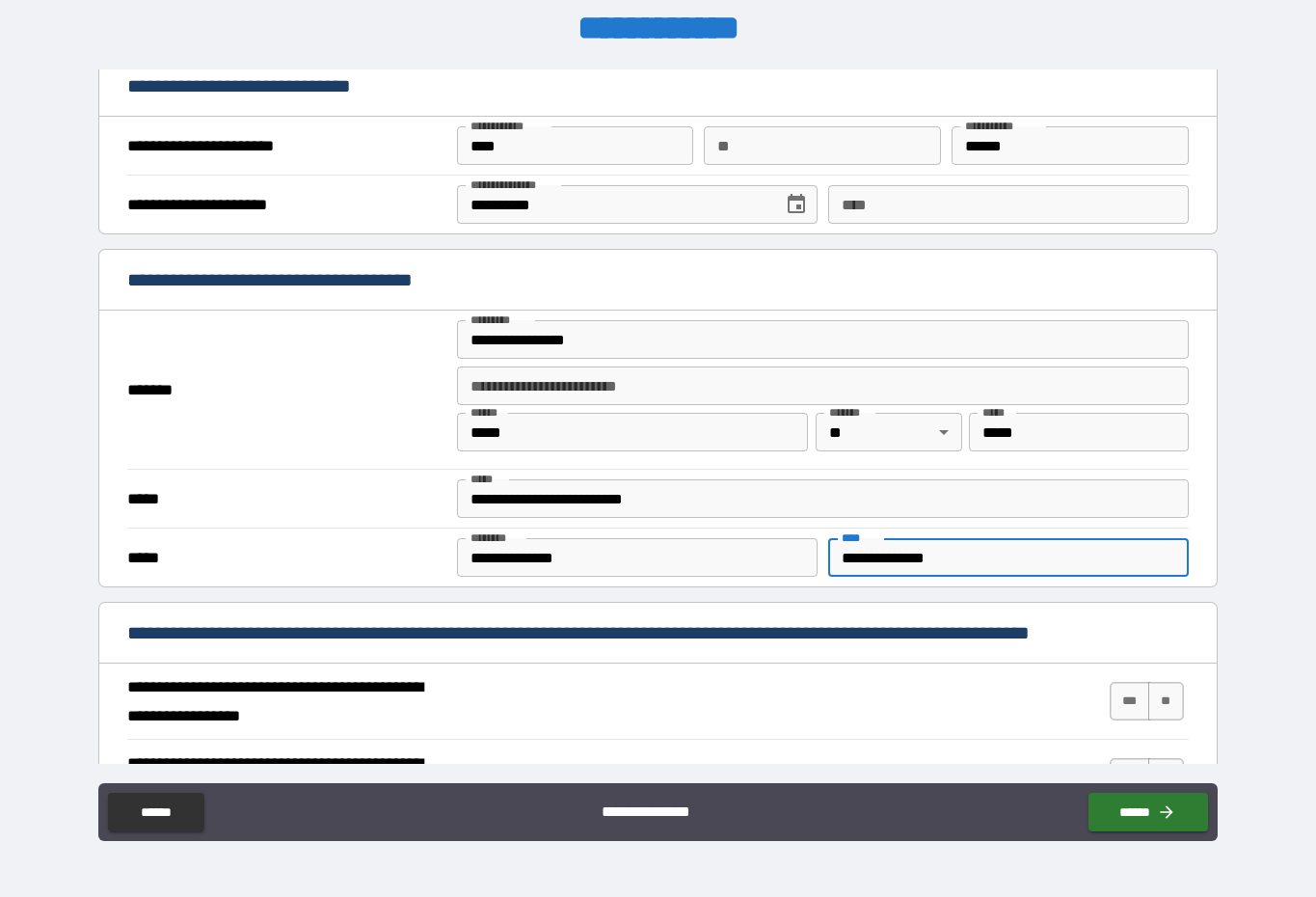 scroll, scrollTop: 40, scrollLeft: 0, axis: vertical 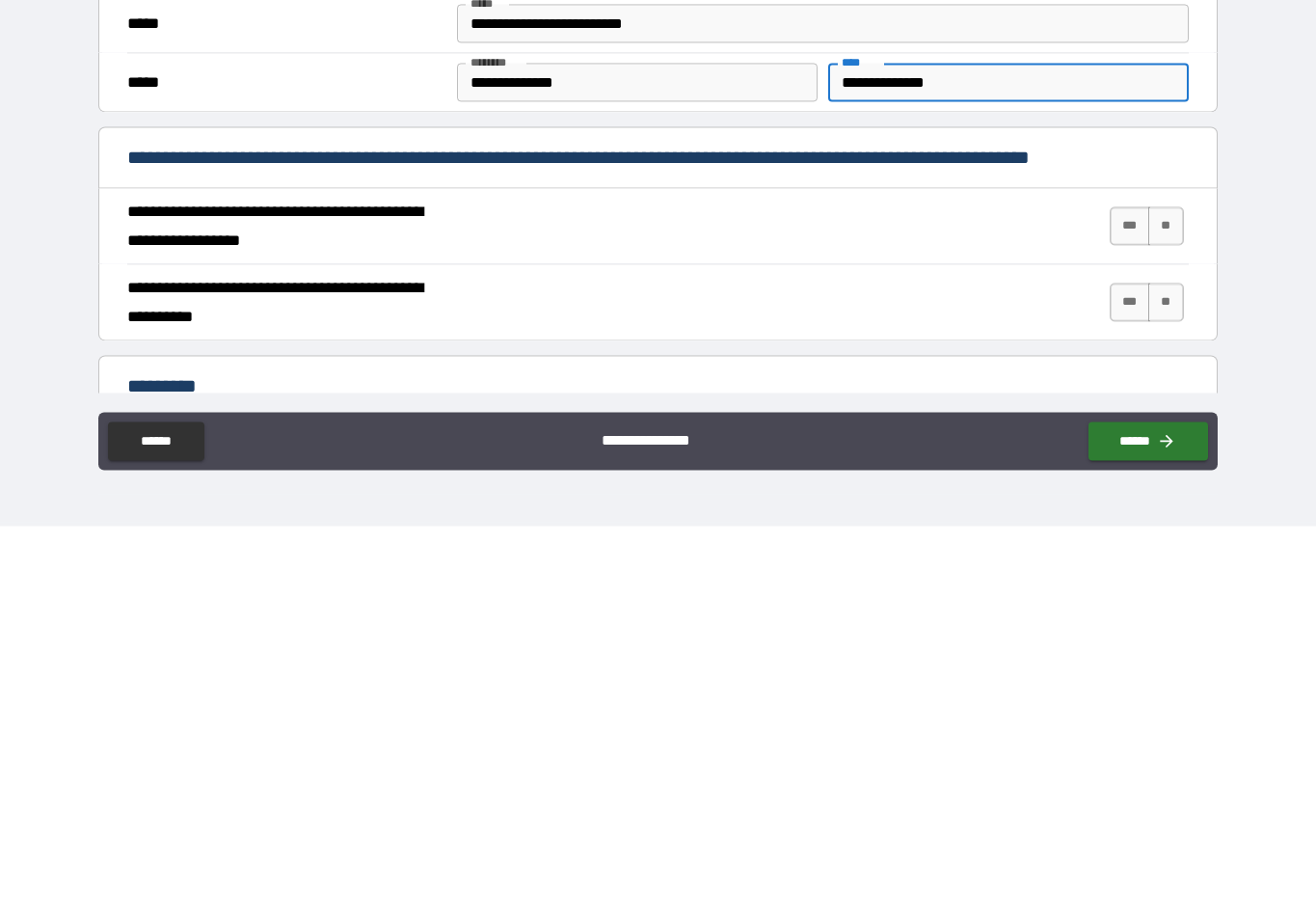 type on "**********" 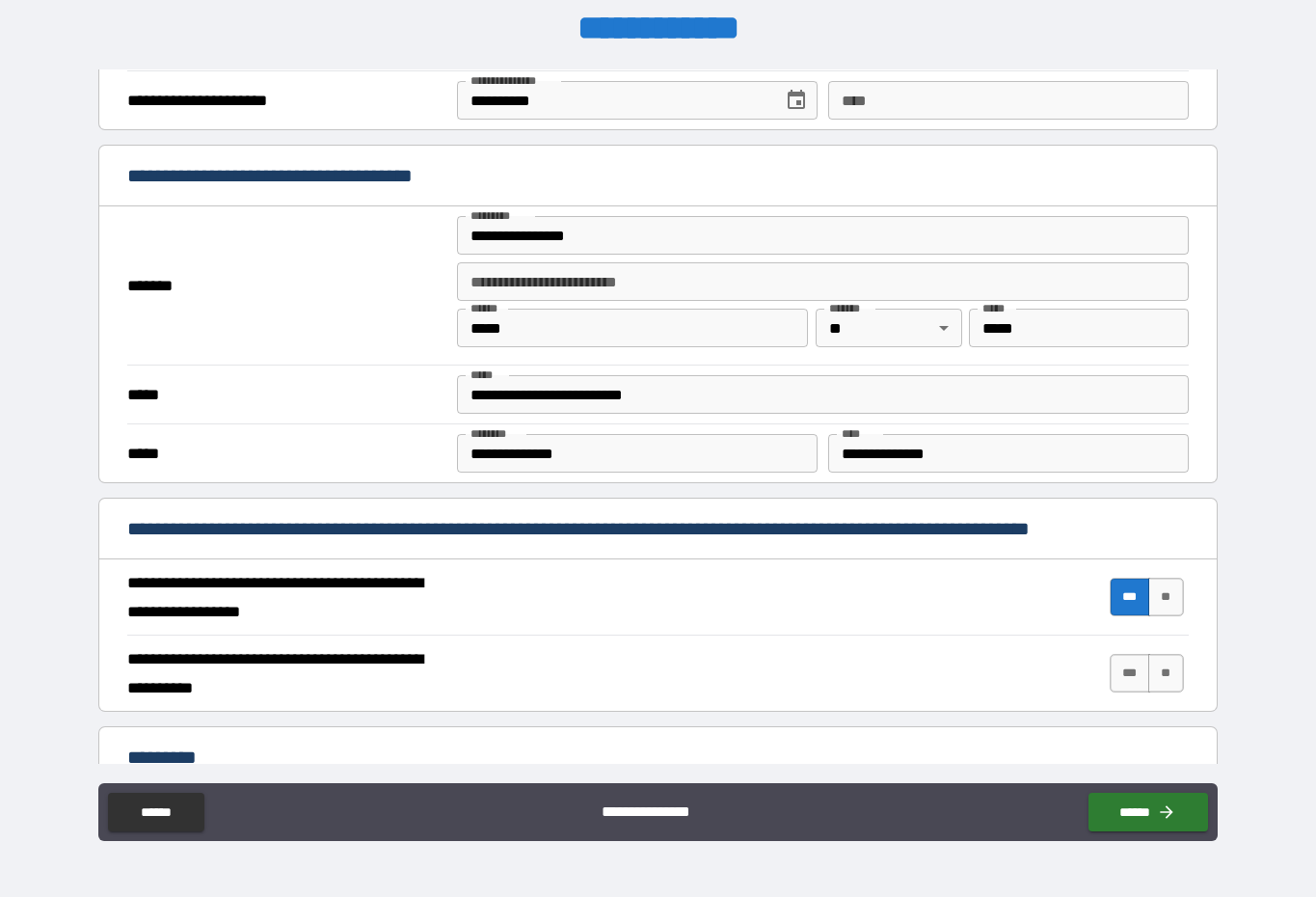 click on "***" at bounding box center [1130, 673] 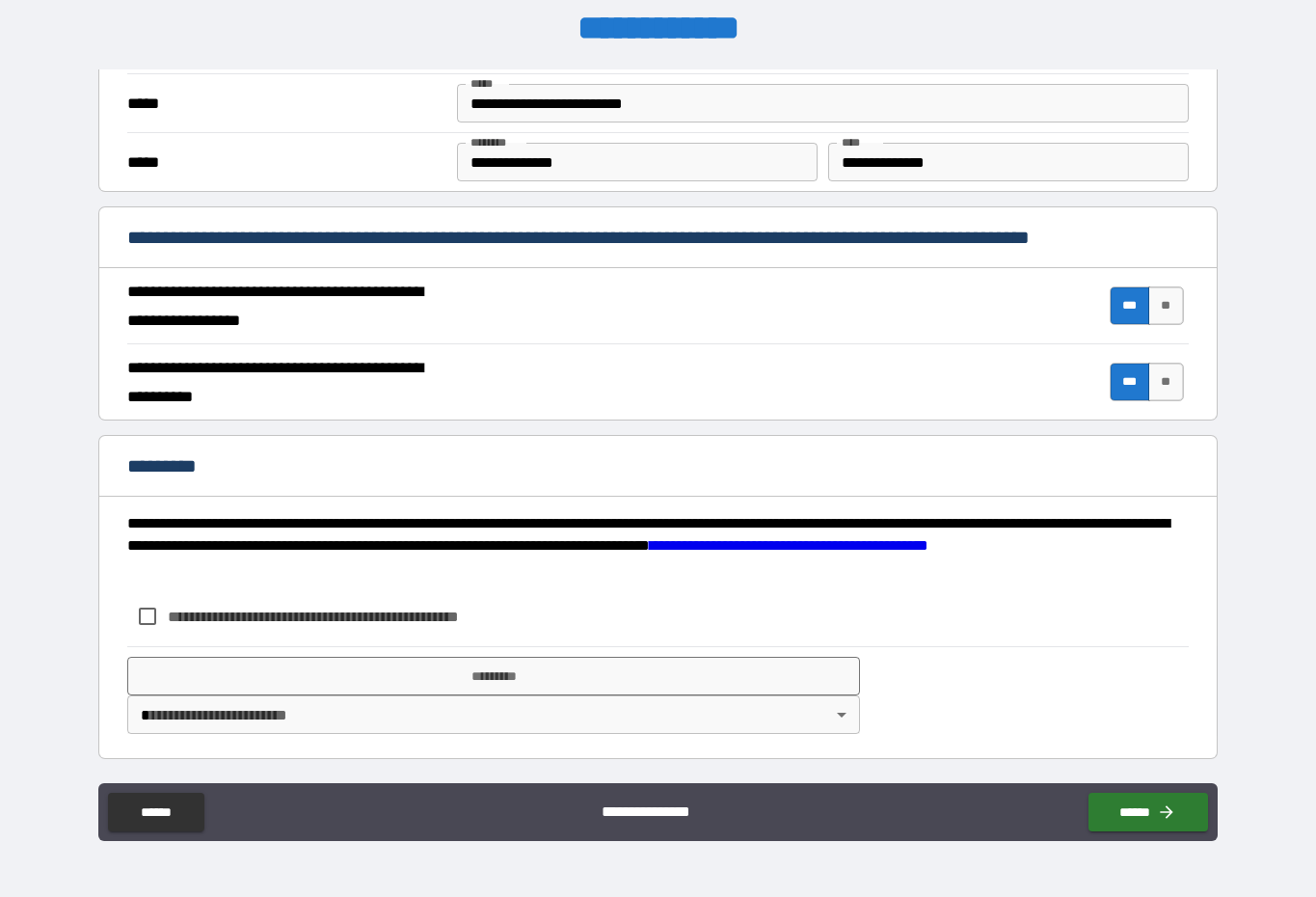 scroll, scrollTop: 1478, scrollLeft: 0, axis: vertical 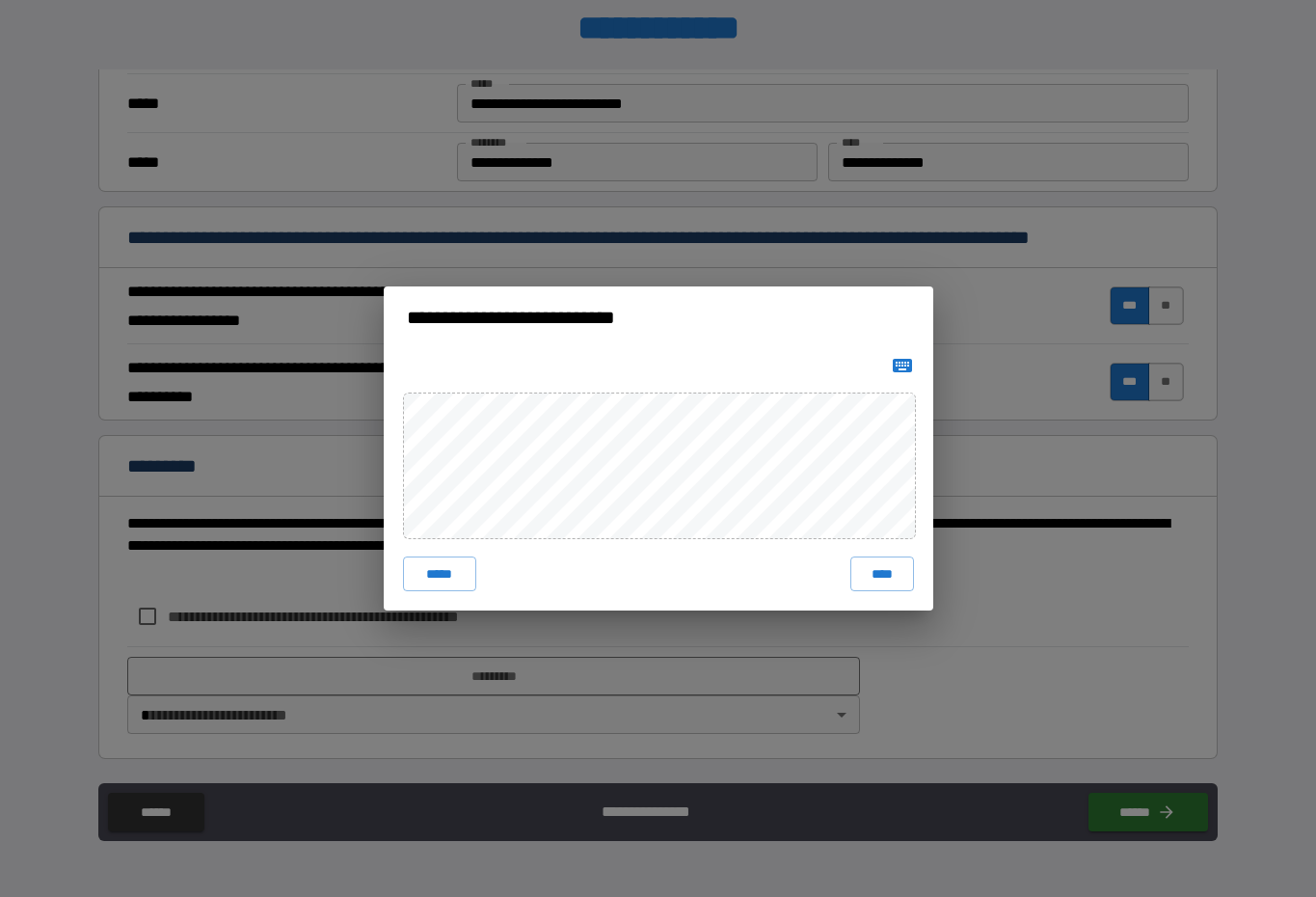 click on "****" at bounding box center [882, 574] 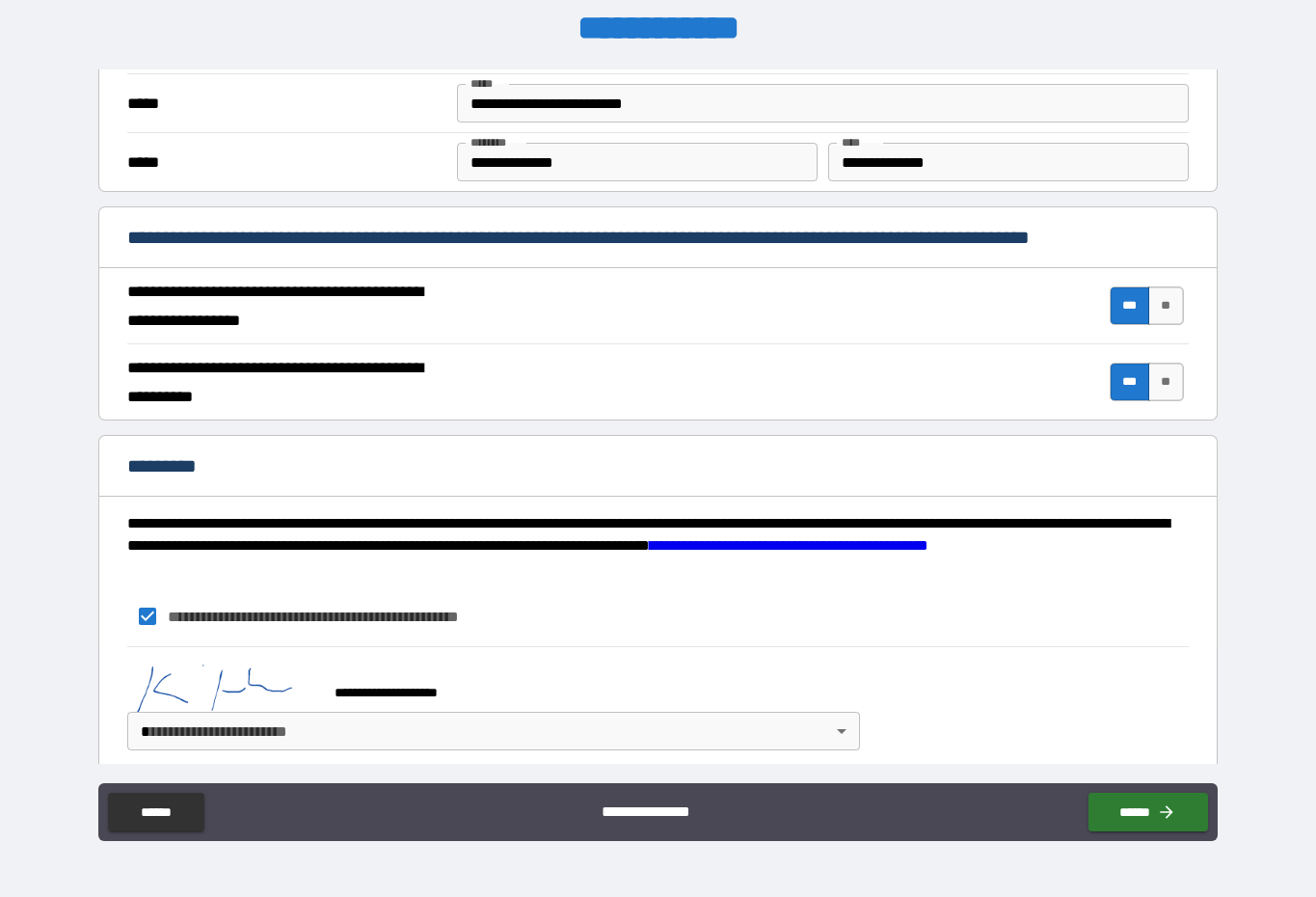 click on "**********" at bounding box center (658, 429) 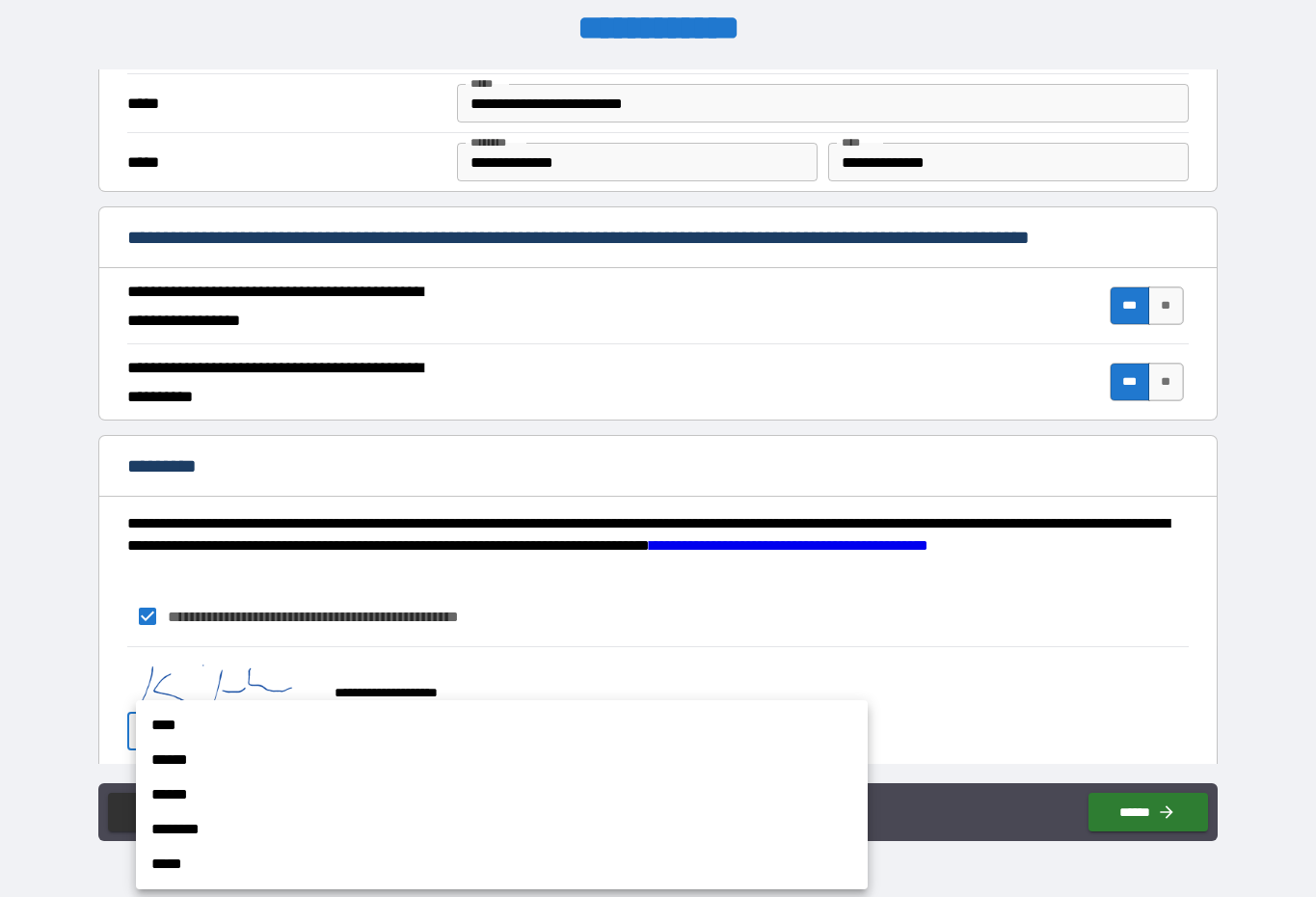 click on "****" at bounding box center (501, 725) 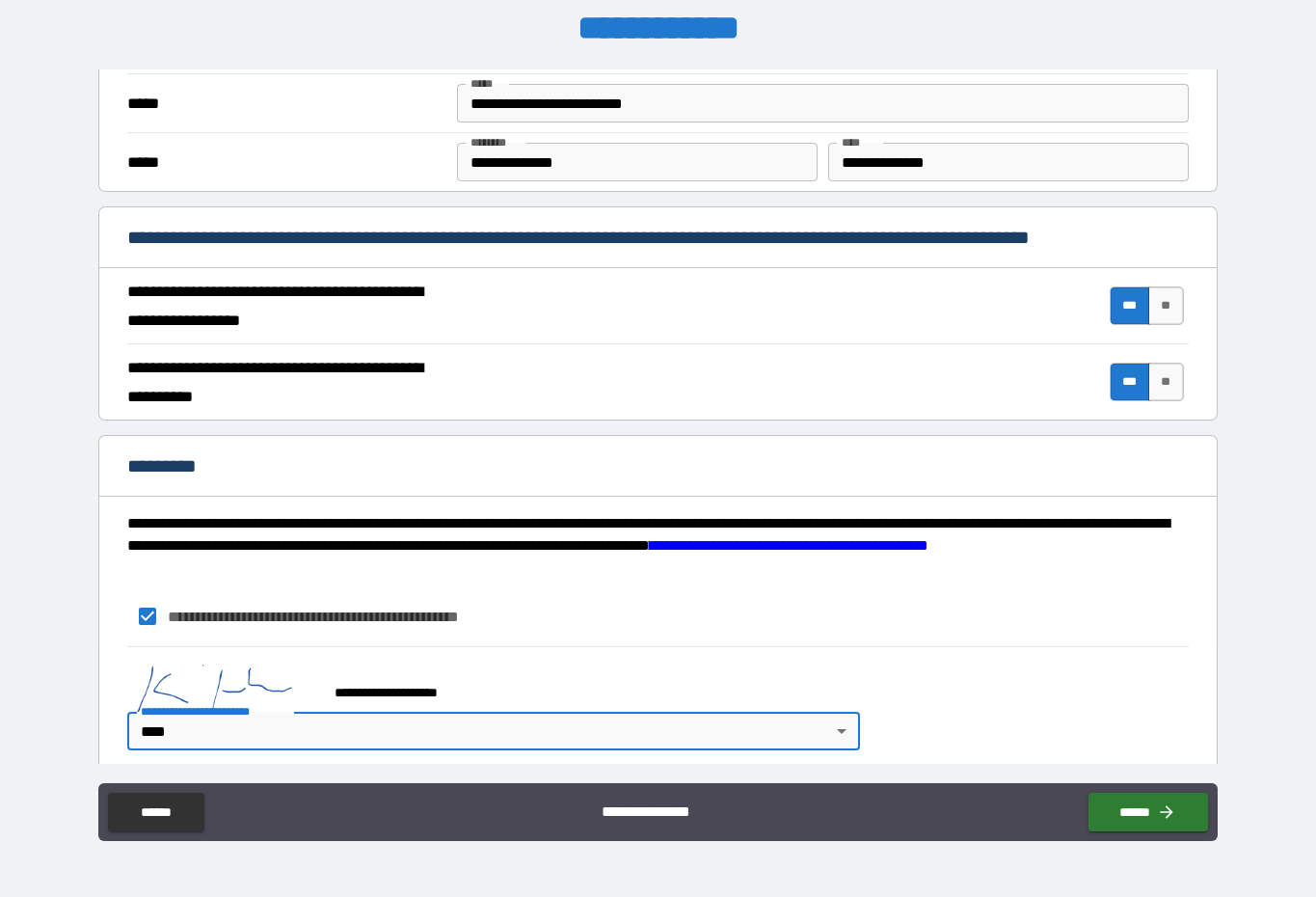 click on "******" at bounding box center [1148, 812] 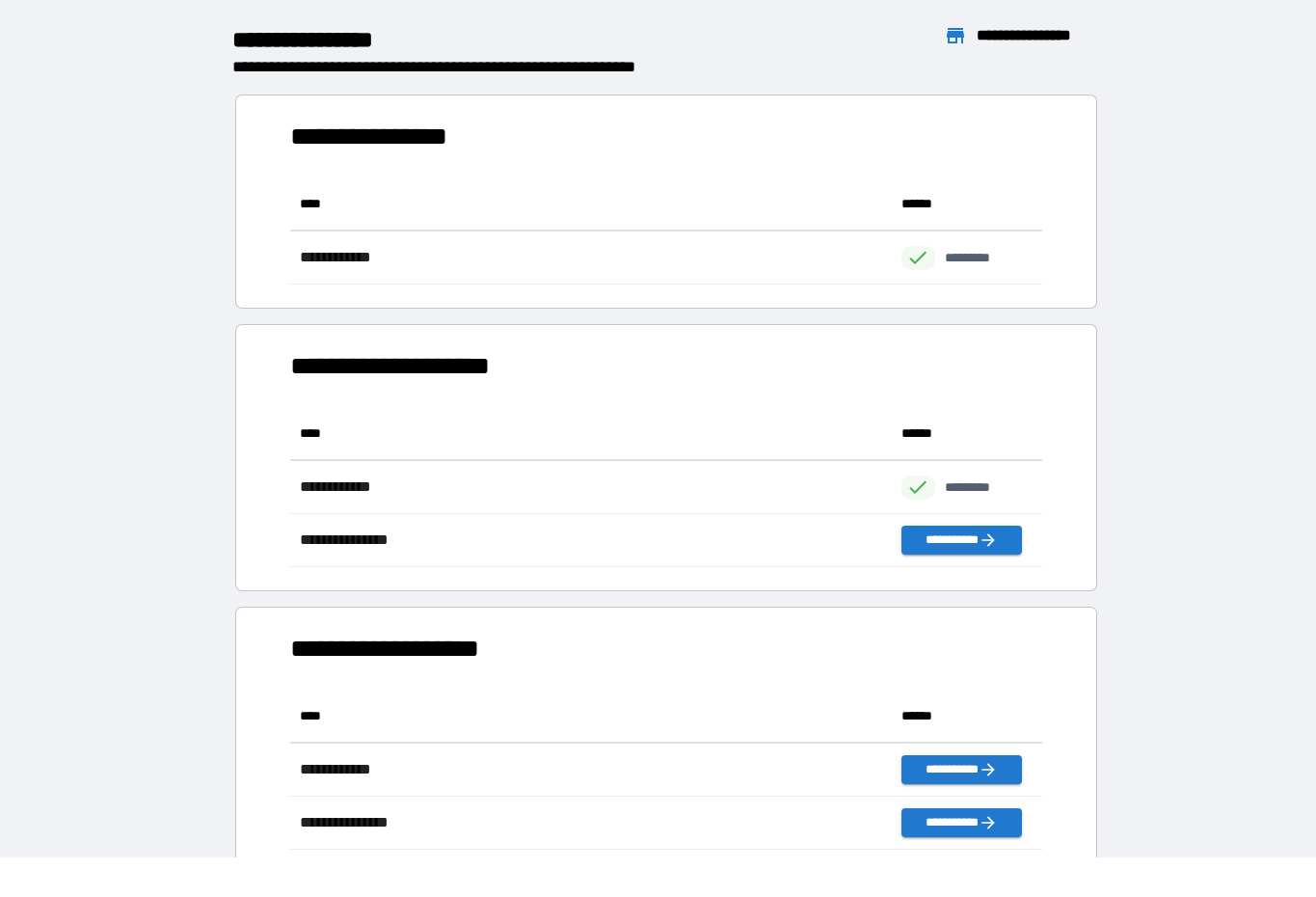 scroll, scrollTop: 107, scrollLeft: 752, axis: both 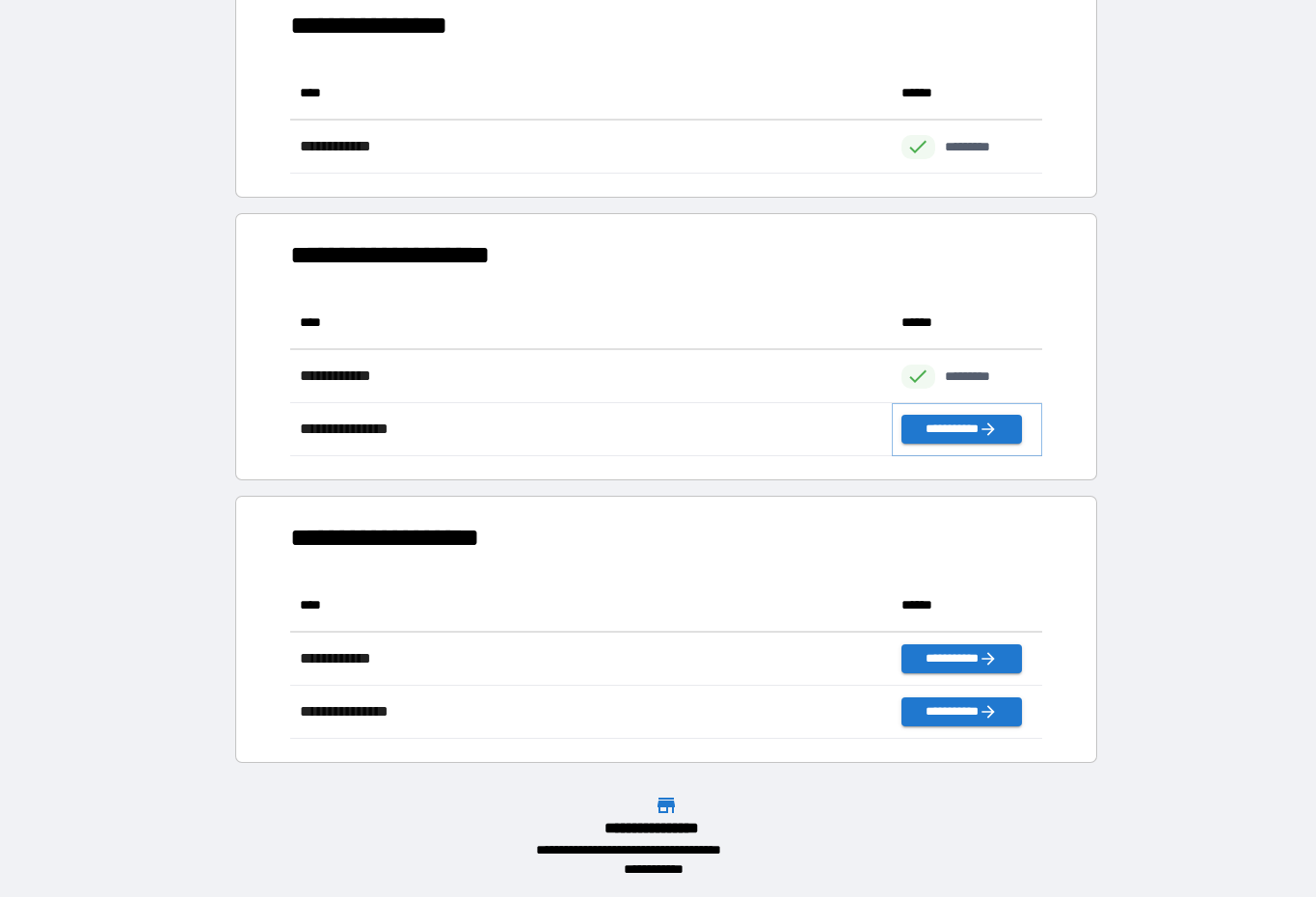 click on "**********" at bounding box center [961, 429] 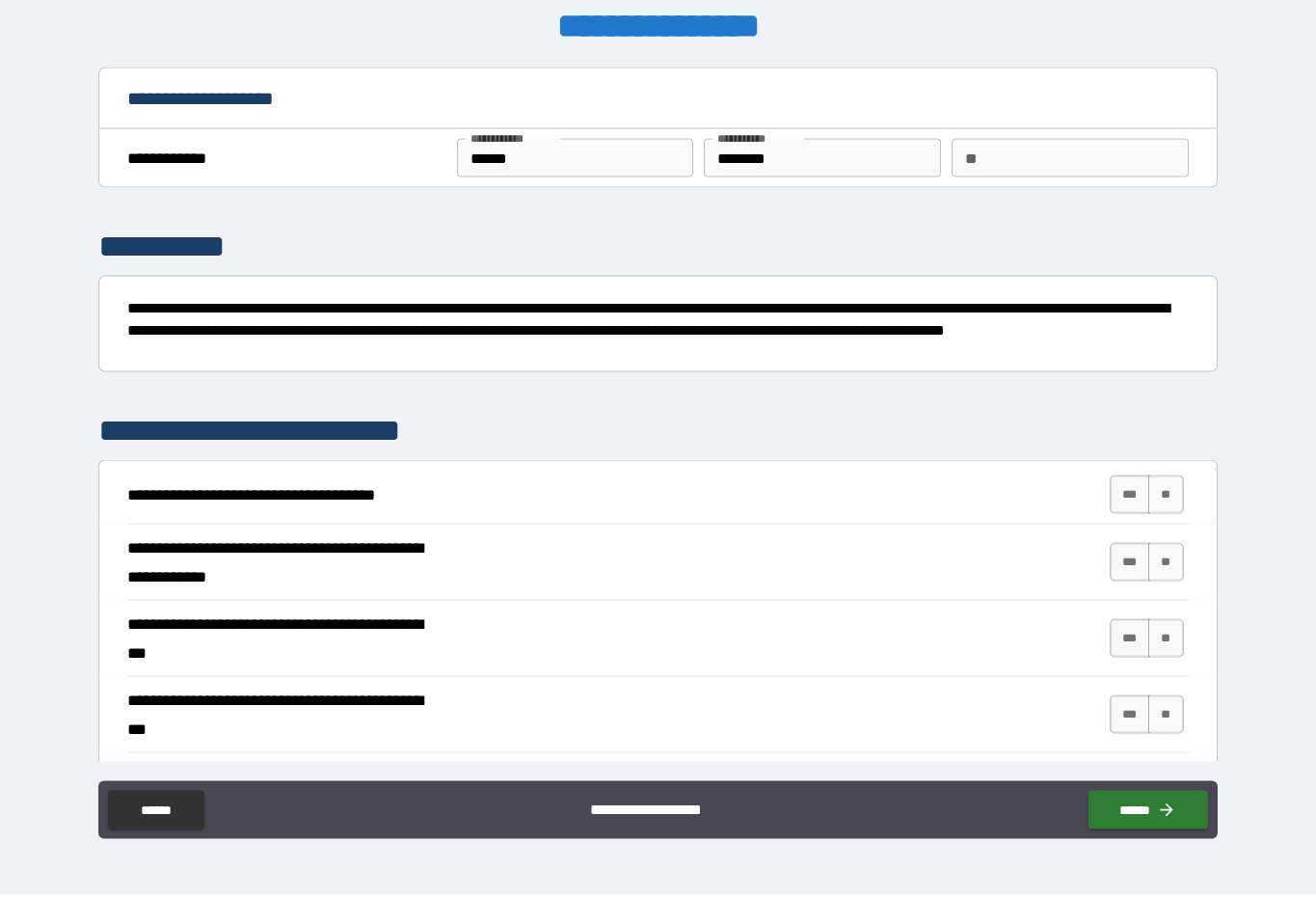 scroll, scrollTop: 0, scrollLeft: 0, axis: both 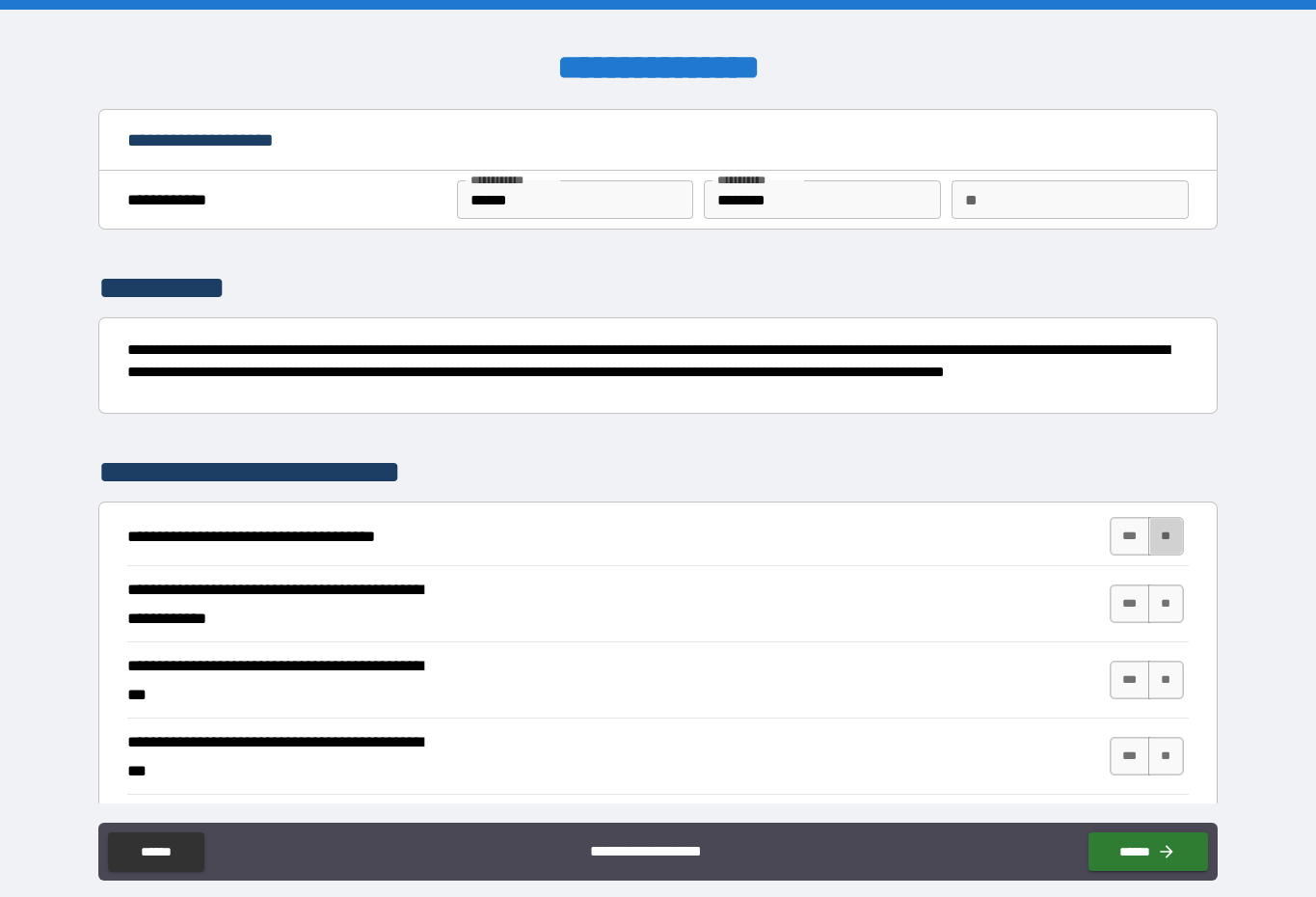 click on "**" at bounding box center [1166, 536] 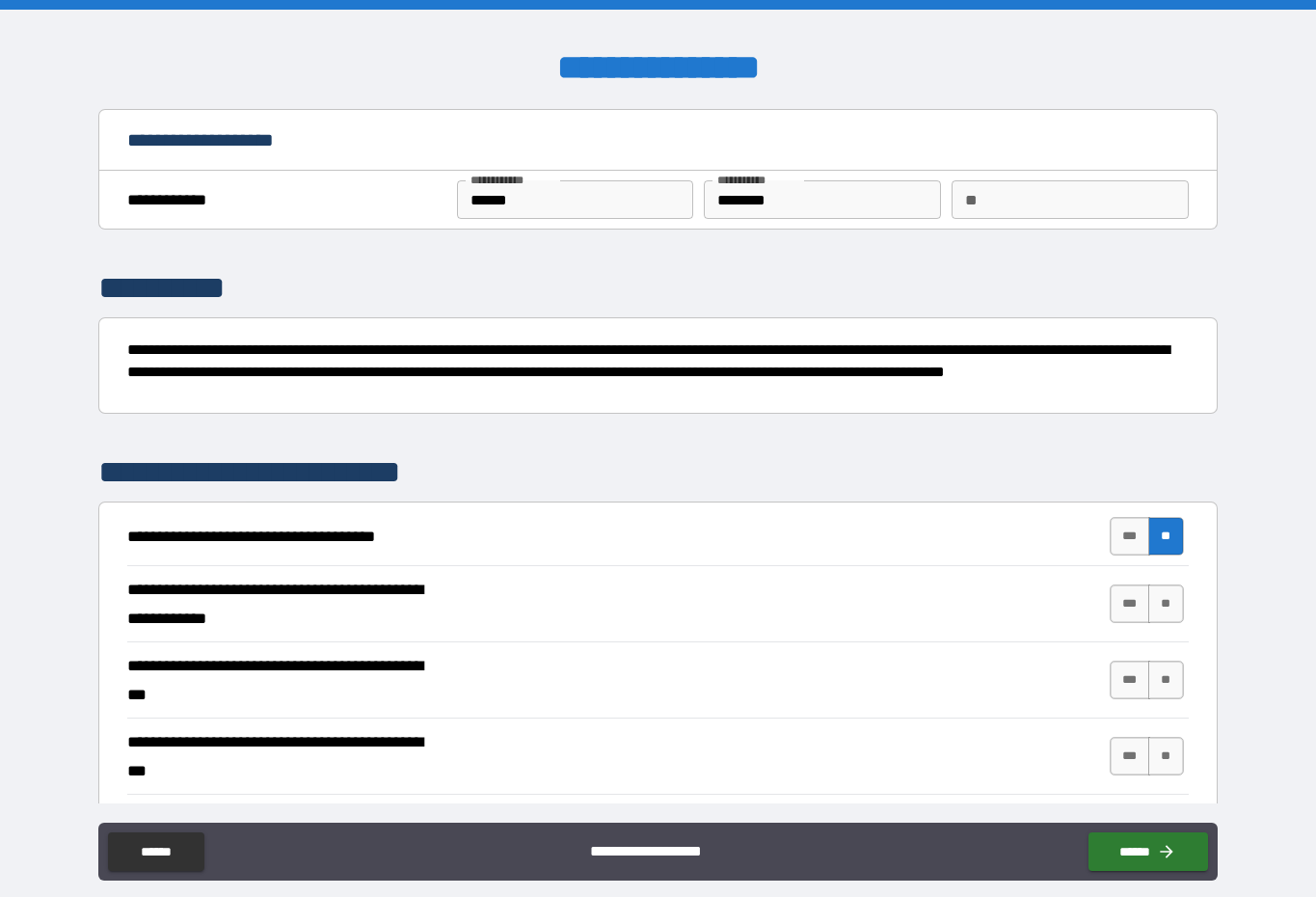 click on "**" at bounding box center [1166, 604] 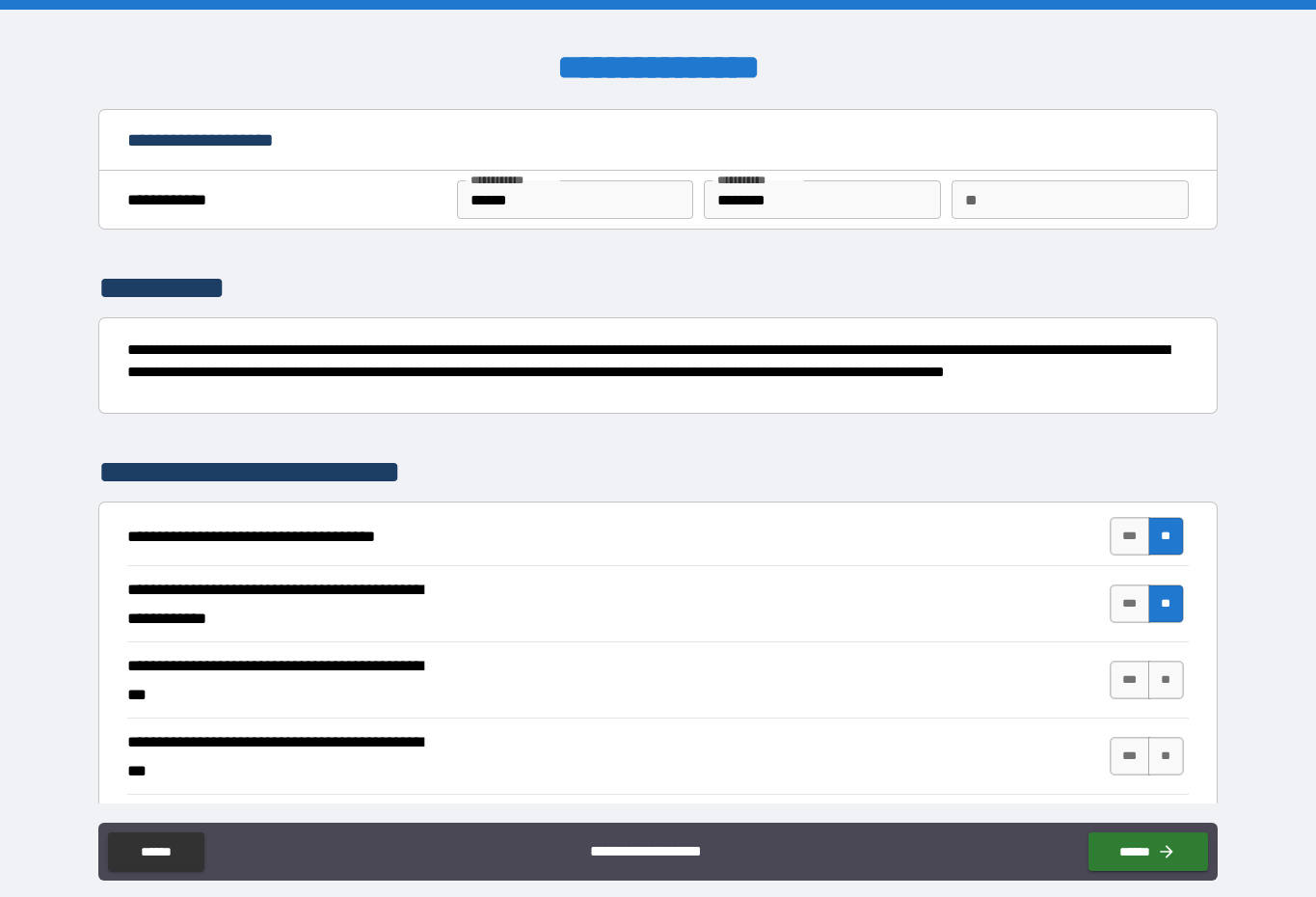 click on "**" at bounding box center [1166, 680] 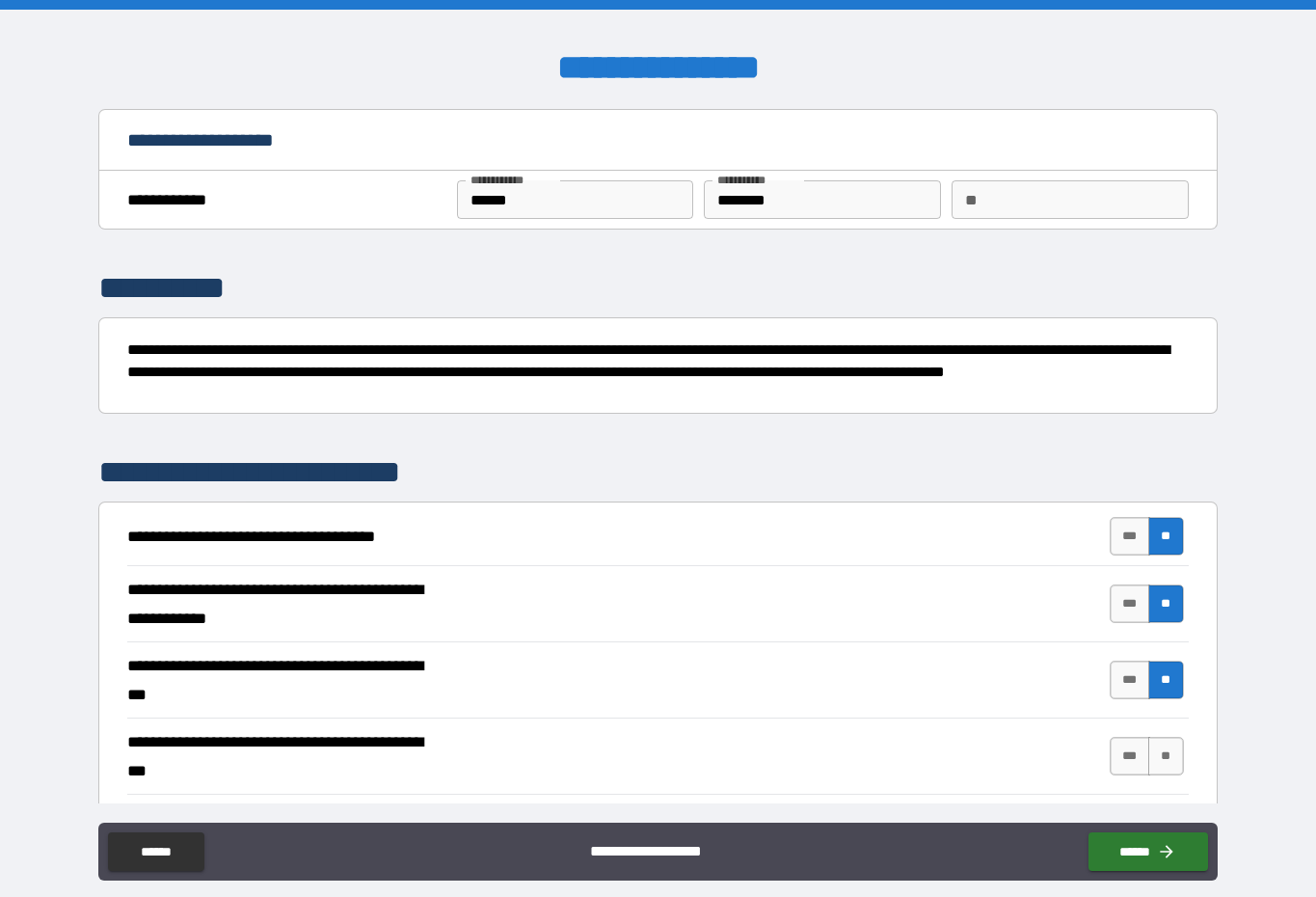 click on "**" at bounding box center (1166, 756) 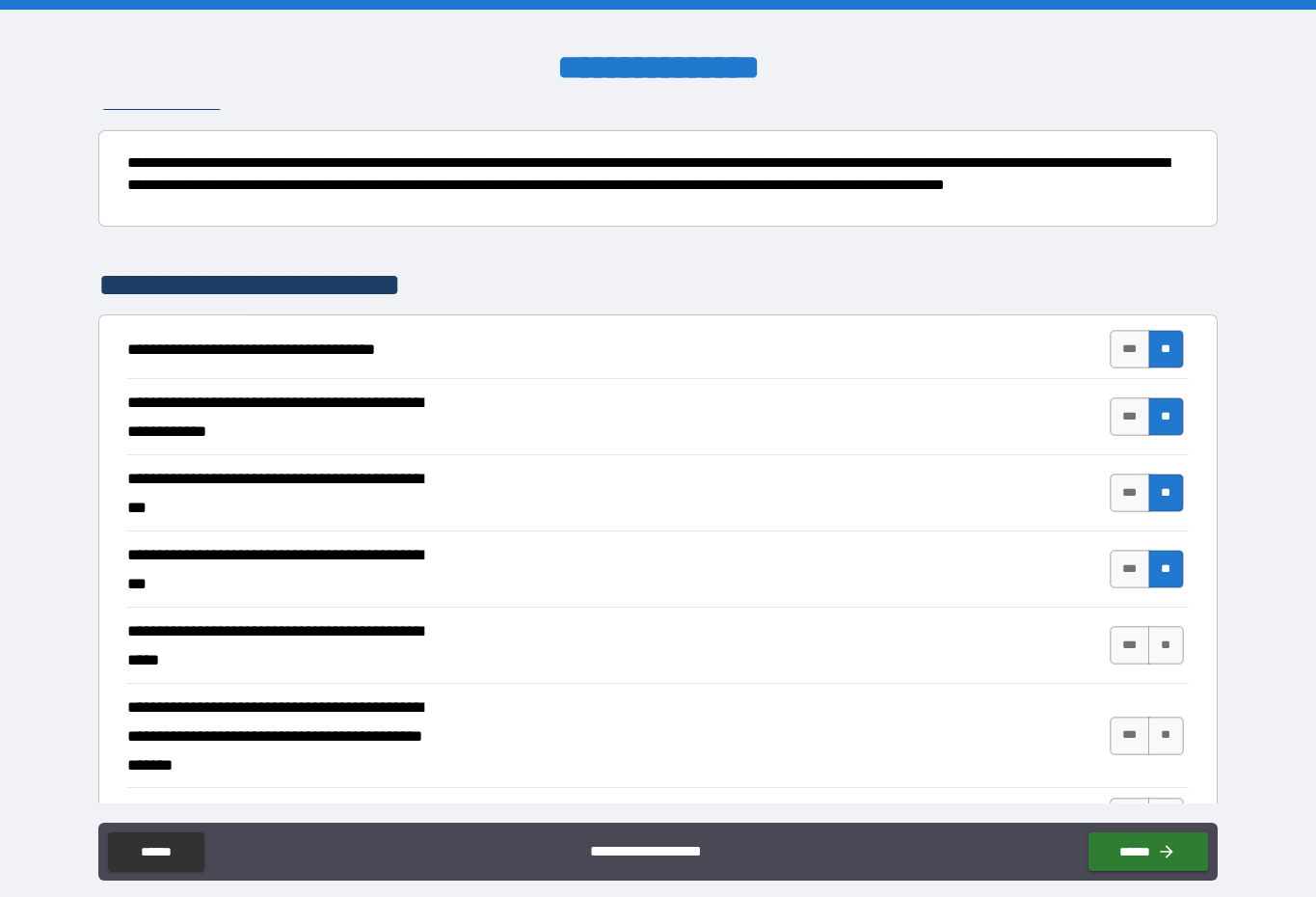 scroll, scrollTop: 189, scrollLeft: 0, axis: vertical 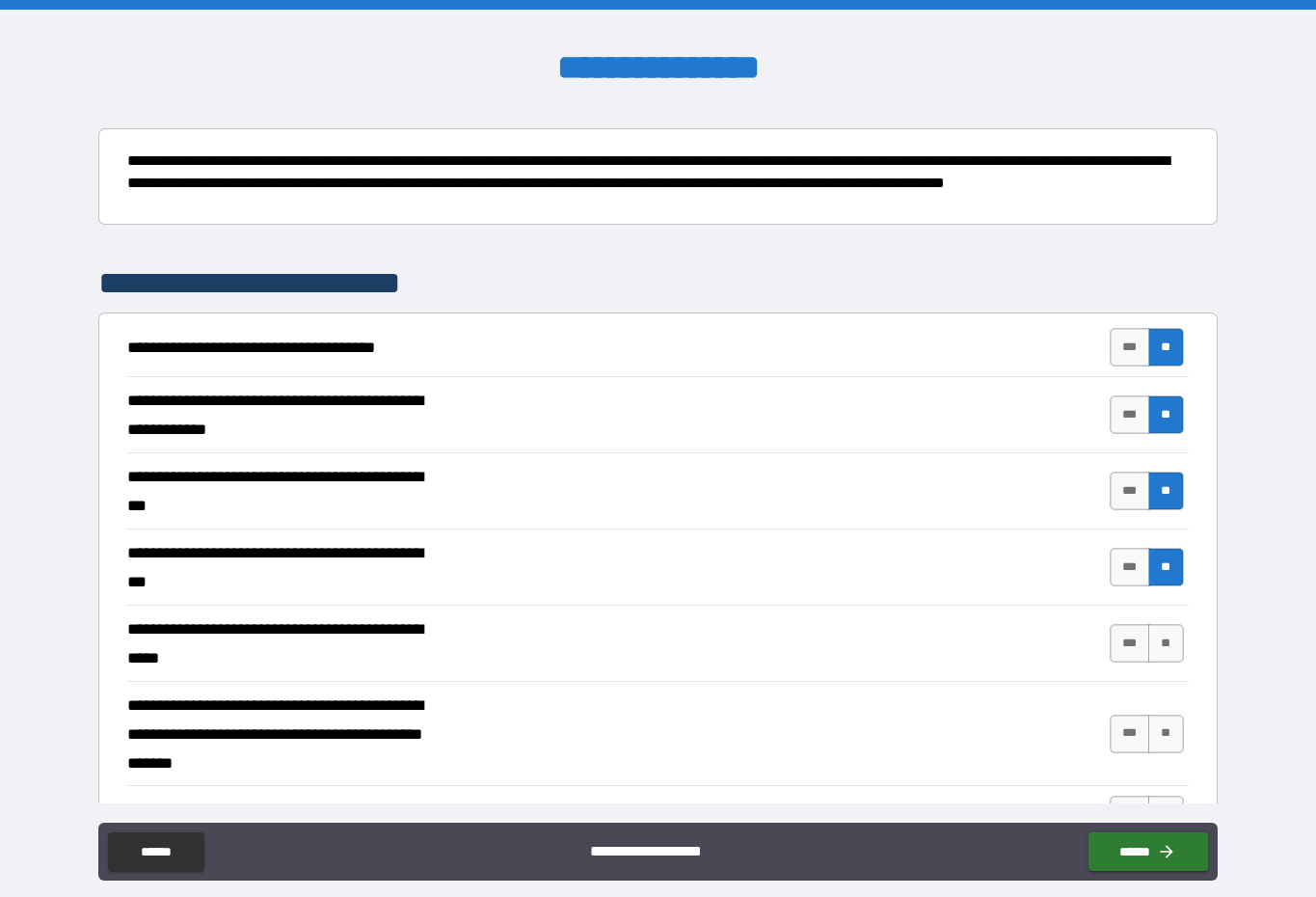 click on "**" at bounding box center [1166, 643] 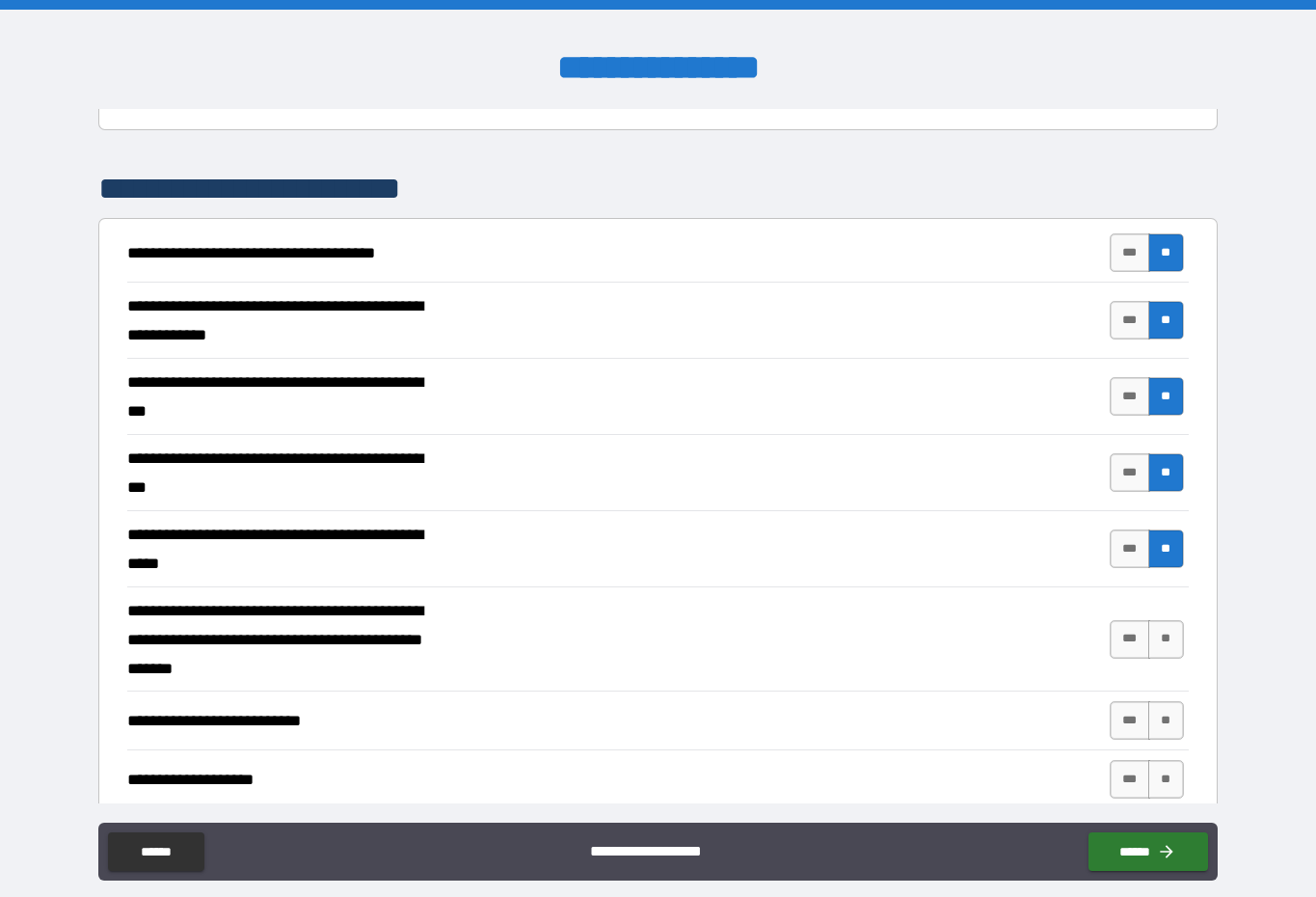 scroll, scrollTop: 285, scrollLeft: 0, axis: vertical 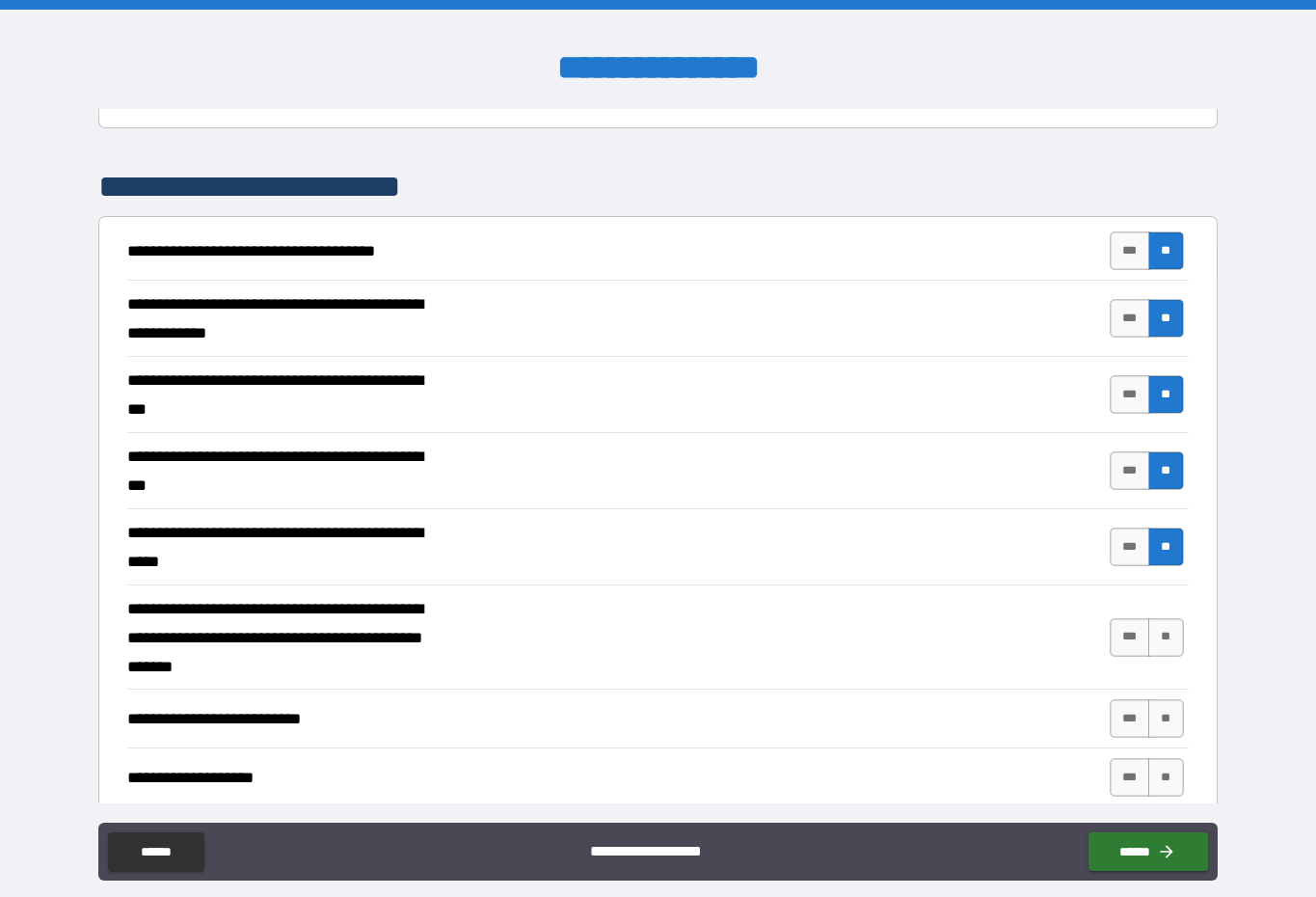 click on "**" at bounding box center (1166, 638) 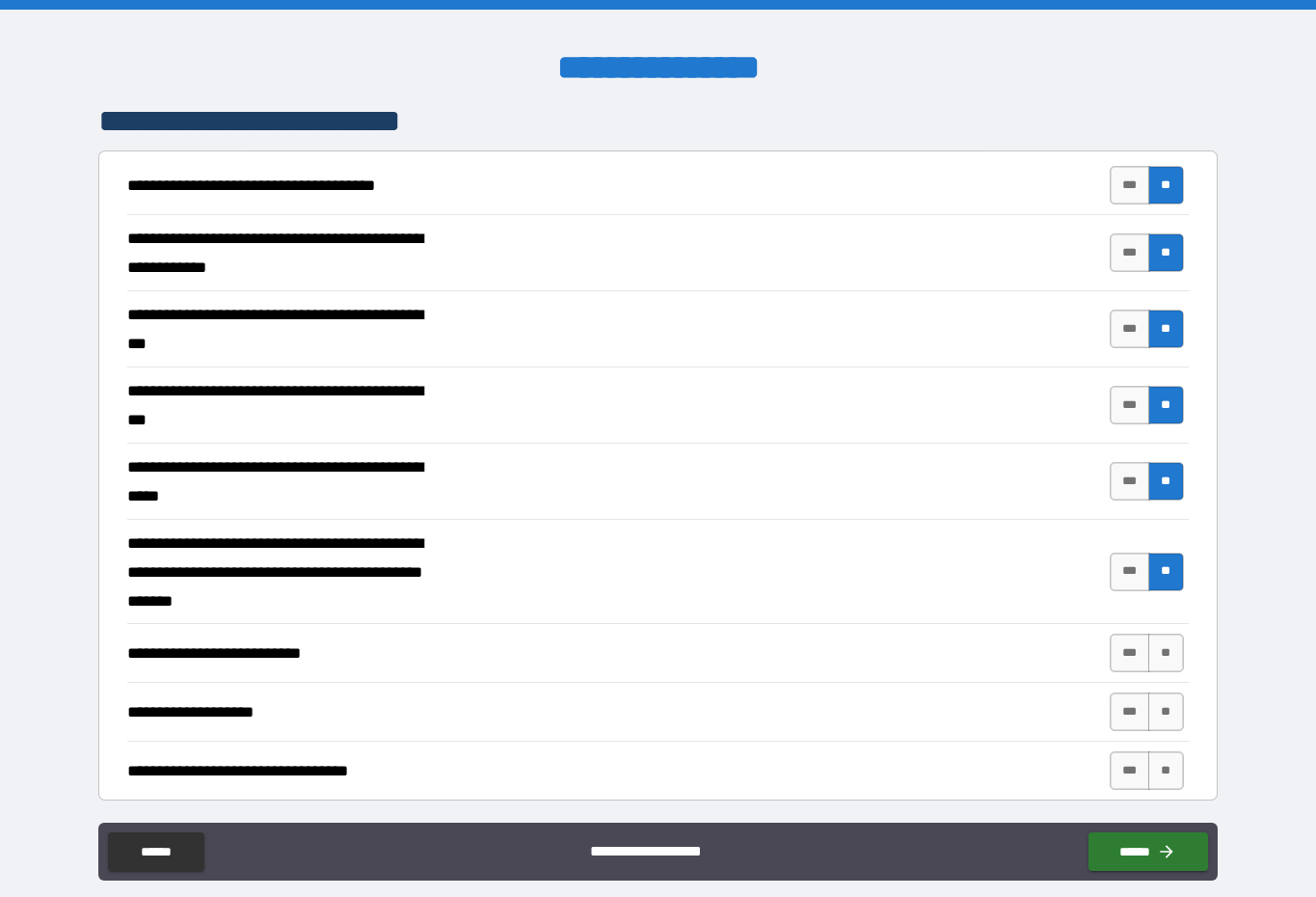 scroll, scrollTop: 362, scrollLeft: 0, axis: vertical 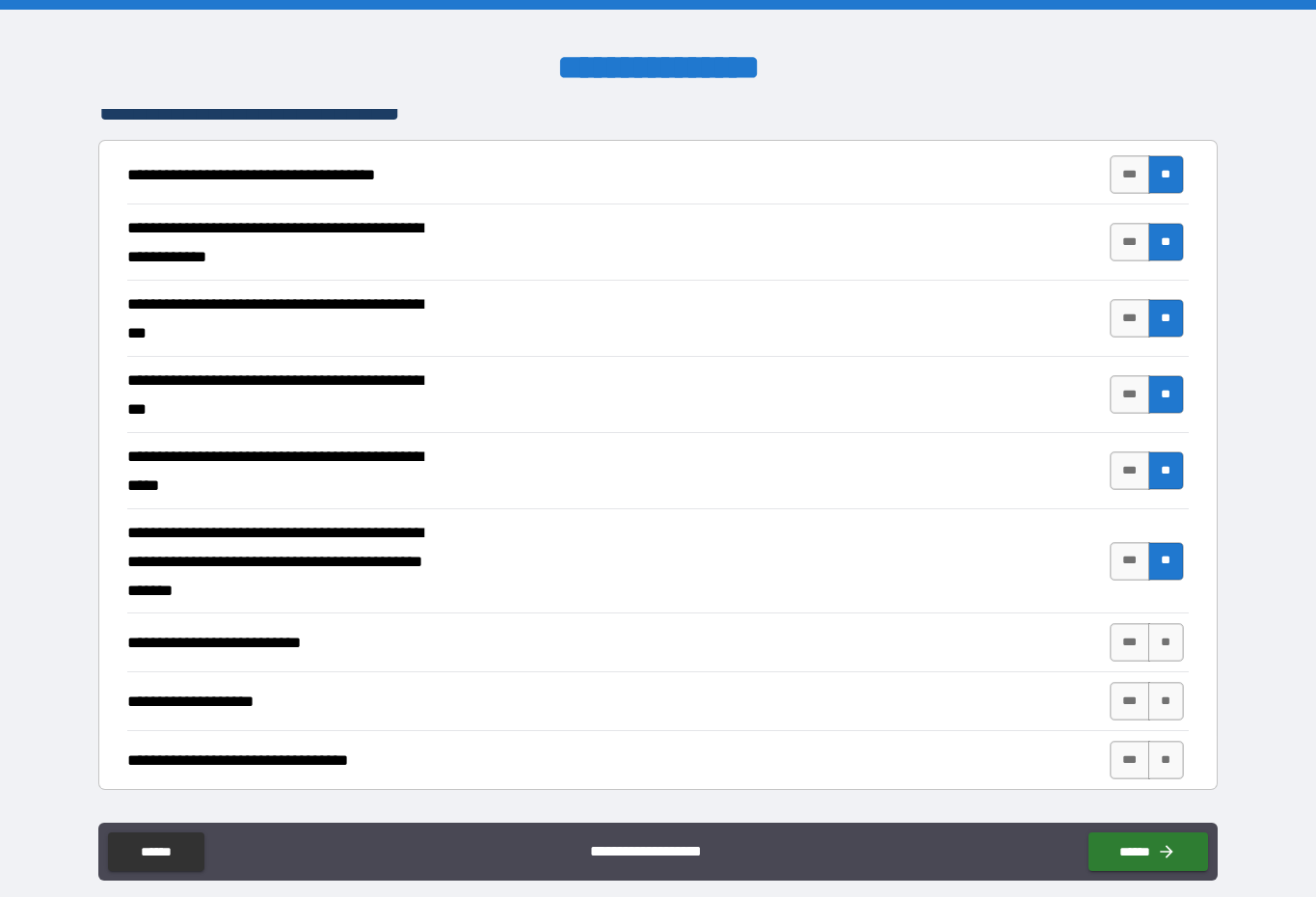 click on "**" at bounding box center (1166, 642) 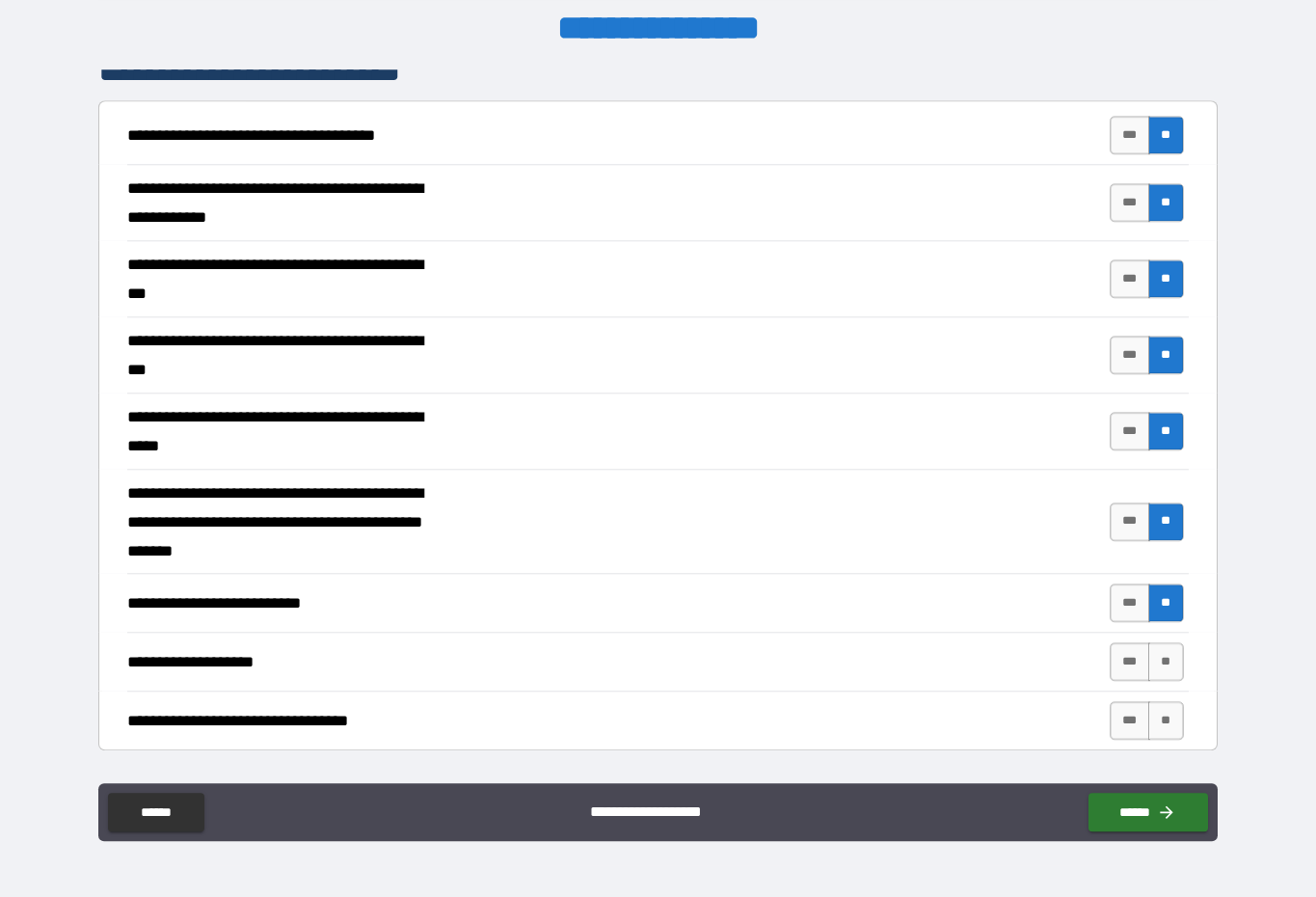 click on "**" at bounding box center (1166, 662) 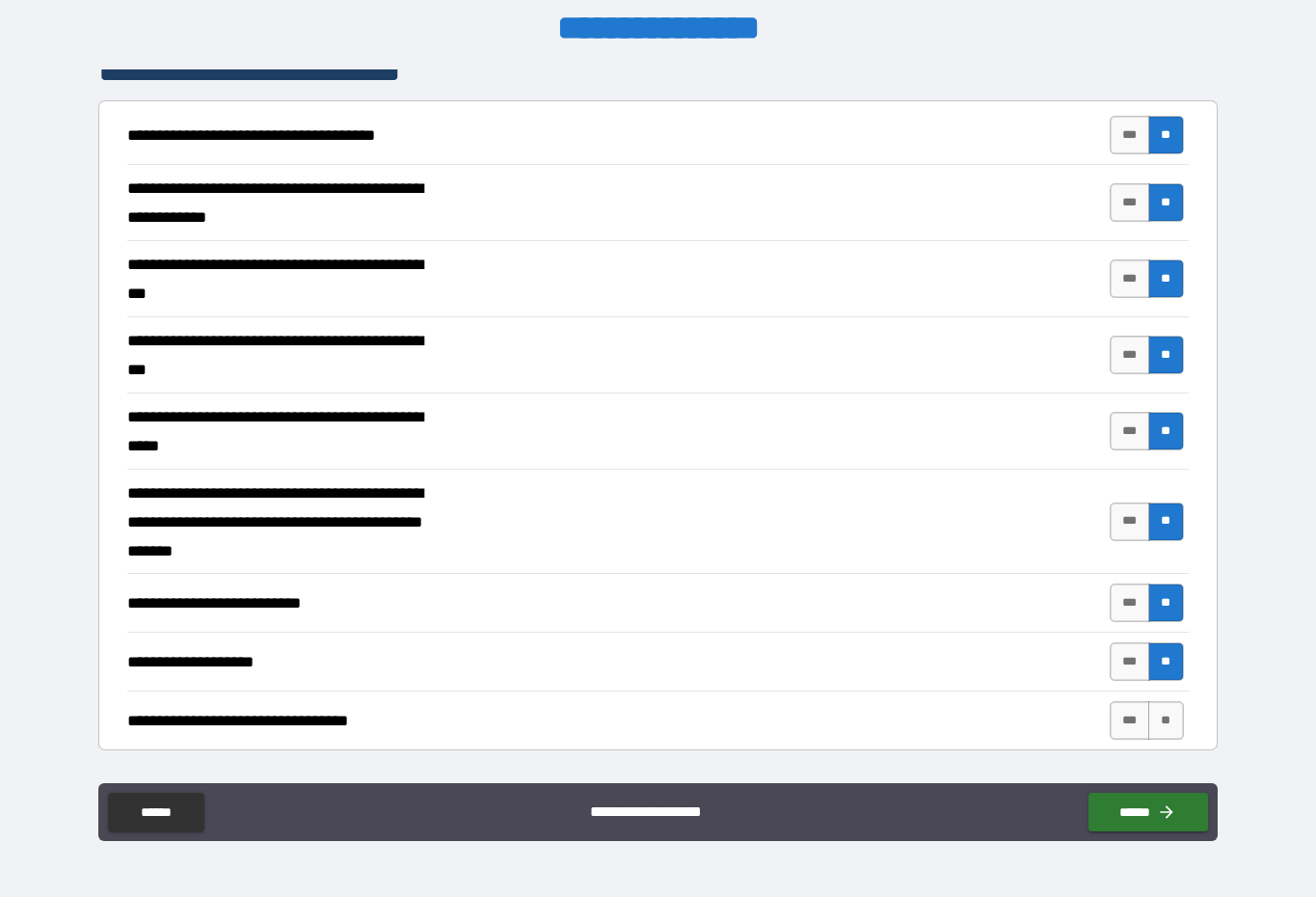 click on "**" at bounding box center (1166, 720) 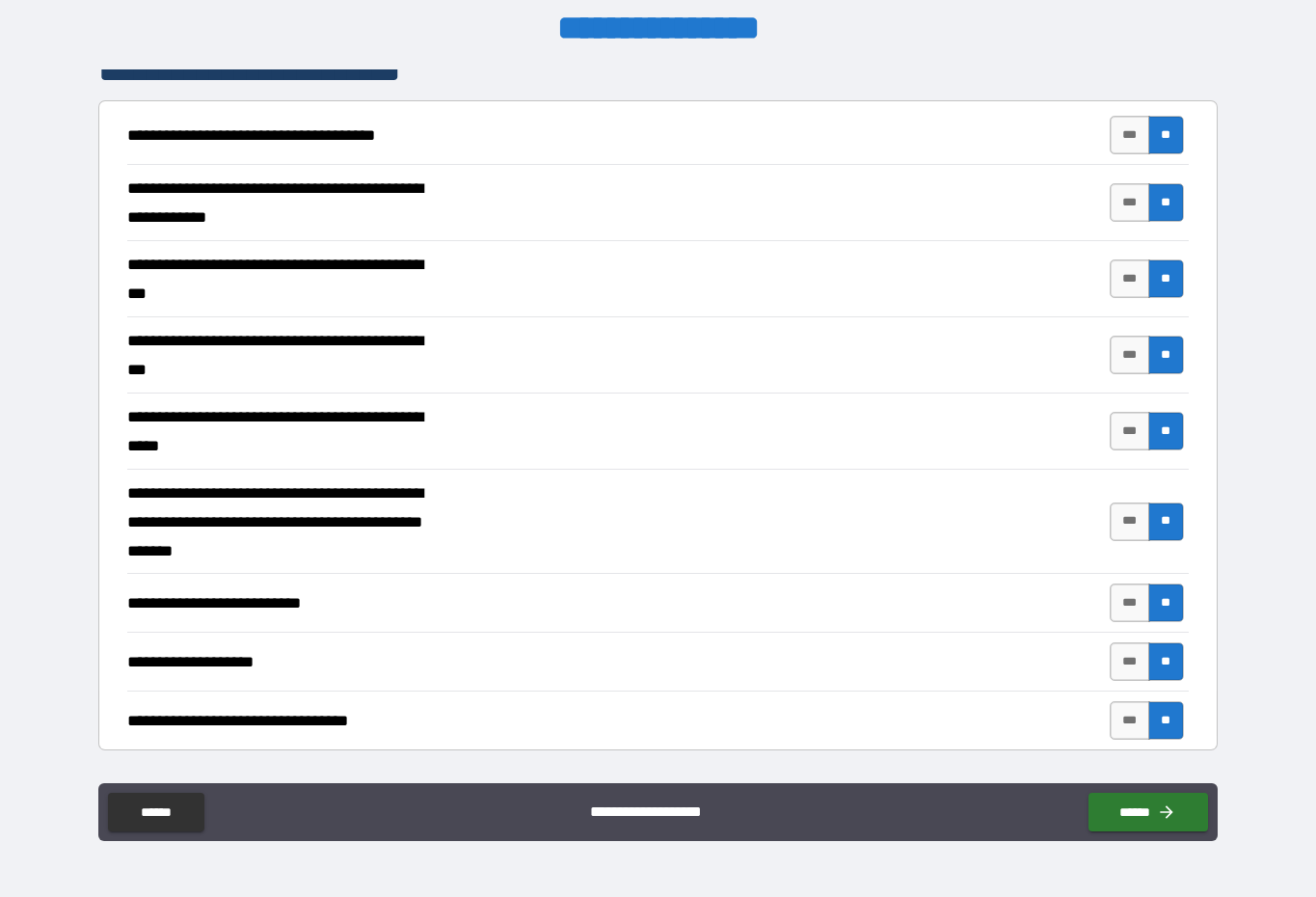 click 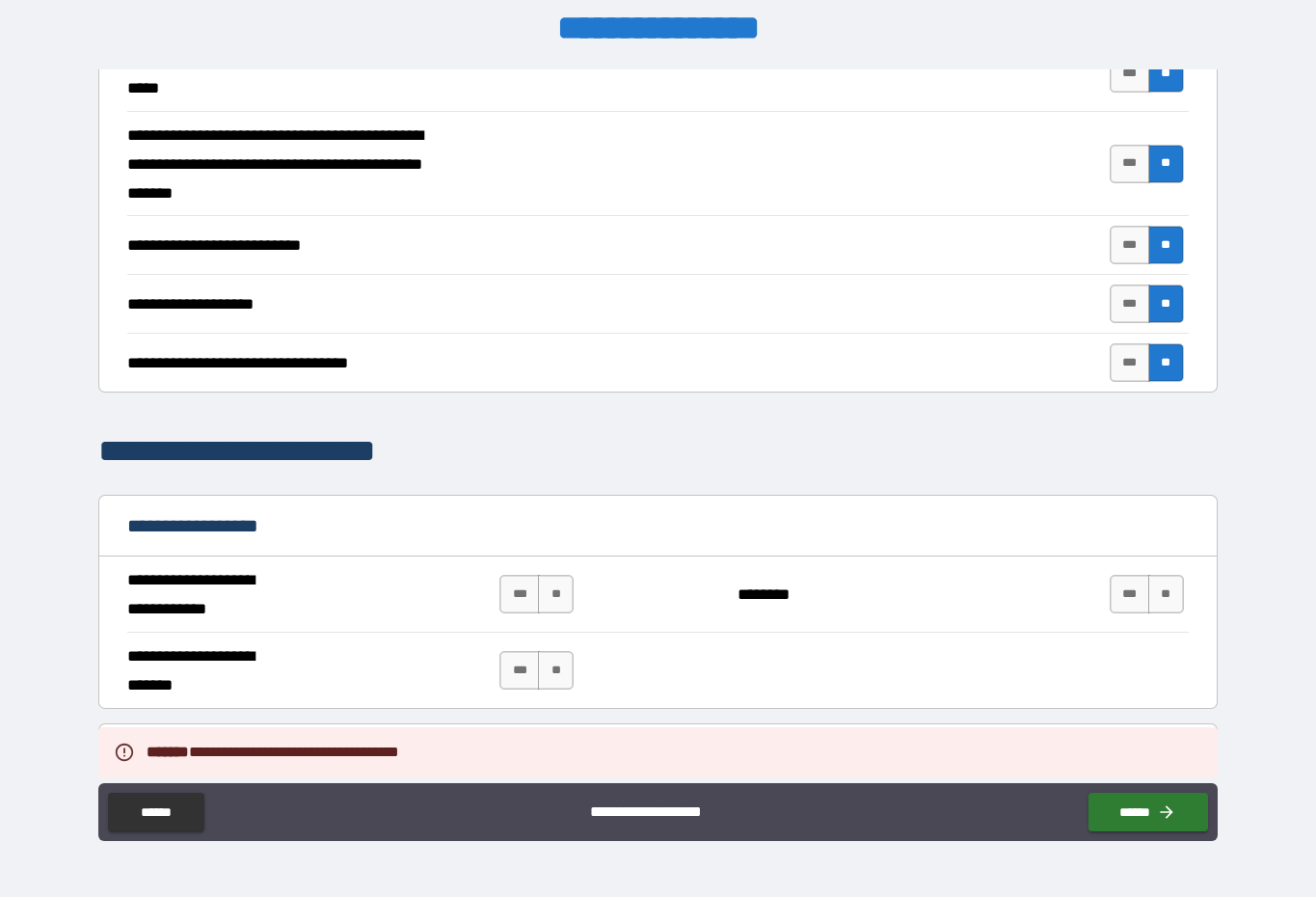 scroll, scrollTop: 729, scrollLeft: 0, axis: vertical 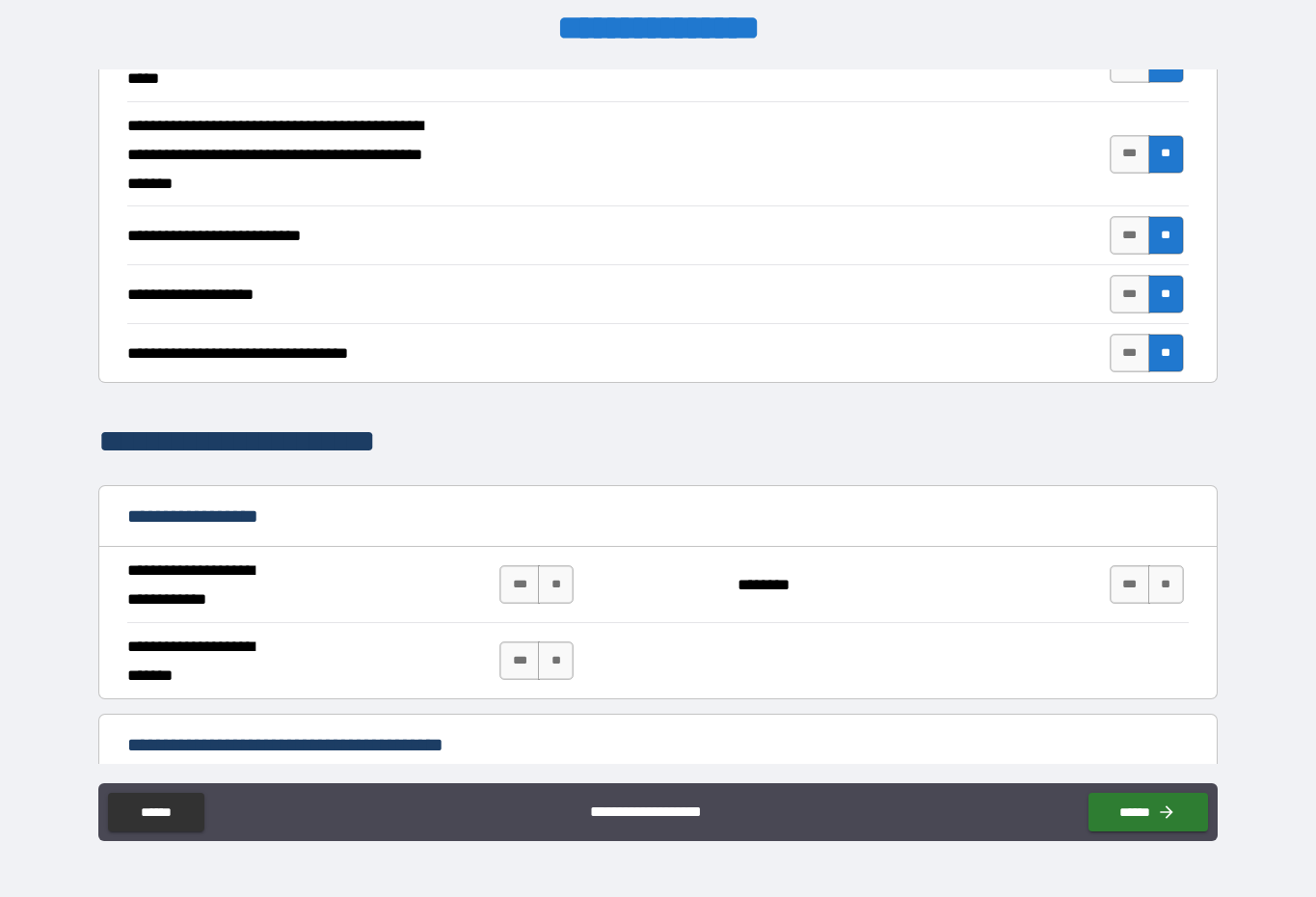 click on "**" at bounding box center (1166, 584) 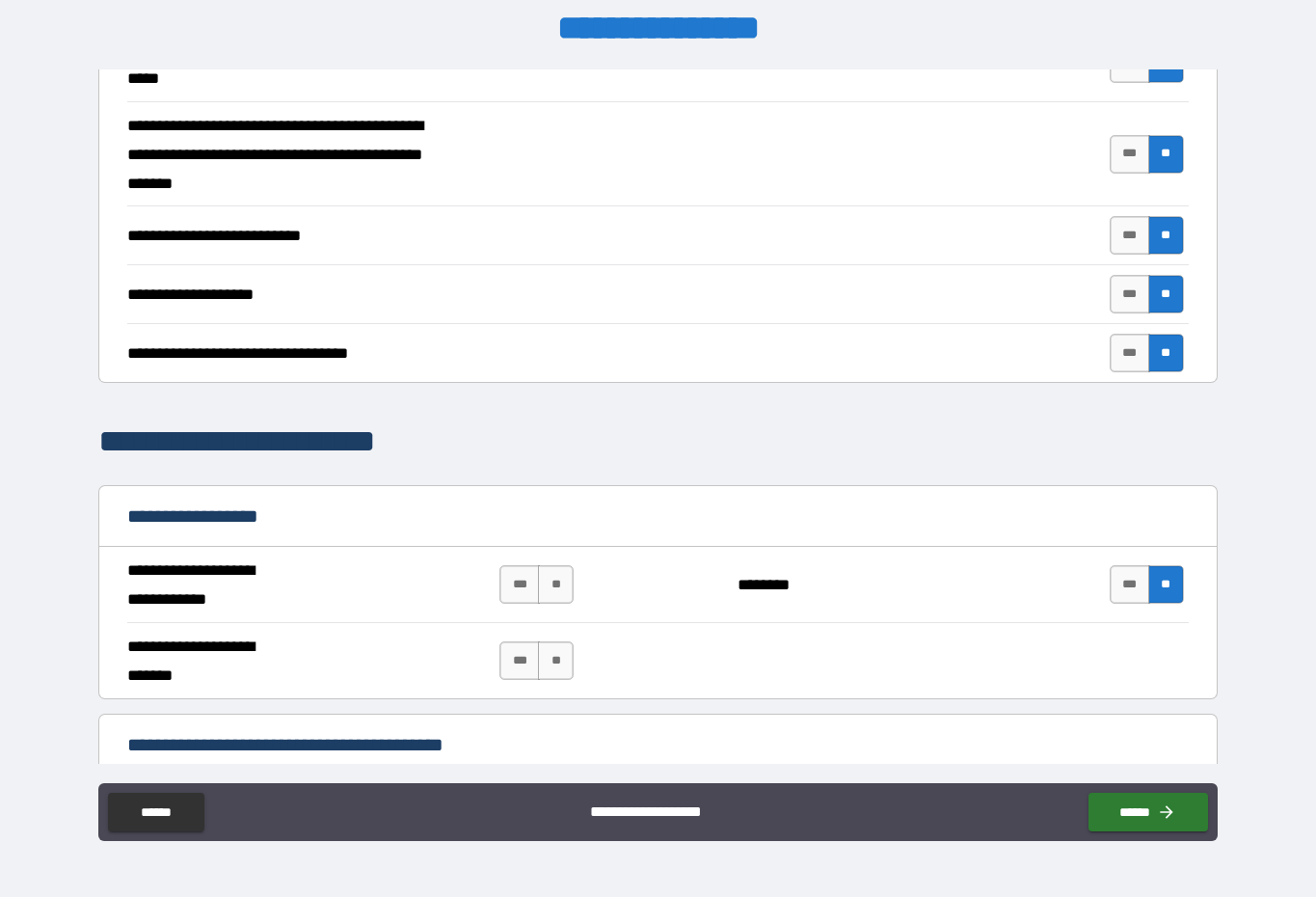 click on "**" at bounding box center [555, 584] 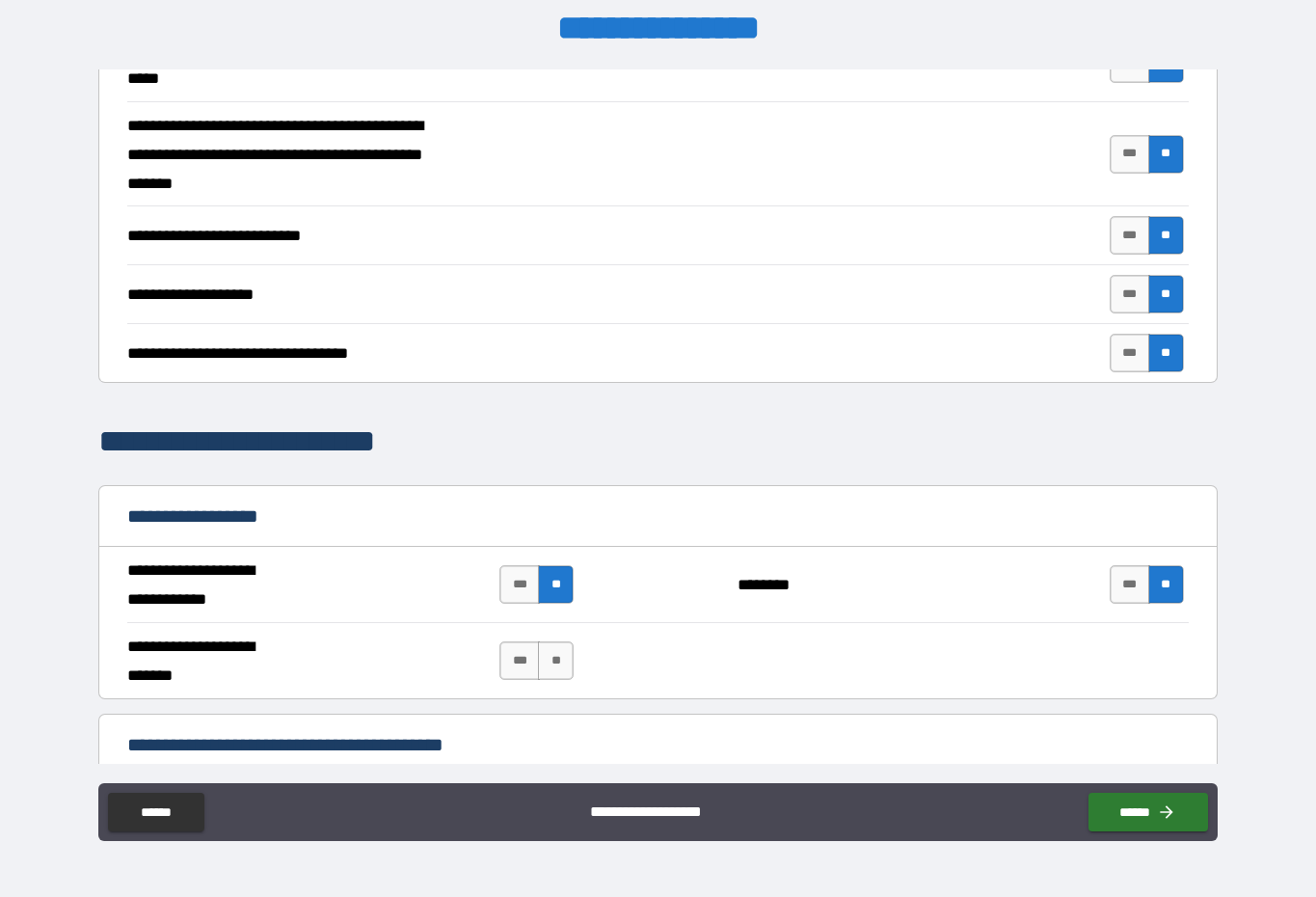click on "**" at bounding box center [555, 661] 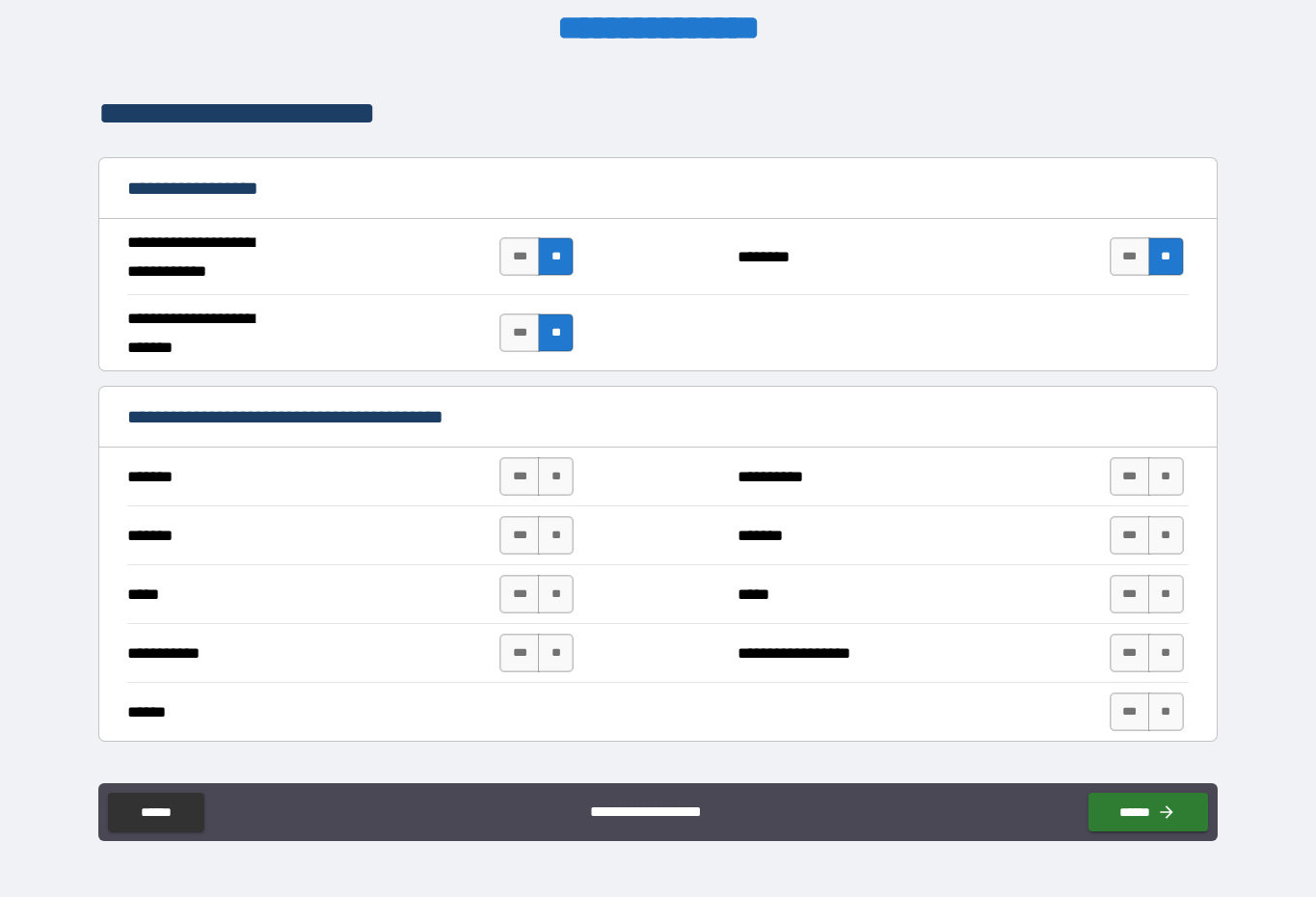 scroll, scrollTop: 1099, scrollLeft: 0, axis: vertical 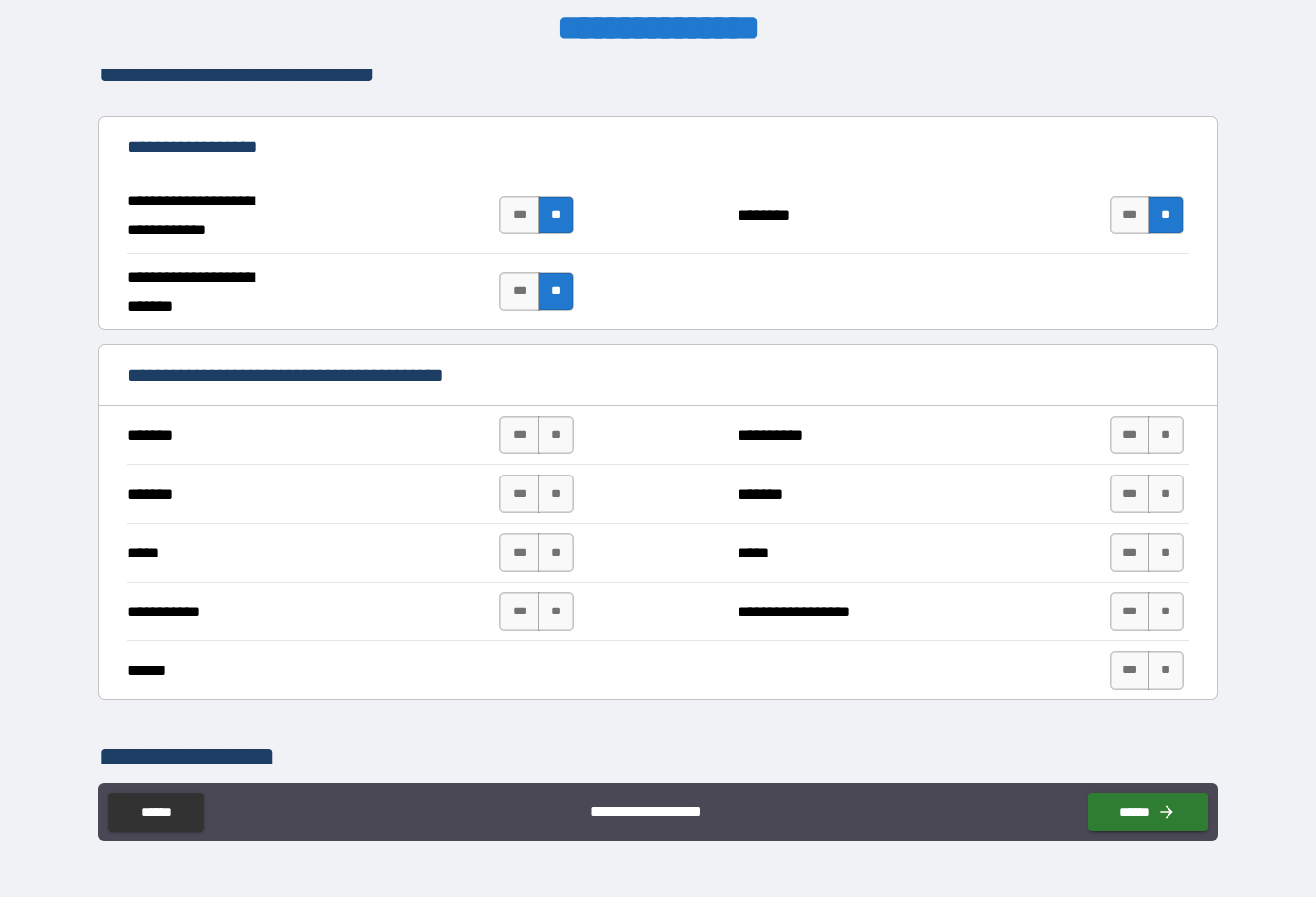 click on "**" at bounding box center [555, 612] 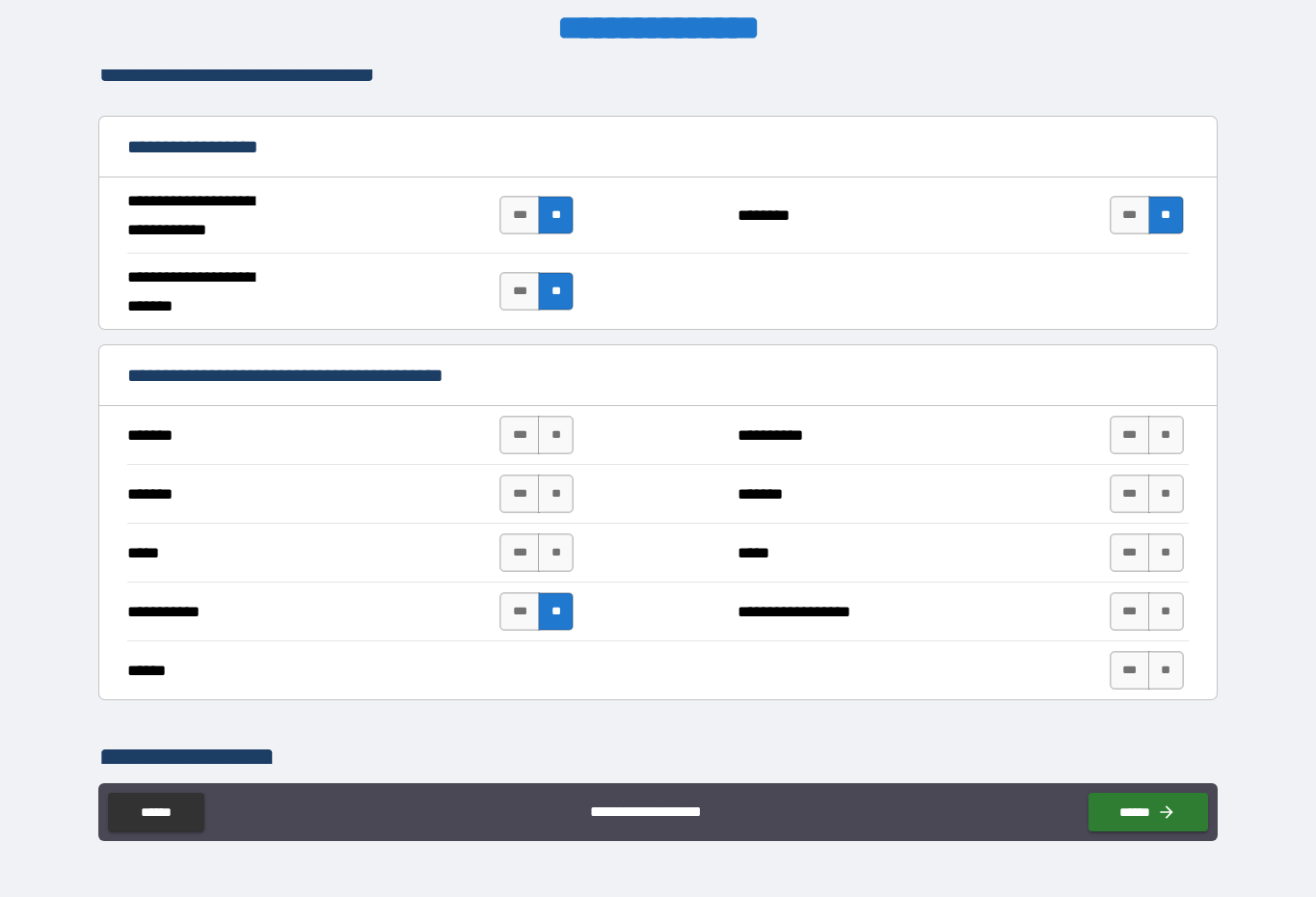 click on "**" at bounding box center (555, 553) 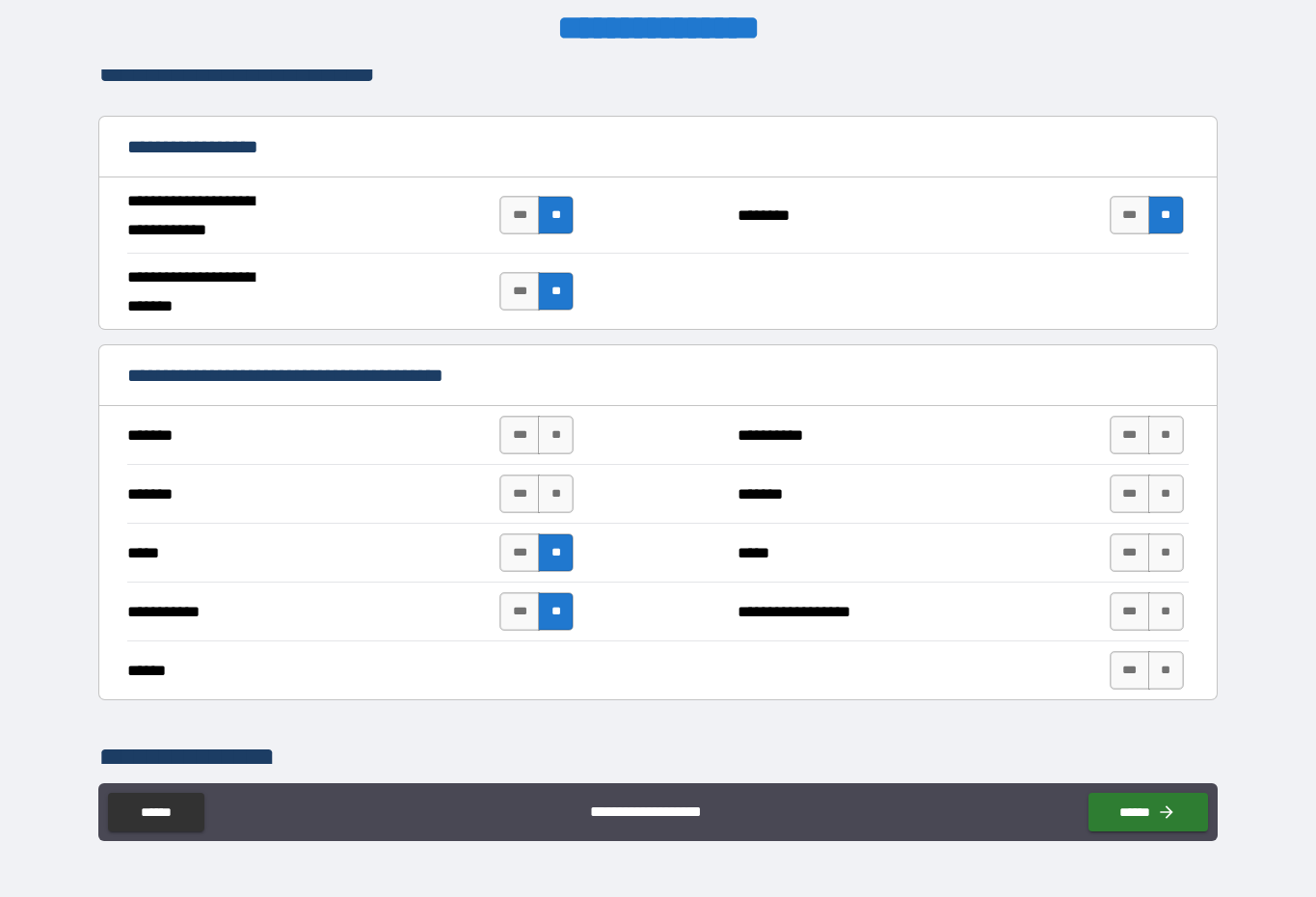click on "**" at bounding box center (555, 494) 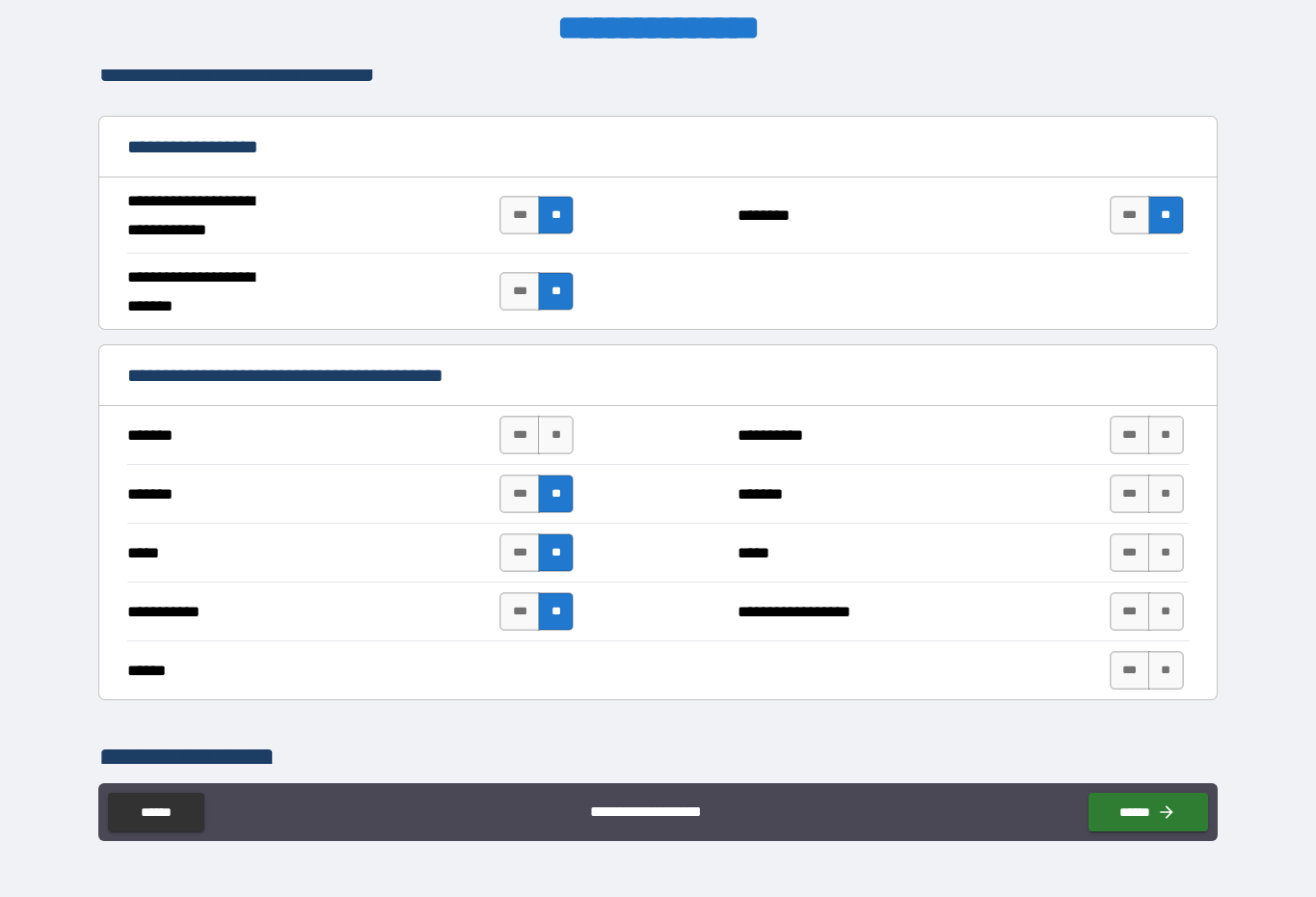 click on "**" at bounding box center (555, 435) 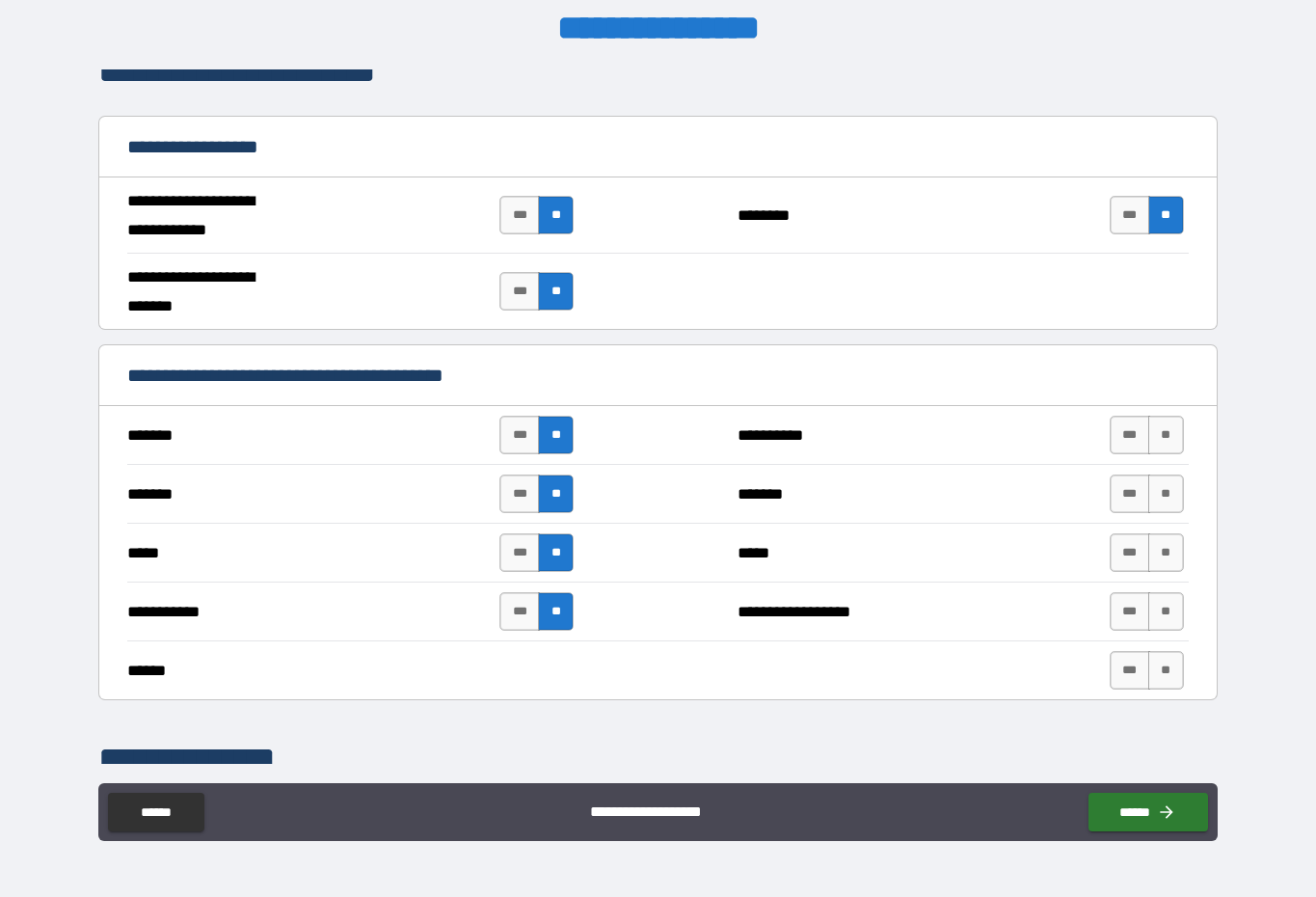 click on "**" at bounding box center (1166, 670) 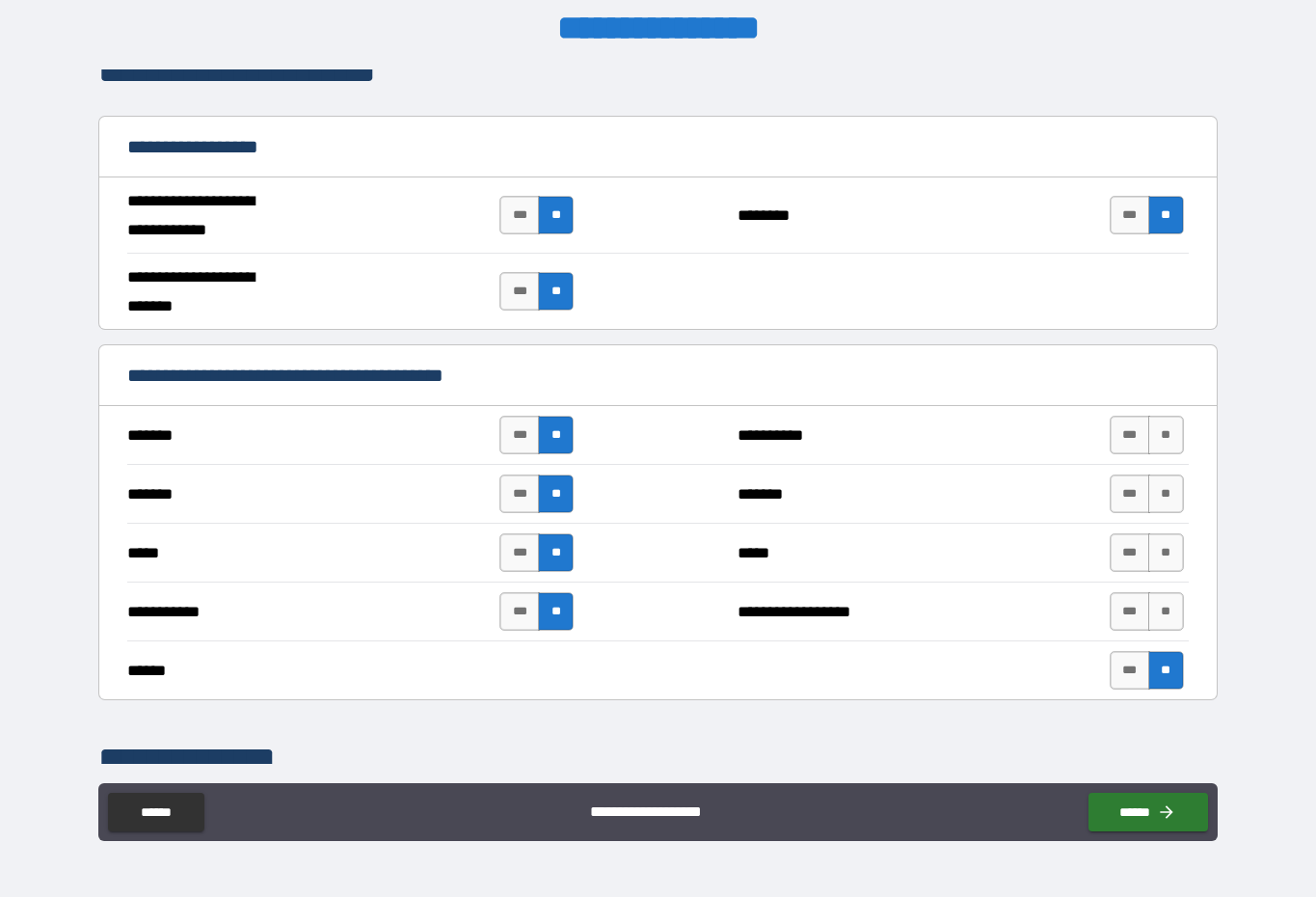 click on "**" at bounding box center [1166, 612] 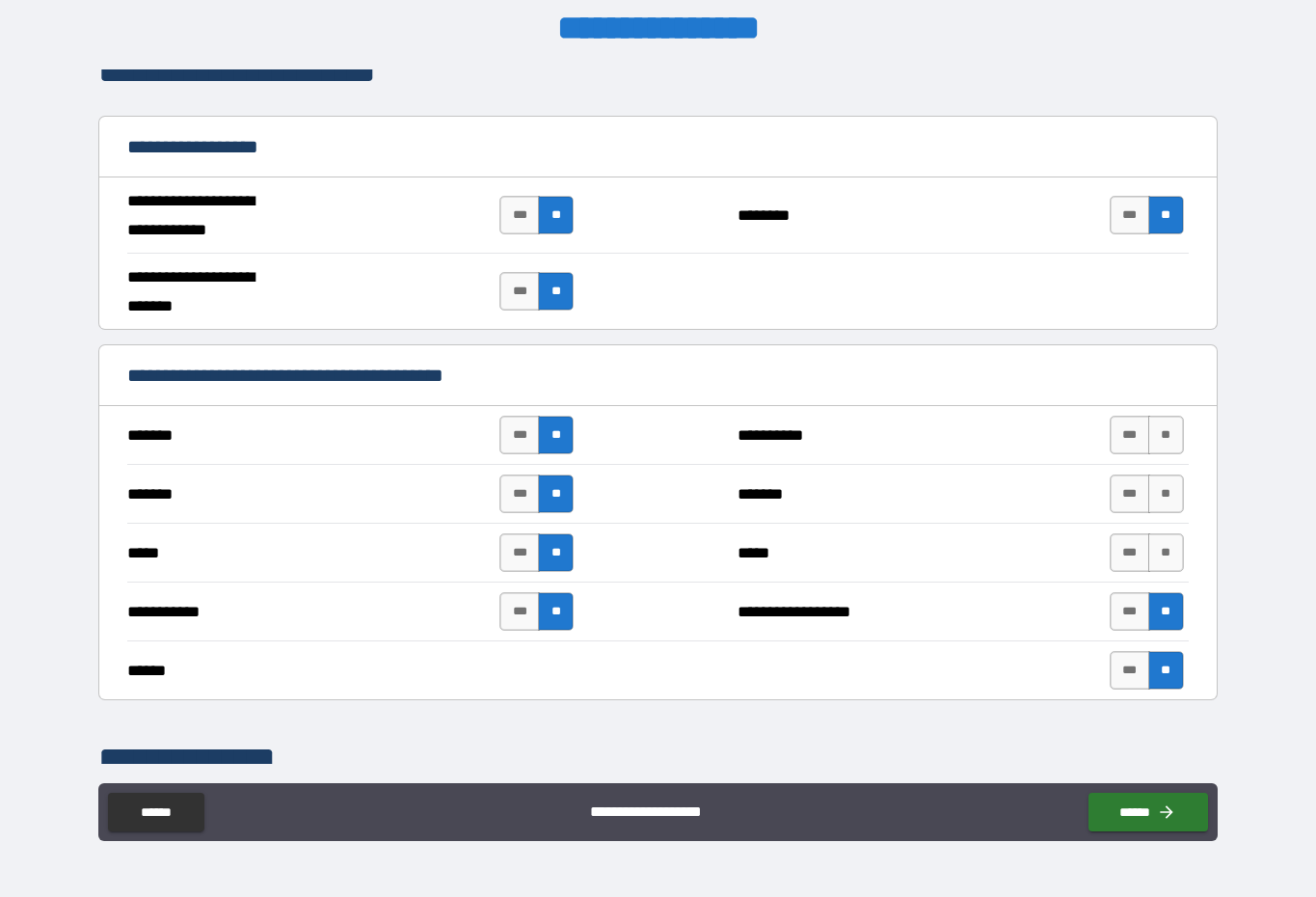 click on "**" at bounding box center [1166, 553] 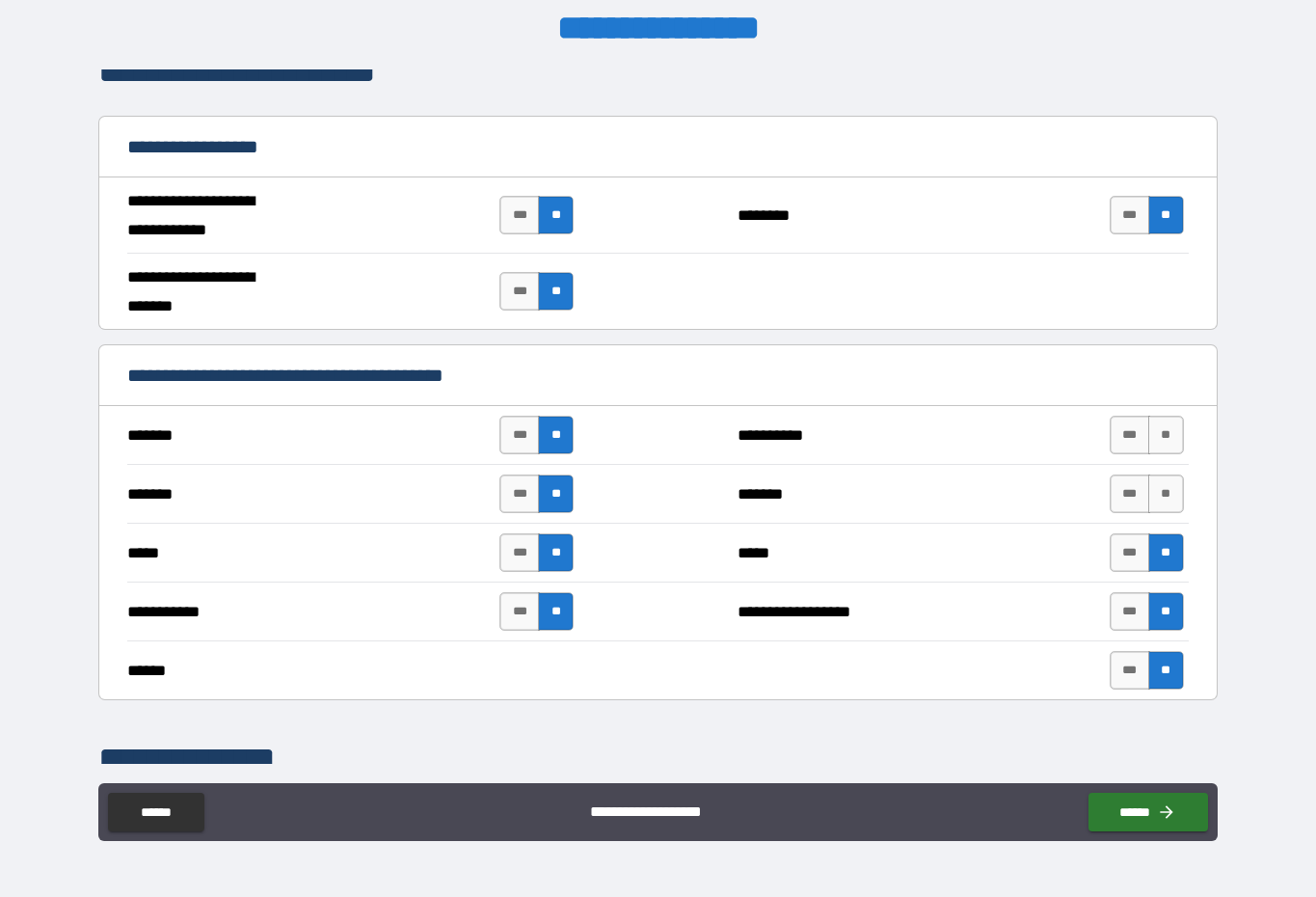 click on "**" at bounding box center [1166, 494] 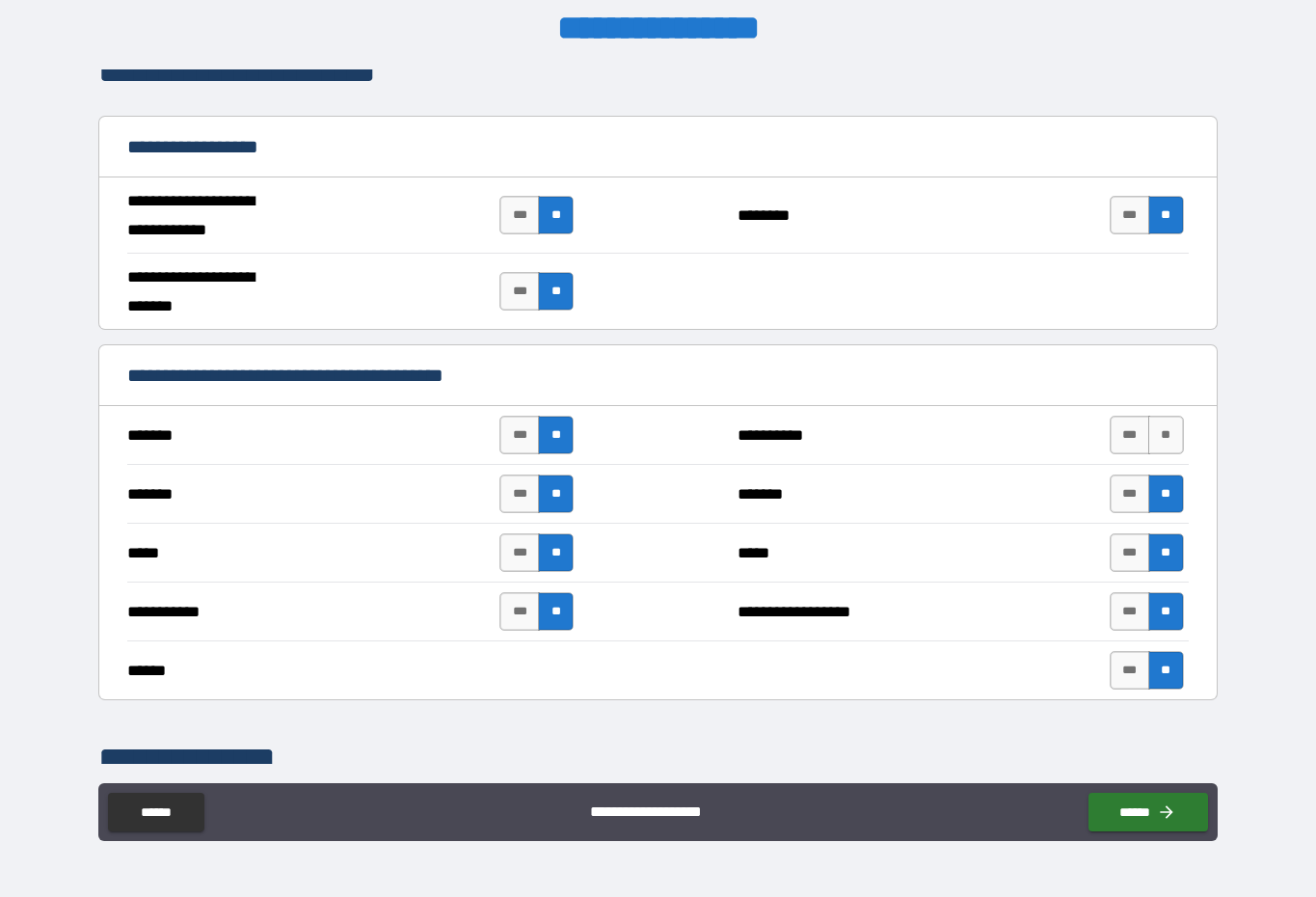 click on "**" at bounding box center (1166, 494) 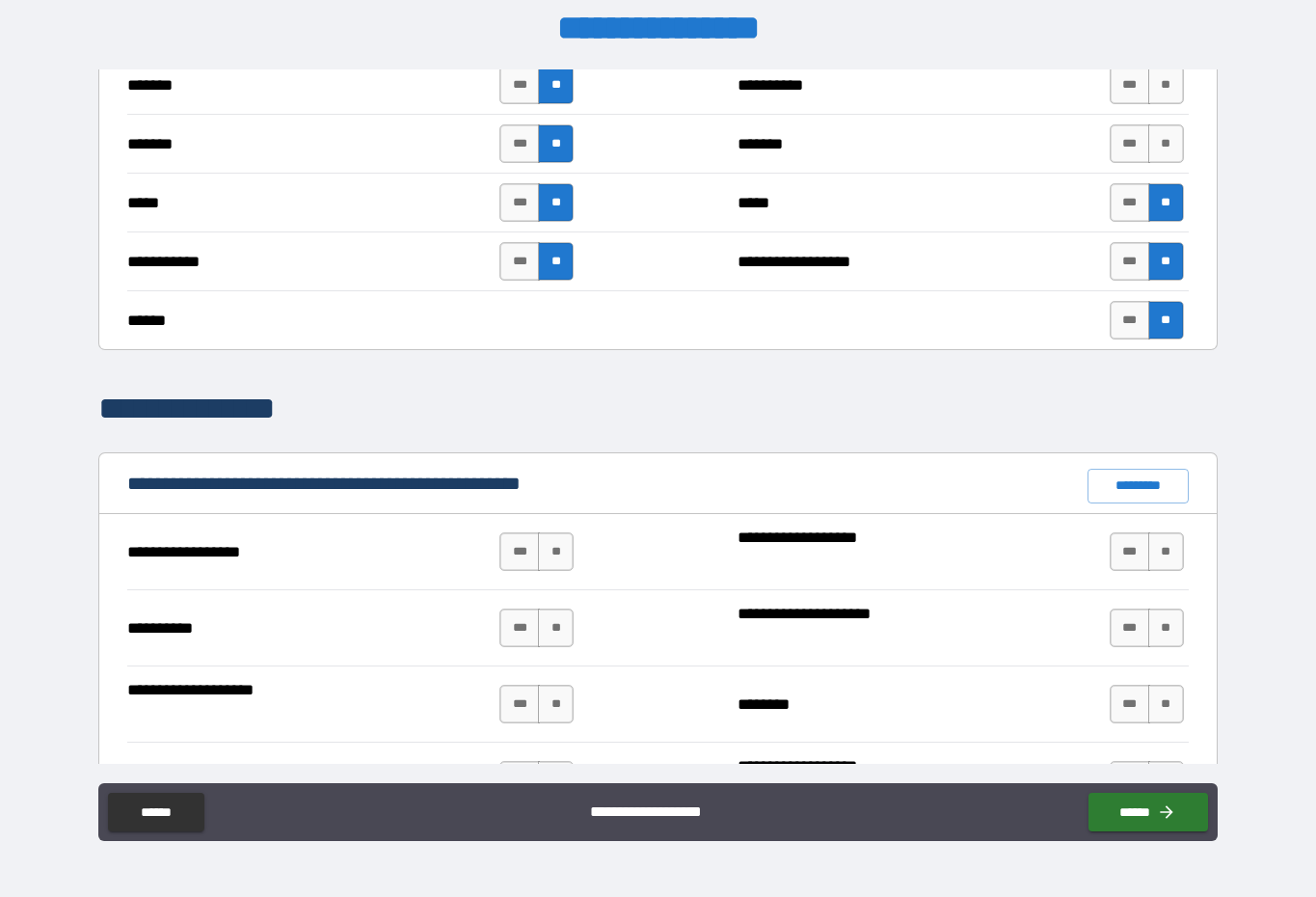 scroll, scrollTop: 1446, scrollLeft: 0, axis: vertical 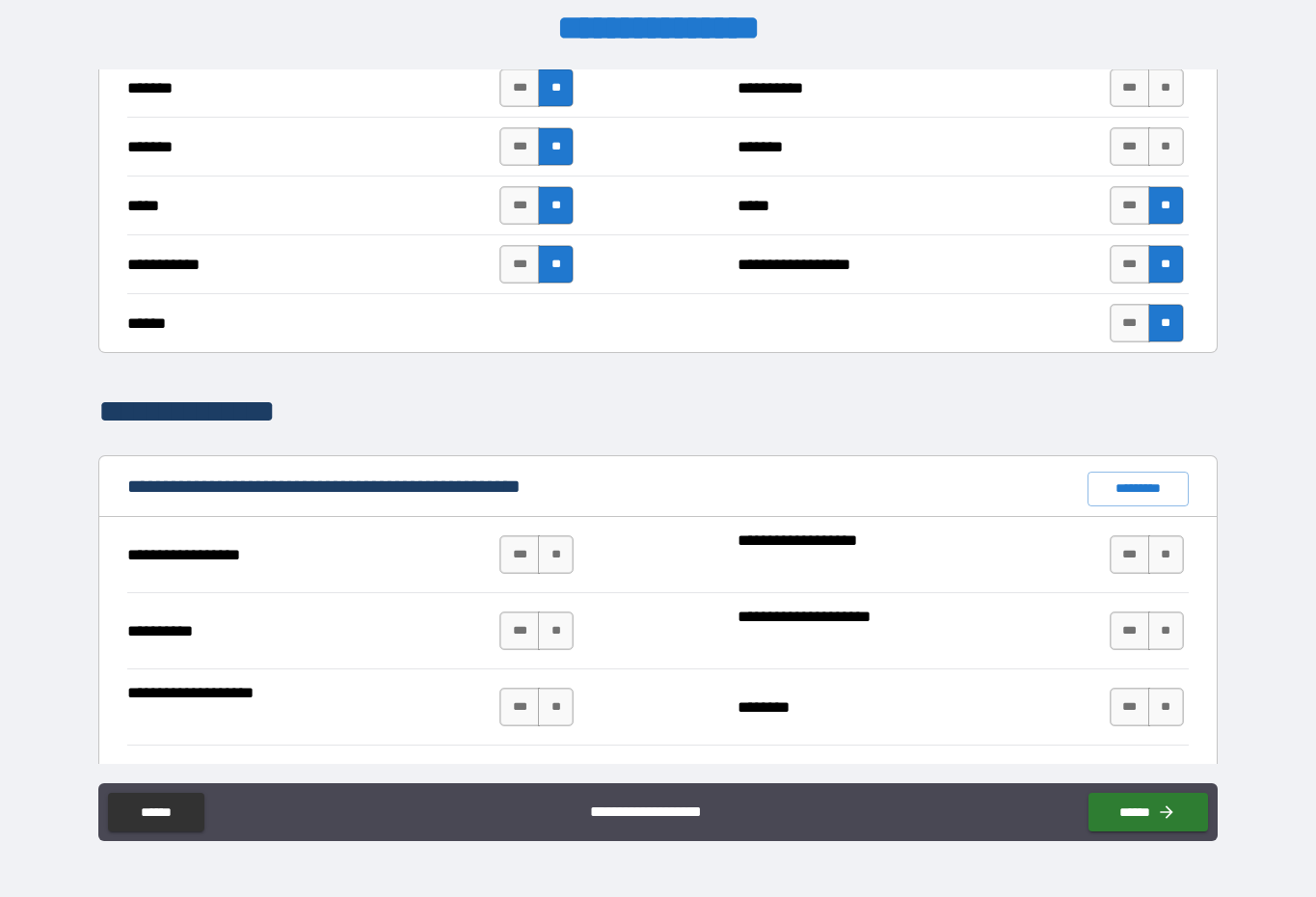 click on "**" at bounding box center [555, 555] 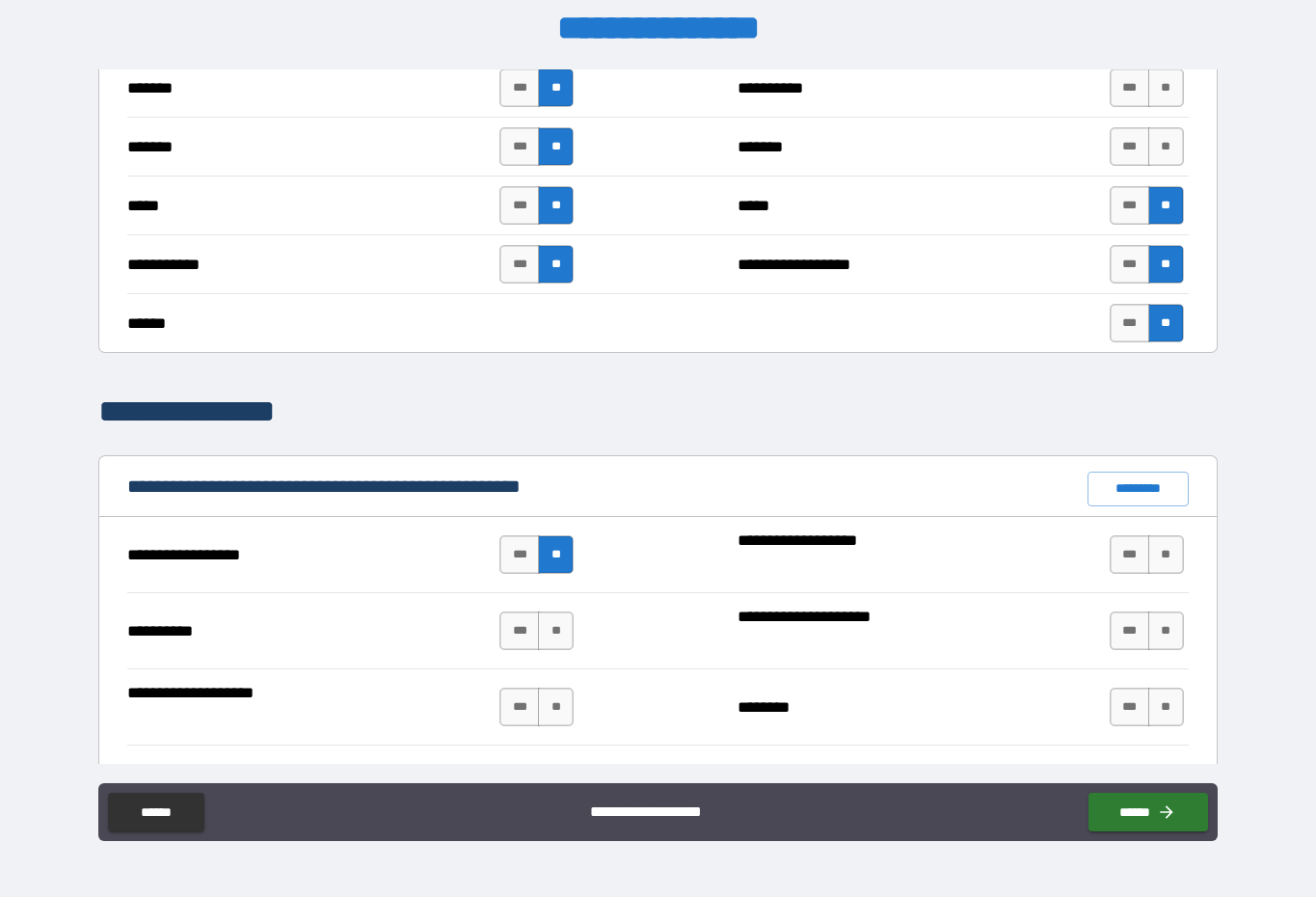 click on "**" at bounding box center [555, 631] 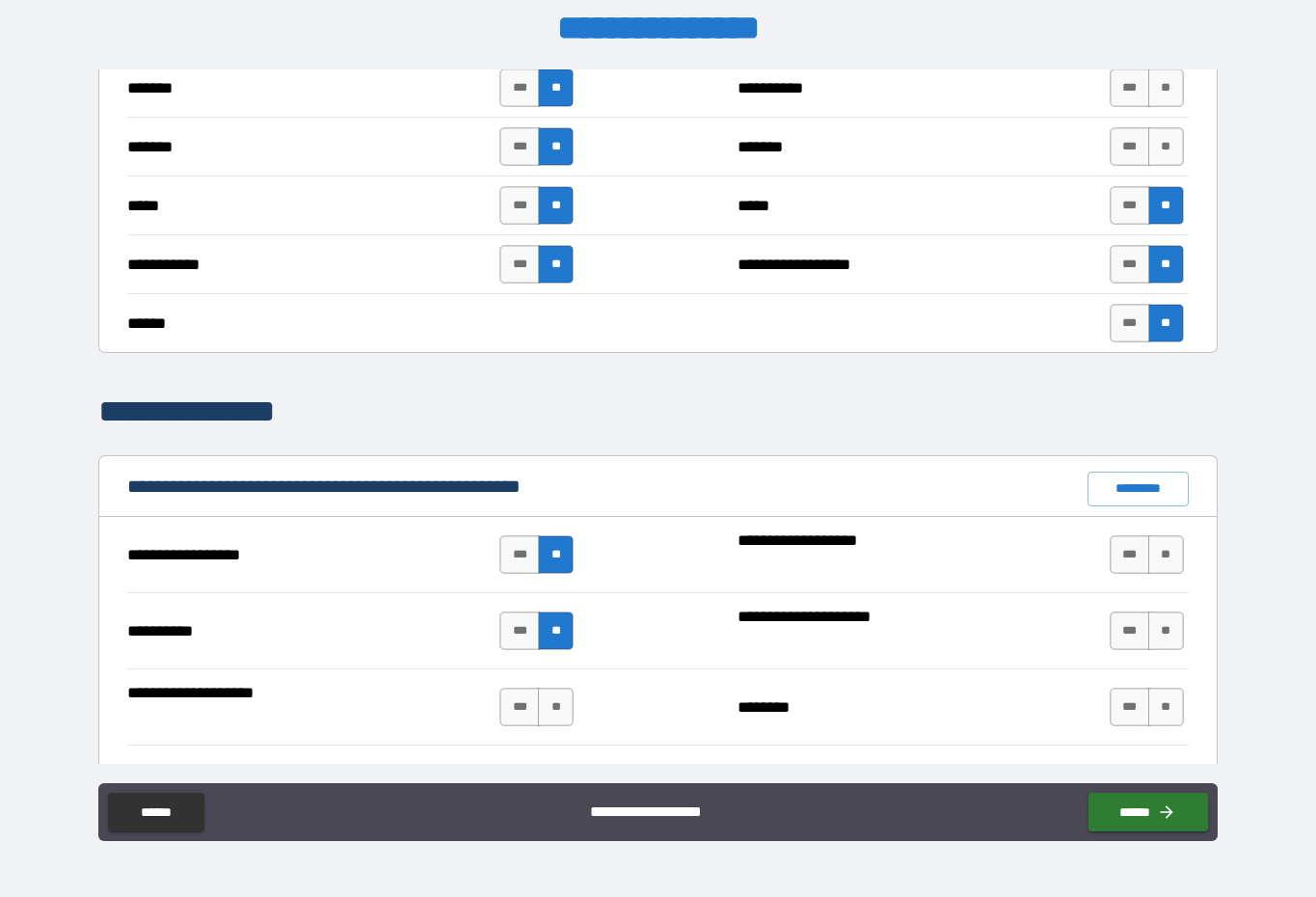 click on "**" at bounding box center [555, 707] 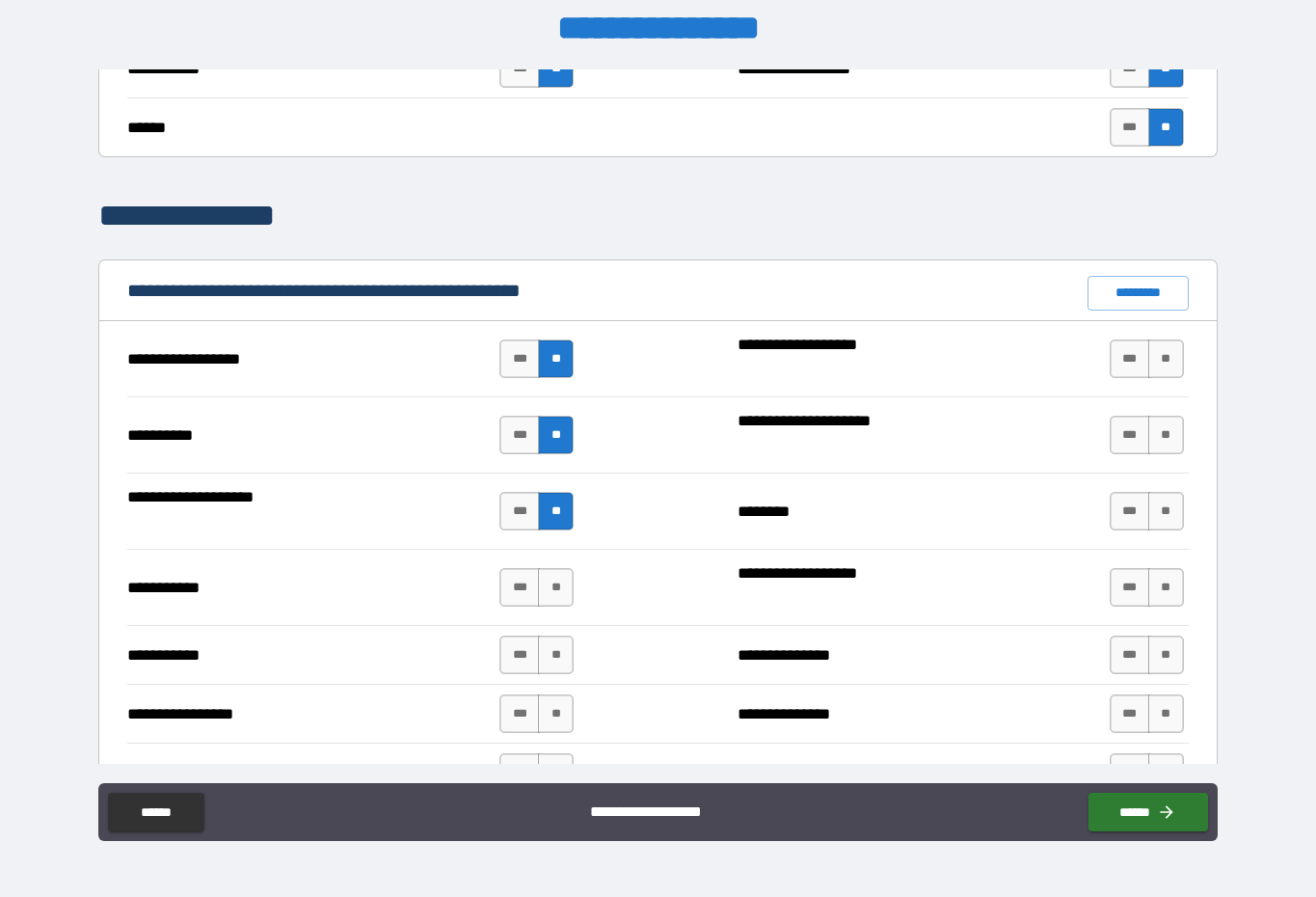 scroll, scrollTop: 1646, scrollLeft: 0, axis: vertical 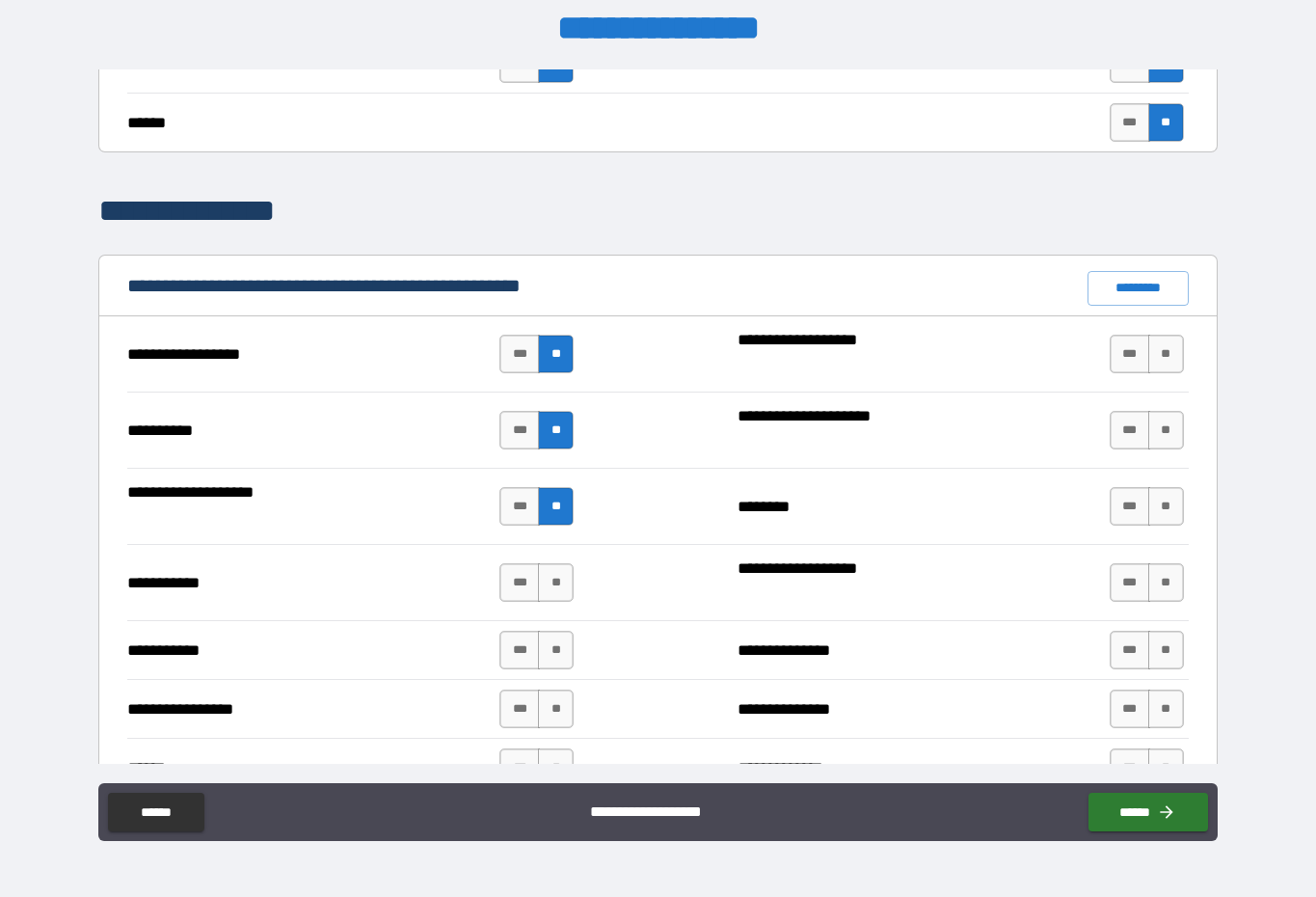 click on "**" at bounding box center (555, 583) 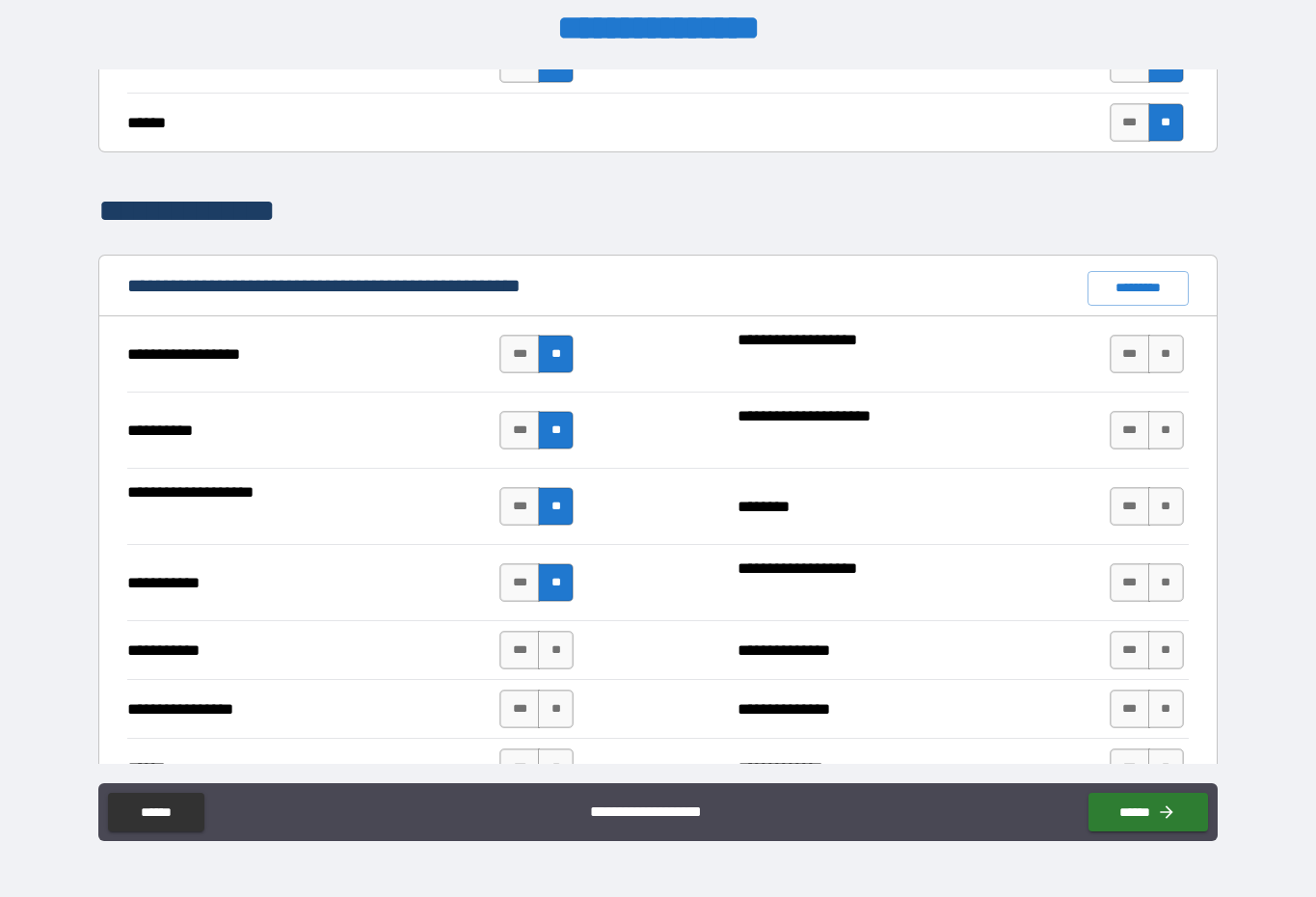 click on "**" at bounding box center (555, 650) 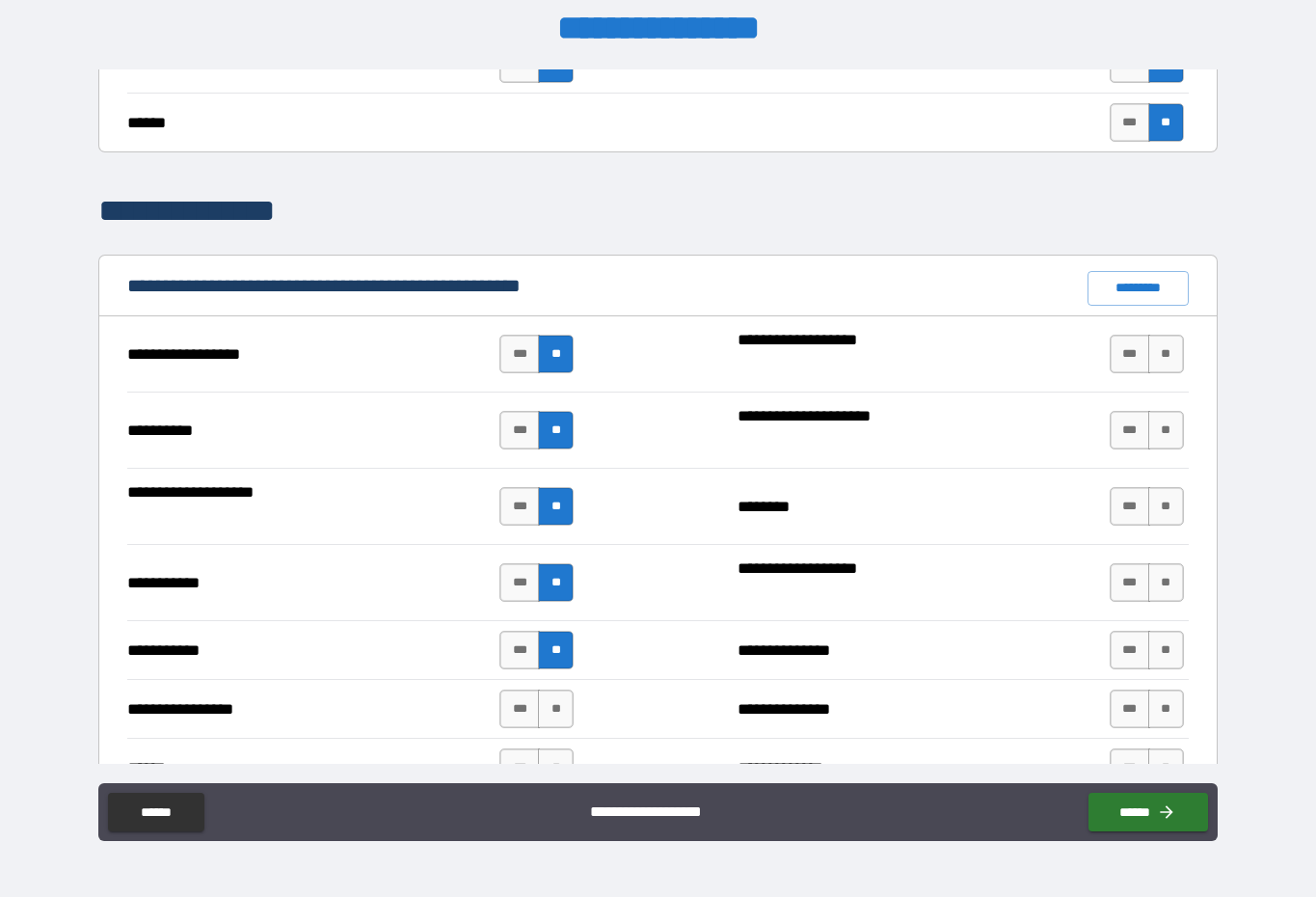 click on "**" at bounding box center (555, 709) 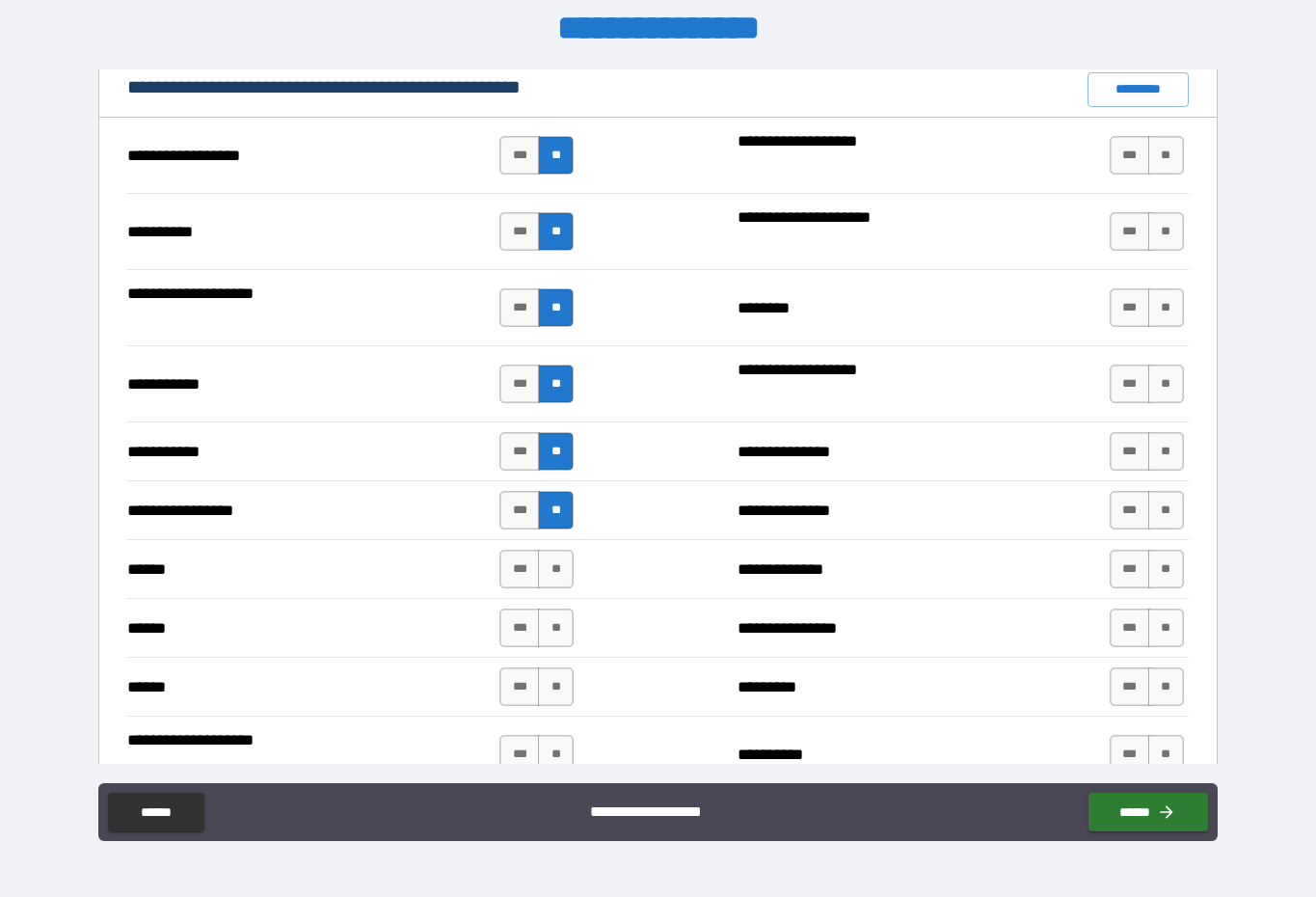 scroll, scrollTop: 1853, scrollLeft: 0, axis: vertical 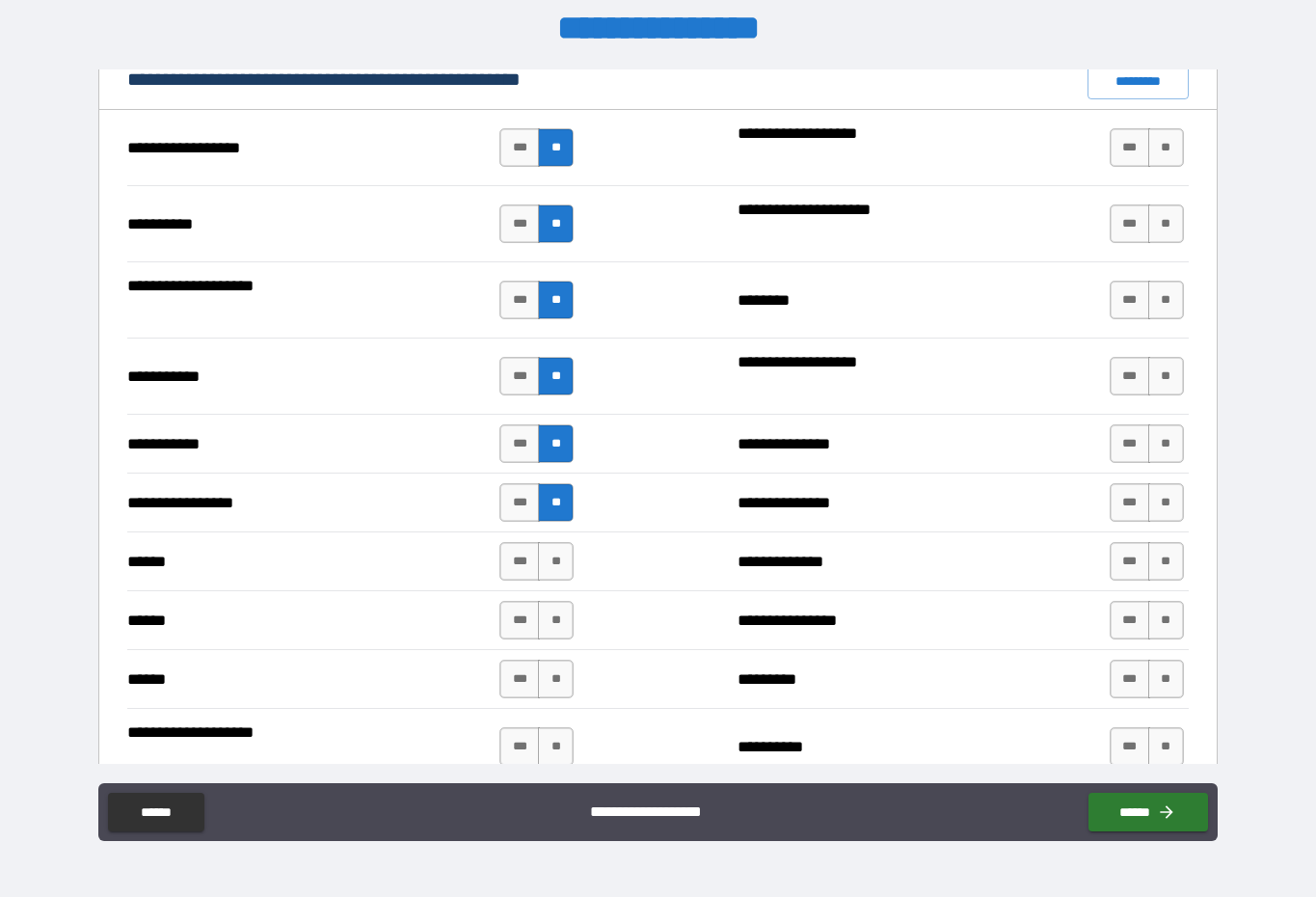 click on "**" at bounding box center (555, 561) 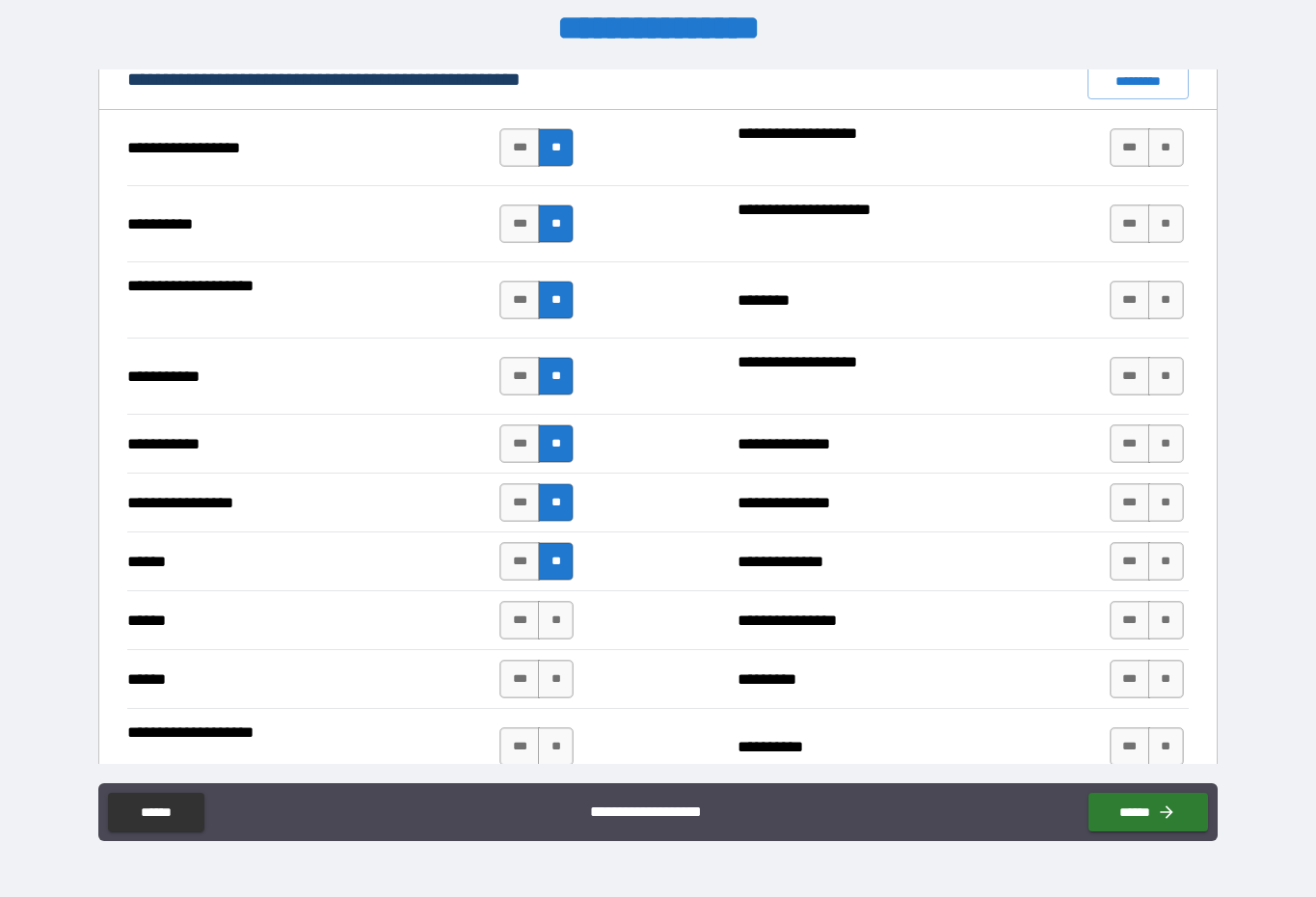 click on "**" at bounding box center [555, 561] 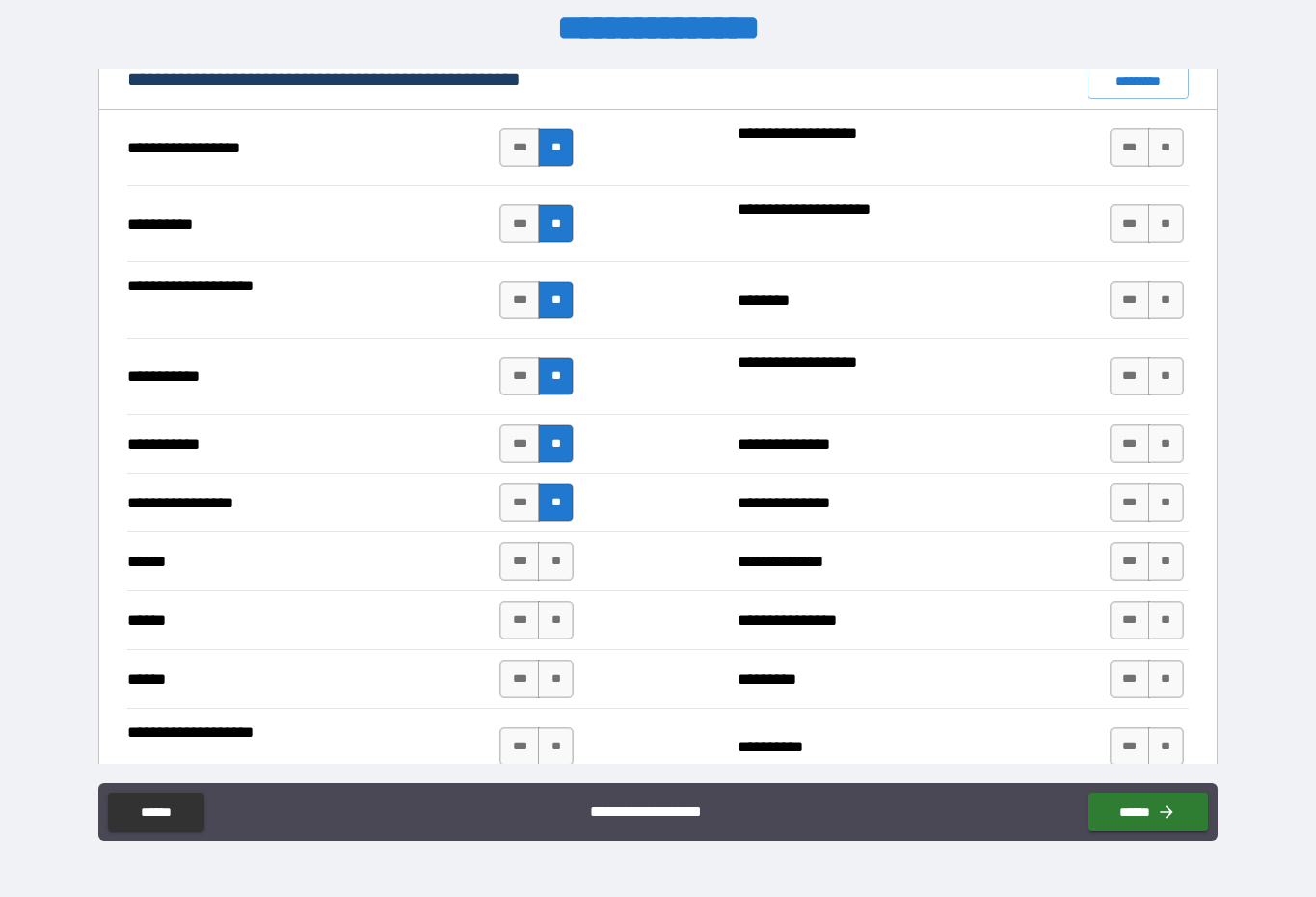 click on "**" at bounding box center (555, 679) 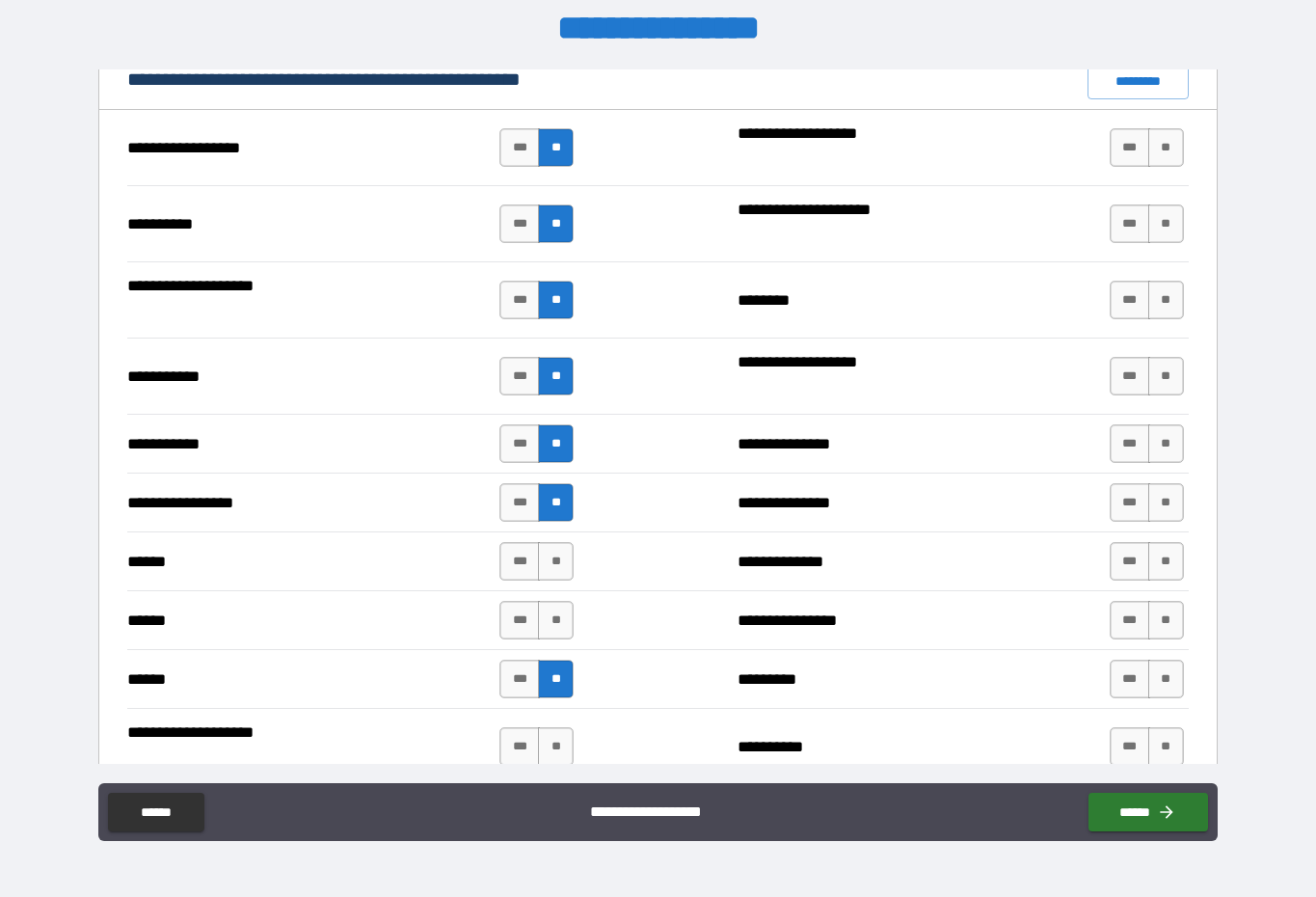 click on "**" at bounding box center (555, 620) 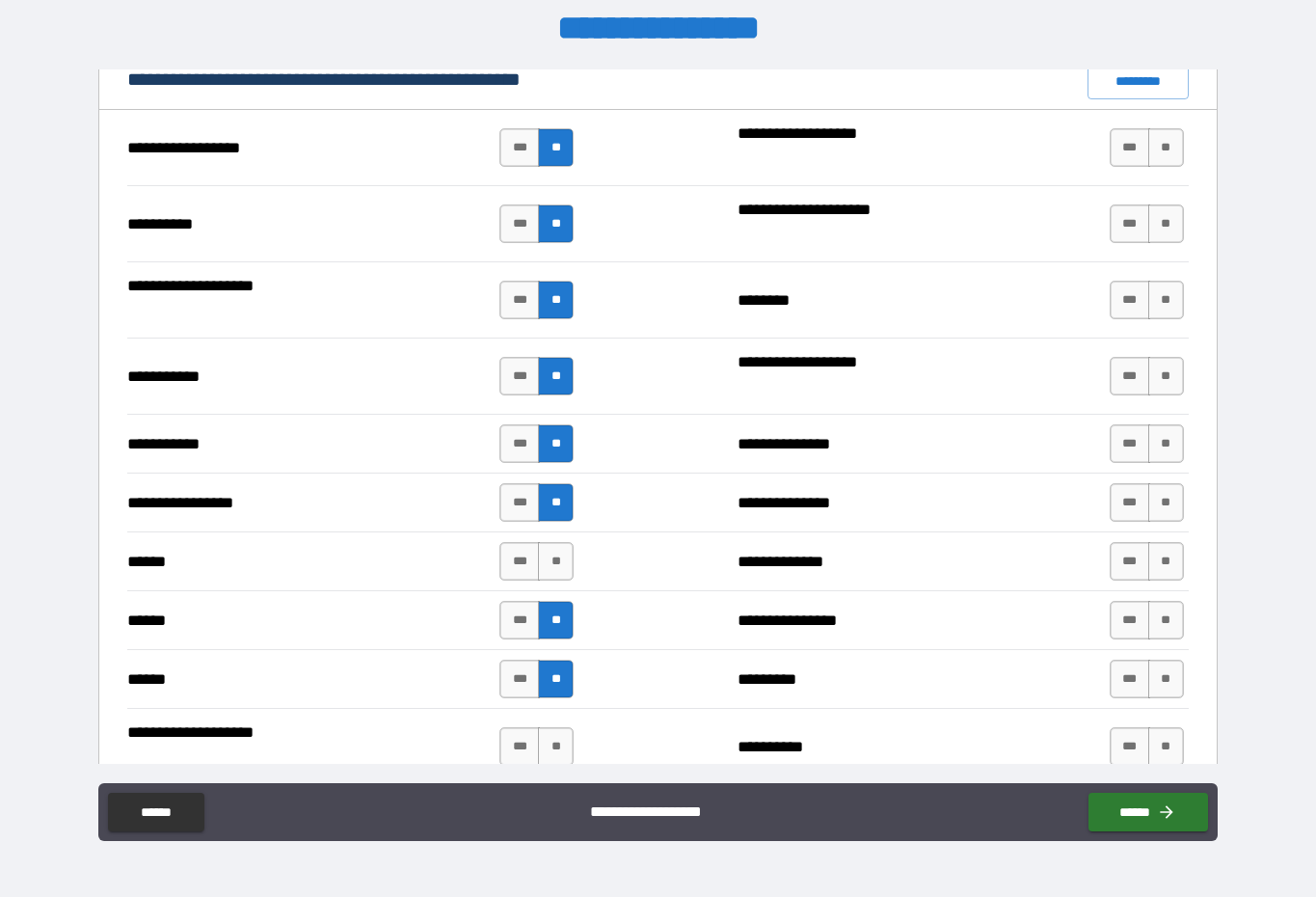 click on "**" at bounding box center [555, 561] 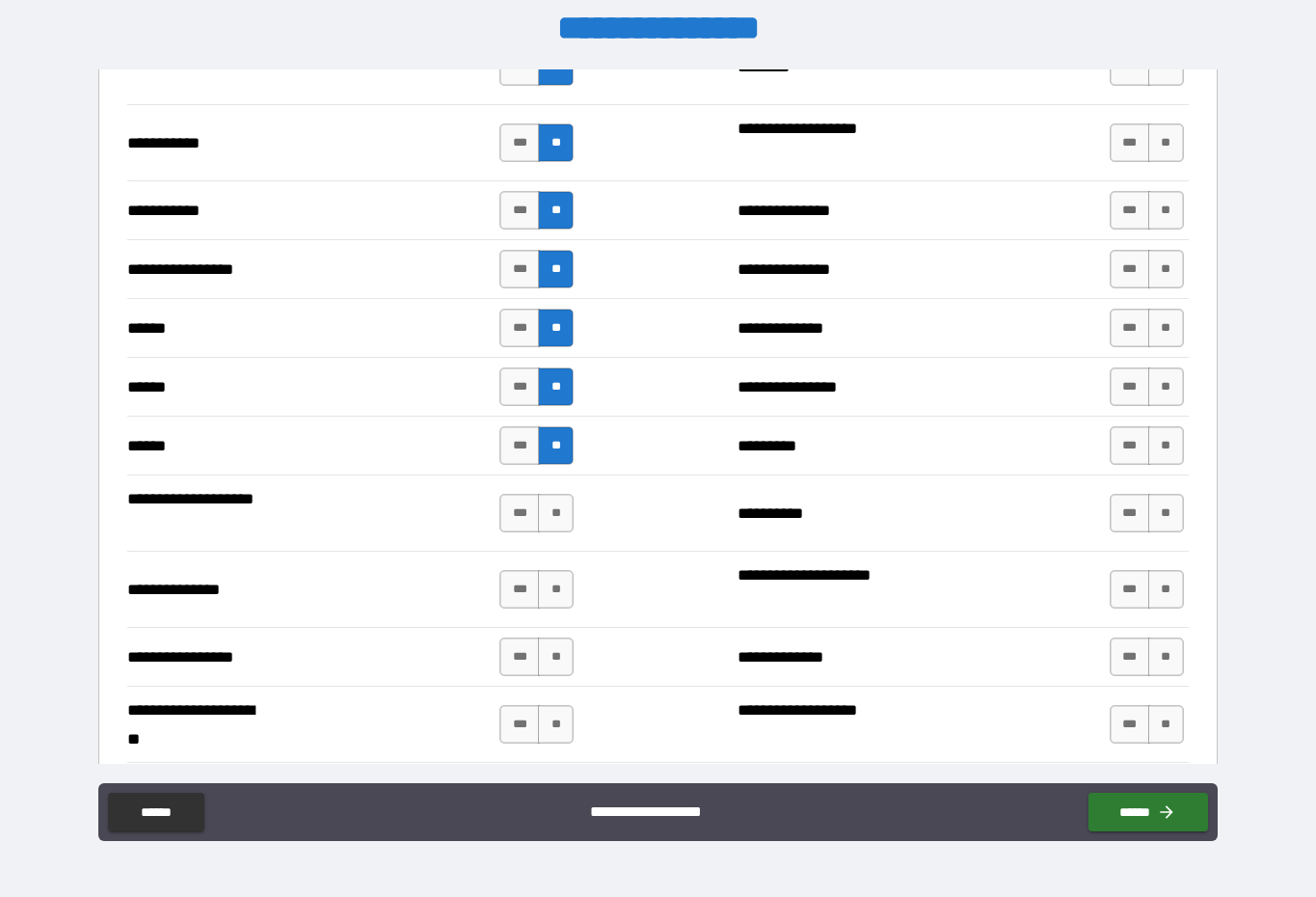 scroll, scrollTop: 2088, scrollLeft: 0, axis: vertical 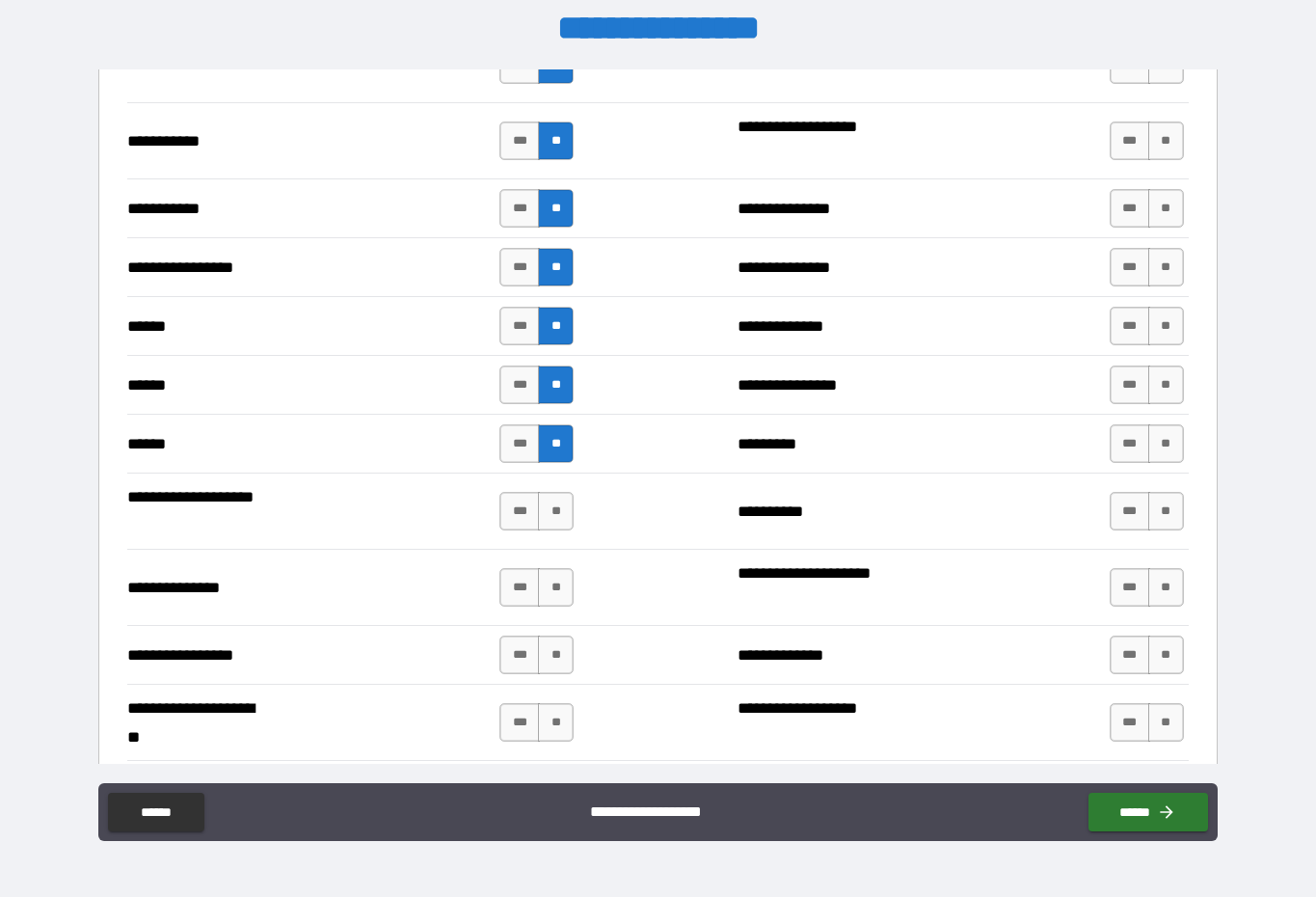 click on "**" at bounding box center [555, 511] 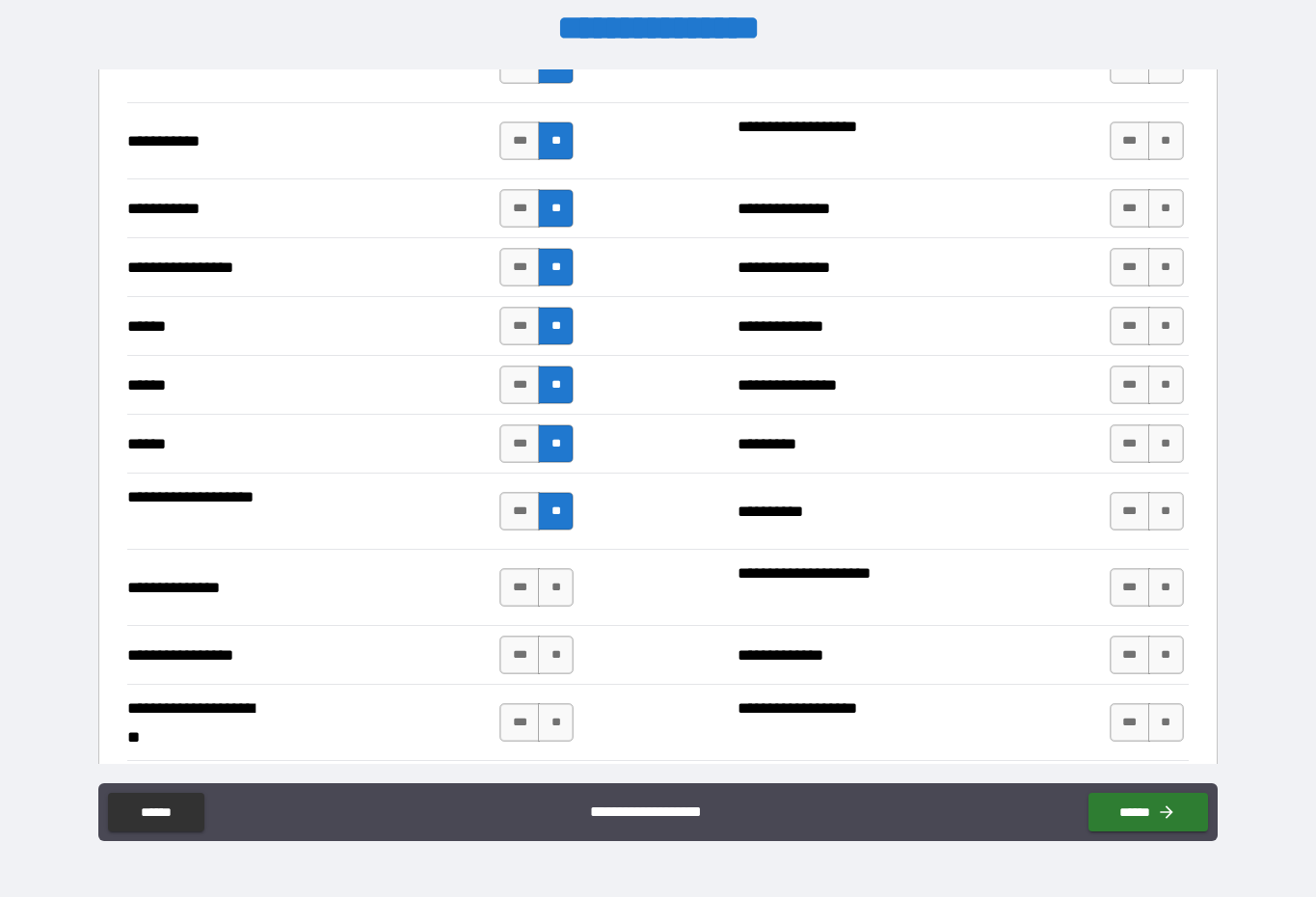 click on "**" at bounding box center [555, 587] 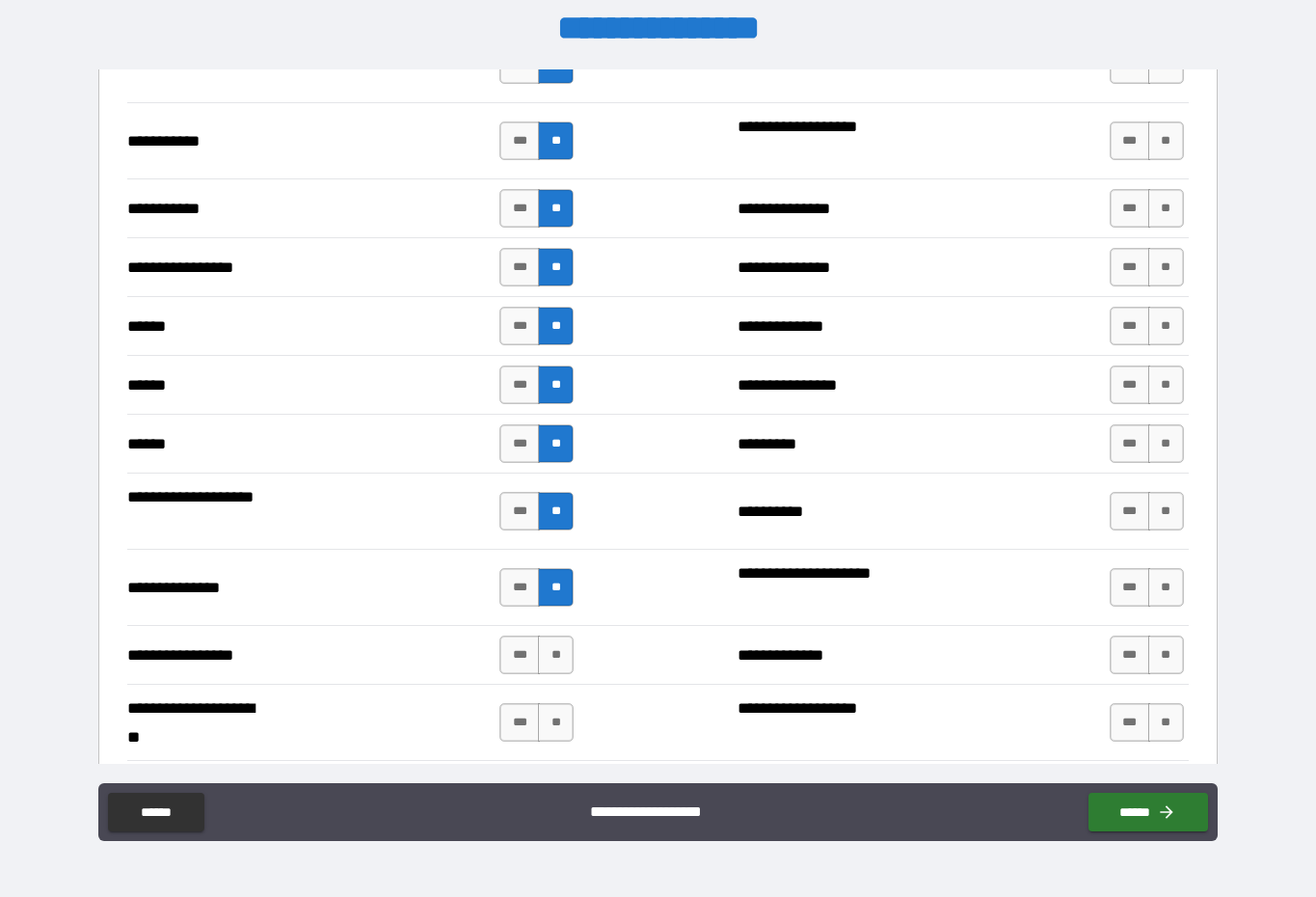 click on "**" at bounding box center [555, 655] 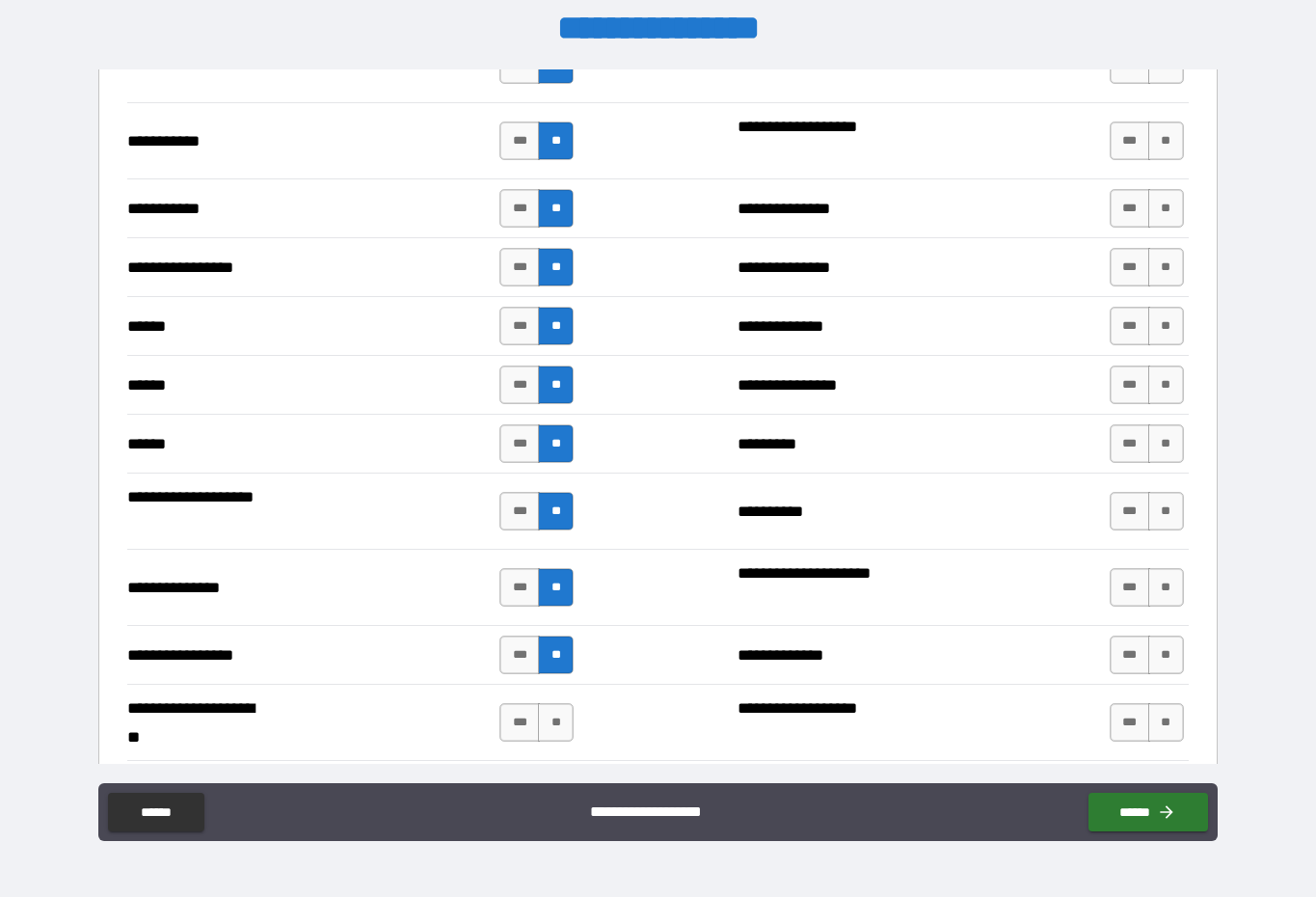 click on "**" at bounding box center [555, 722] 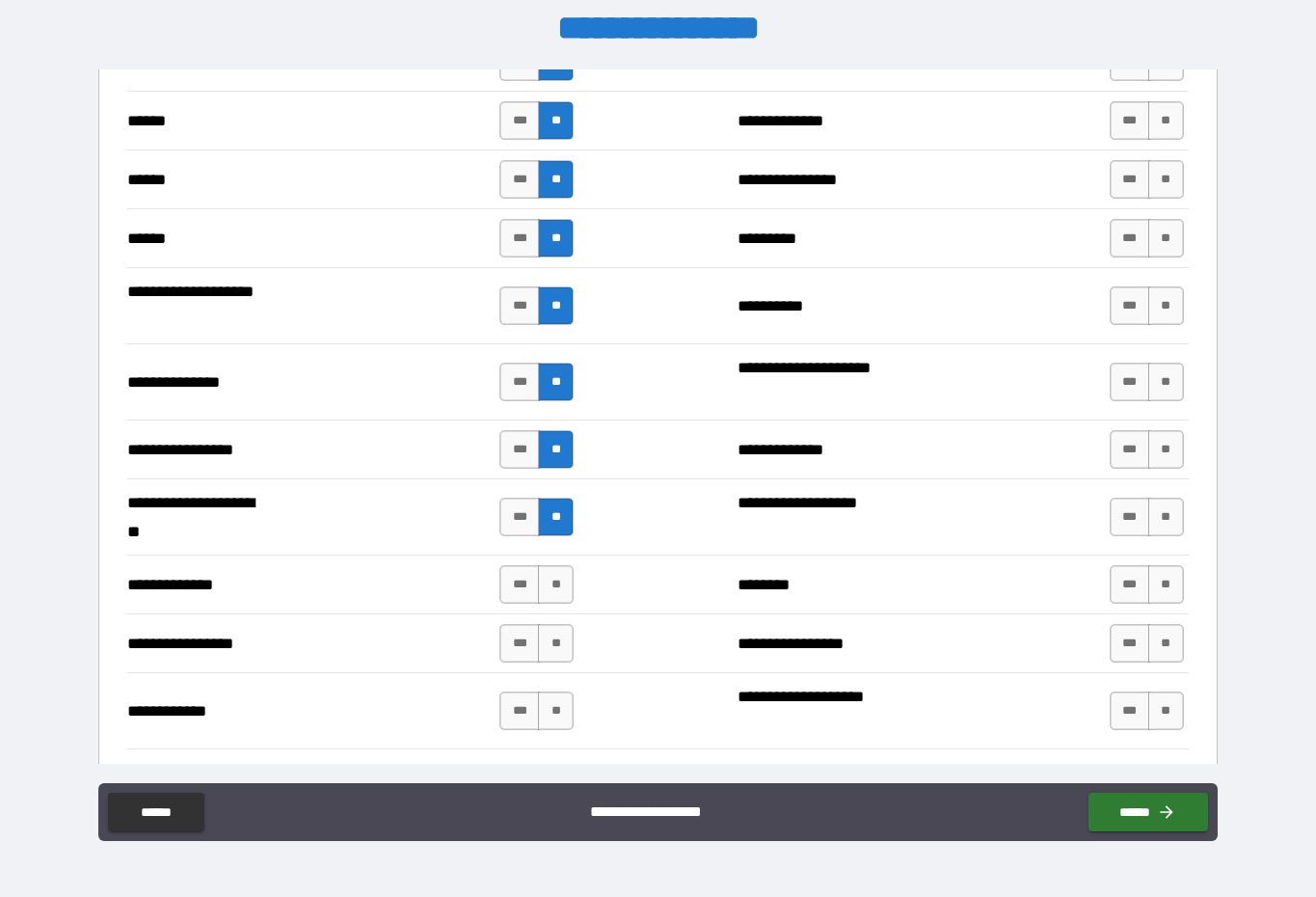 scroll, scrollTop: 2300, scrollLeft: 0, axis: vertical 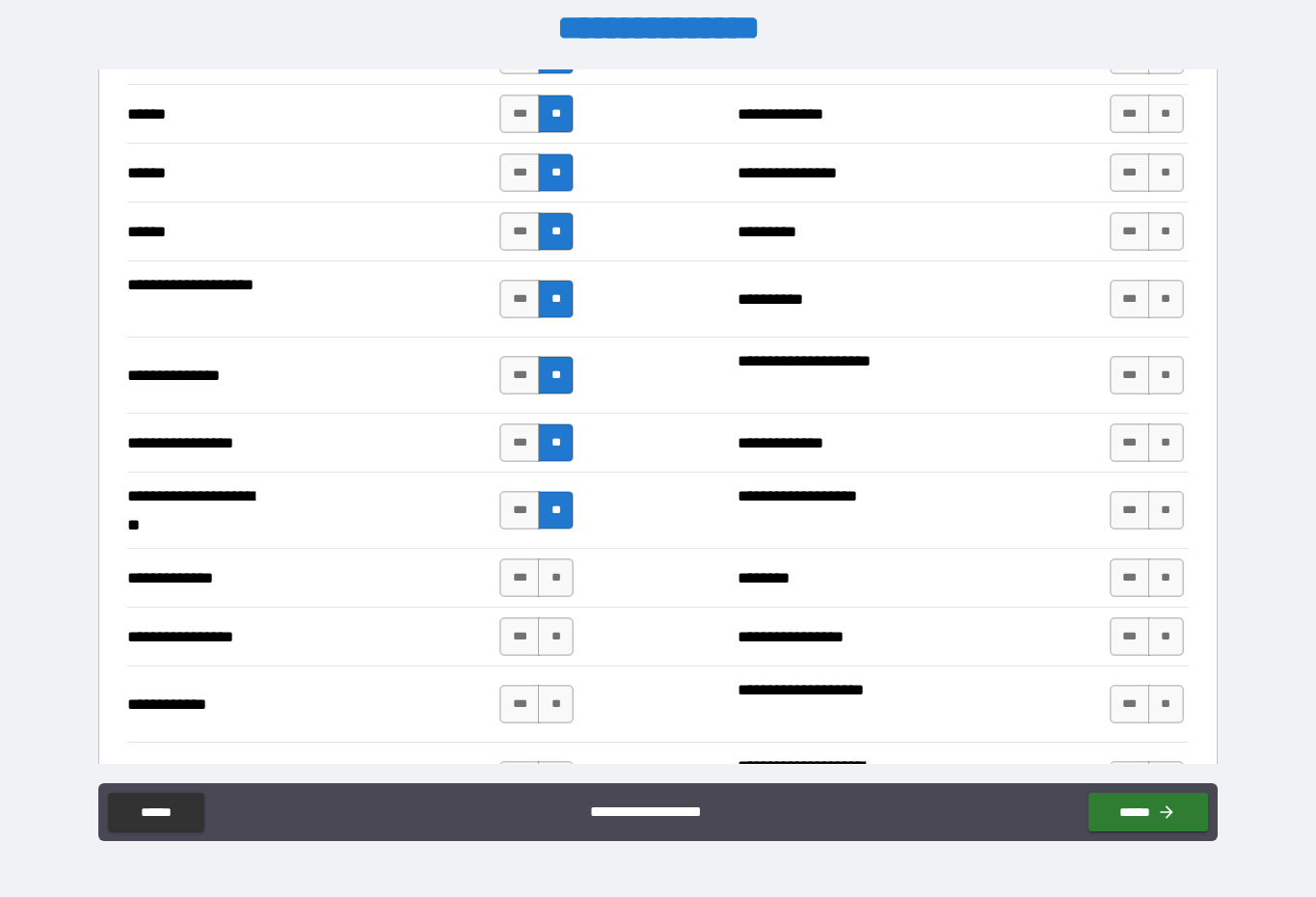 click on "**" at bounding box center (555, 704) 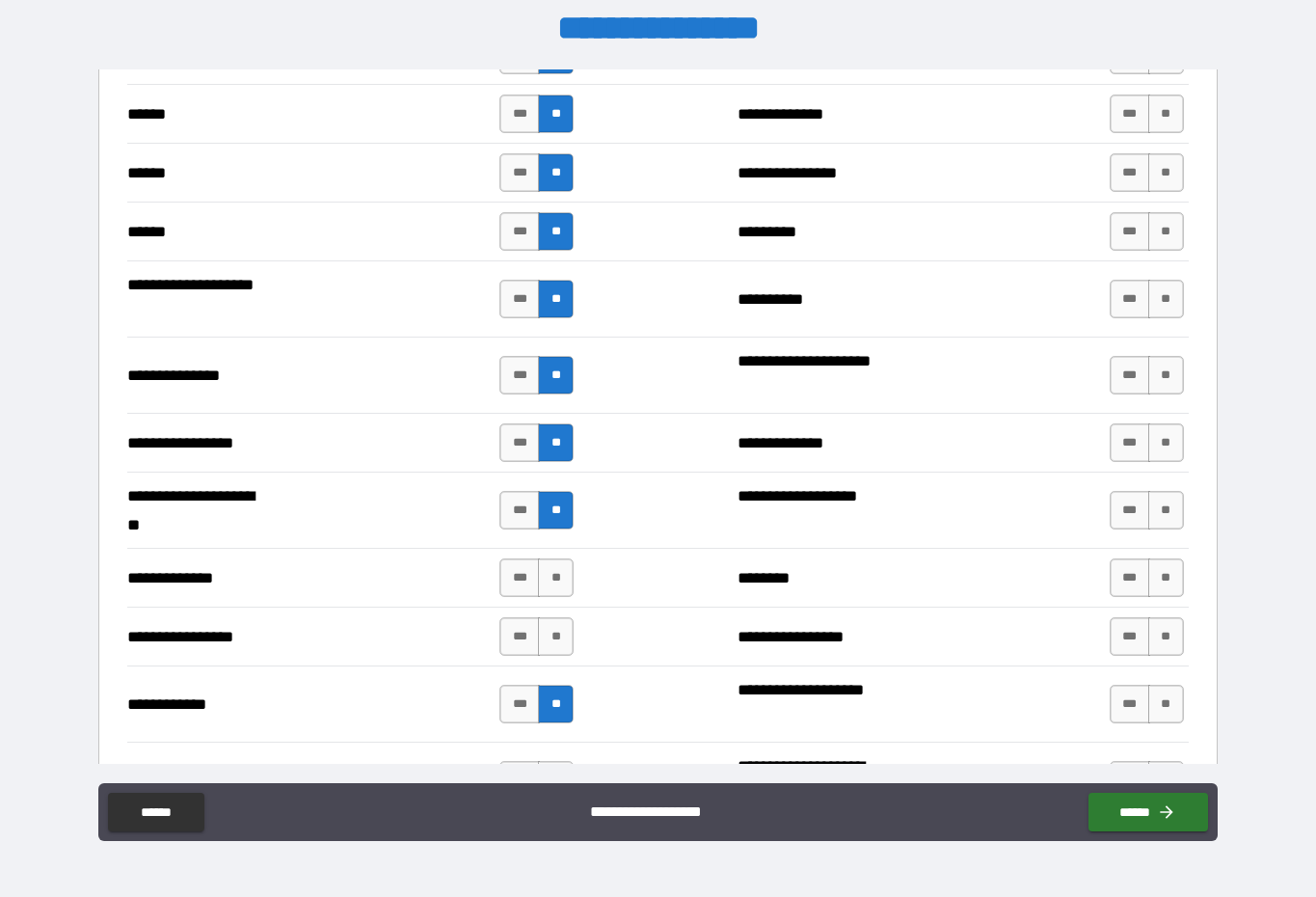 click on "**" at bounding box center (555, 637) 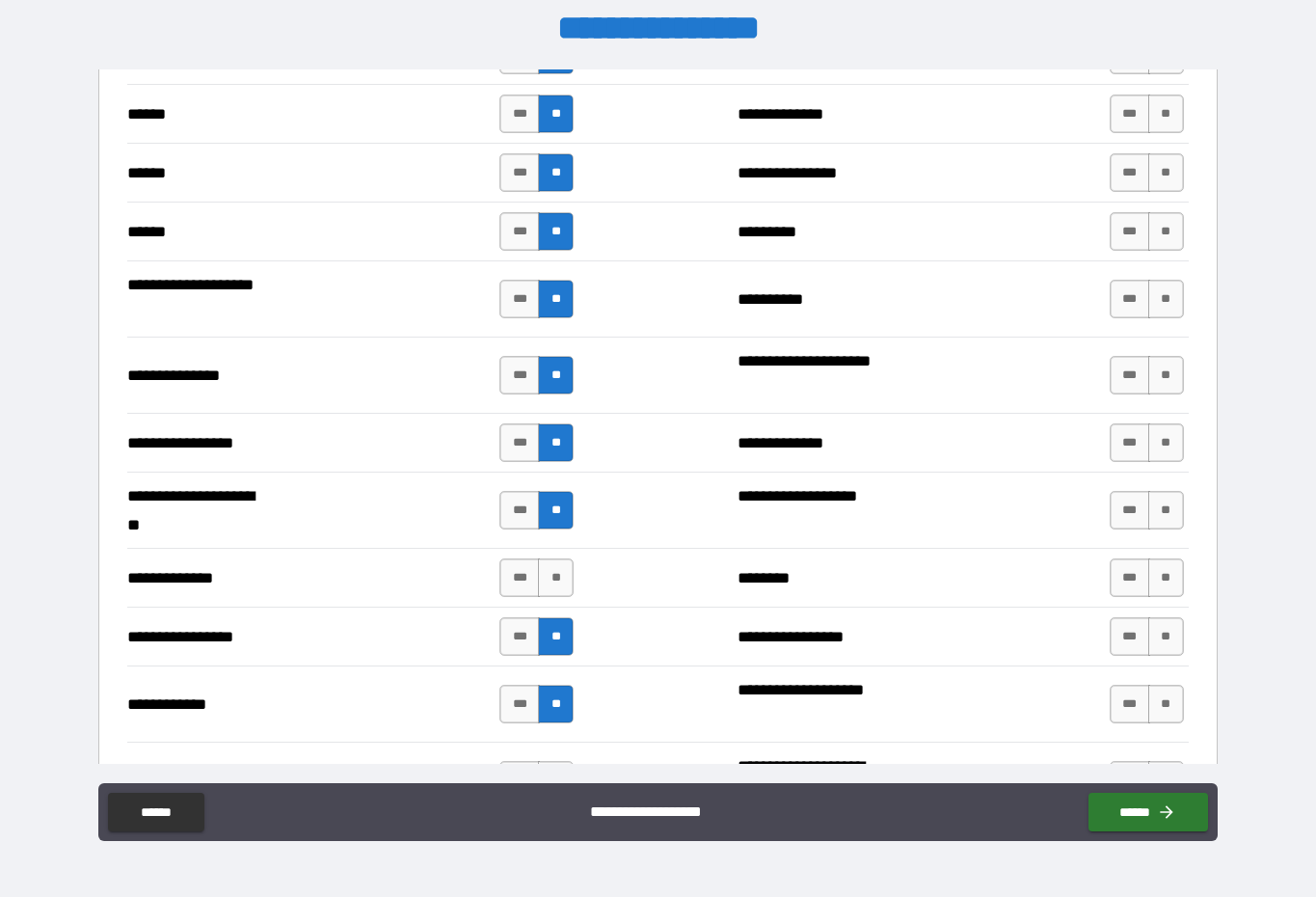 click on "**" at bounding box center [555, 578] 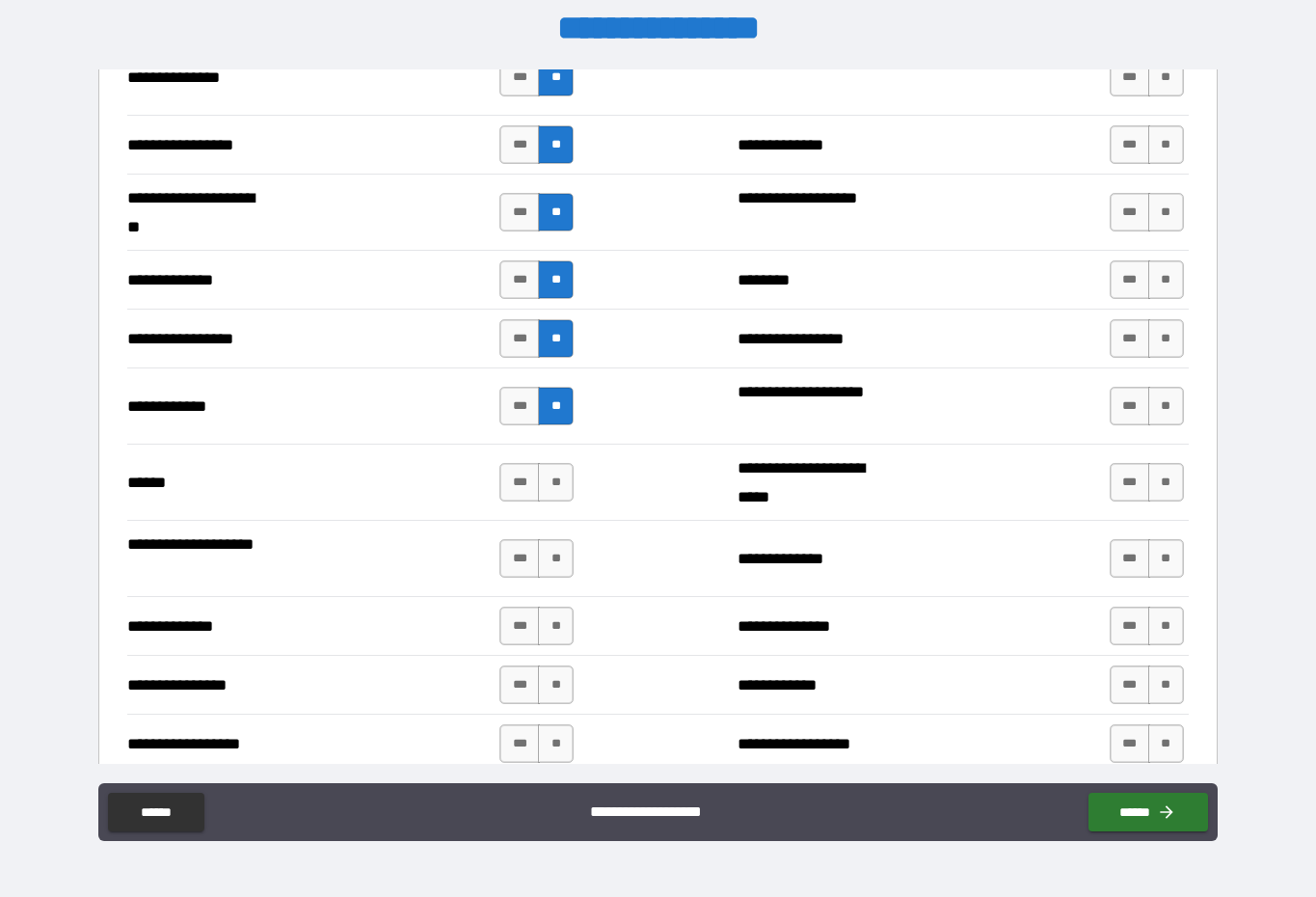 scroll, scrollTop: 2611, scrollLeft: 0, axis: vertical 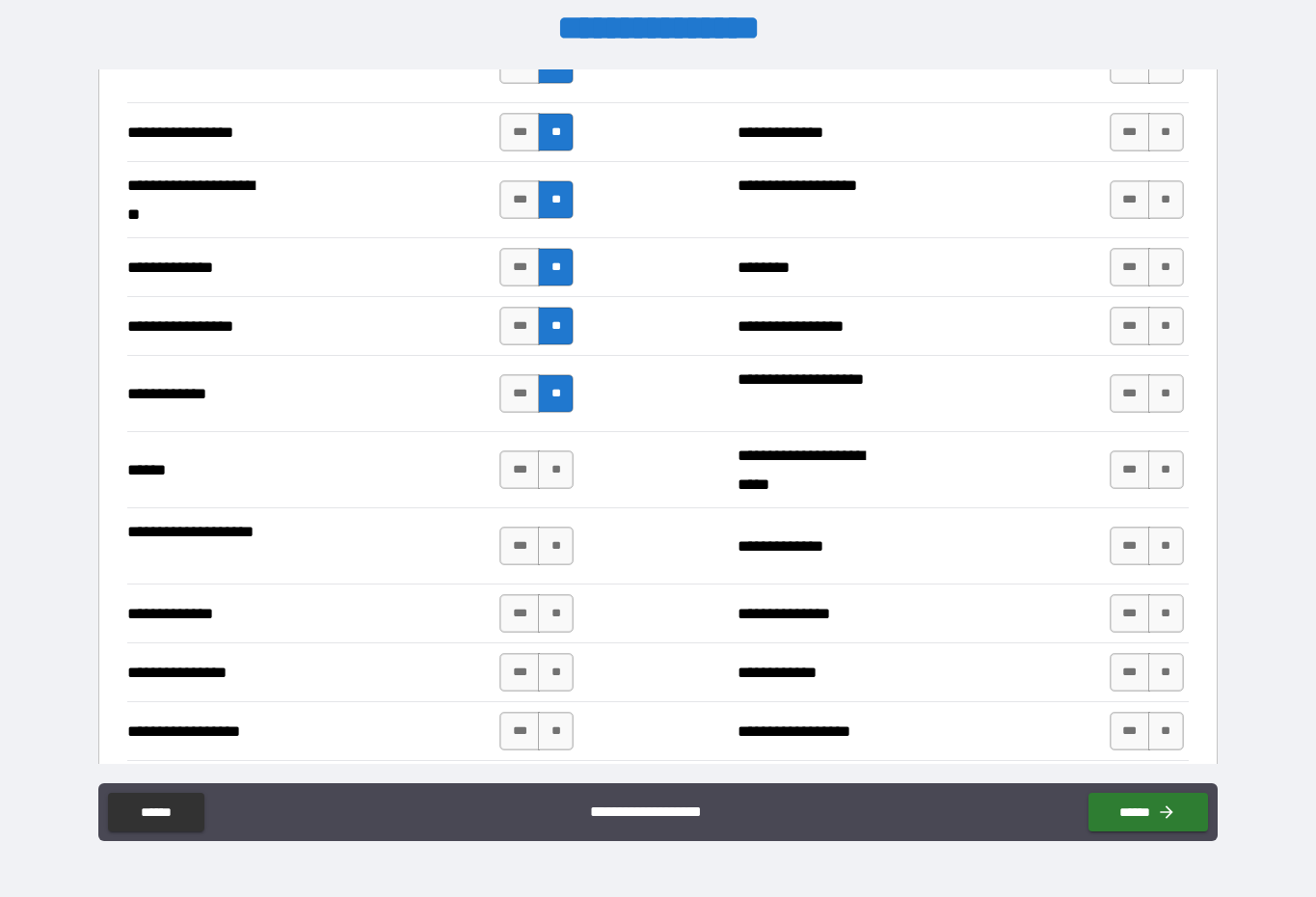 click on "**" at bounding box center (555, 470) 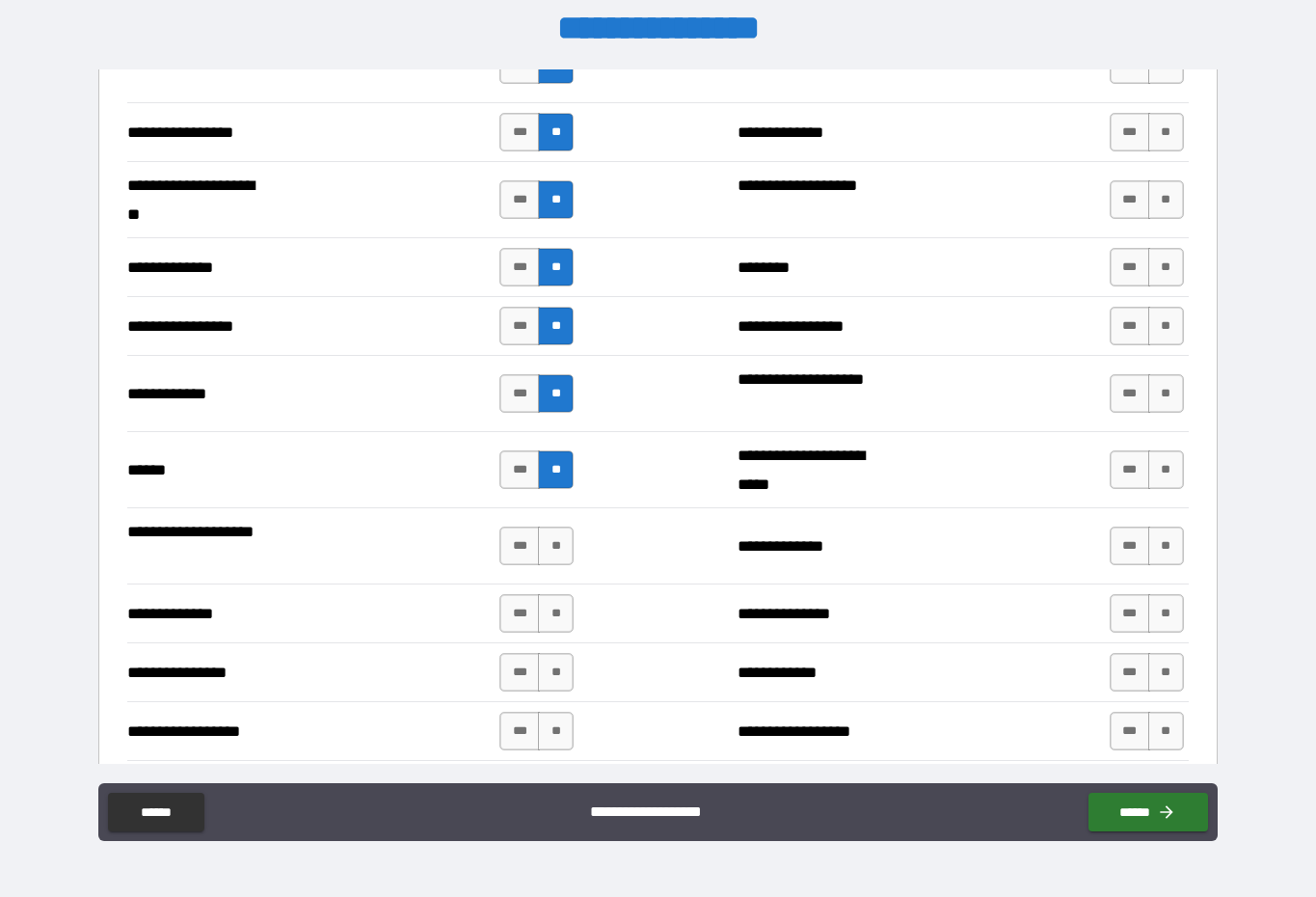 click on "**" at bounding box center (555, 546) 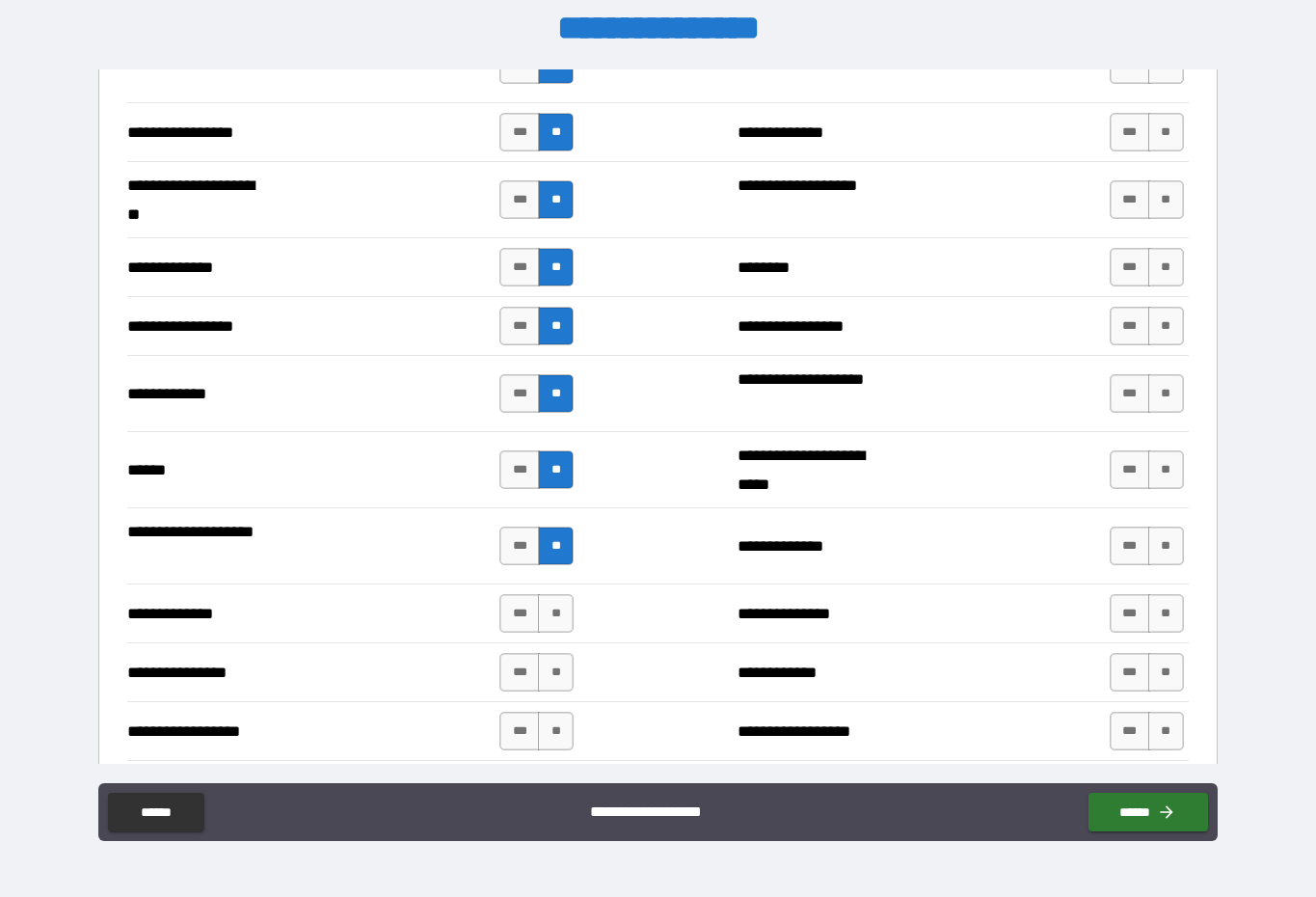 click on "**" at bounding box center (555, 613) 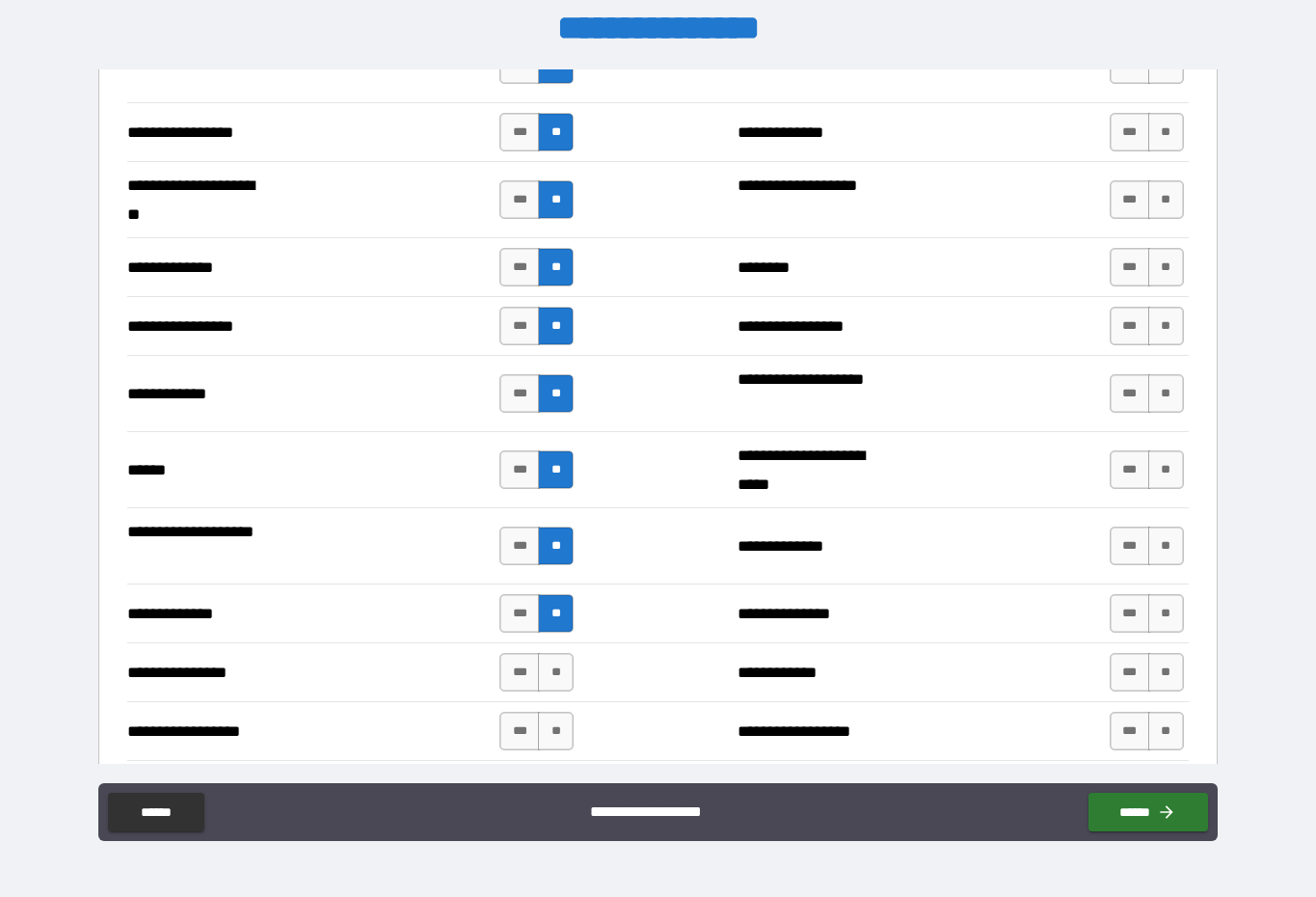 click on "**" at bounding box center (555, 672) 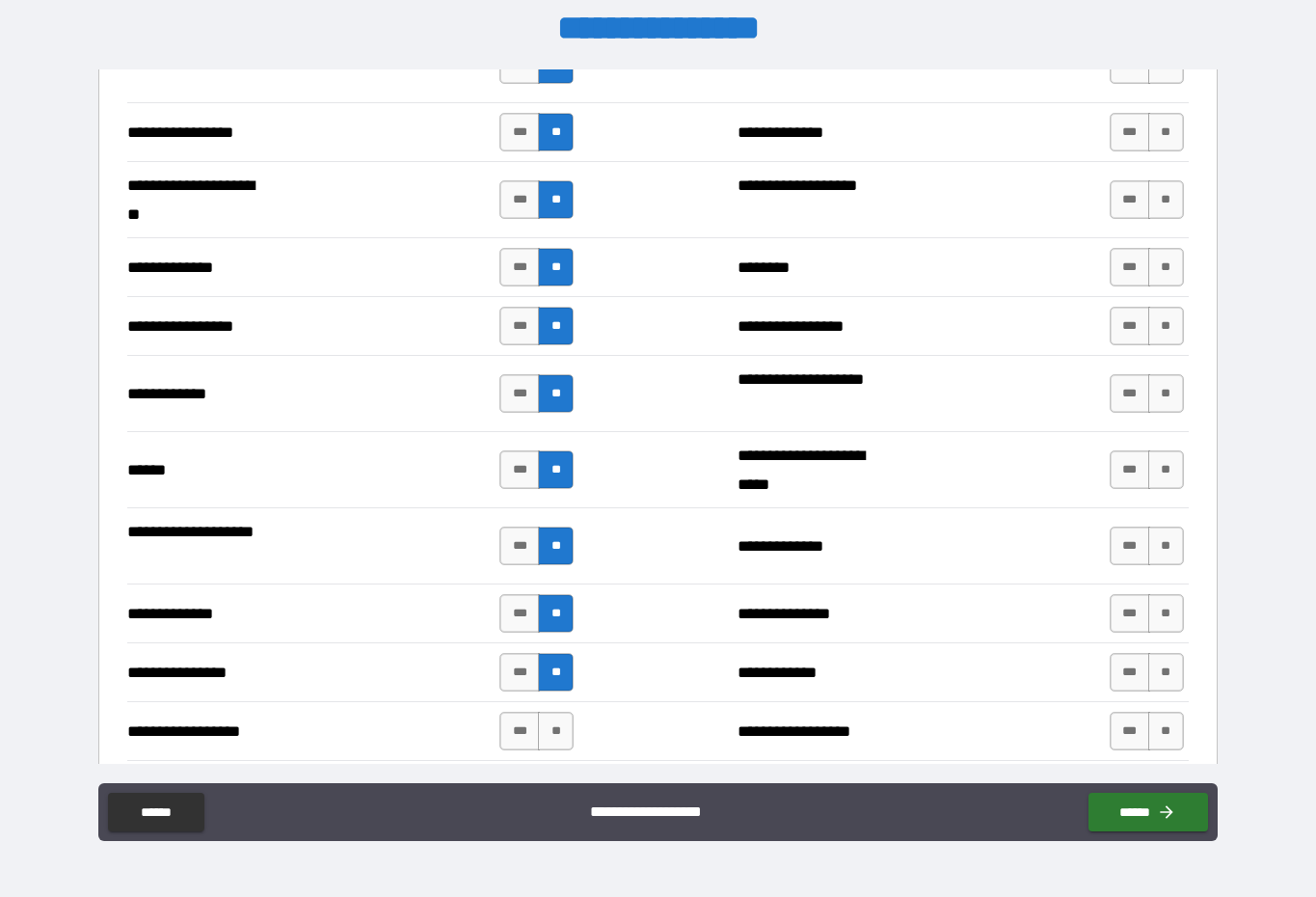 click on "**" at bounding box center [555, 731] 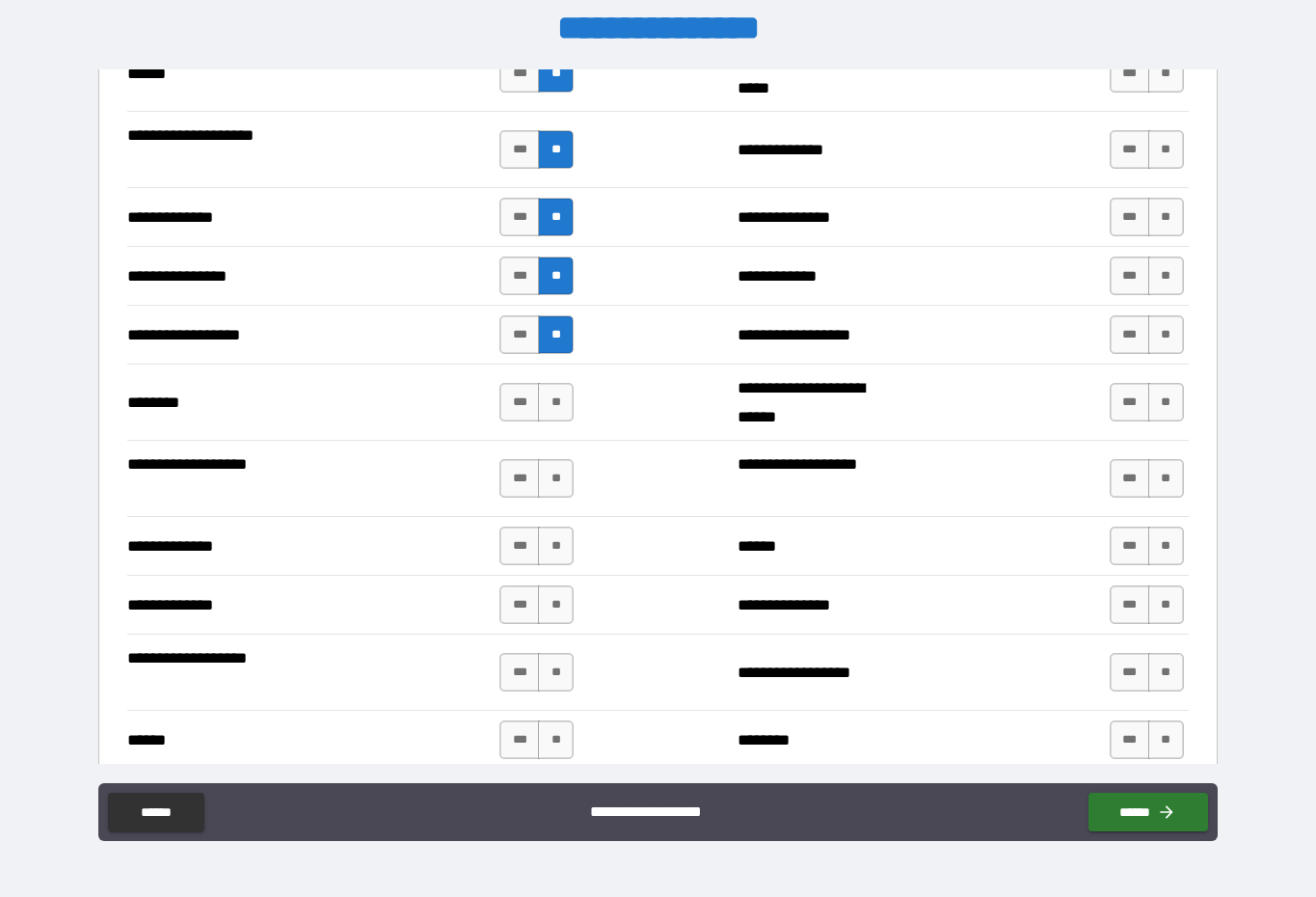 scroll, scrollTop: 3013, scrollLeft: 0, axis: vertical 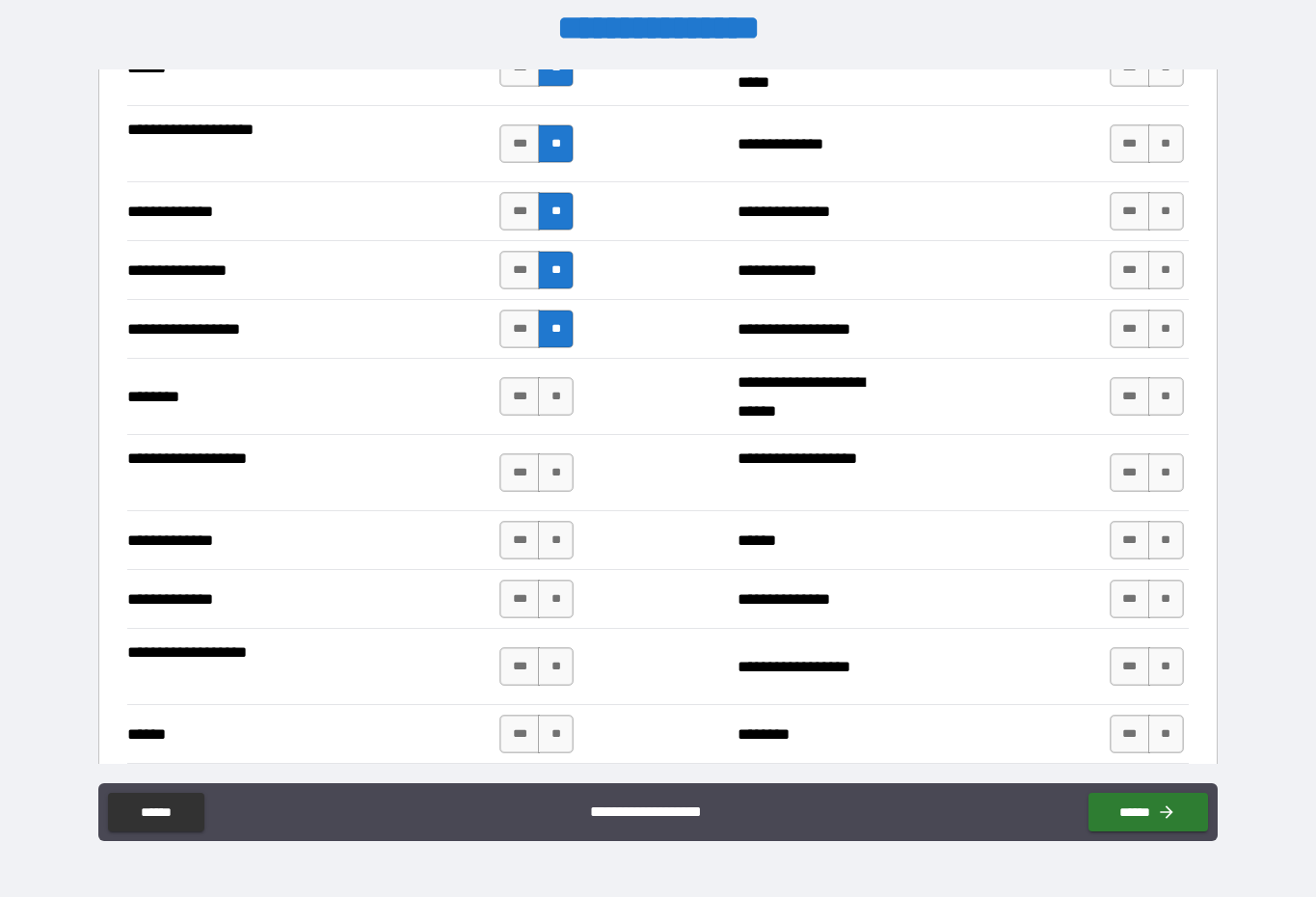 click on "**" at bounding box center (555, 396) 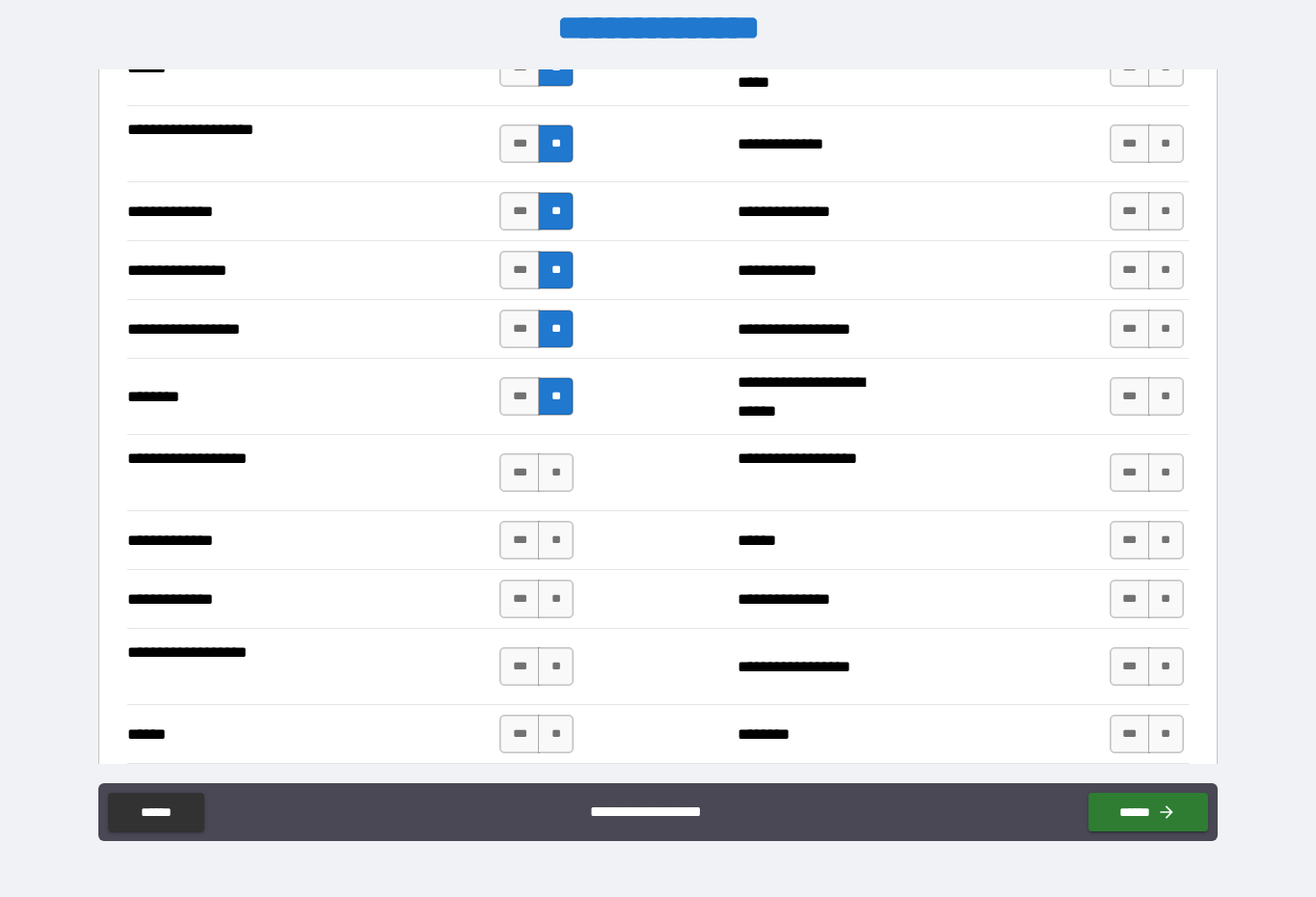 click on "**" at bounding box center [555, 473] 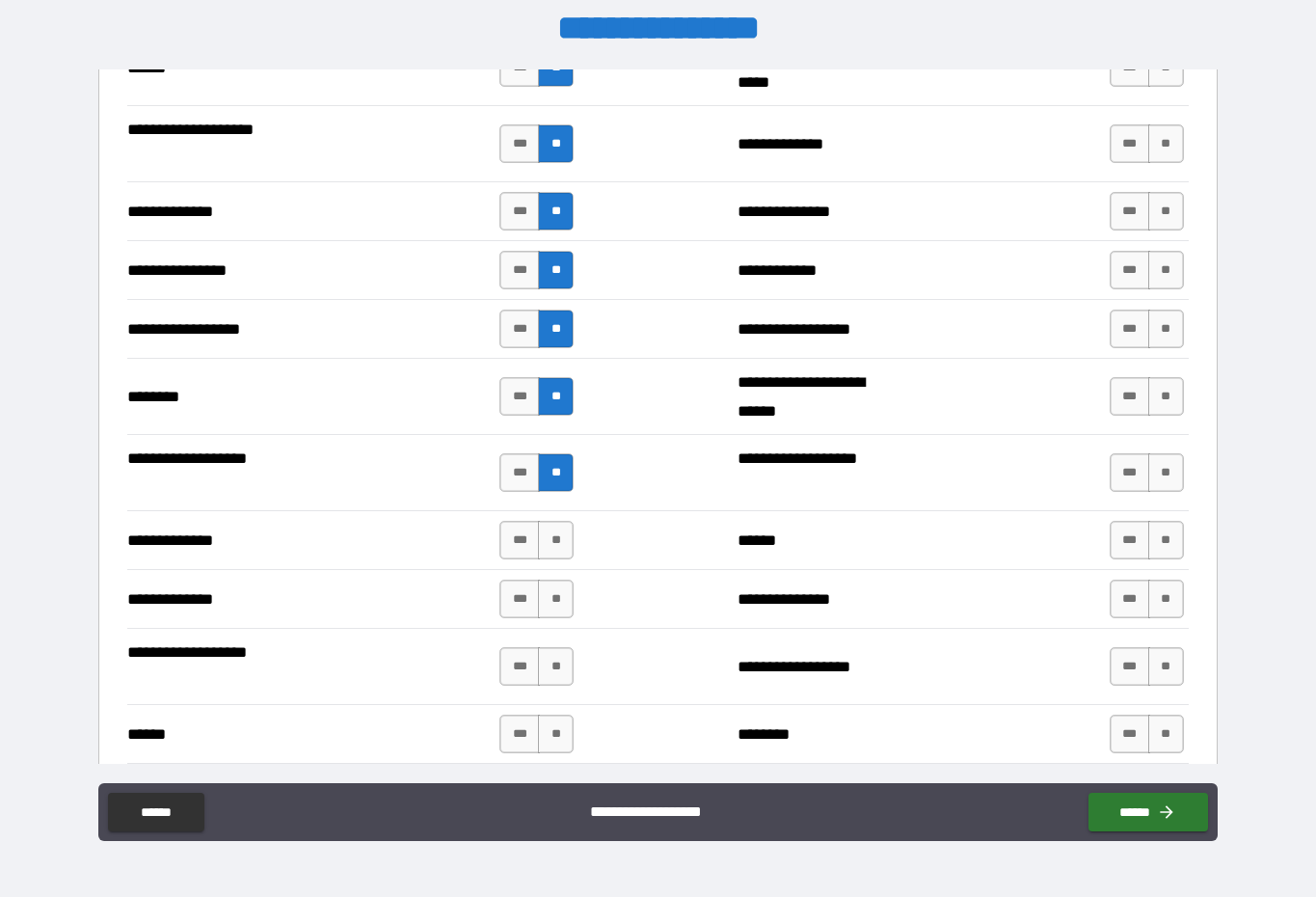 click on "**" at bounding box center [555, 540] 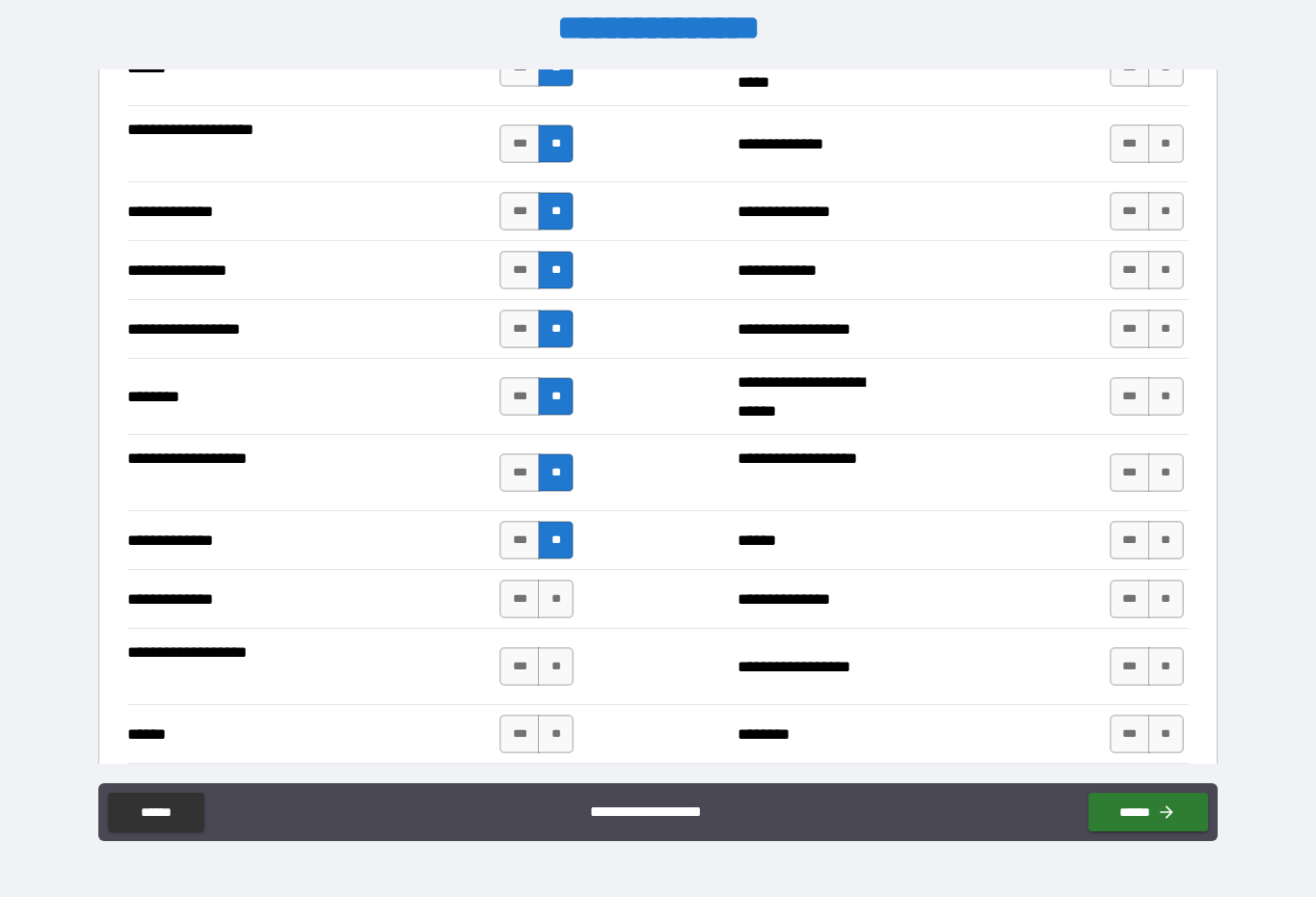 click on "**" at bounding box center (555, 599) 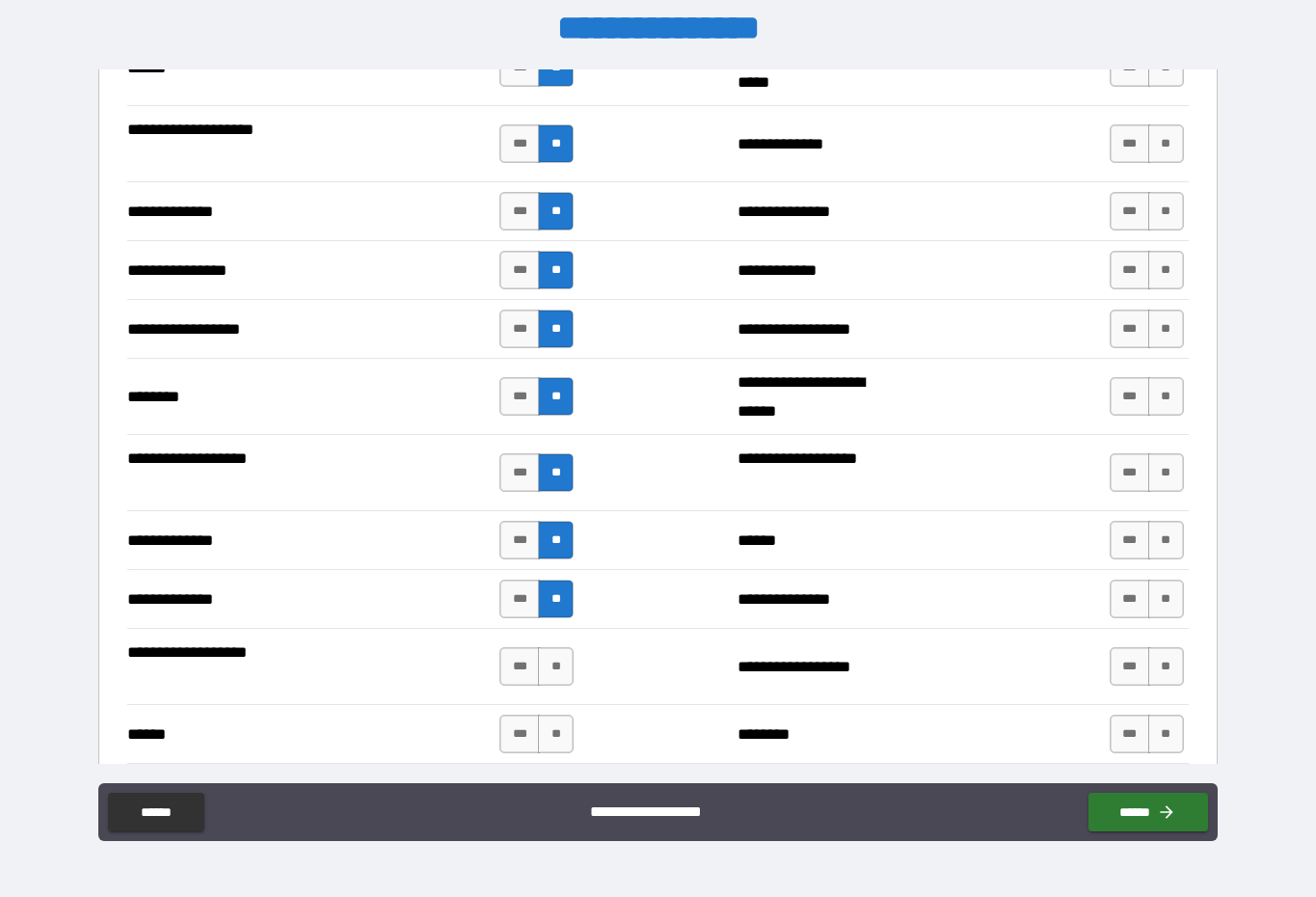click on "**" at bounding box center (555, 666) 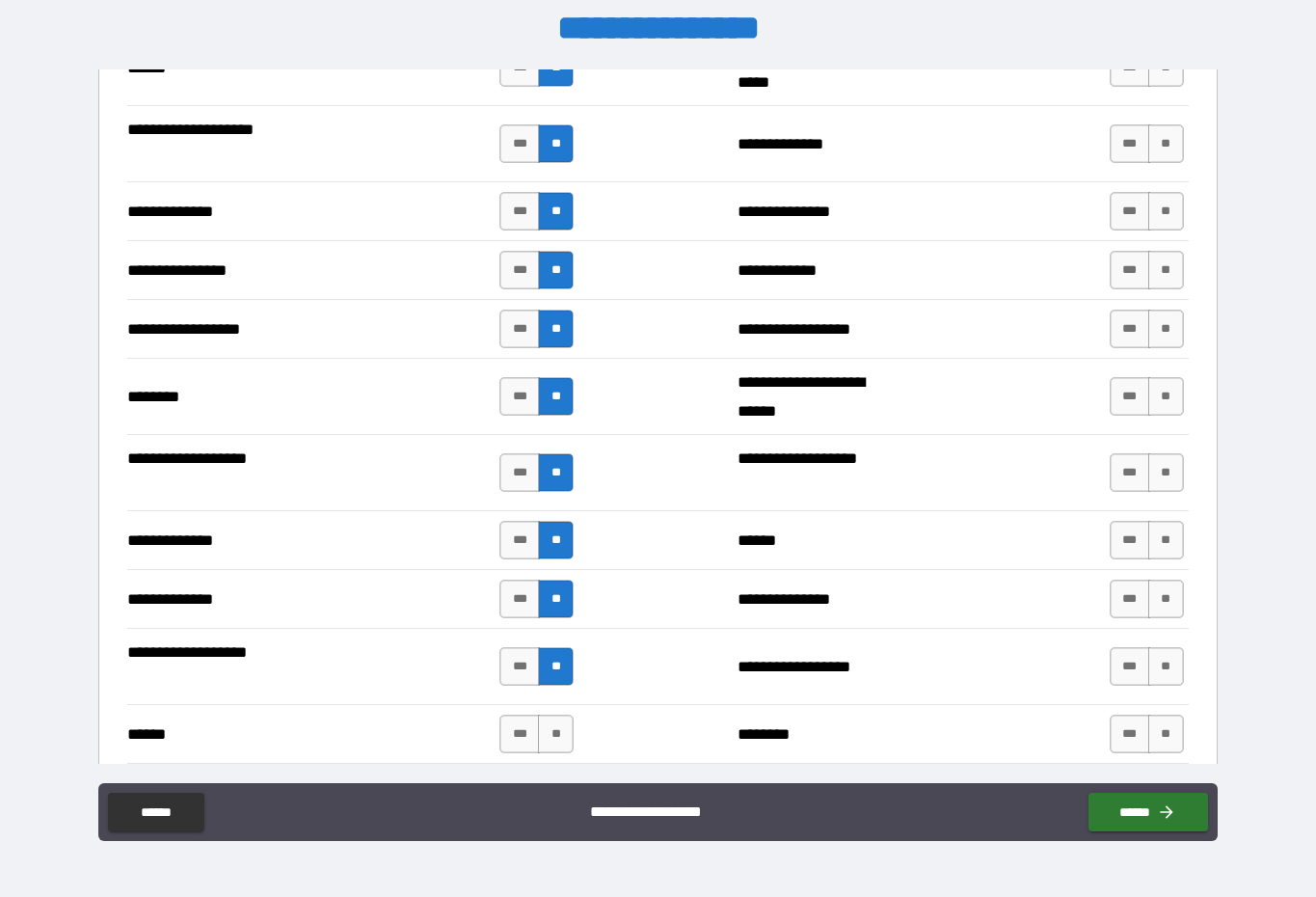 click on "**" at bounding box center (555, 734) 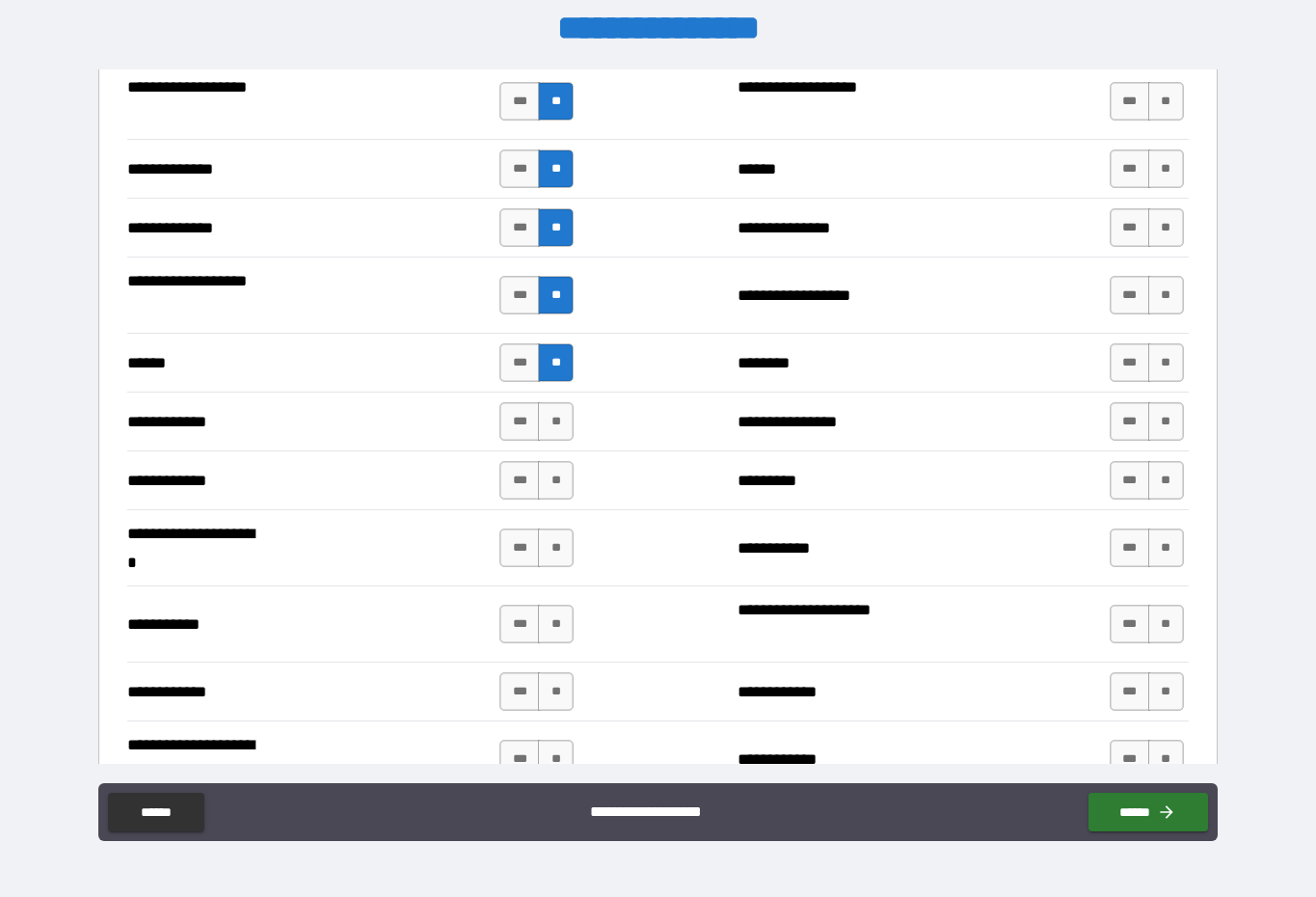 scroll, scrollTop: 3386, scrollLeft: 0, axis: vertical 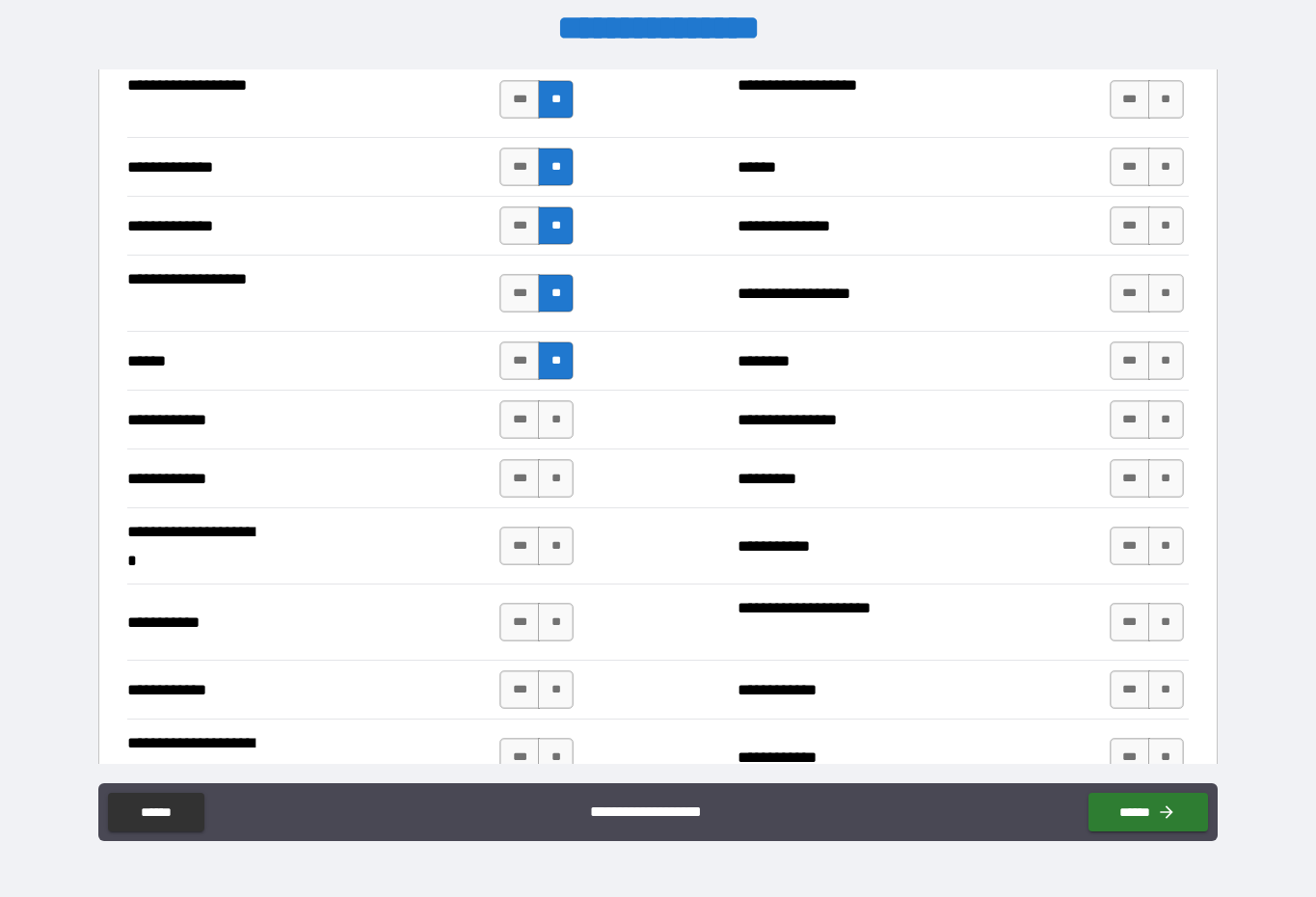 click on "**" at bounding box center [555, 420] 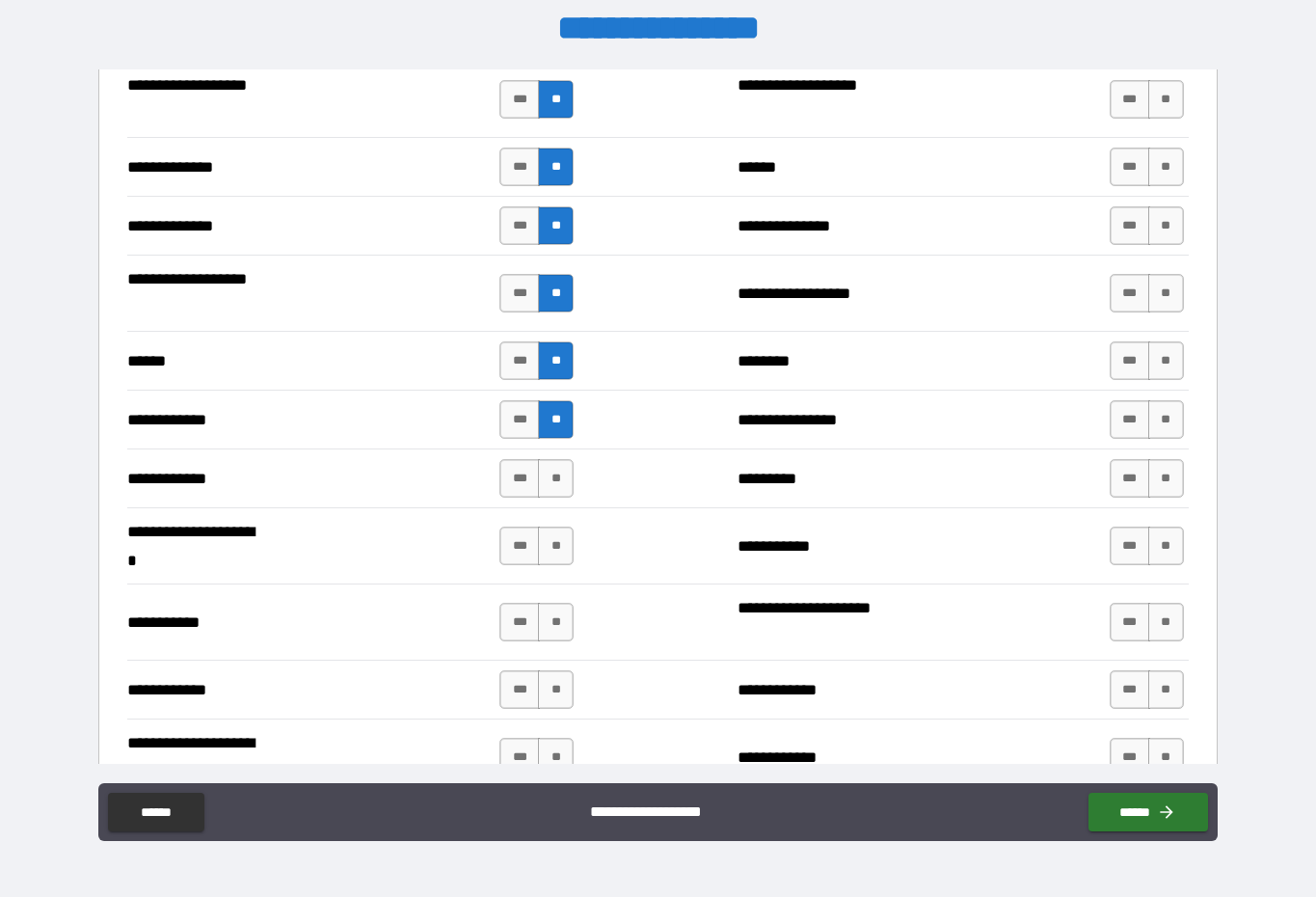 click on "**" at bounding box center (555, 478) 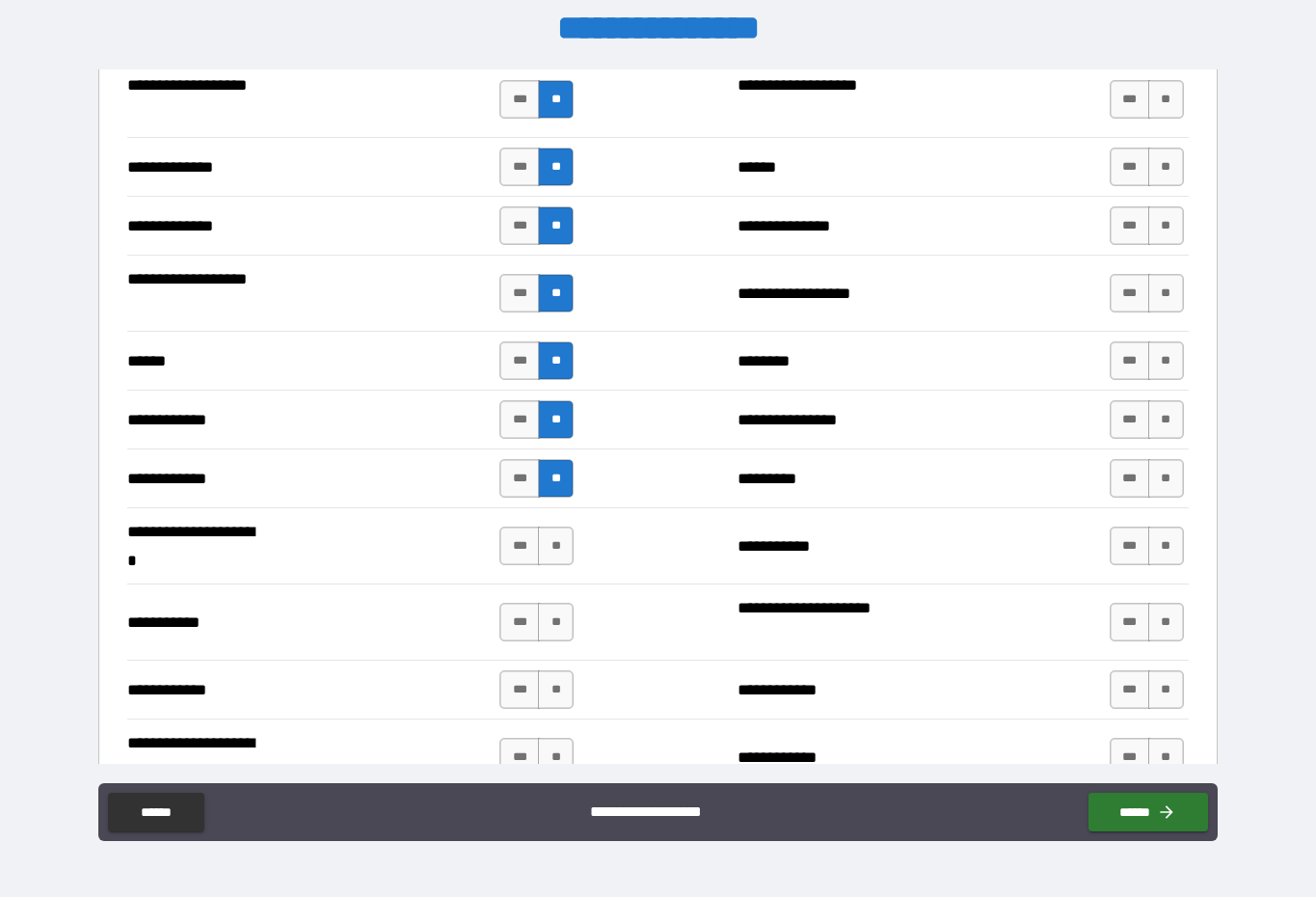 click on "**" at bounding box center [555, 546] 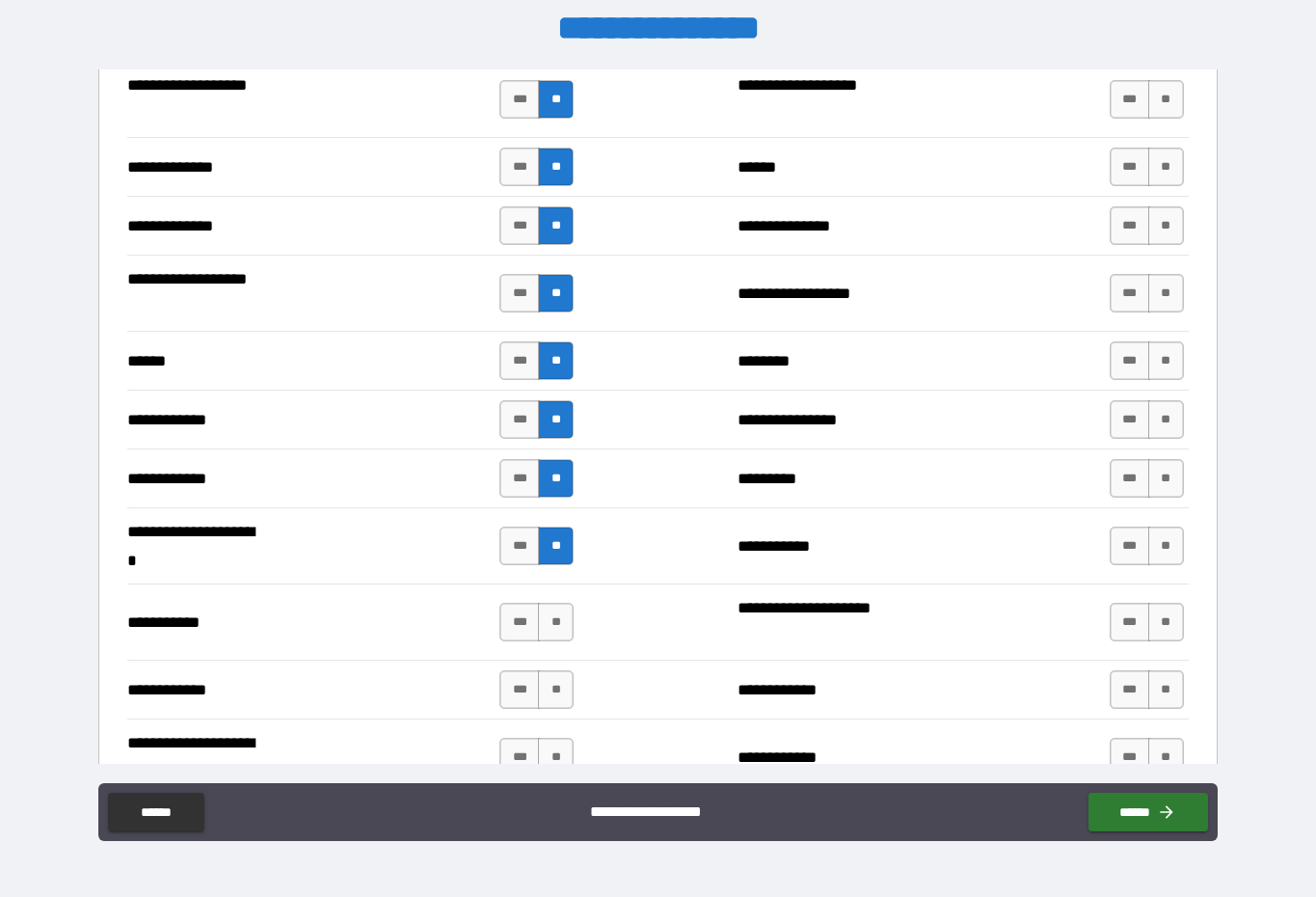 click on "**" at bounding box center (555, 622) 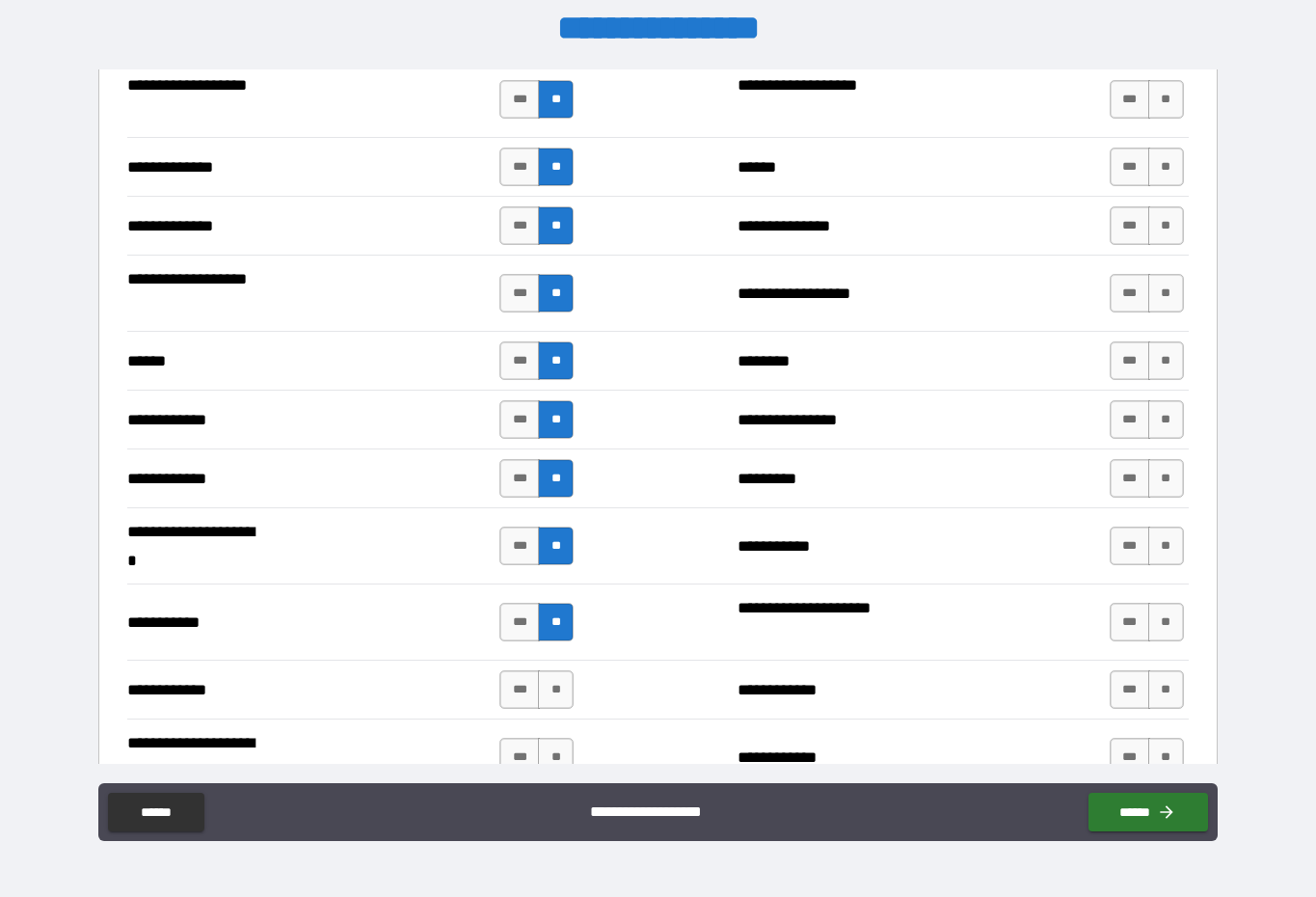 click on "**********" at bounding box center (658, 689) 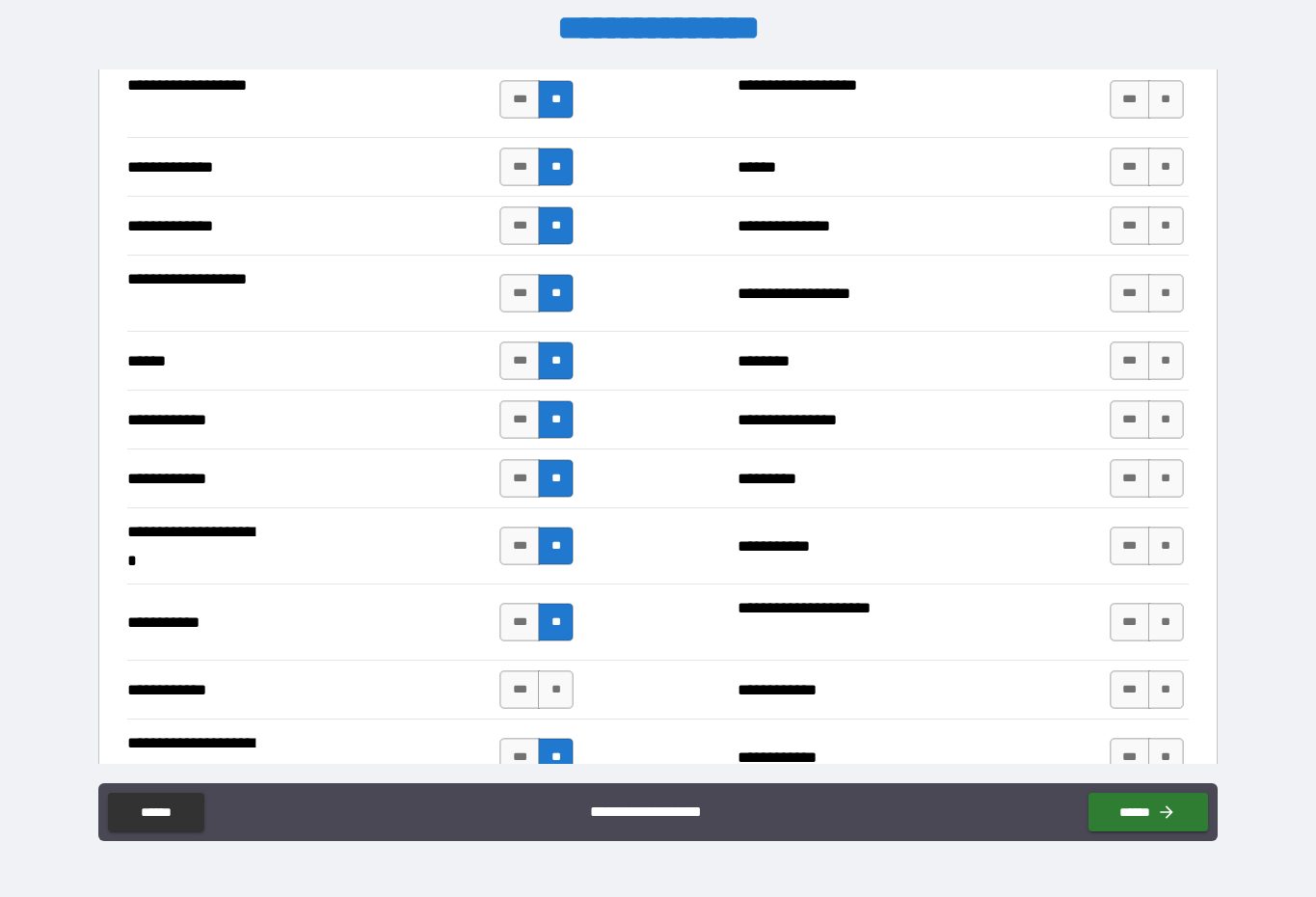 click on "**" at bounding box center (555, 690) 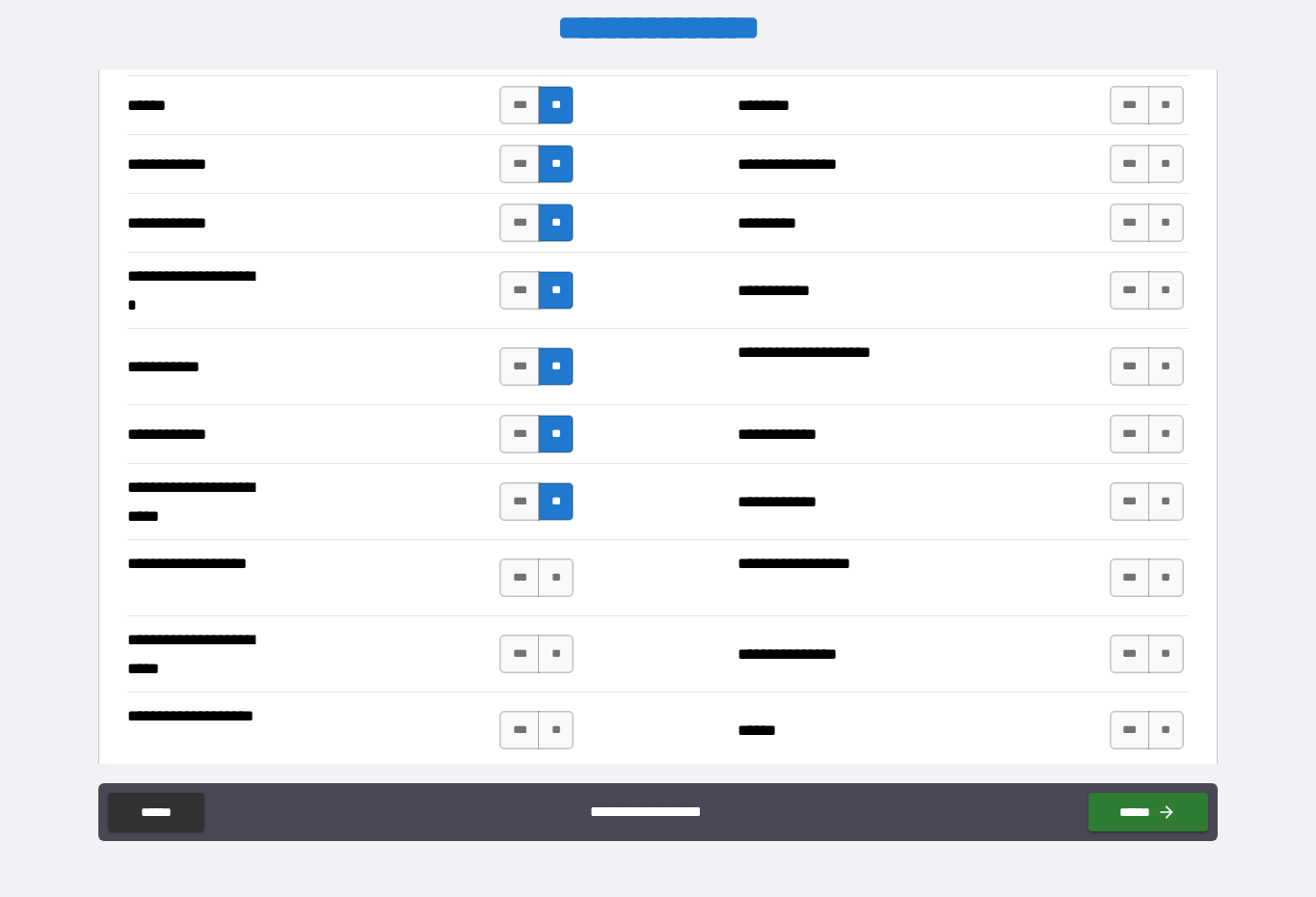 scroll, scrollTop: 3643, scrollLeft: 0, axis: vertical 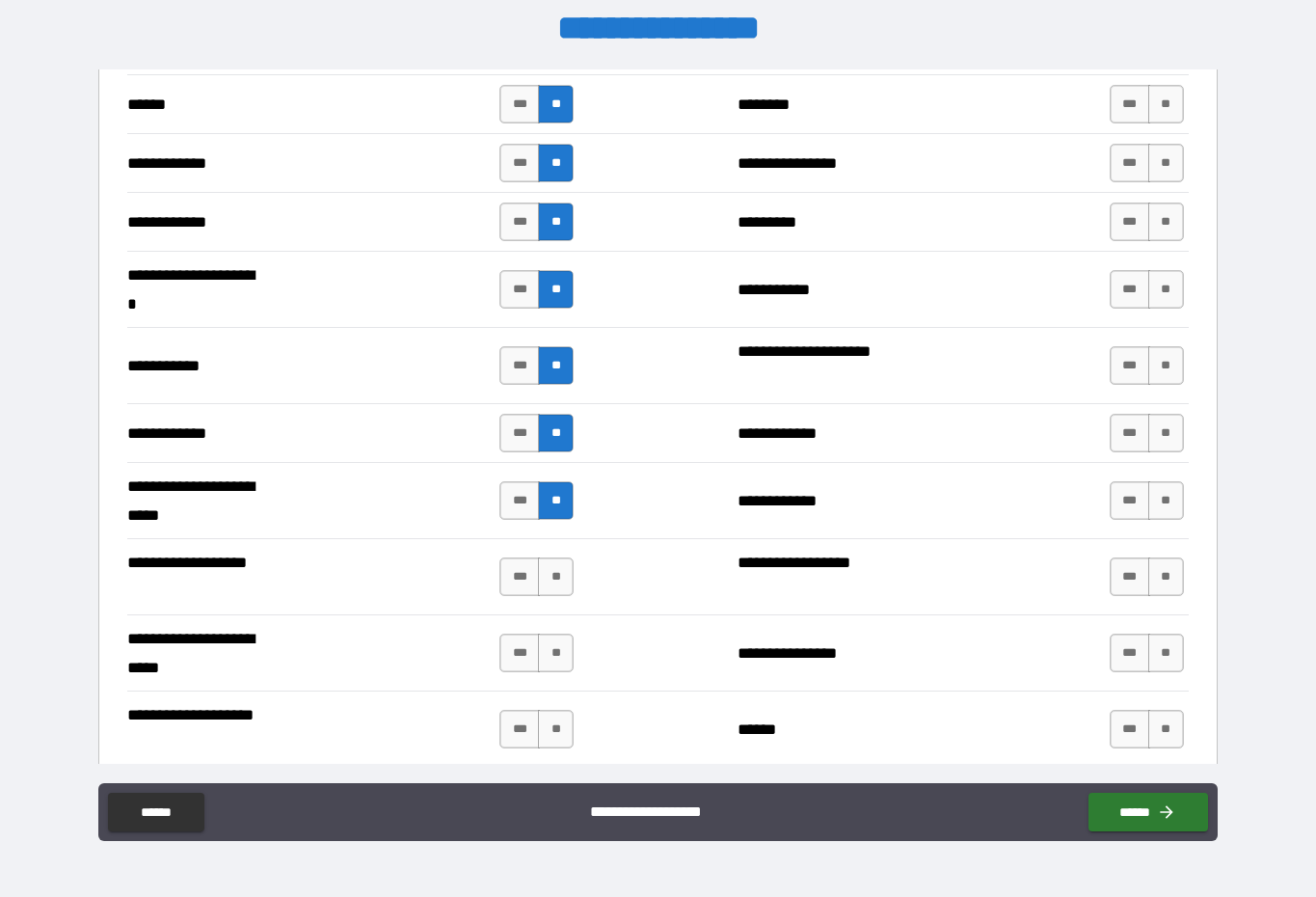 click on "**" at bounding box center (555, 577) 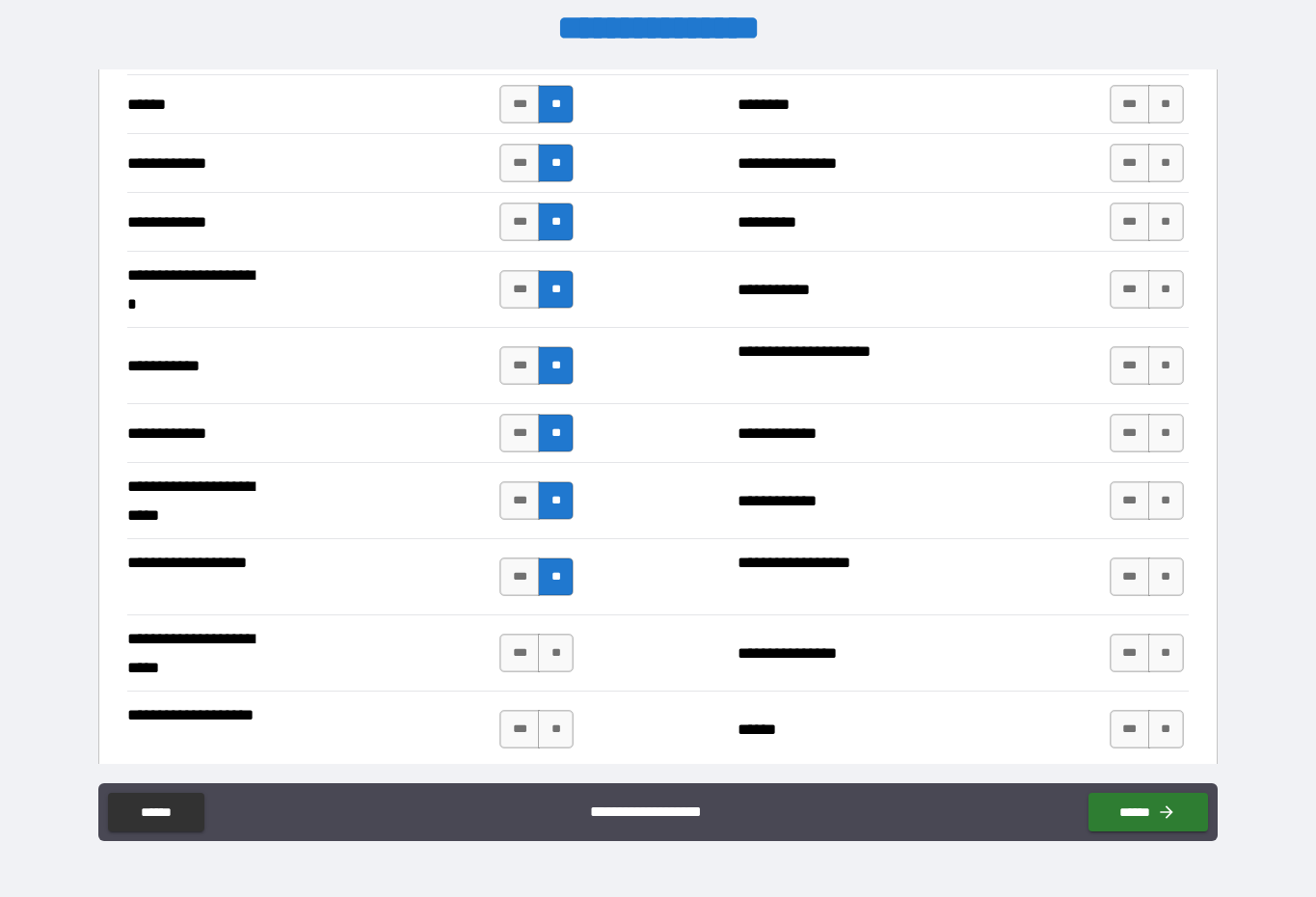 click on "**" at bounding box center [555, 653] 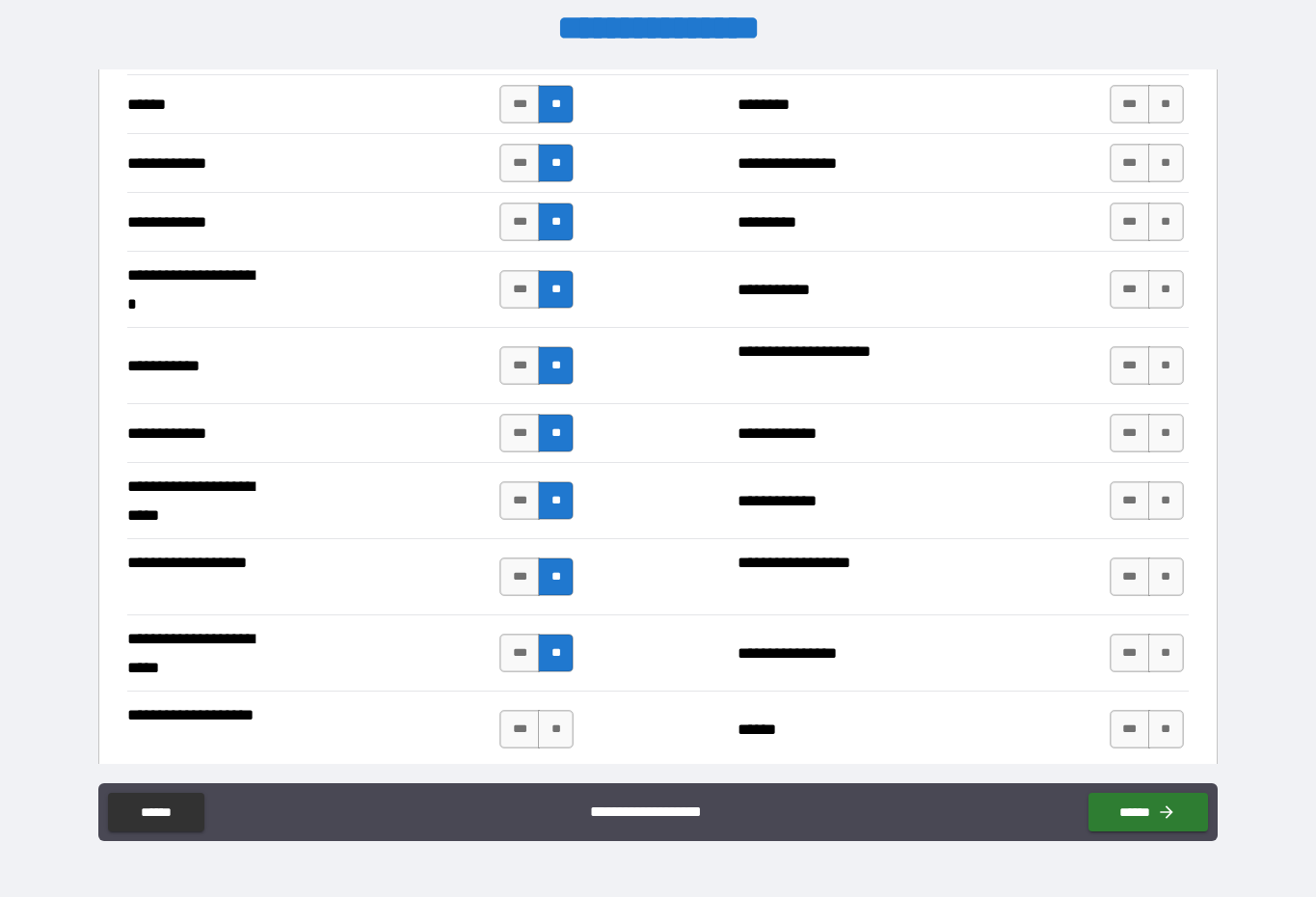click on "**" at bounding box center [555, 729] 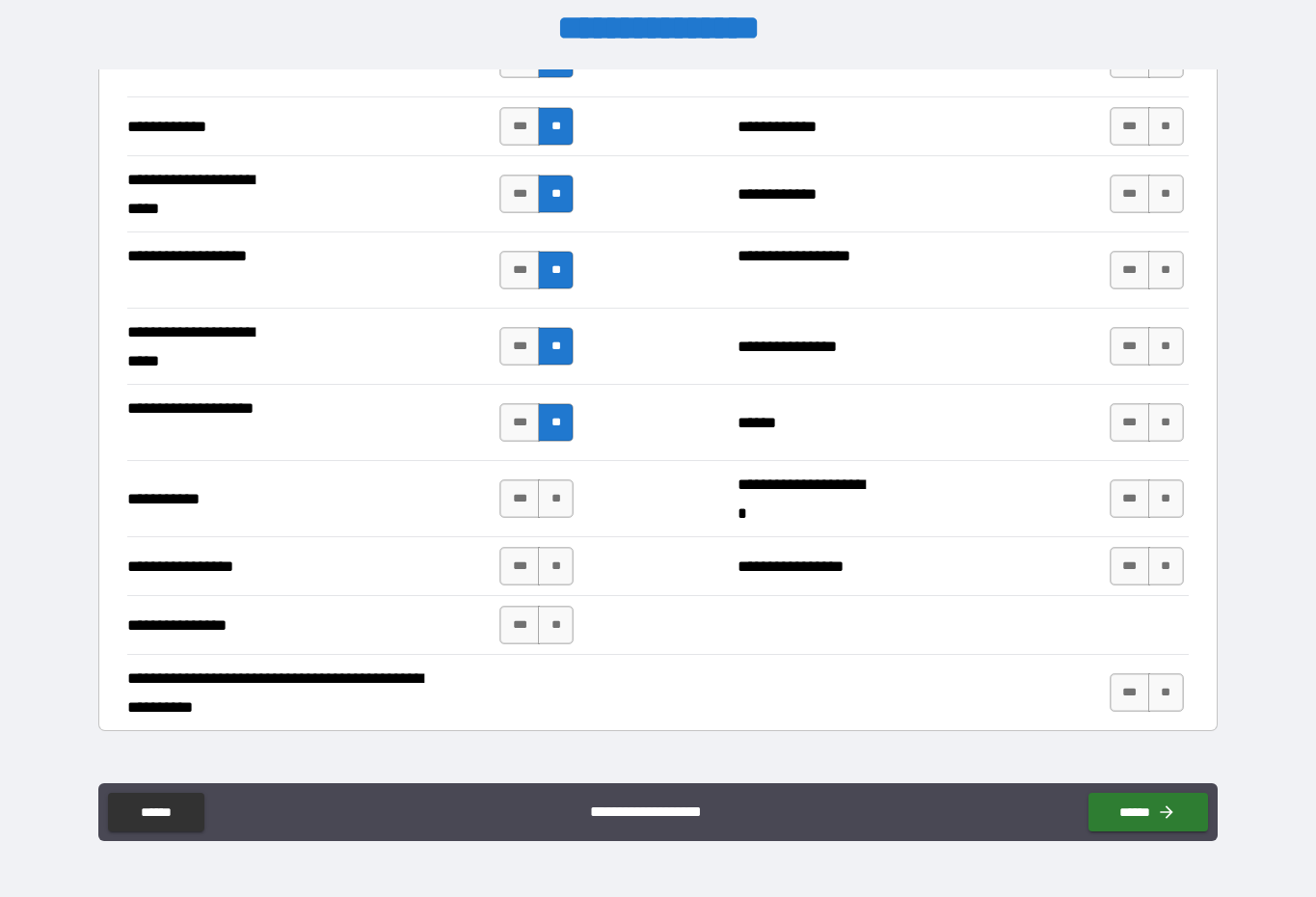scroll, scrollTop: 3950, scrollLeft: 0, axis: vertical 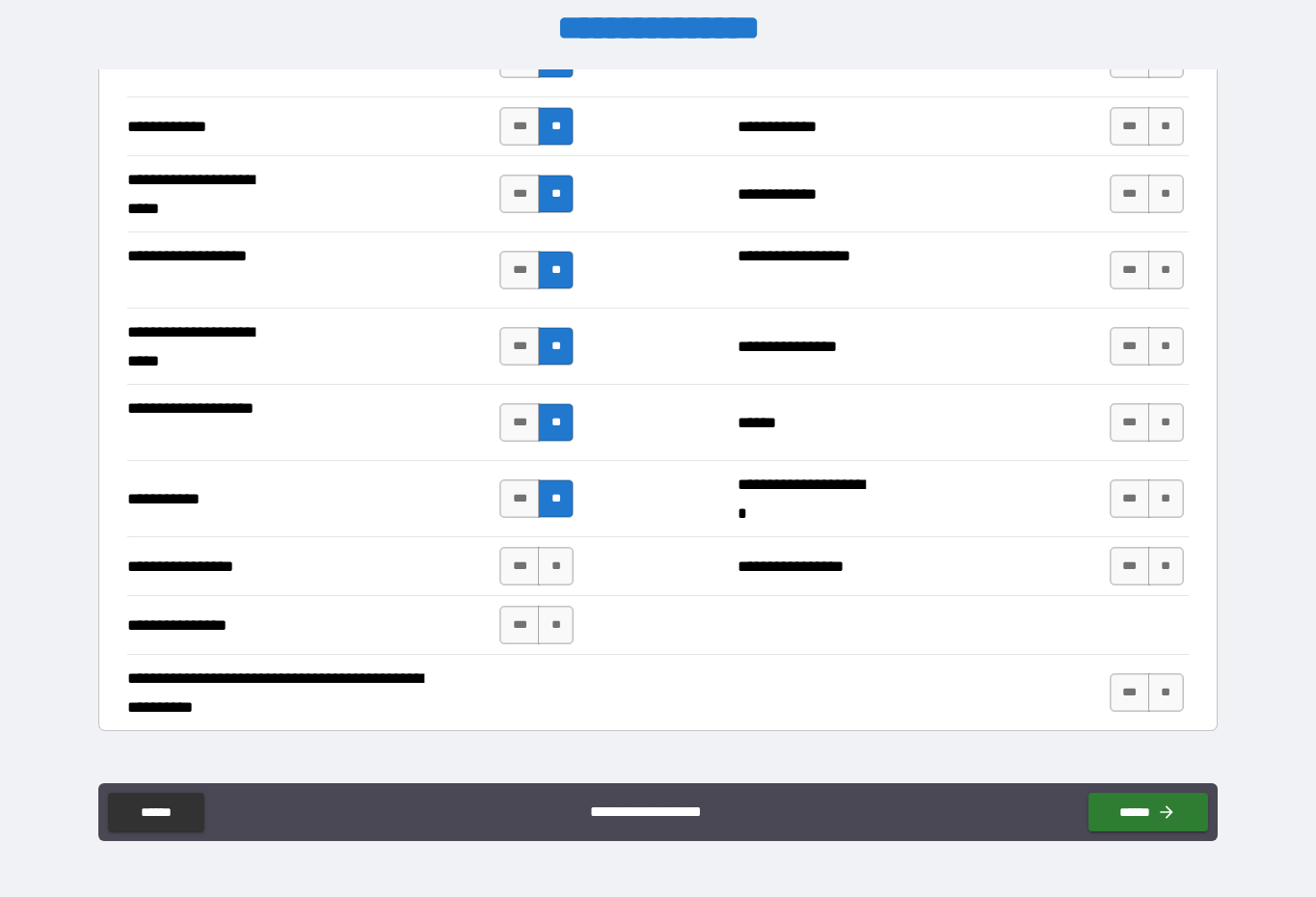 click on "**" at bounding box center (555, 566) 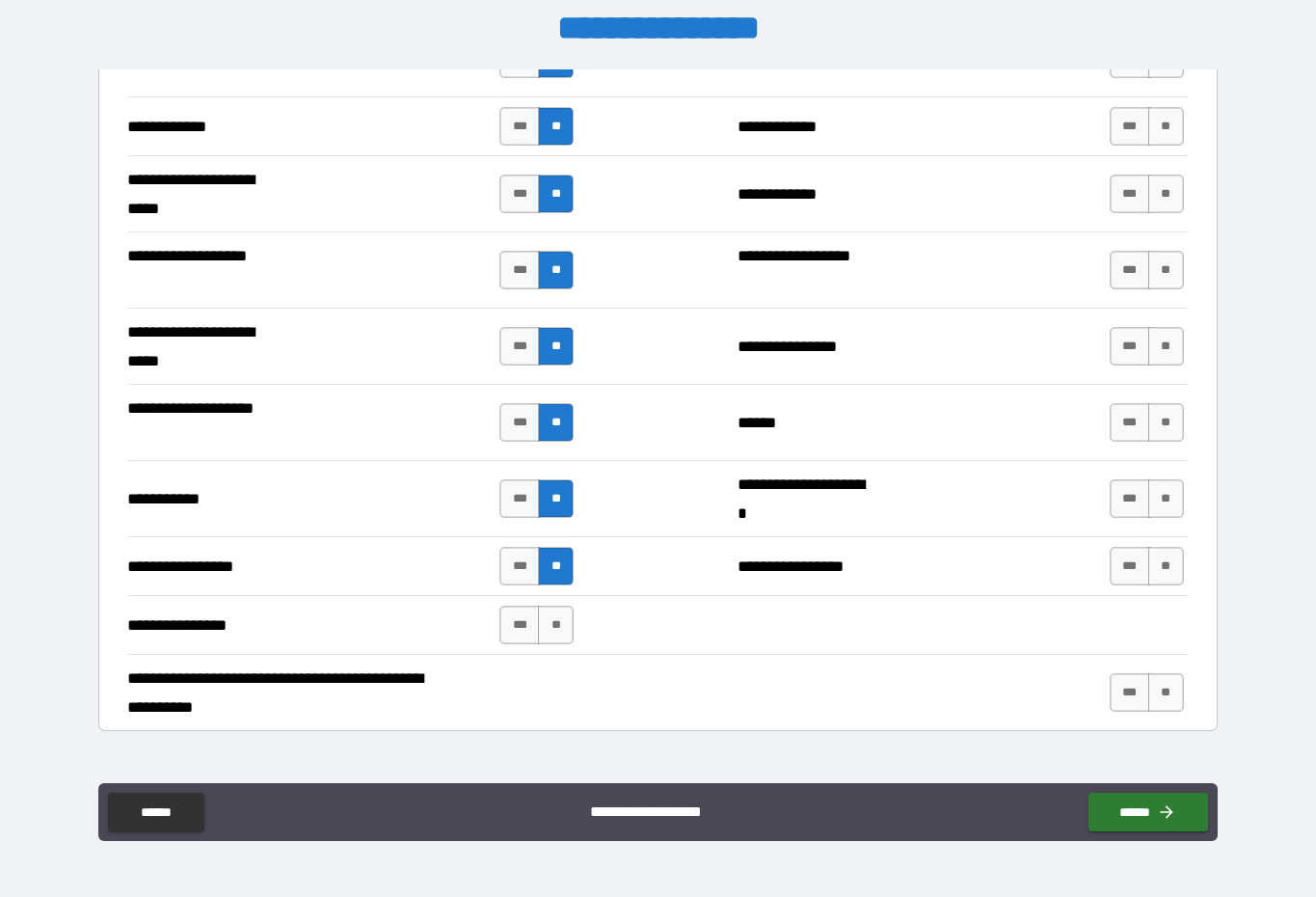 click on "**" at bounding box center (555, 625) 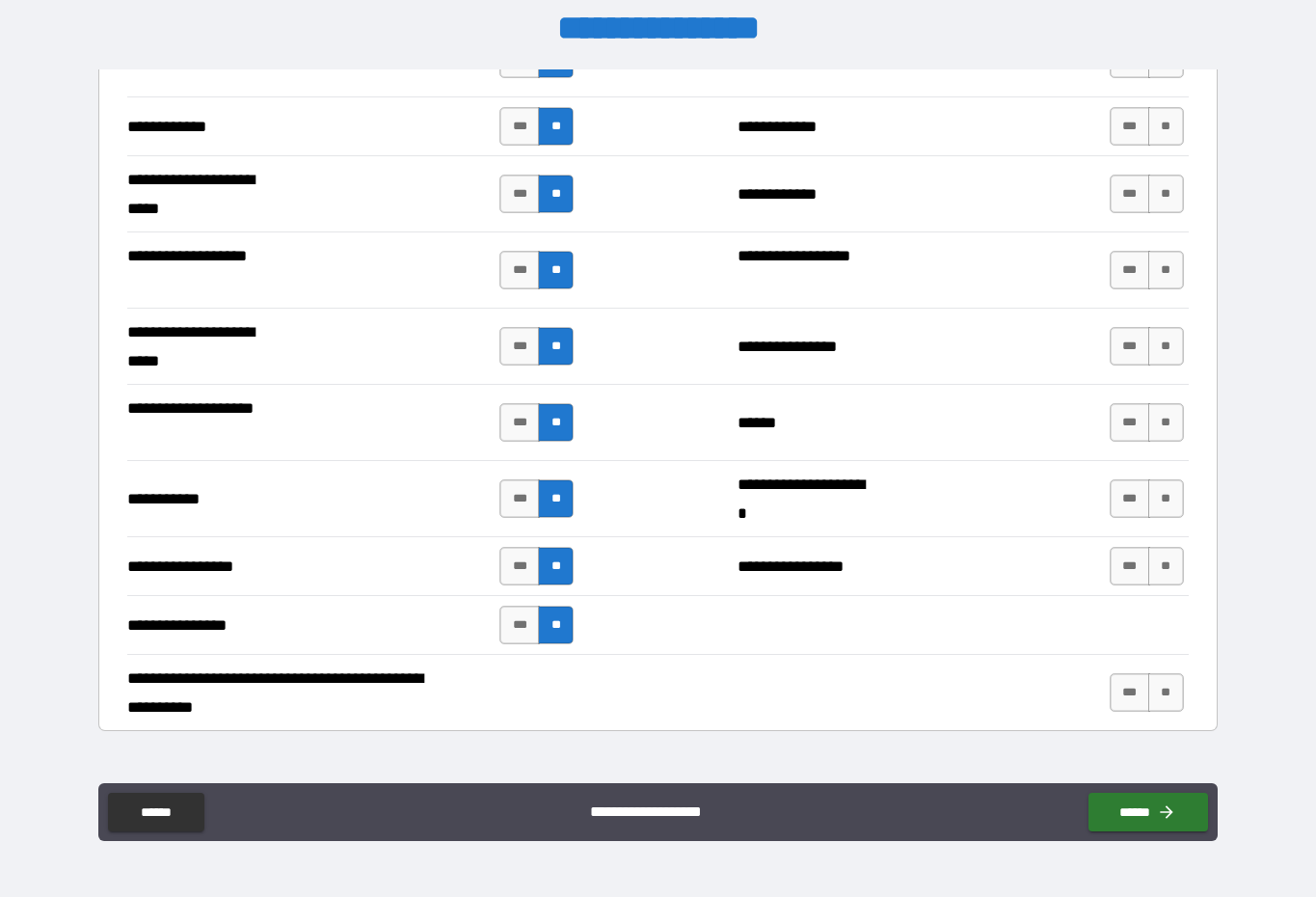 click on "**" at bounding box center [1166, 693] 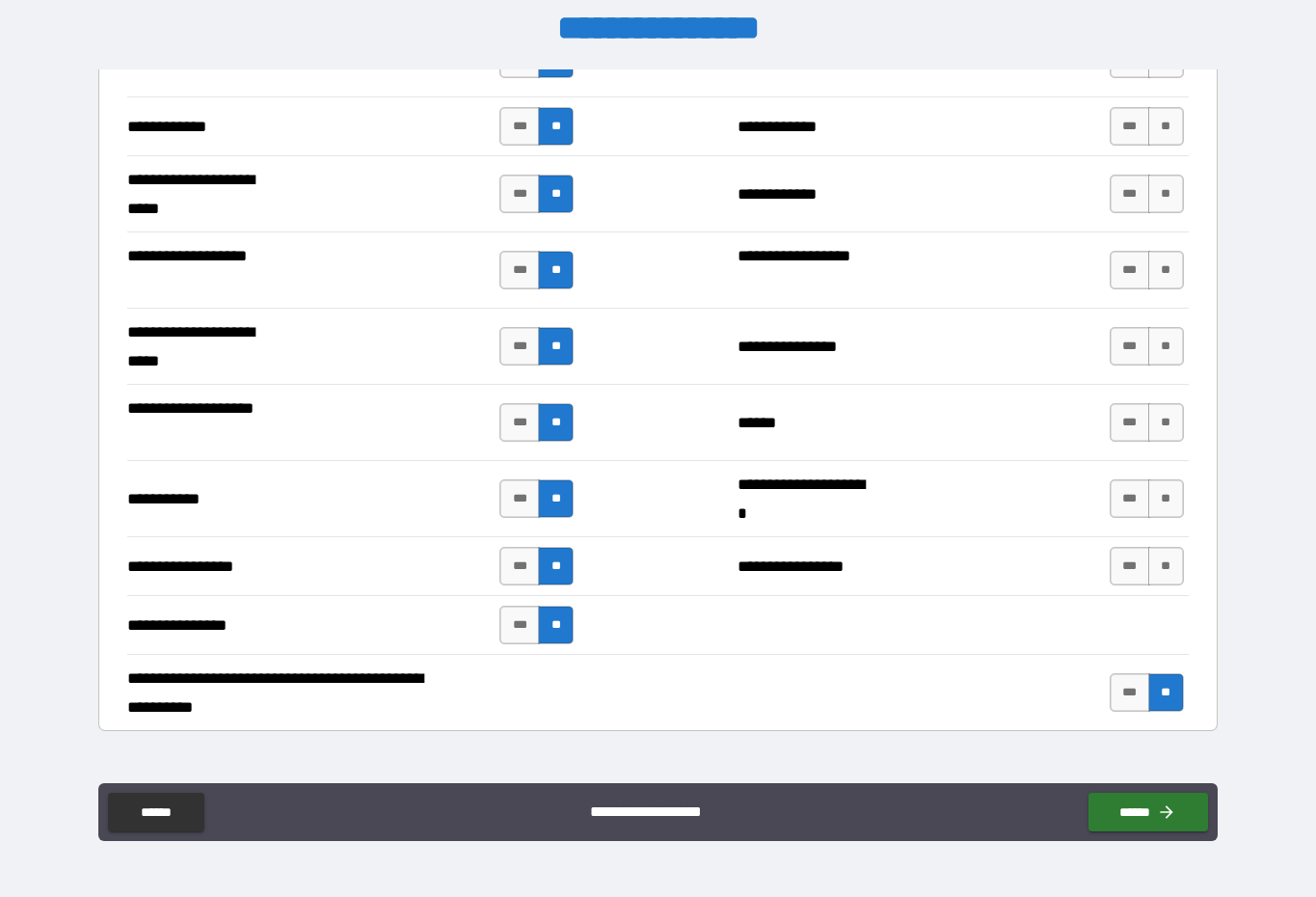 click on "**" at bounding box center [1166, 566] 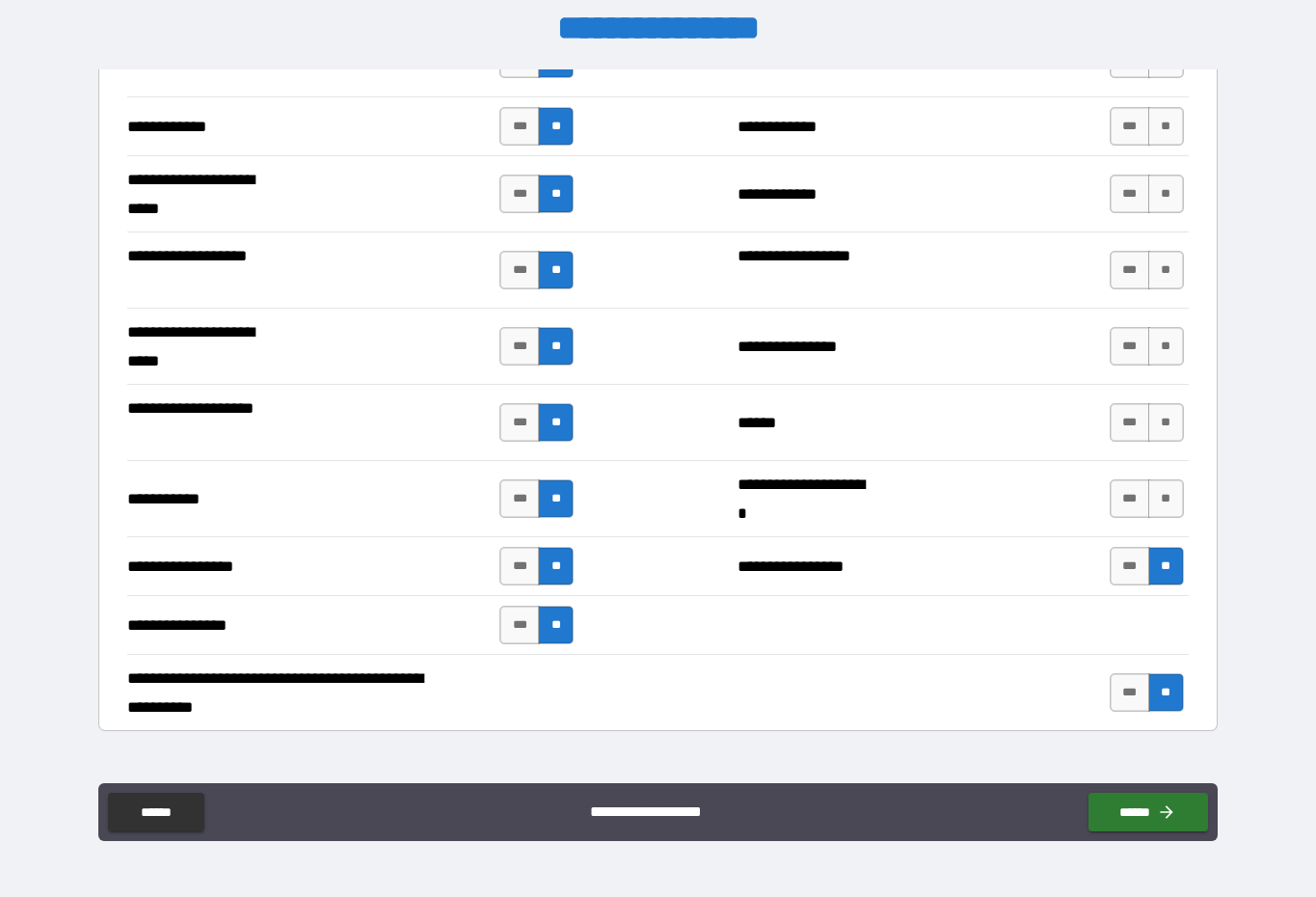 click on "**" at bounding box center (1166, 499) 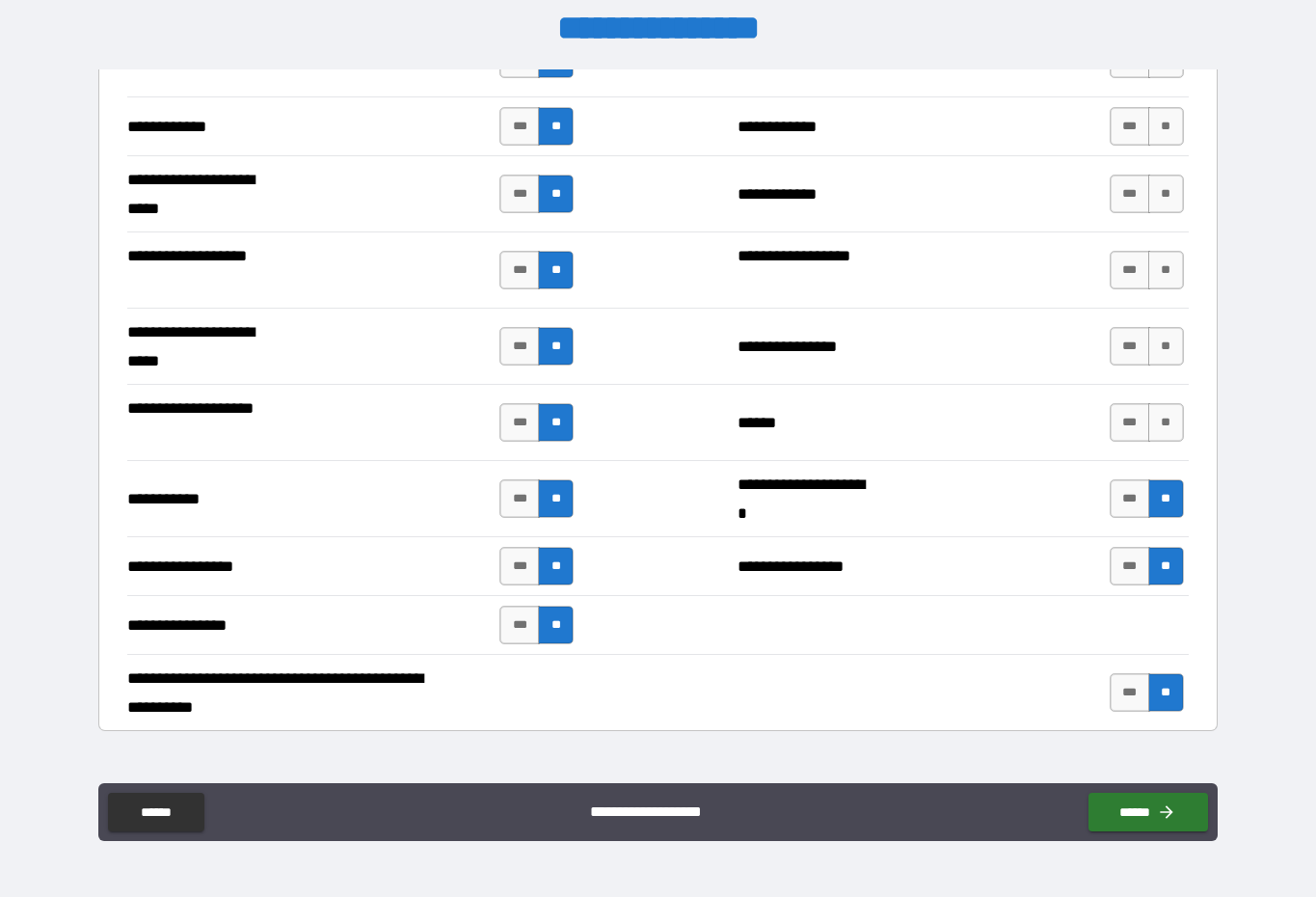 click on "**" at bounding box center [1166, 422] 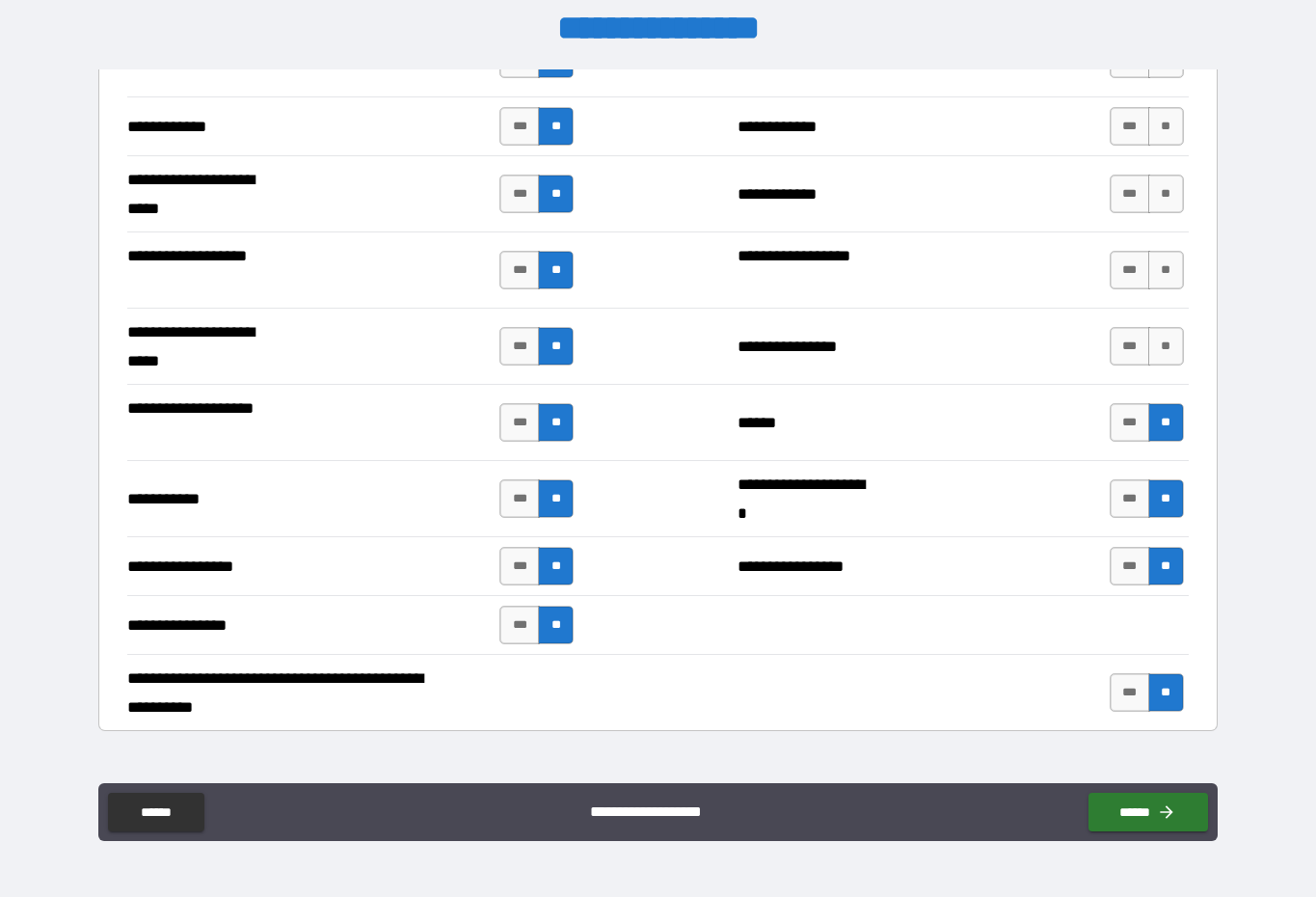 click on "**" at bounding box center (1166, 346) 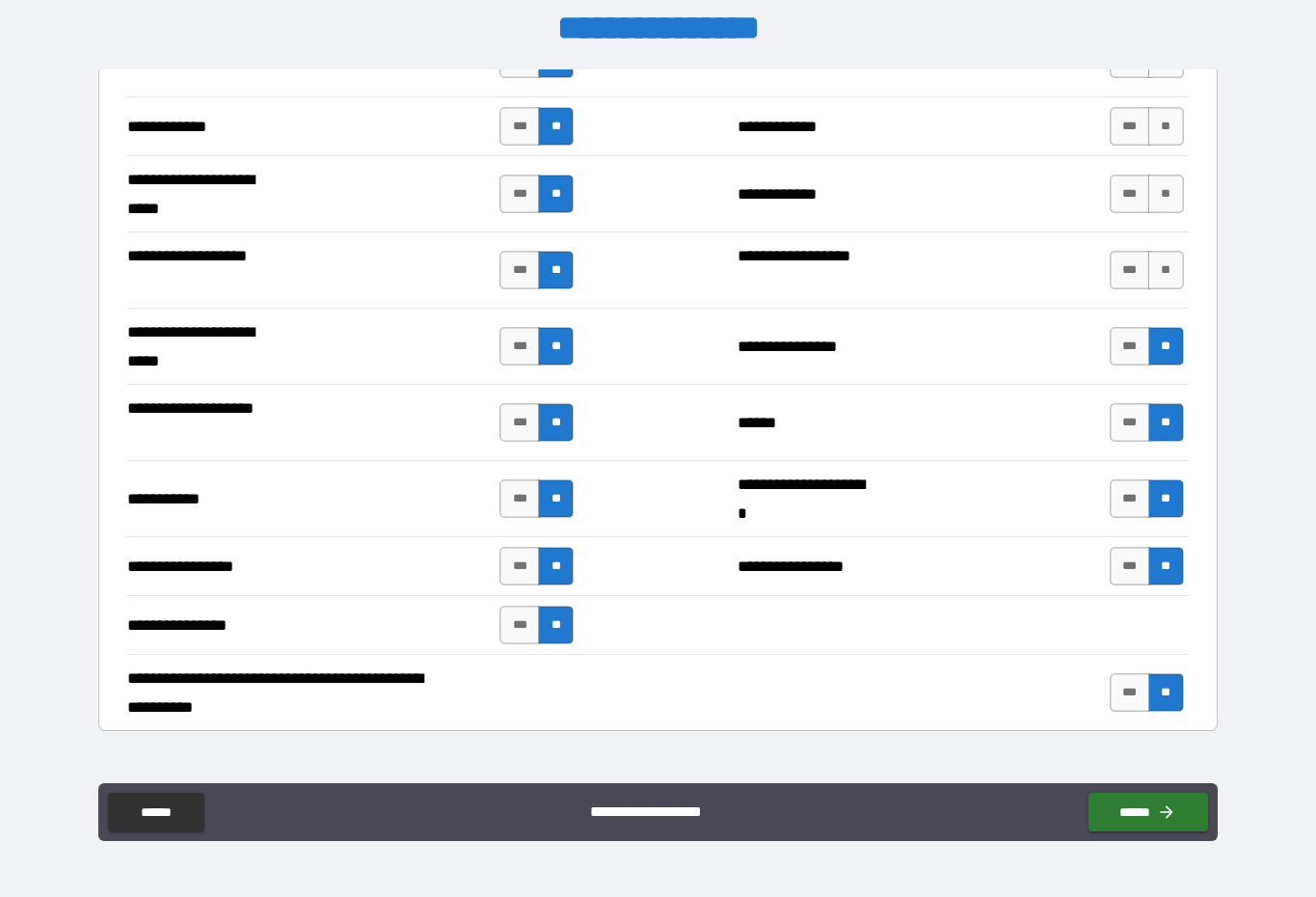 click on "**" at bounding box center (1166, 270) 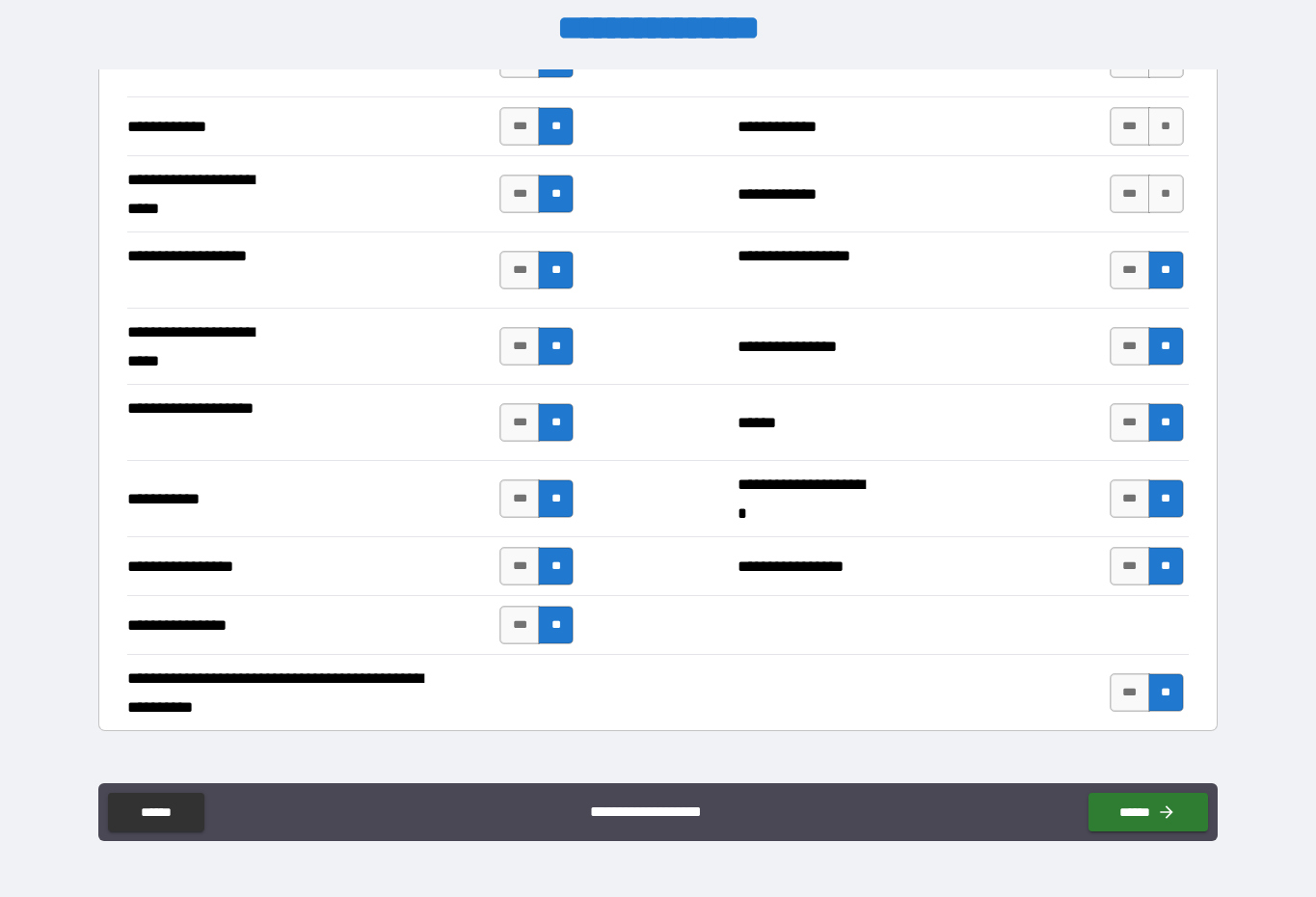 click on "**" at bounding box center [1166, 194] 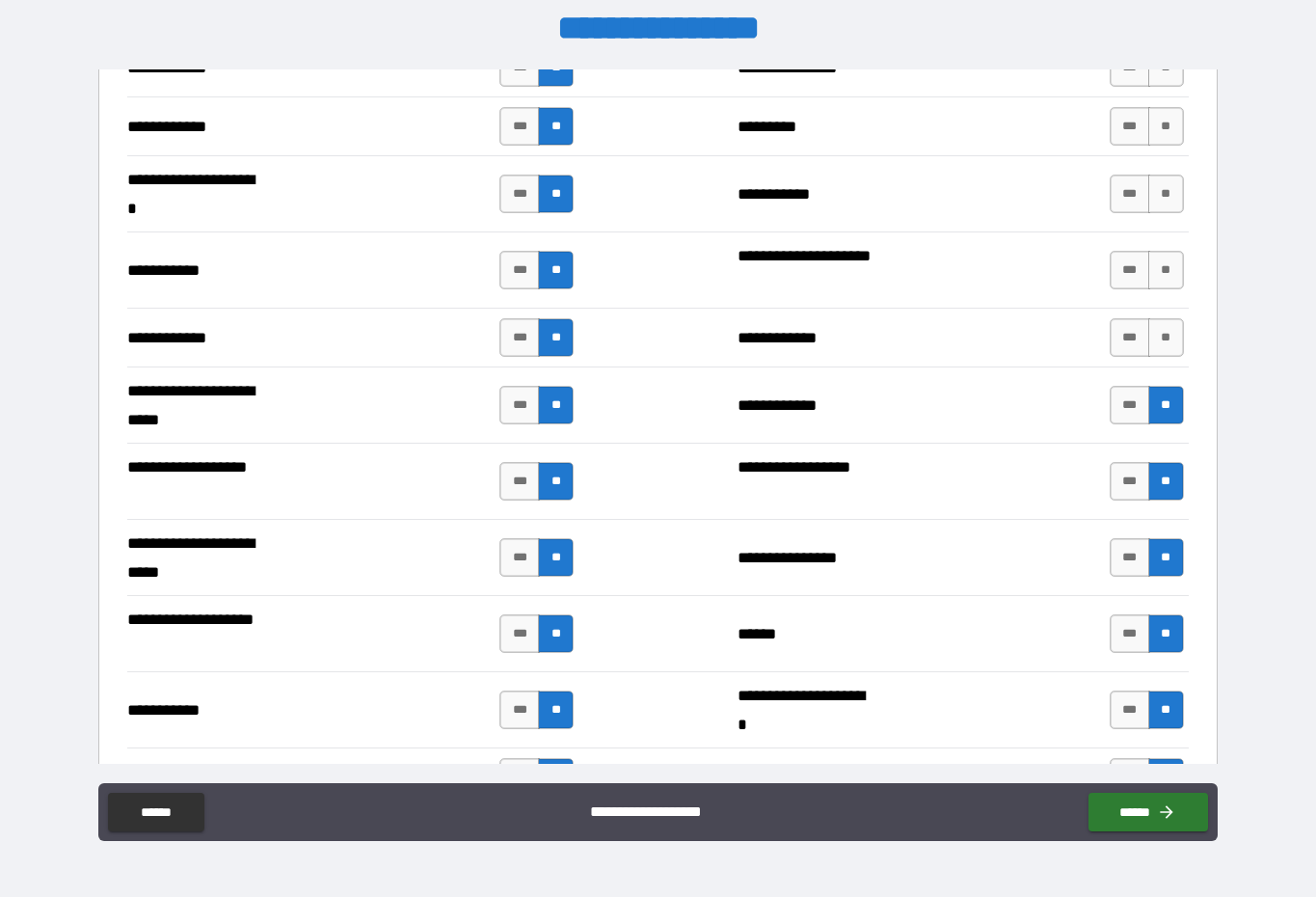 scroll, scrollTop: 3738, scrollLeft: 0, axis: vertical 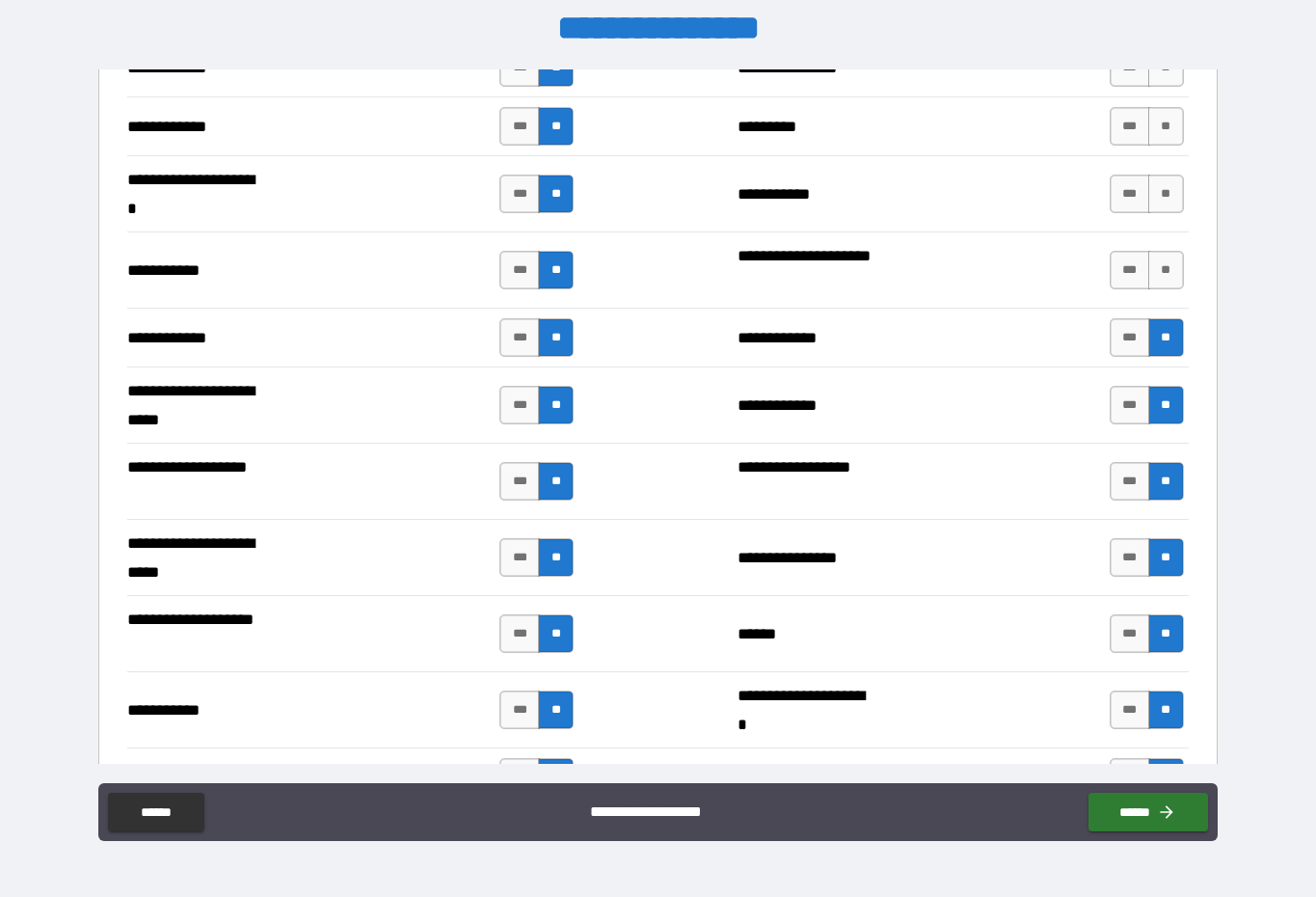 click on "**" at bounding box center (1166, 270) 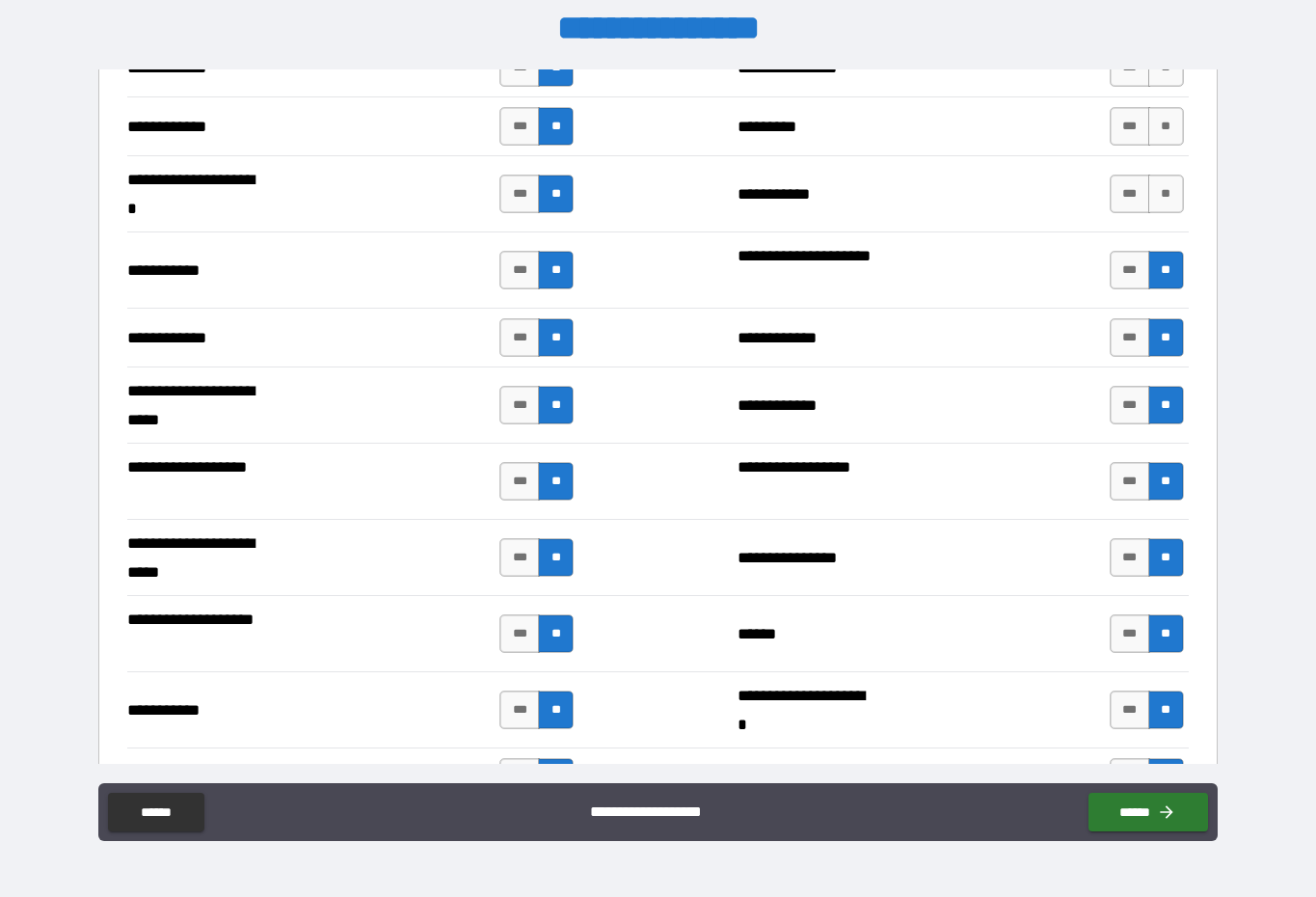click on "**" at bounding box center [1166, 194] 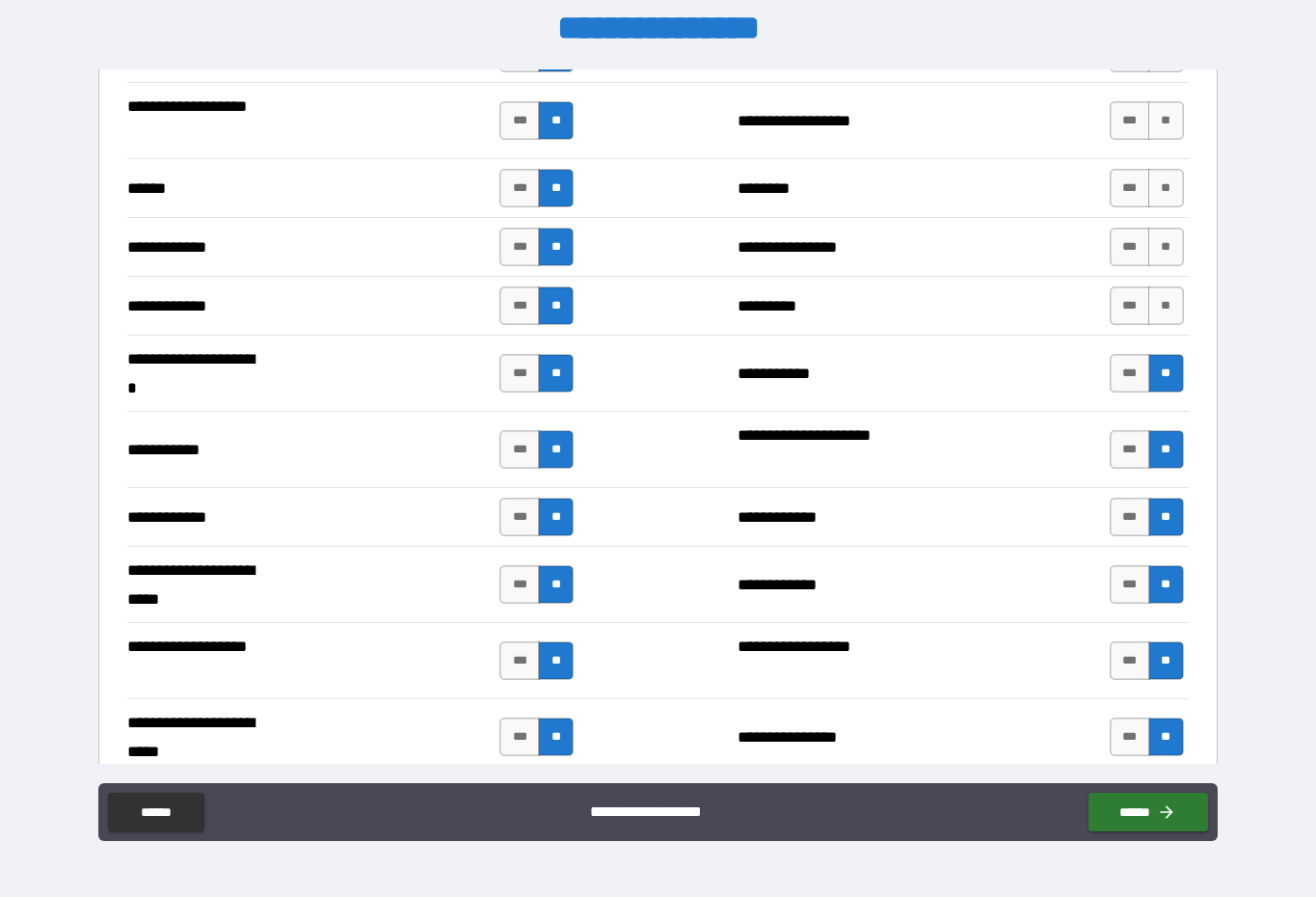 scroll, scrollTop: 3559, scrollLeft: 0, axis: vertical 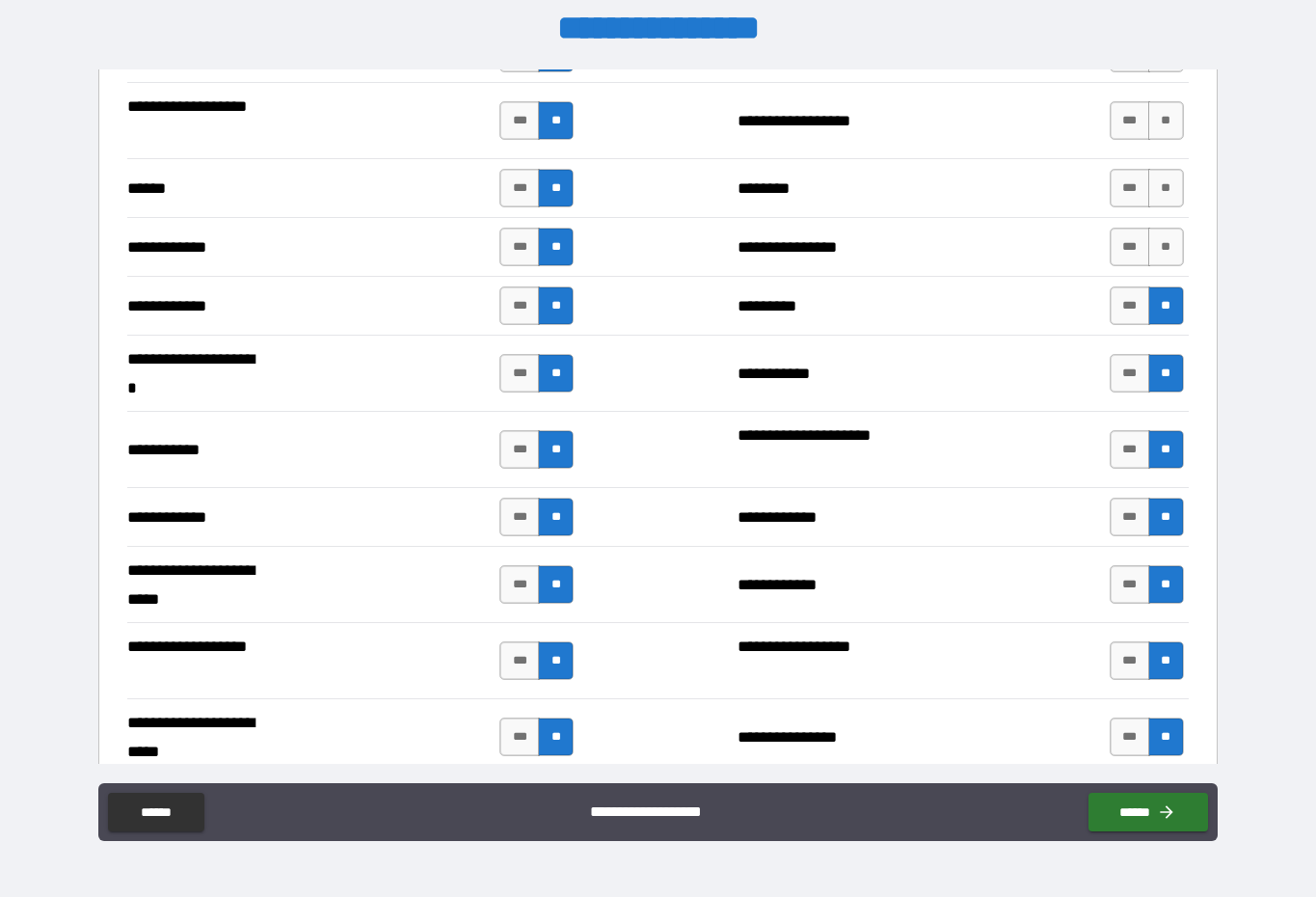 click on "**" at bounding box center (1166, 247) 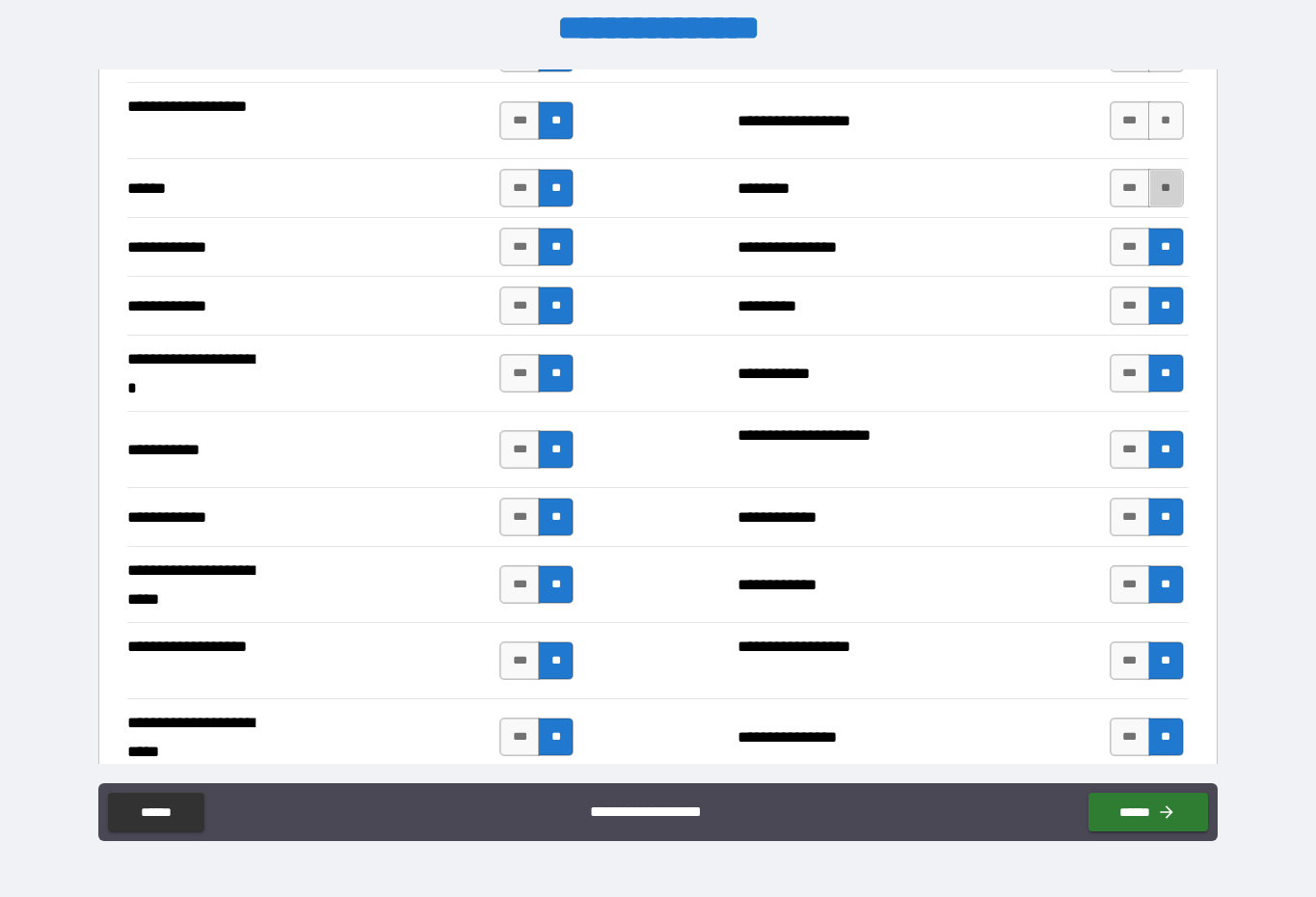 click on "**" at bounding box center (1166, 247) 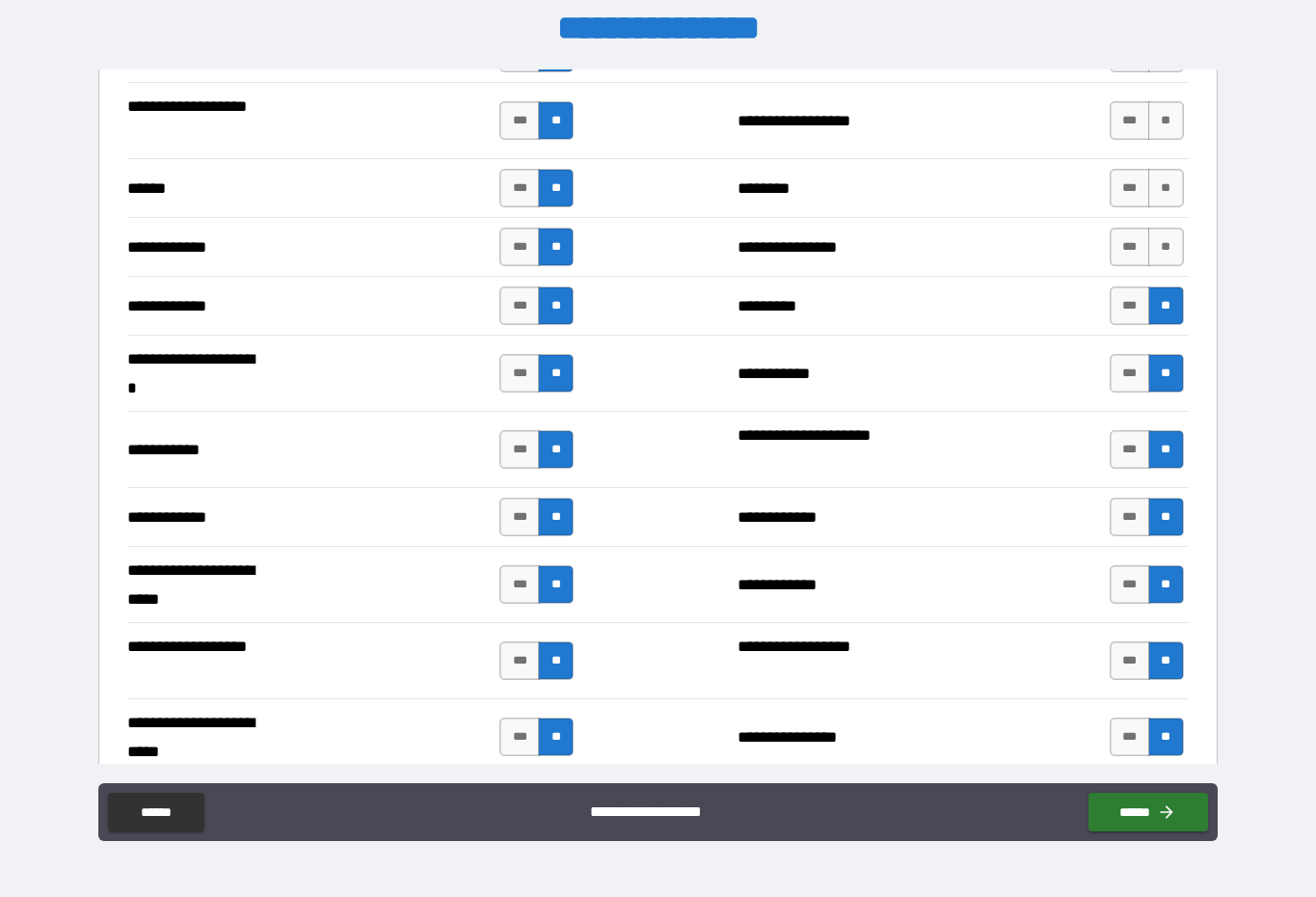 click on "**" at bounding box center (1166, 247) 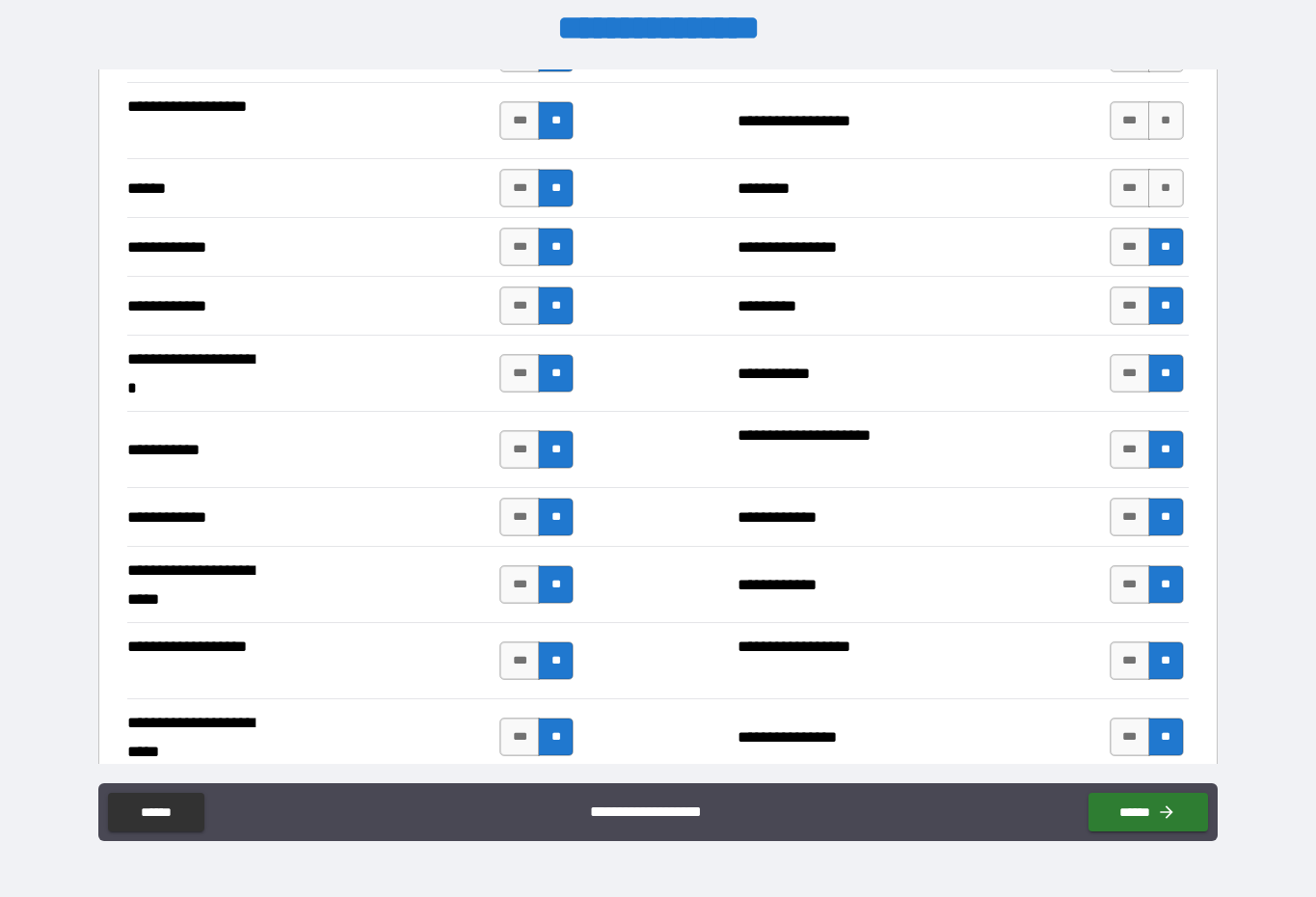 click on "**" at bounding box center [1166, 247] 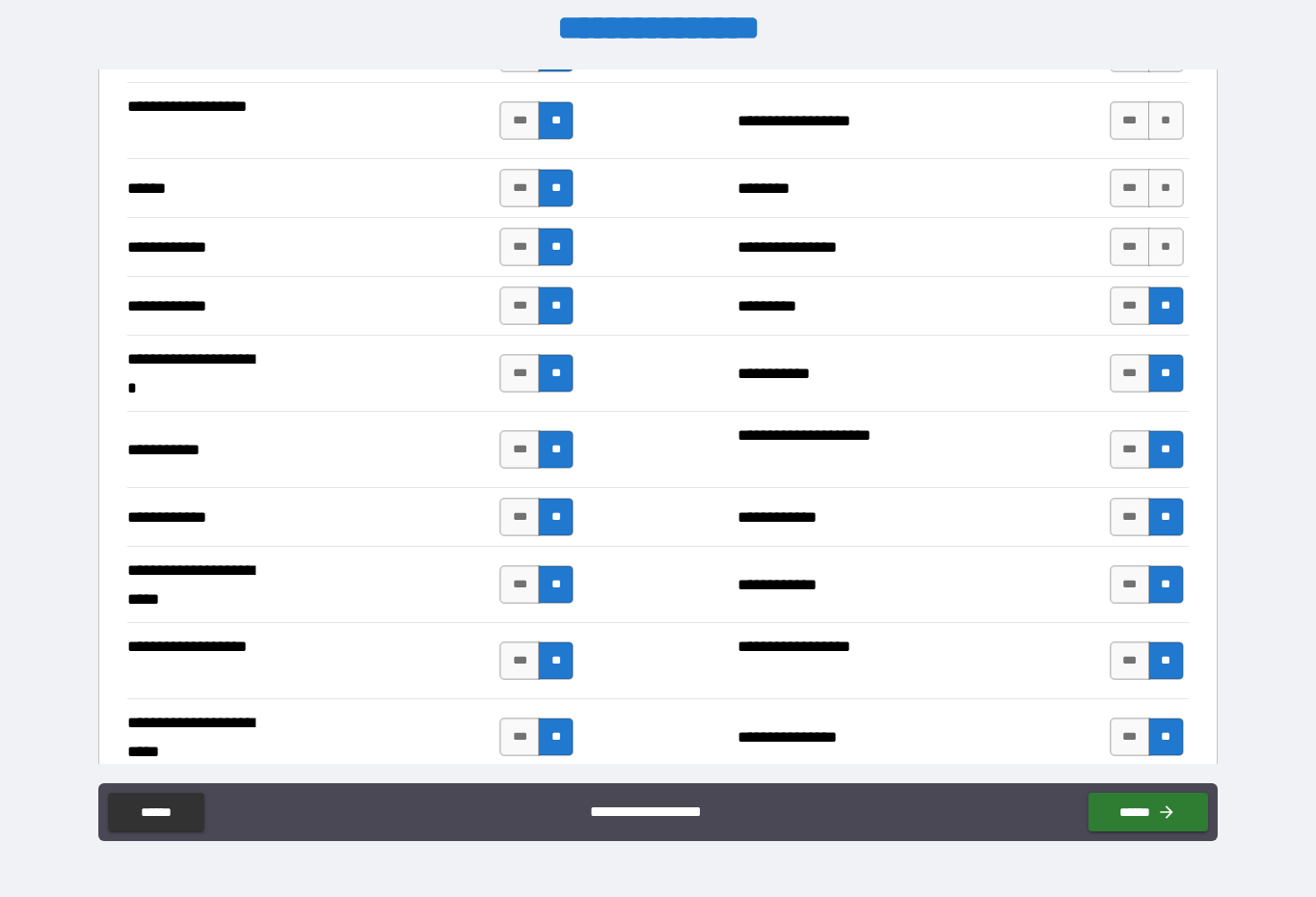 click on "**" at bounding box center [1166, 121] 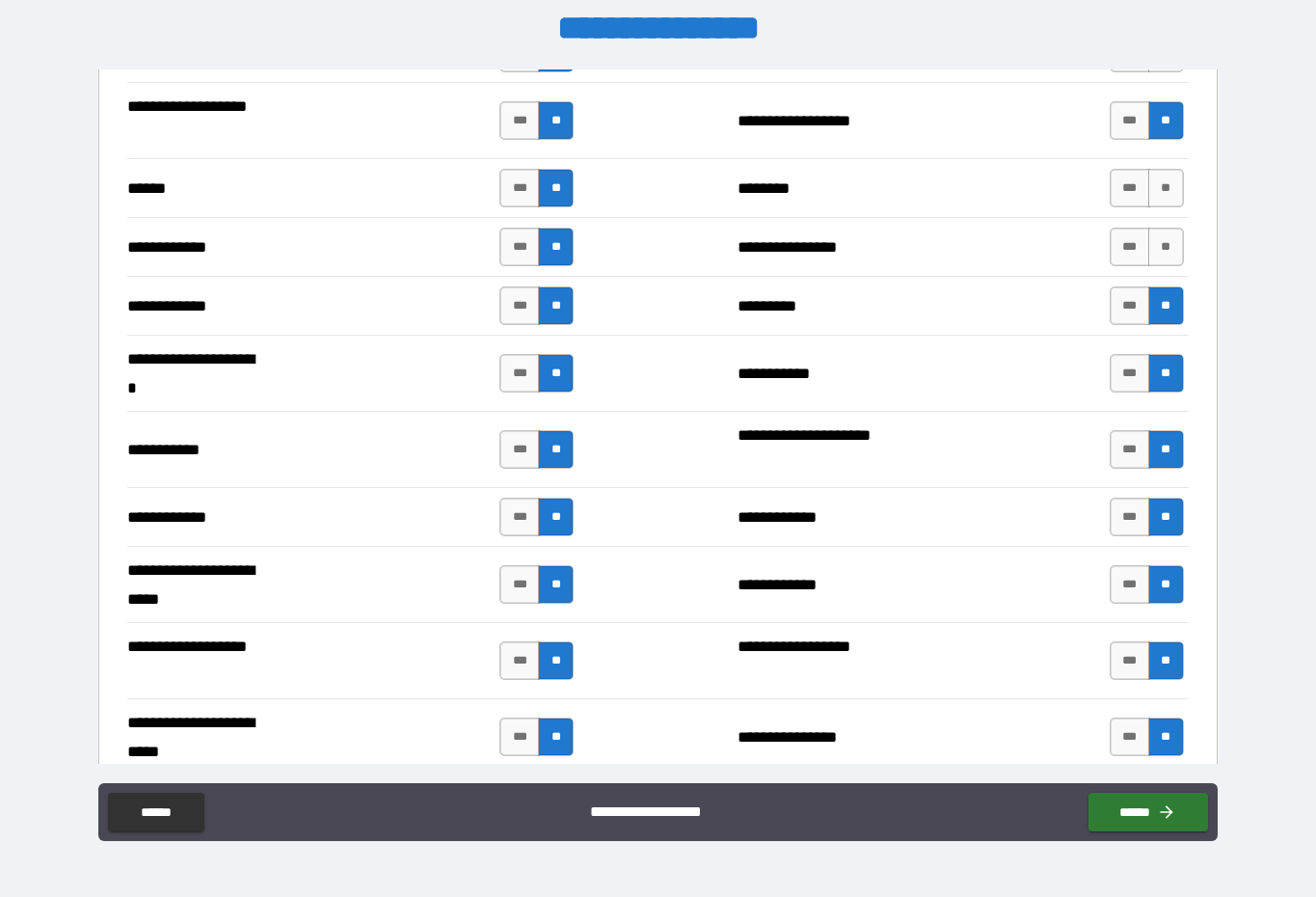 click on "**" at bounding box center (1166, 247) 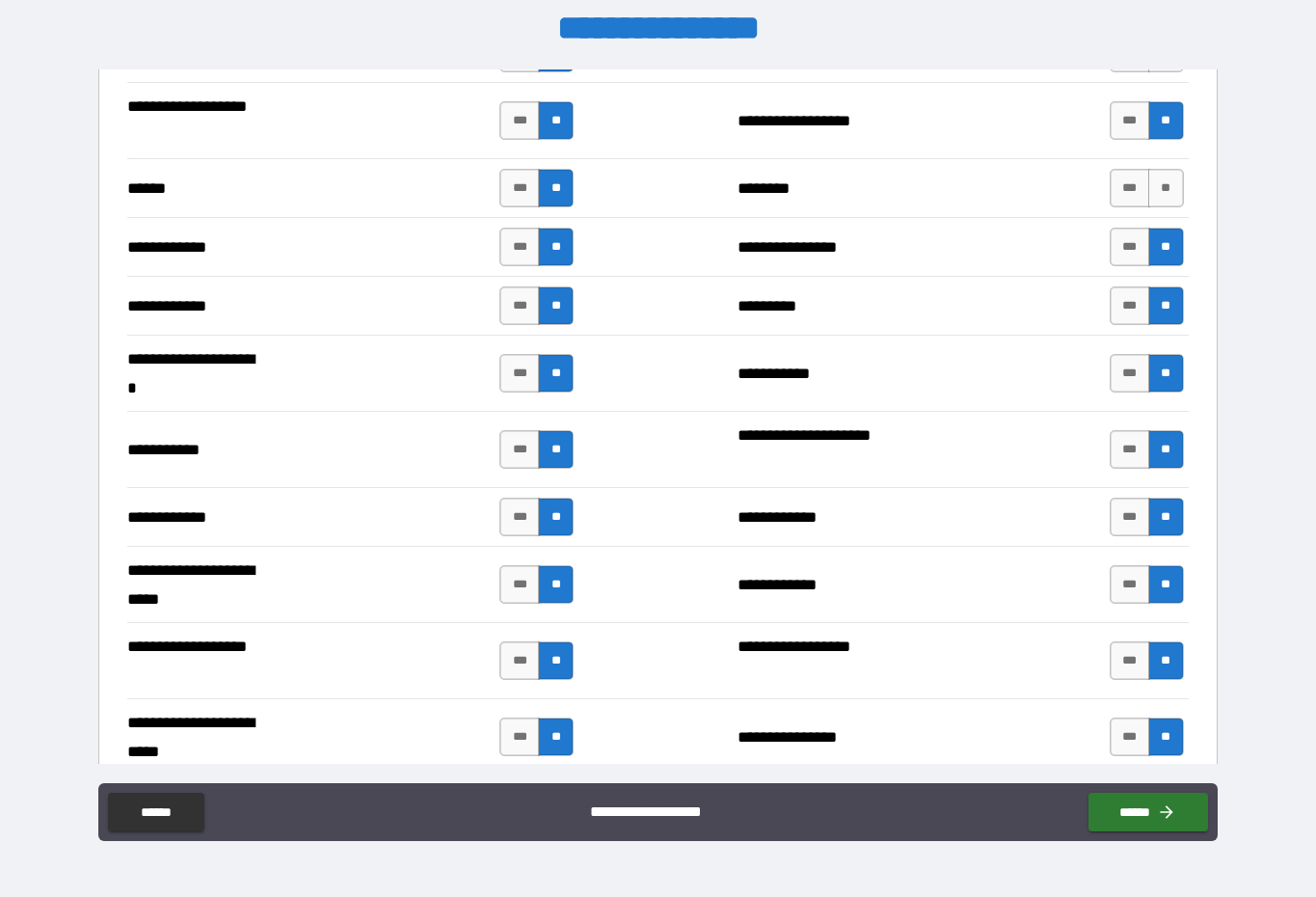 click on "**" at bounding box center [1166, 188] 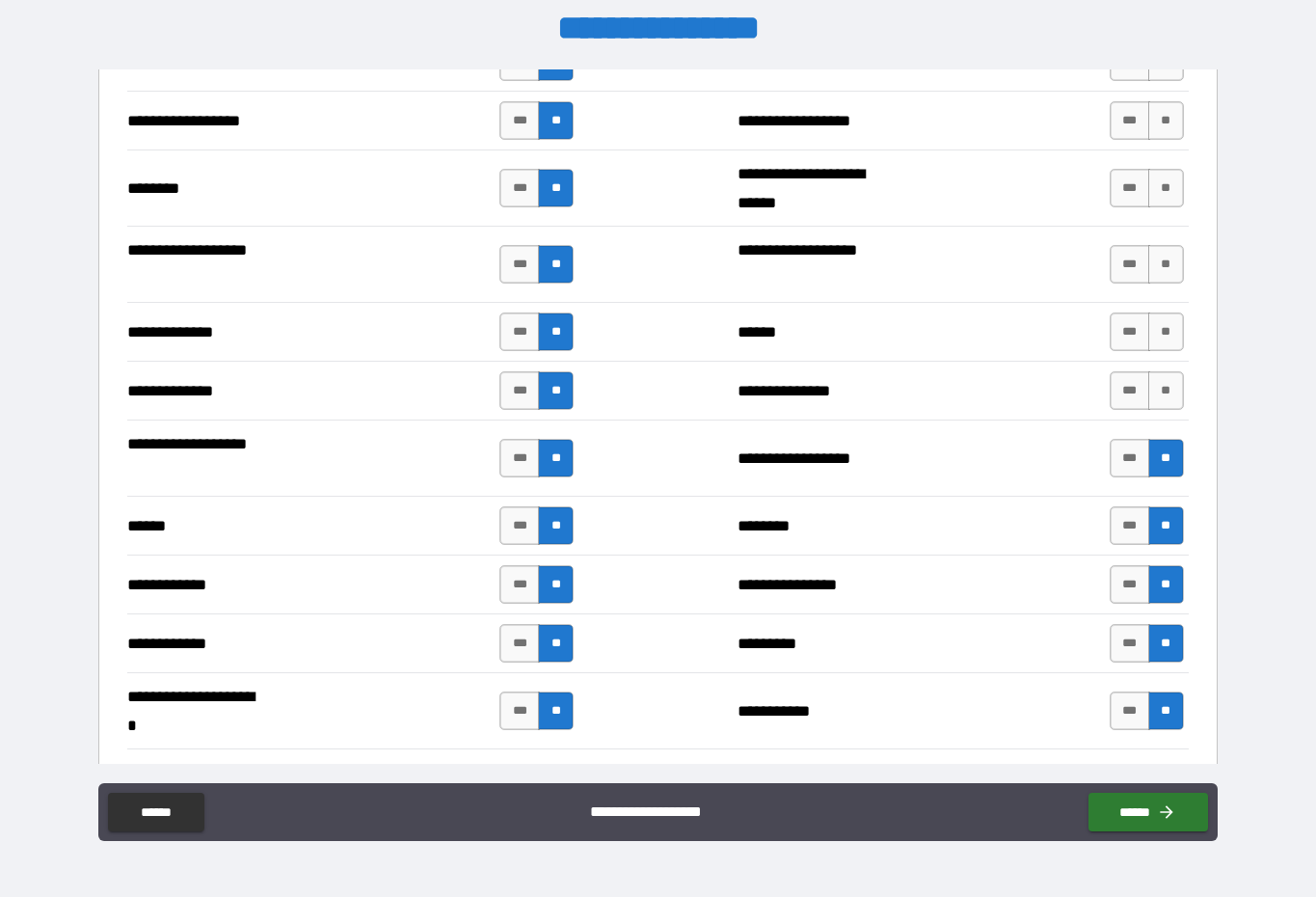scroll, scrollTop: 3218, scrollLeft: 0, axis: vertical 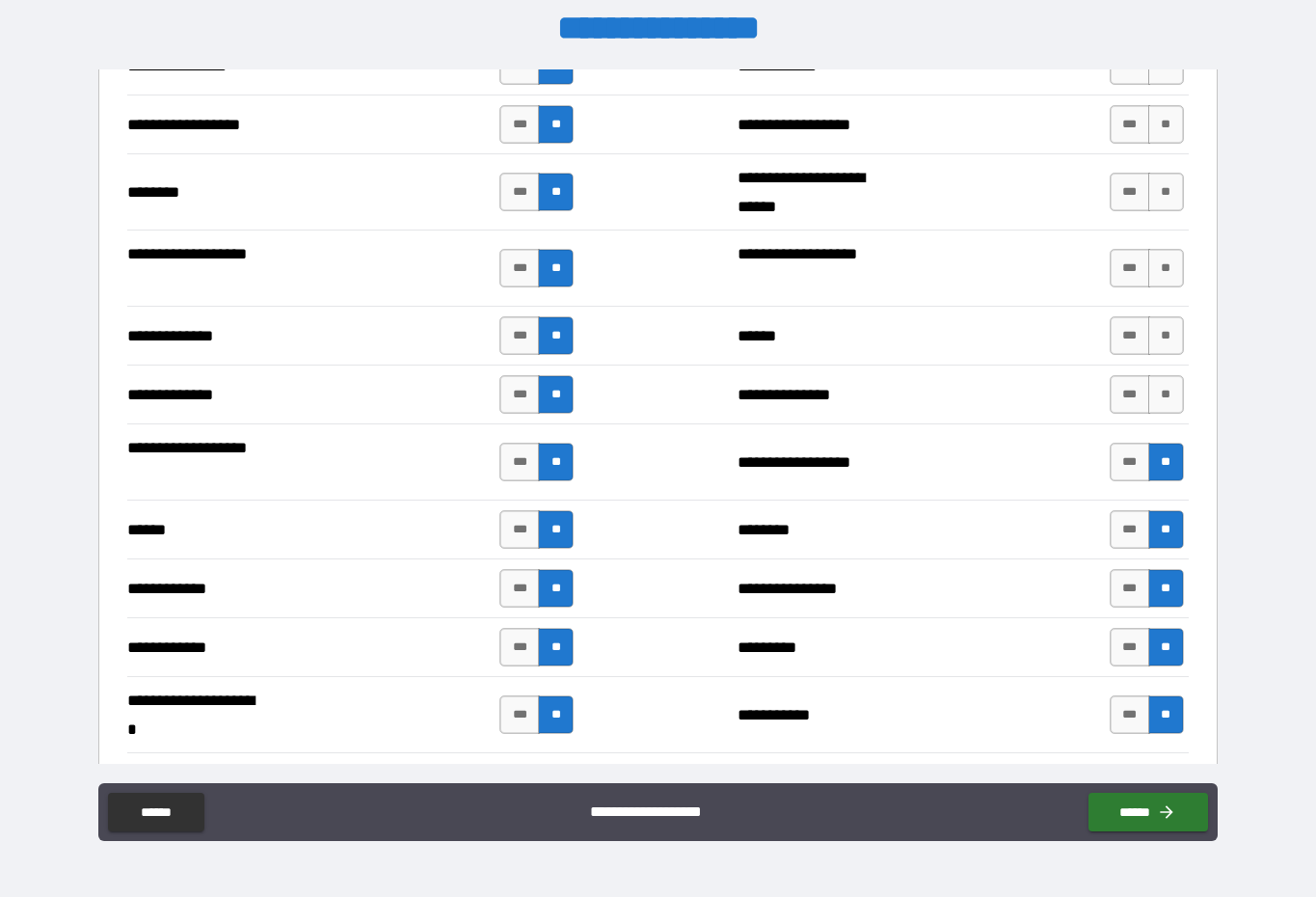 click on "**" at bounding box center (1166, 394) 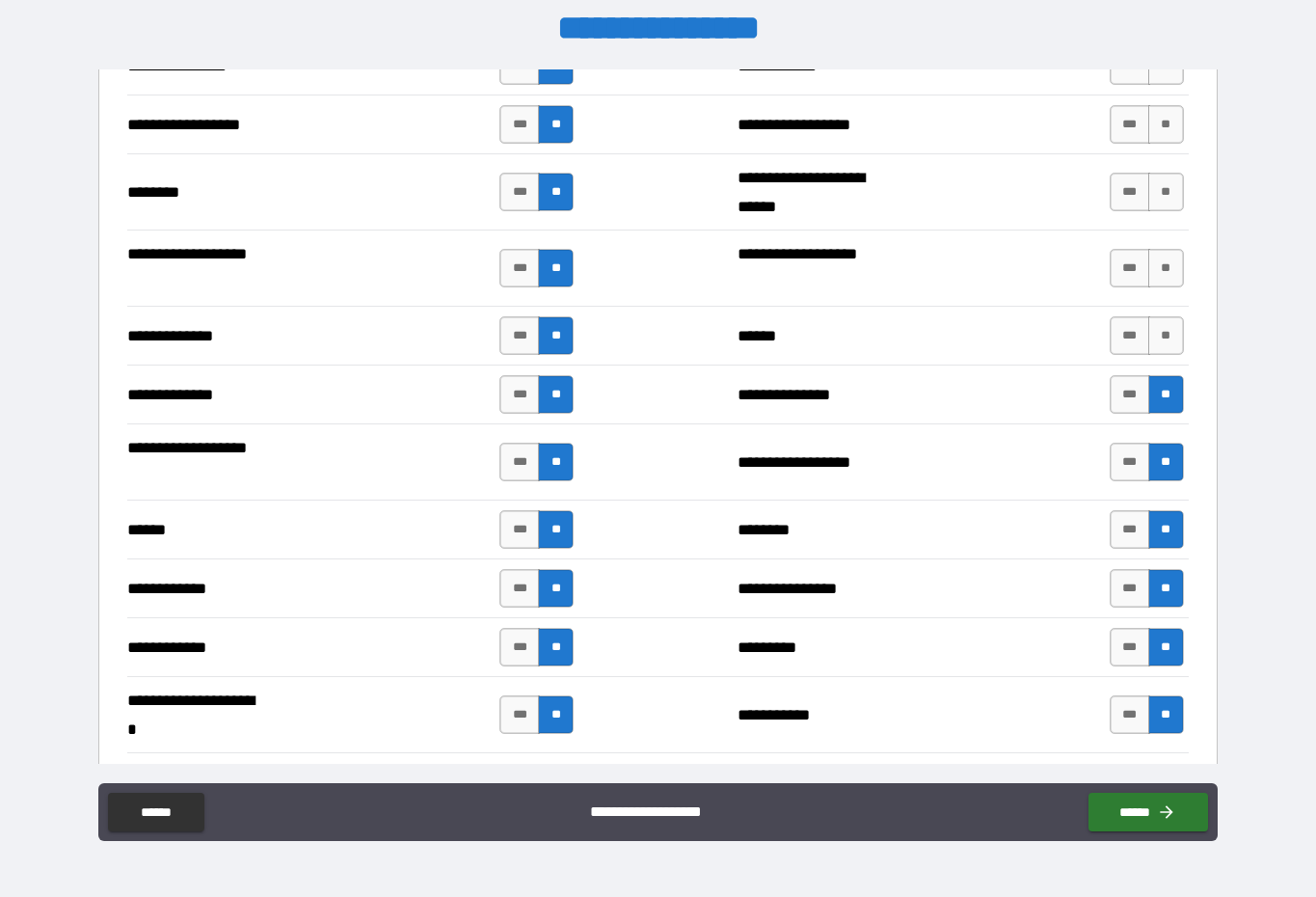 click on "**" at bounding box center (1166, 336) 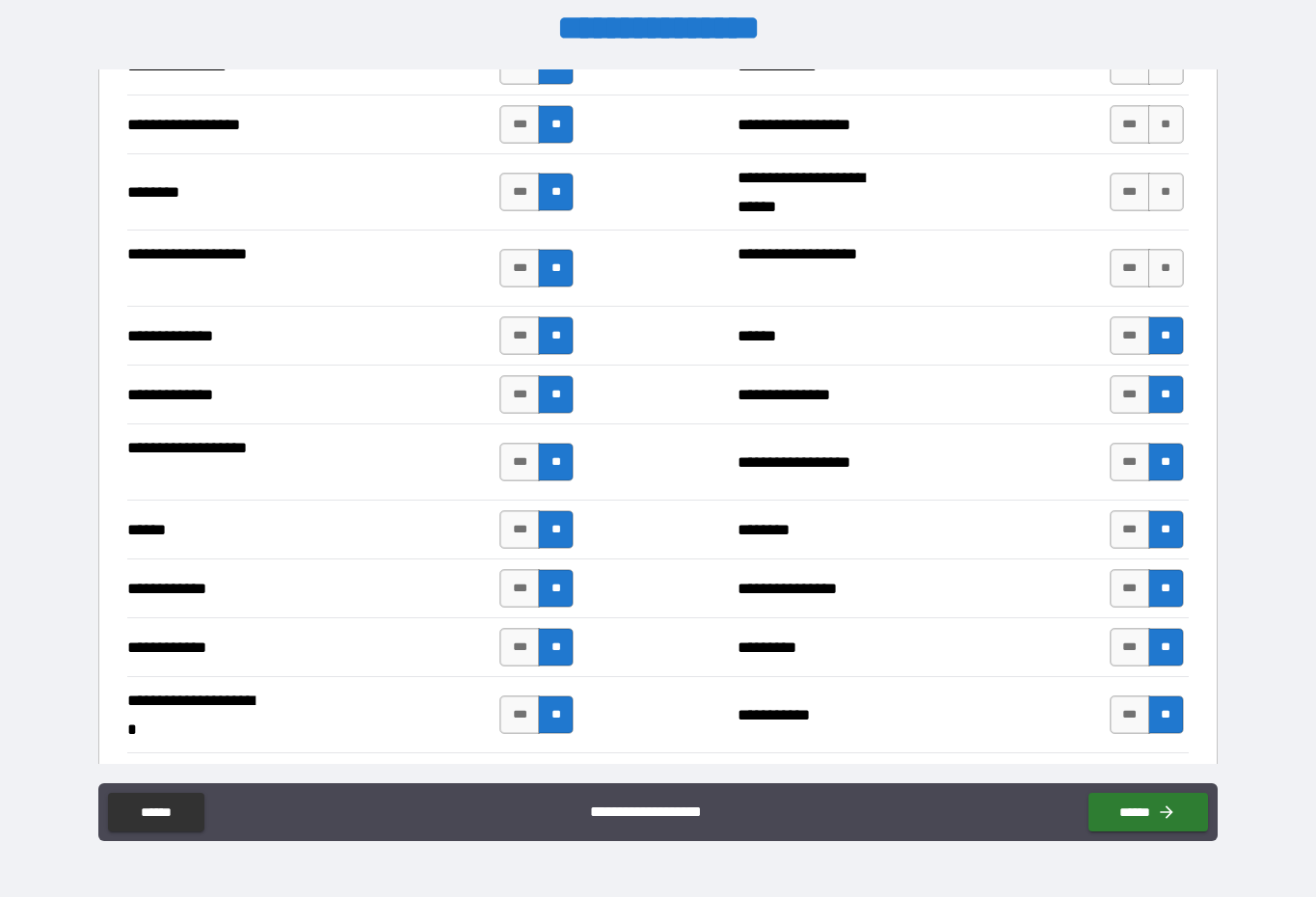 click on "**" at bounding box center (1166, 268) 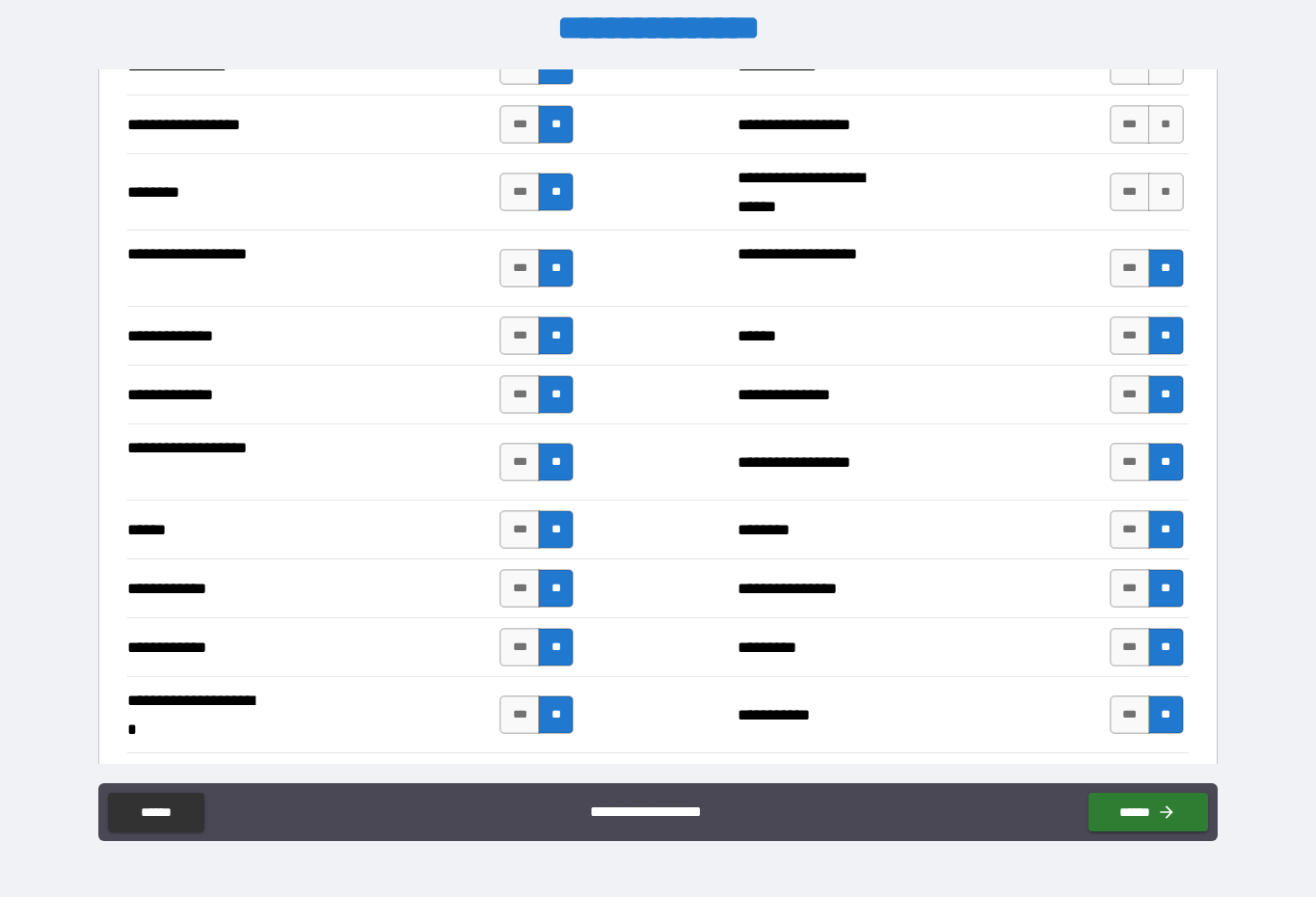 click on "**" at bounding box center [1166, 192] 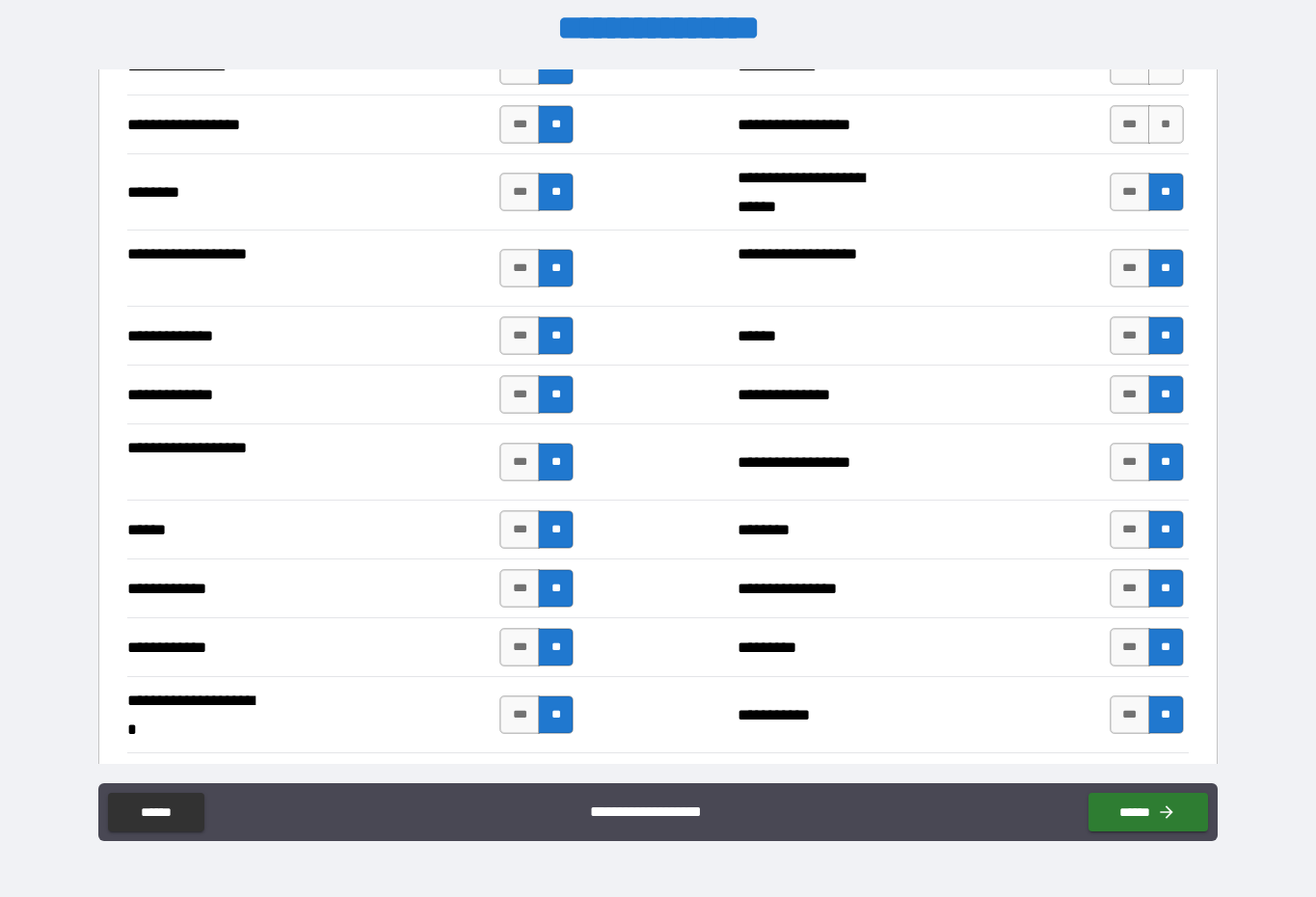 click on "**" at bounding box center [1166, 124] 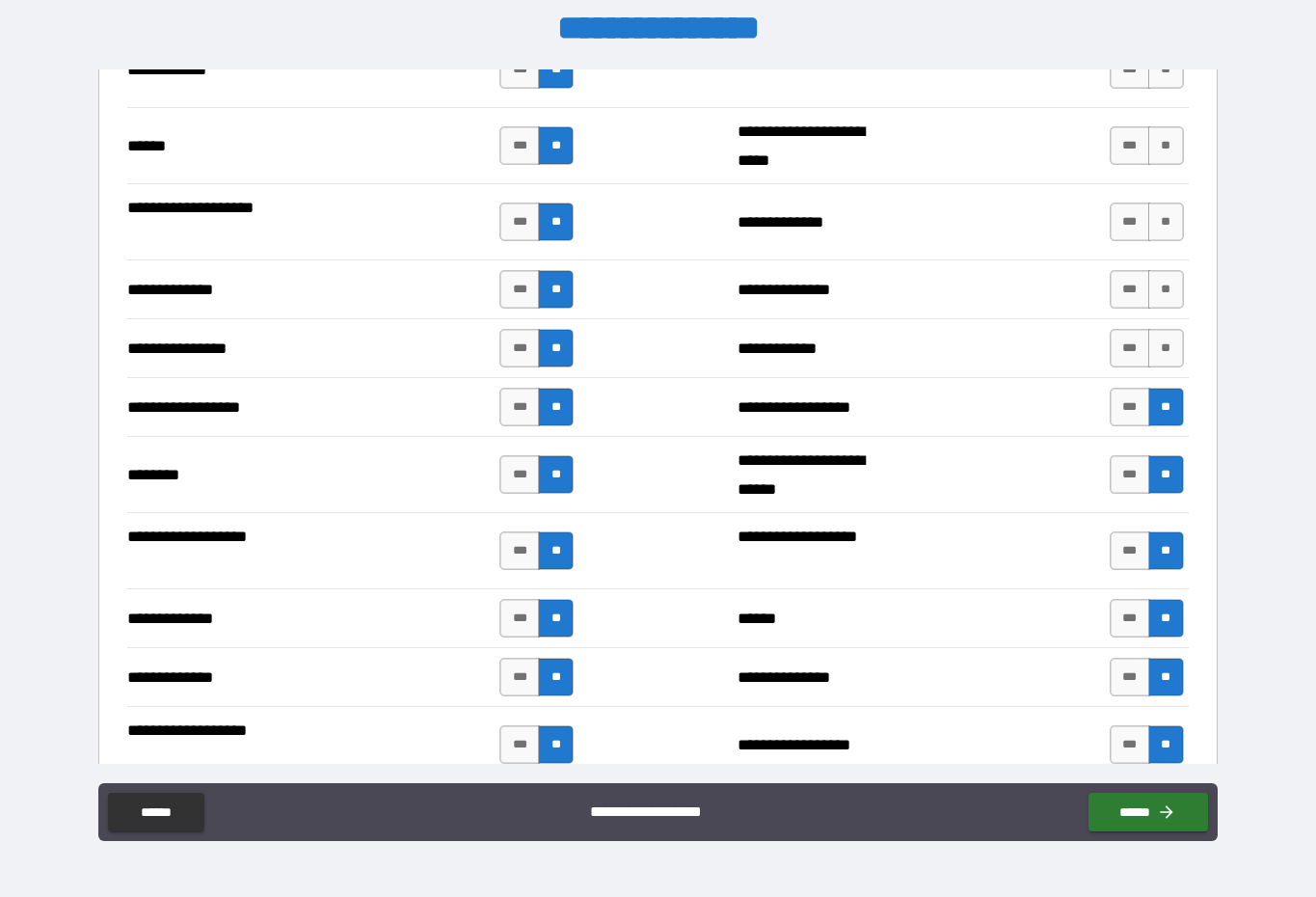 scroll, scrollTop: 2925, scrollLeft: 0, axis: vertical 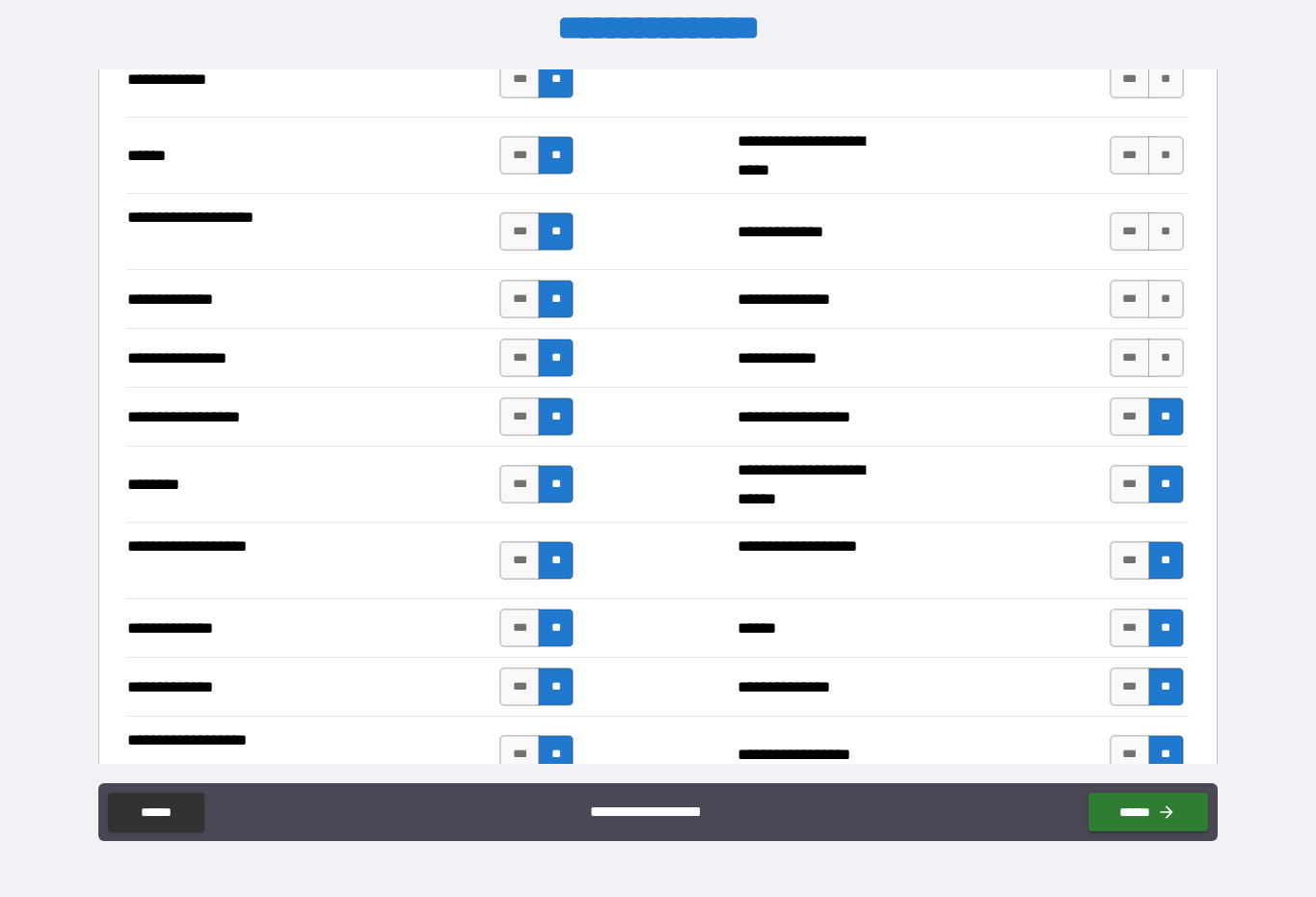 click on "**" at bounding box center (1166, 358) 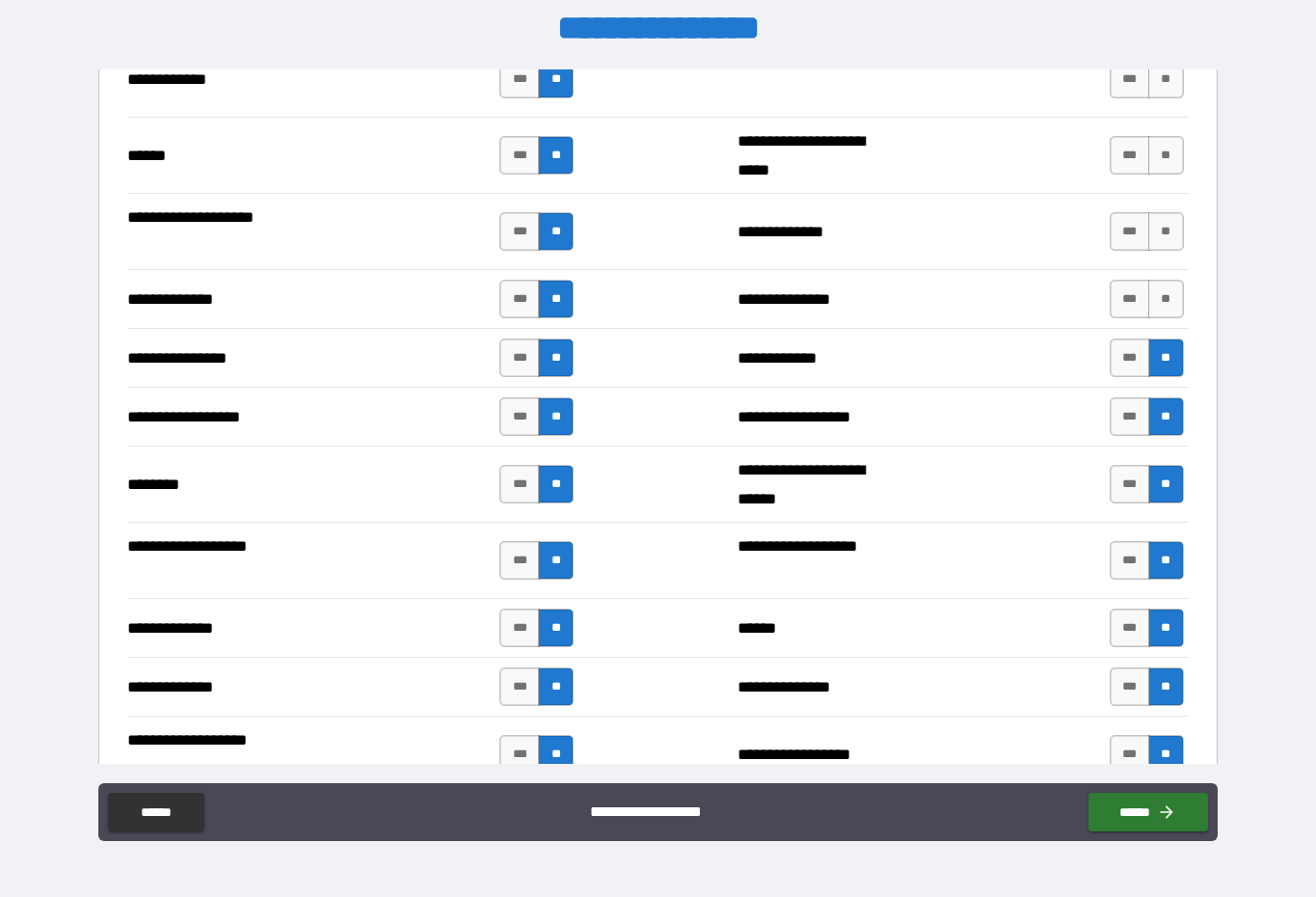 click on "**" at bounding box center (1166, 299) 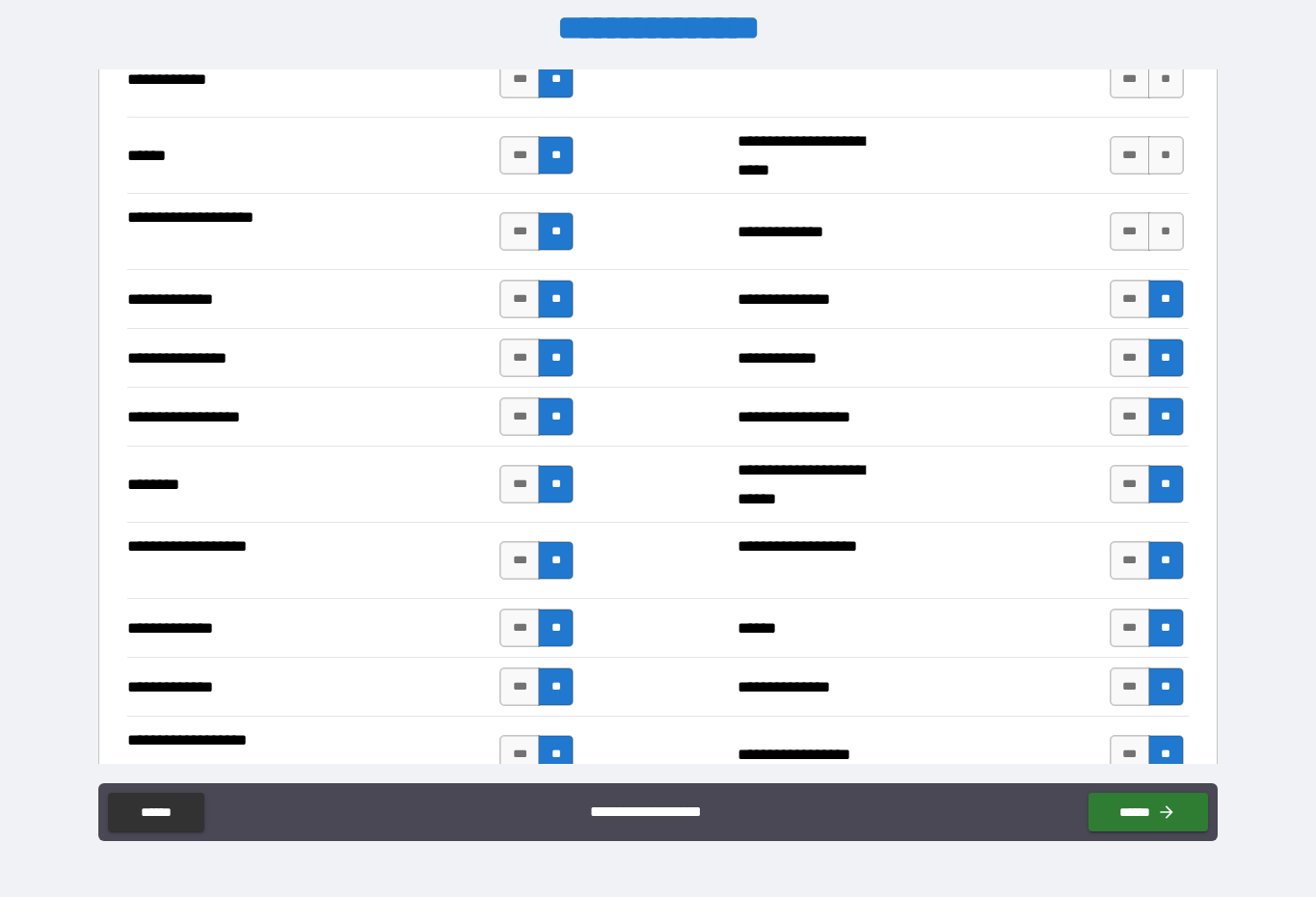 click on "**" at bounding box center (1166, 231) 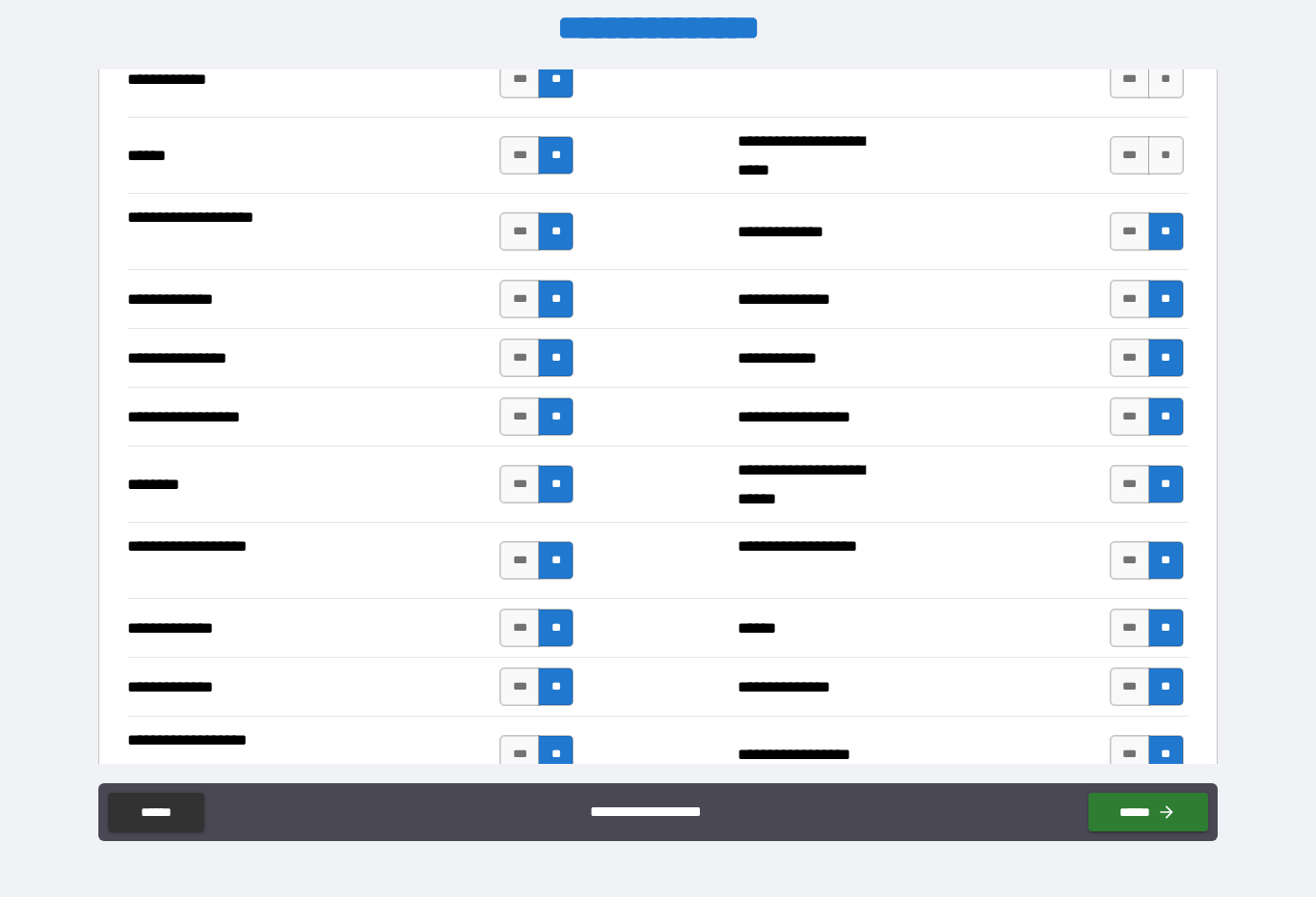 click on "**" at bounding box center [1166, 155] 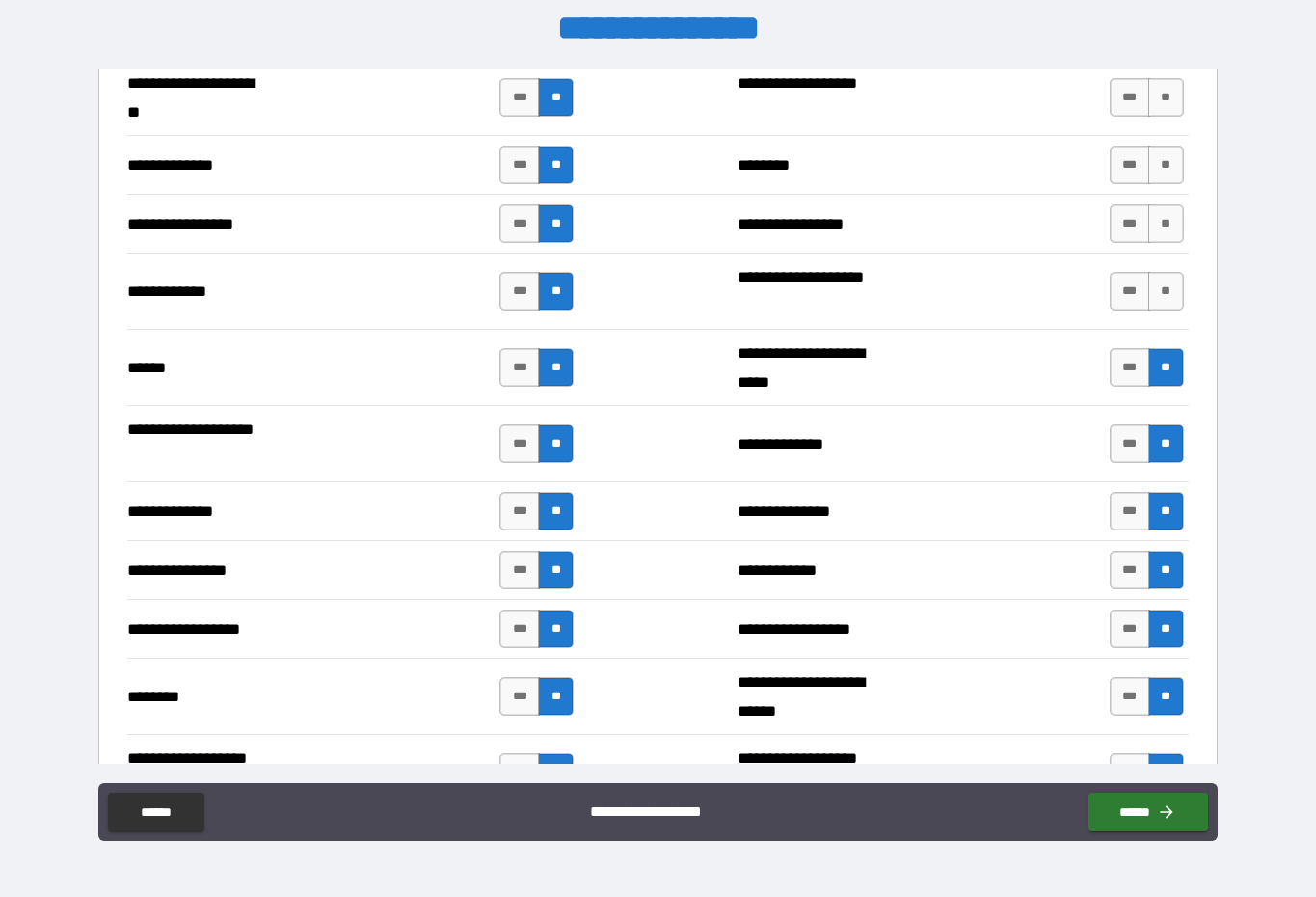 scroll, scrollTop: 2704, scrollLeft: 0, axis: vertical 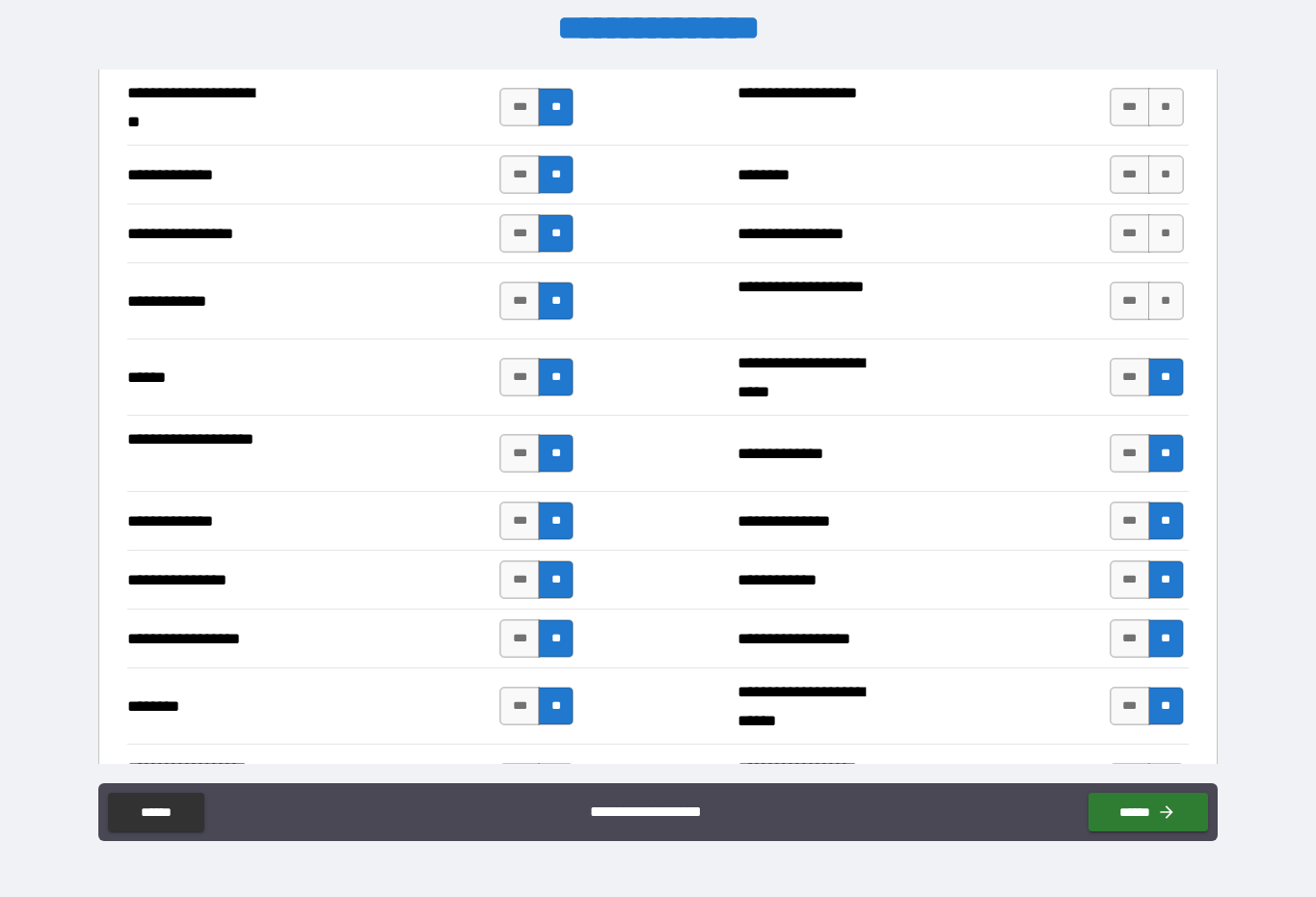 click on "**" at bounding box center [1166, 301] 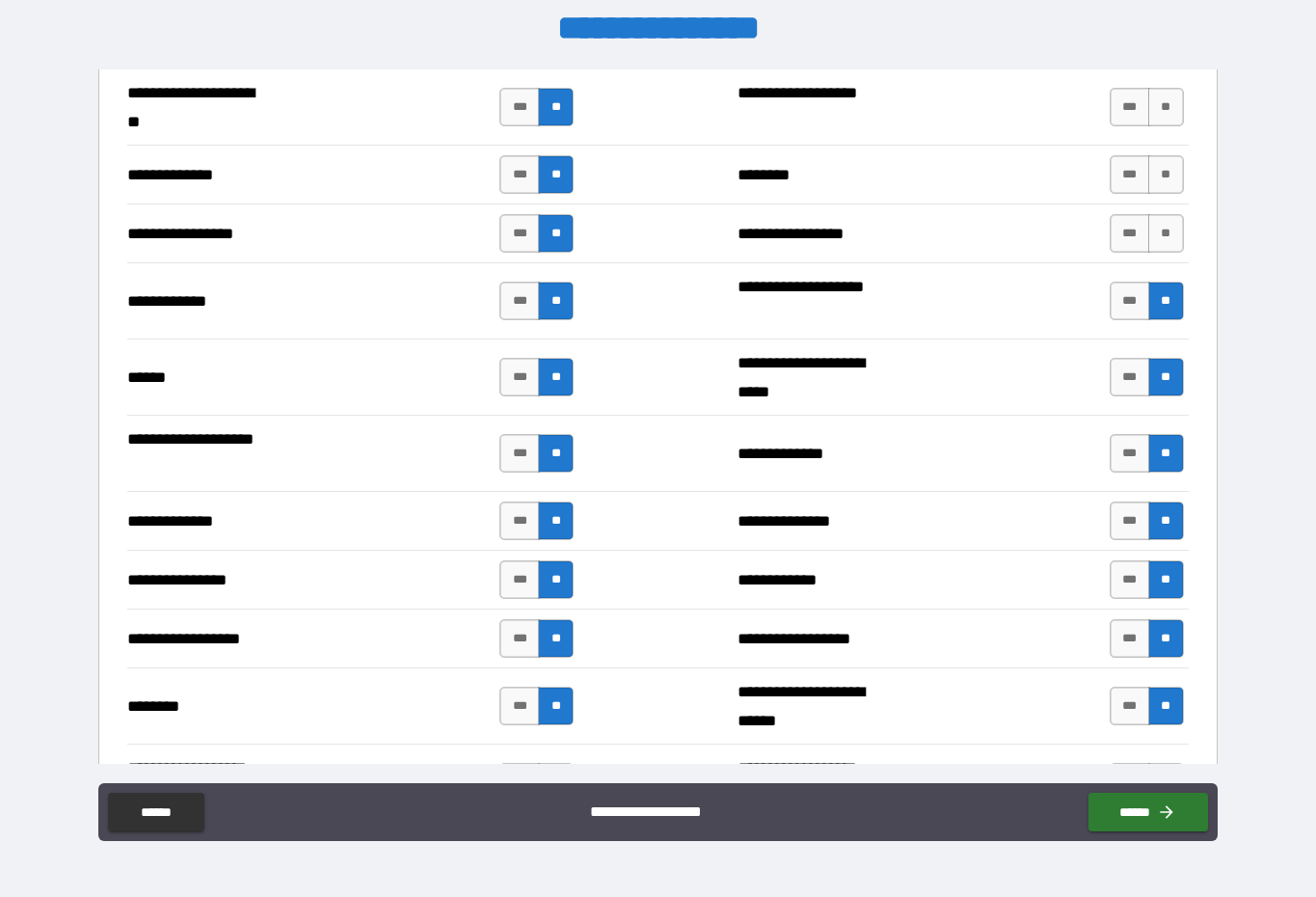click on "**" at bounding box center [1166, 233] 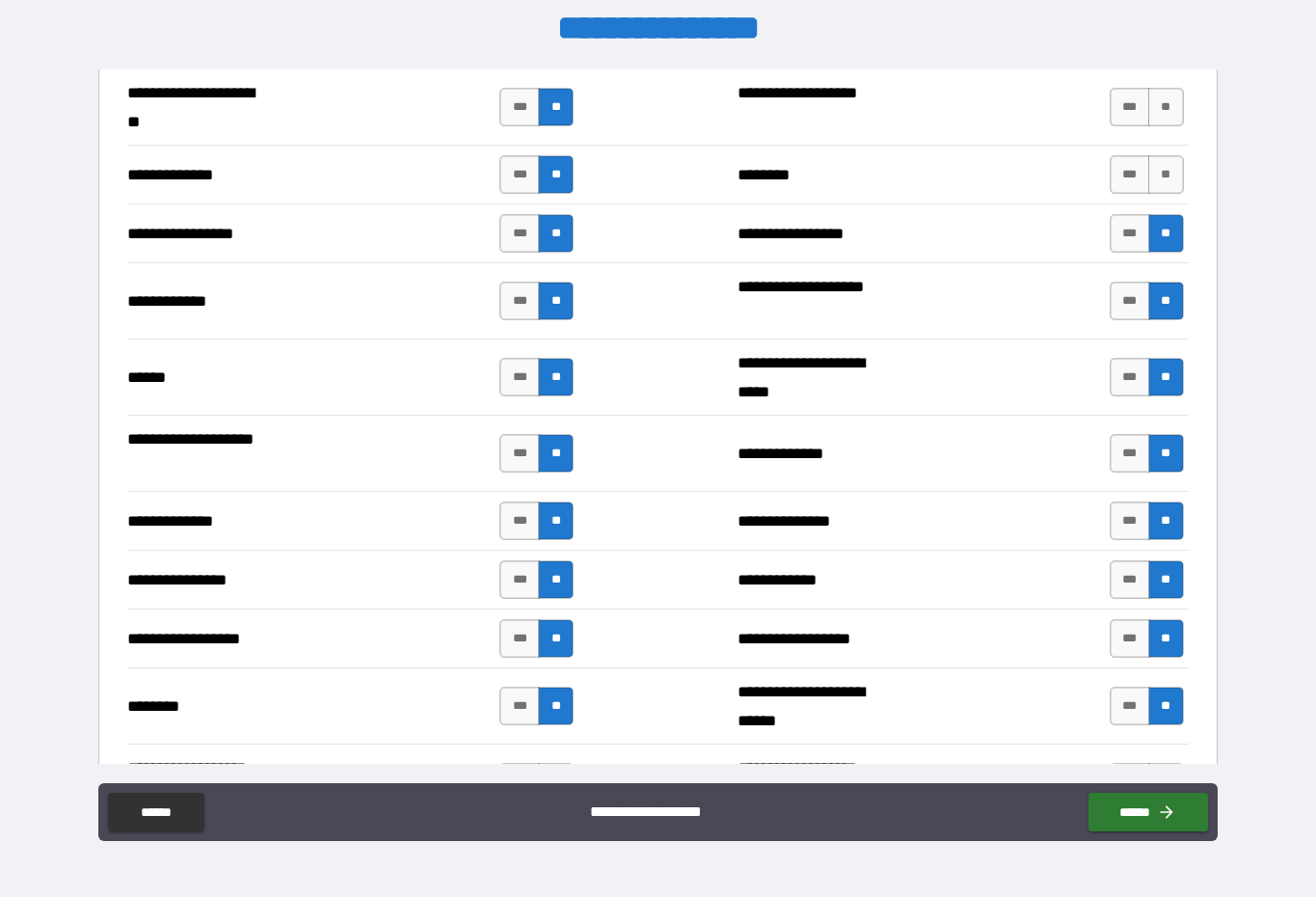 click on "**" at bounding box center (1166, 175) 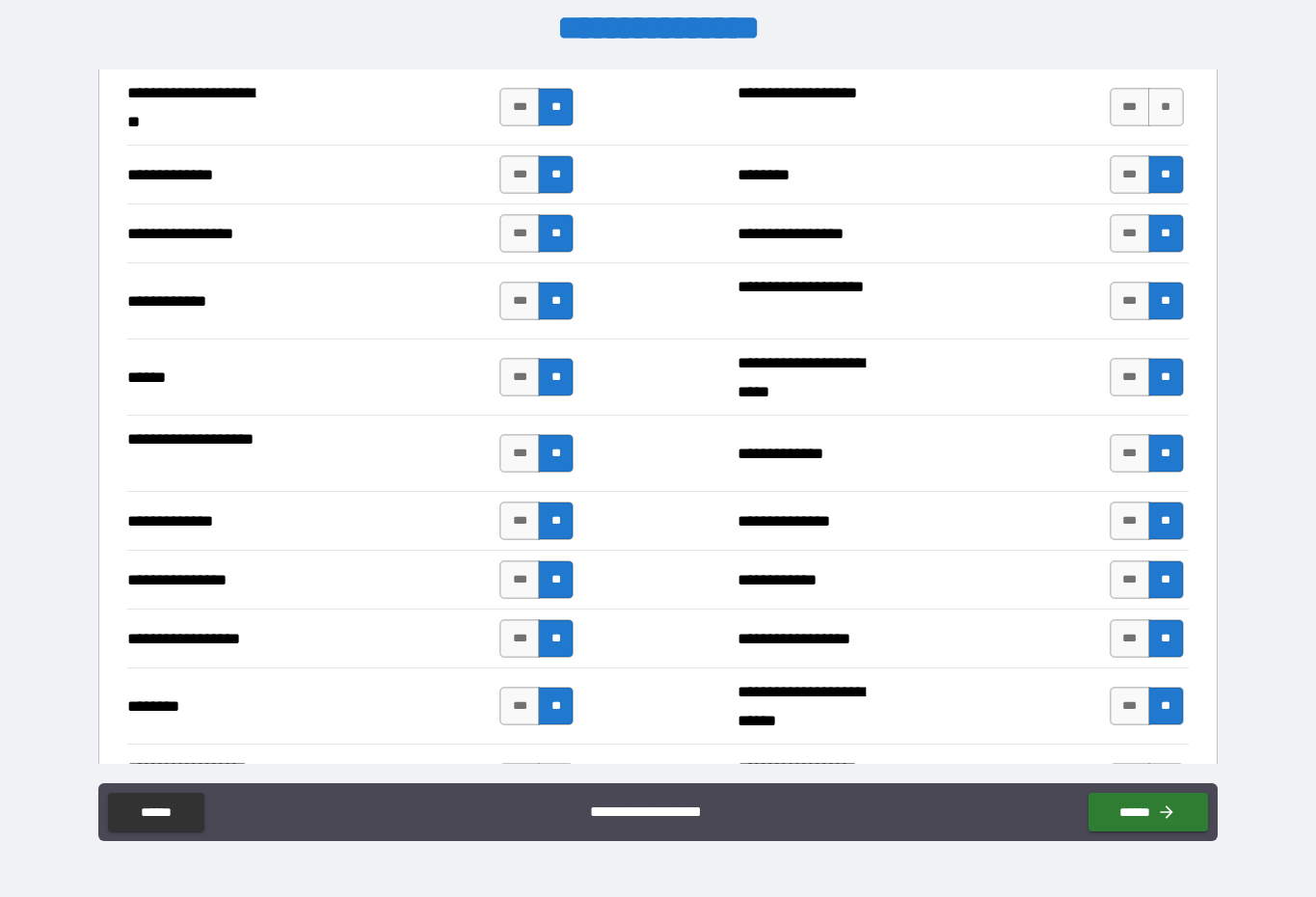 click on "**" at bounding box center (1166, 107) 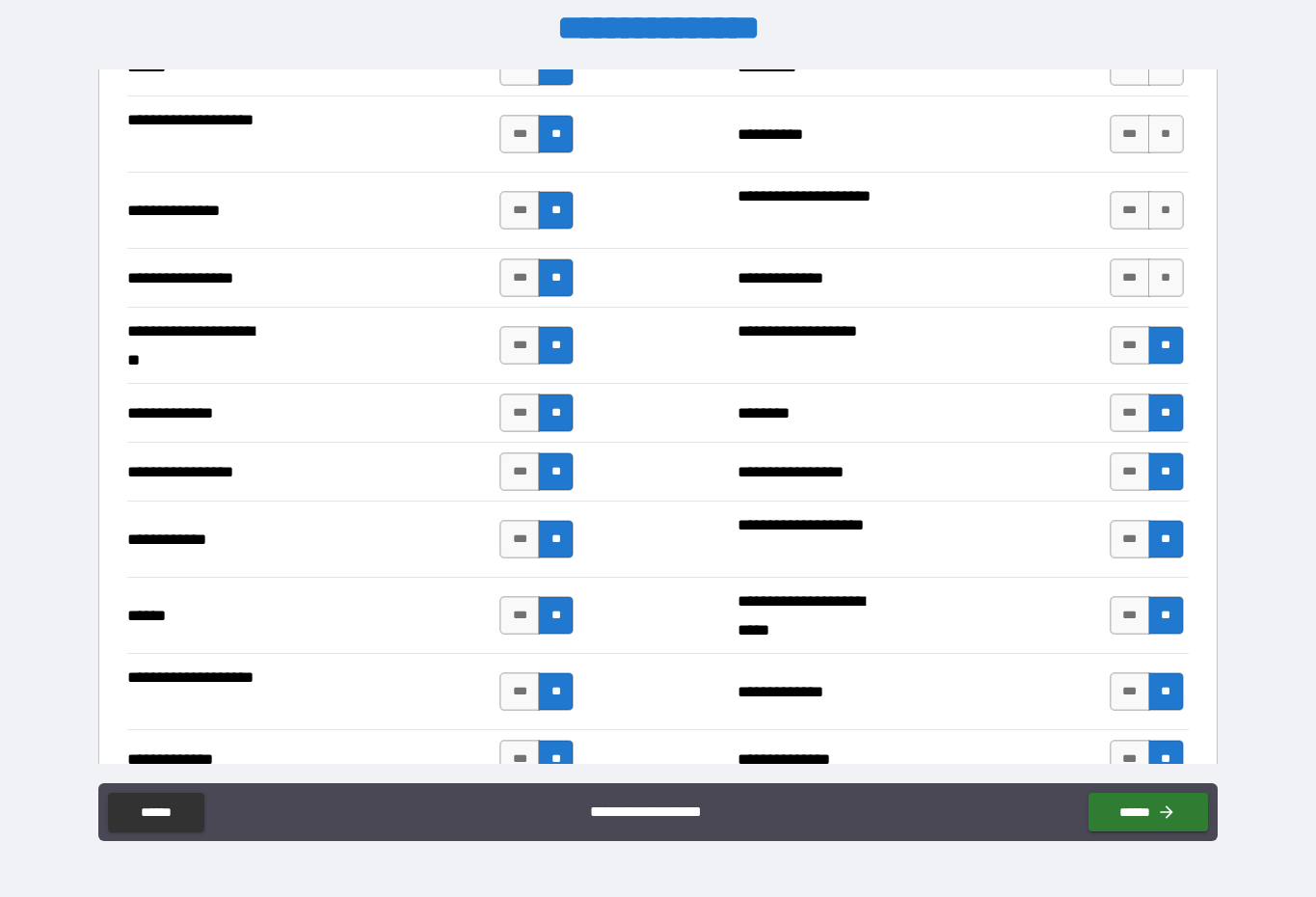 scroll, scrollTop: 2459, scrollLeft: 0, axis: vertical 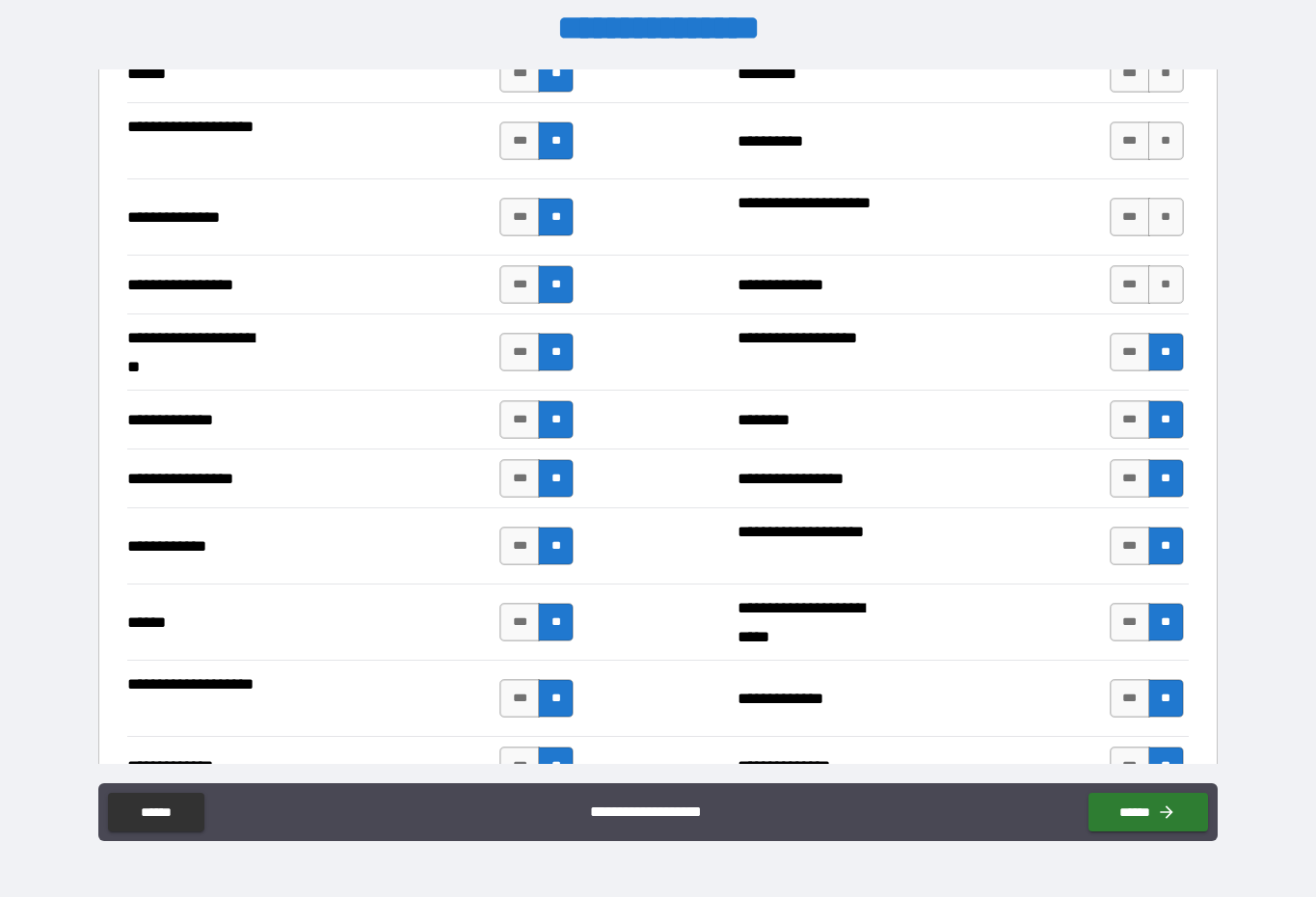 click on "**" at bounding box center [1166, 285] 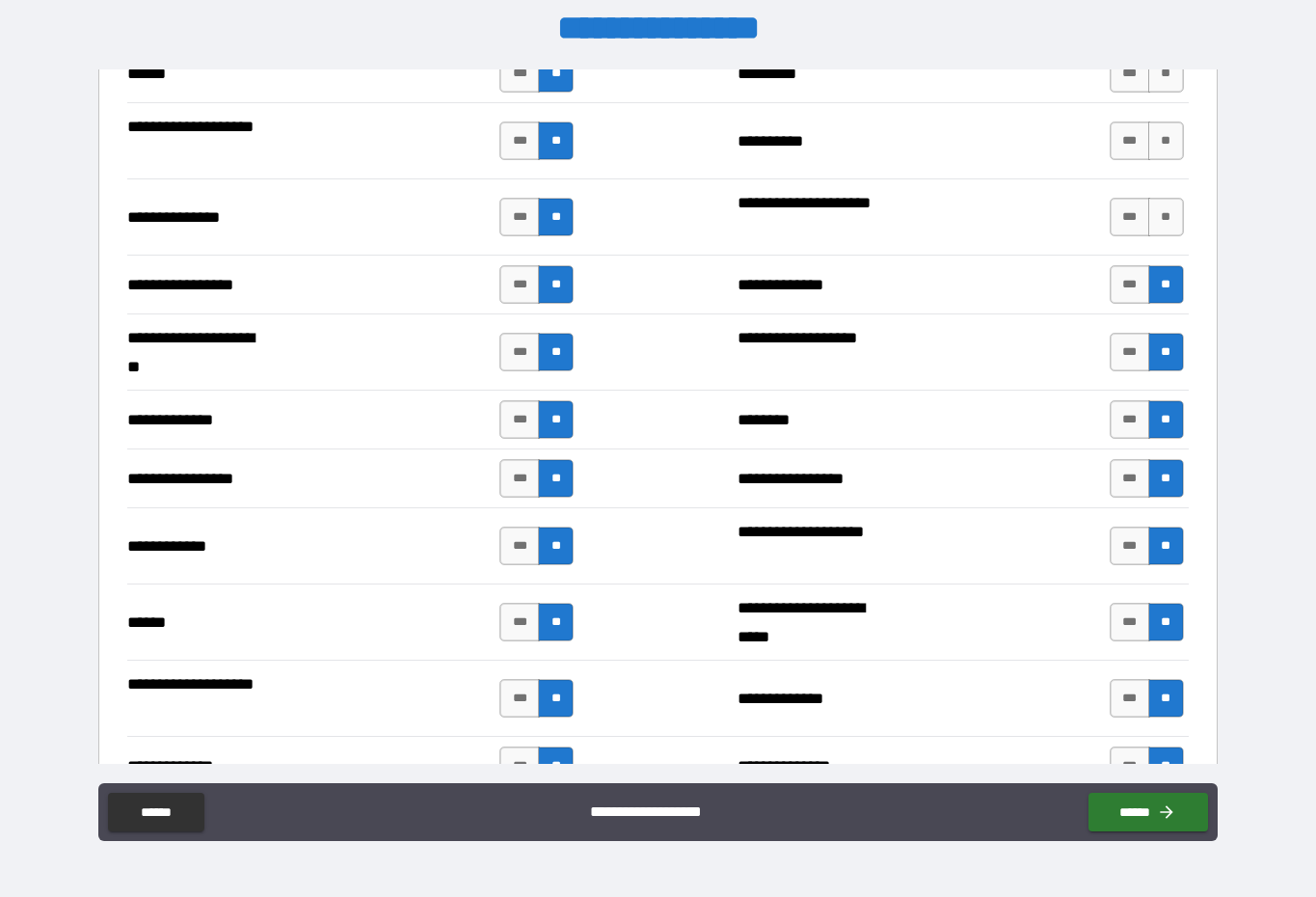 click on "**" at bounding box center [1166, 217] 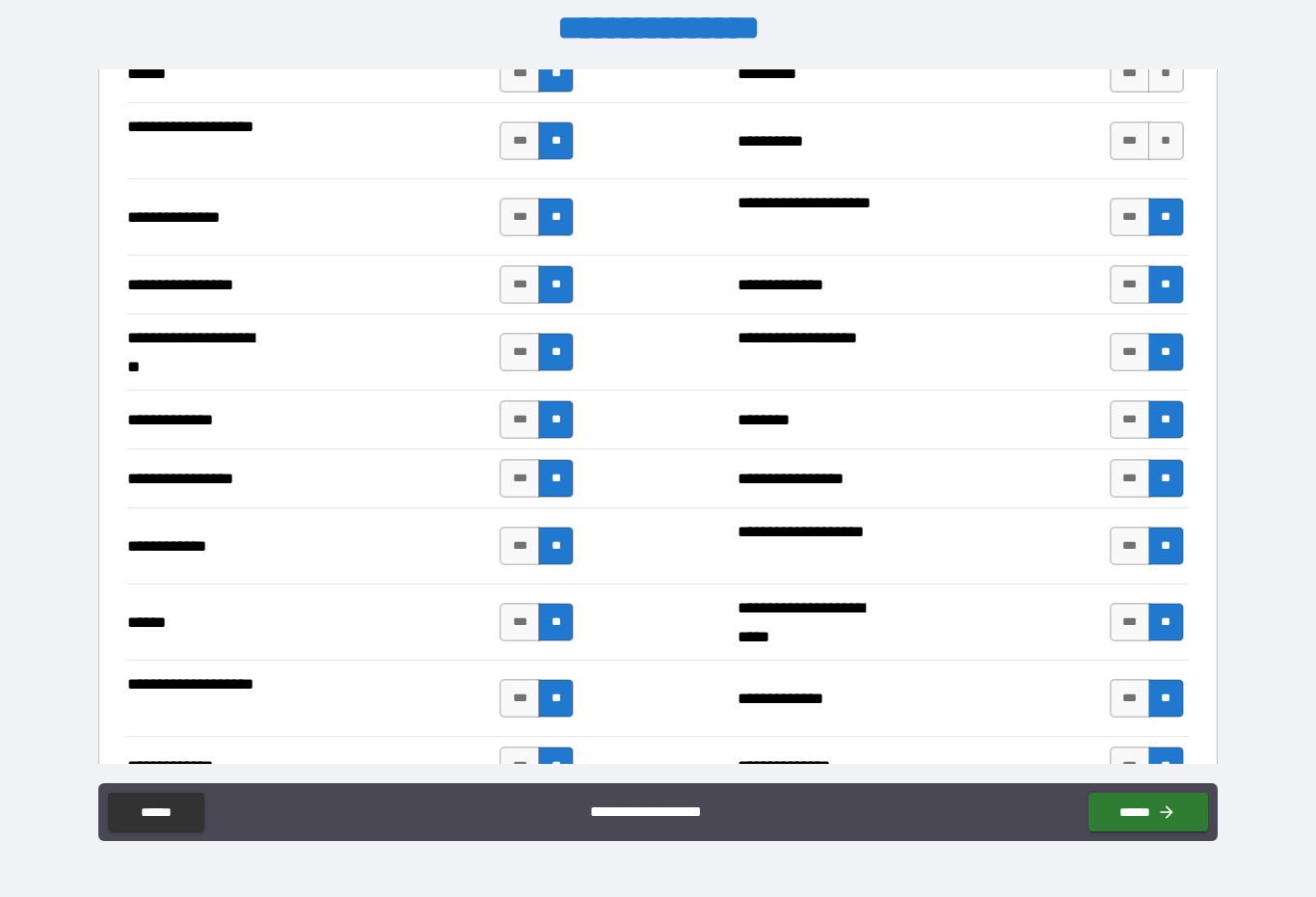 click on "**" at bounding box center (1166, 141) 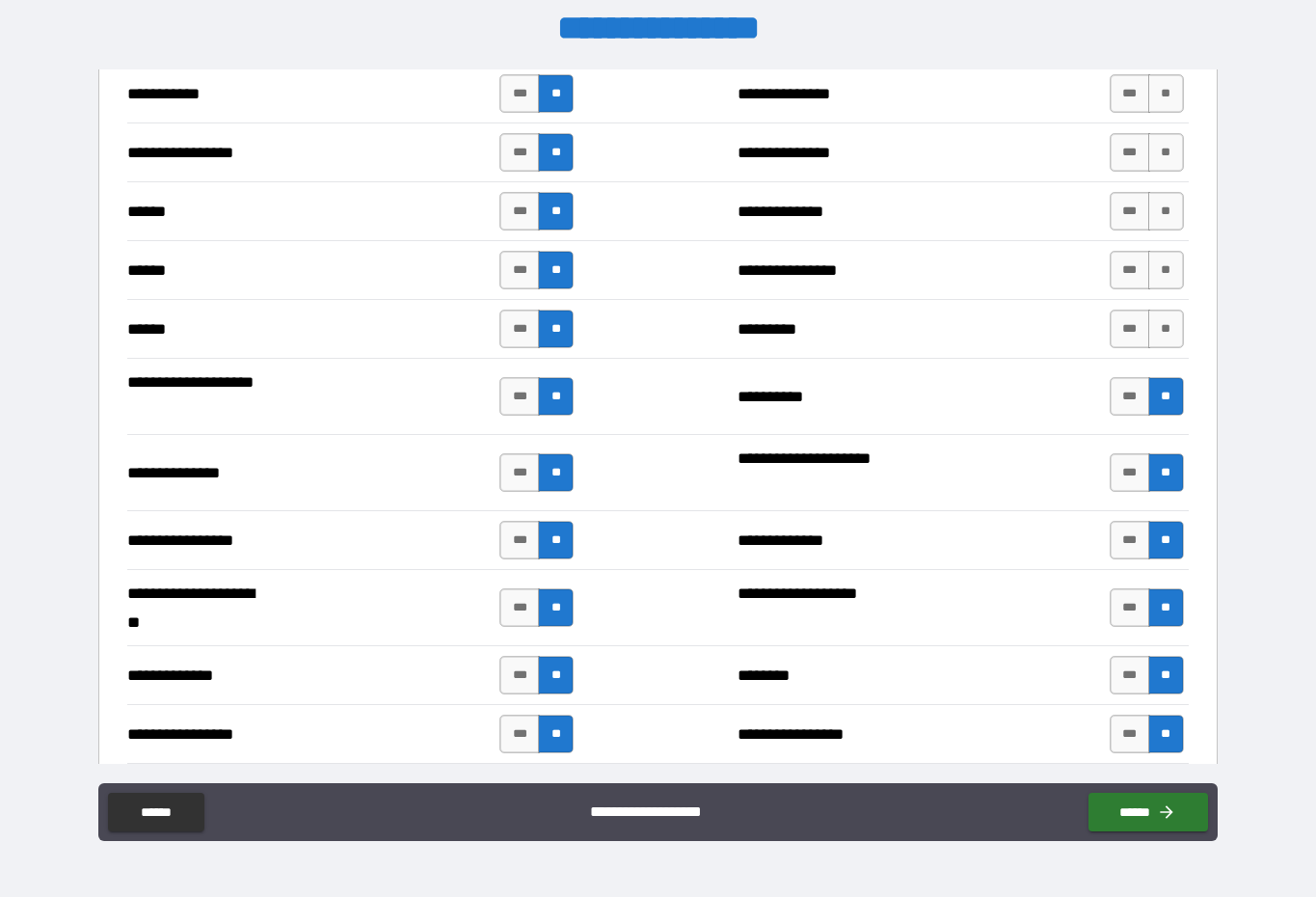 scroll, scrollTop: 2195, scrollLeft: 0, axis: vertical 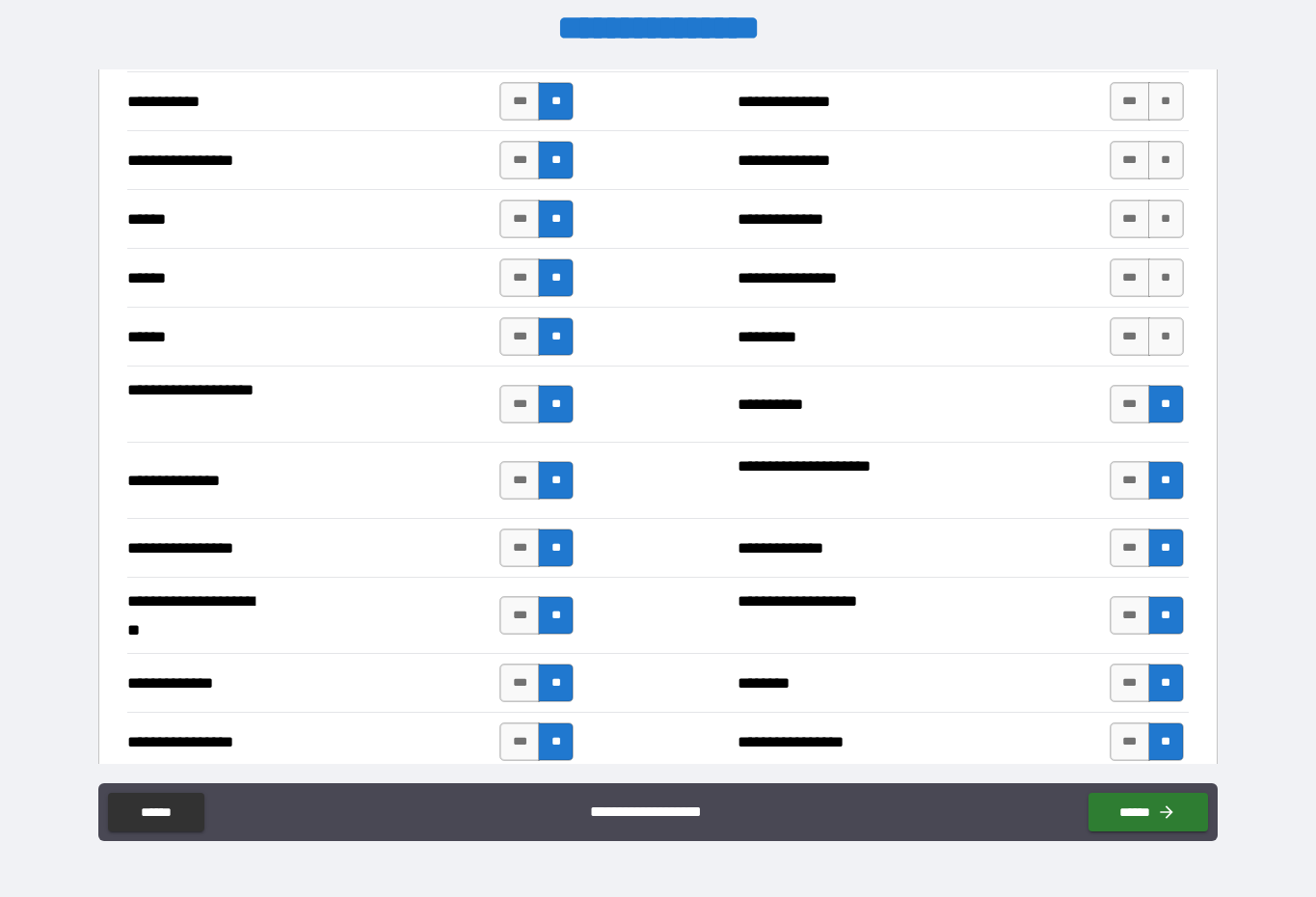click on "**" at bounding box center (1166, 337) 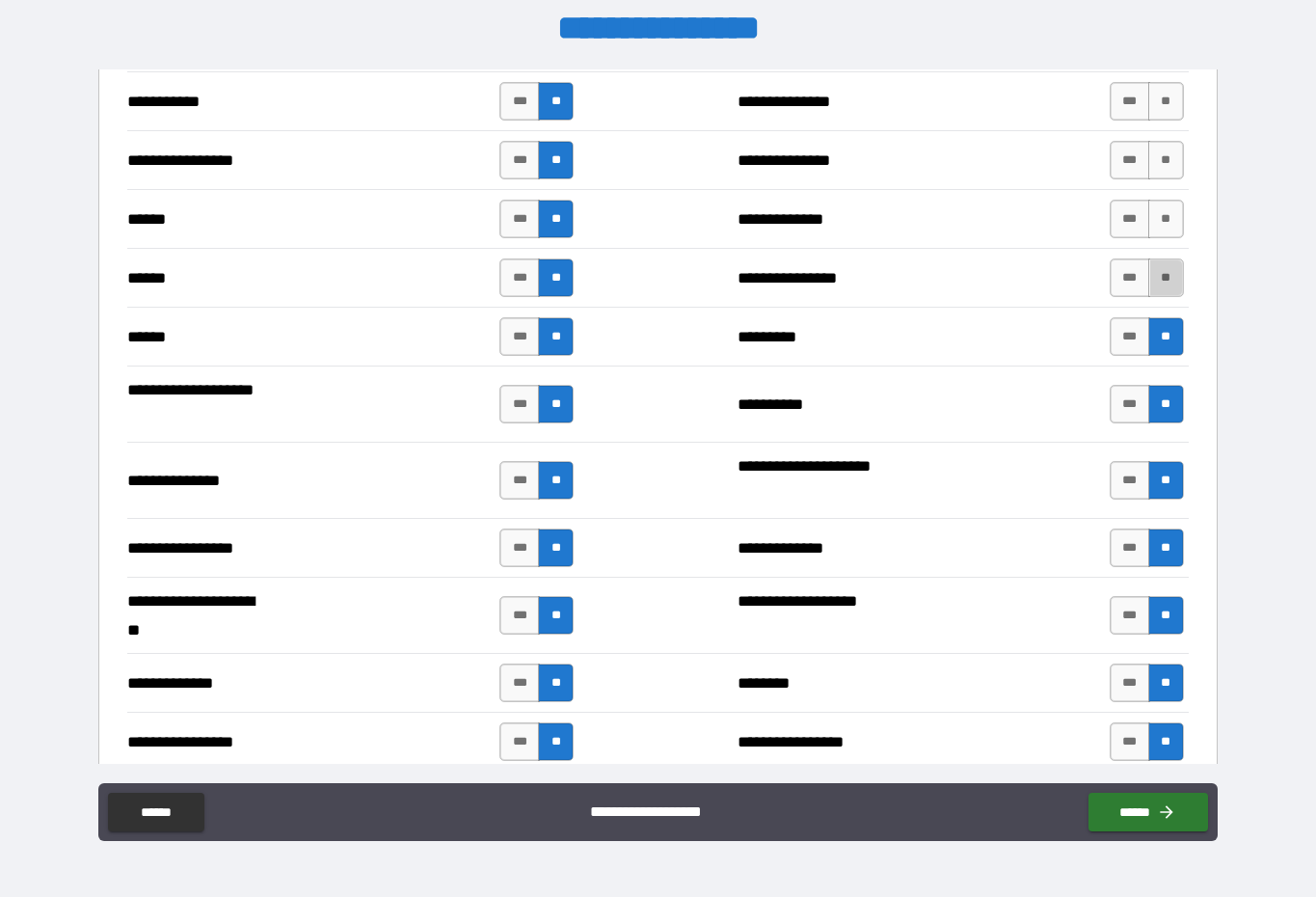 click on "**" at bounding box center (1166, 337) 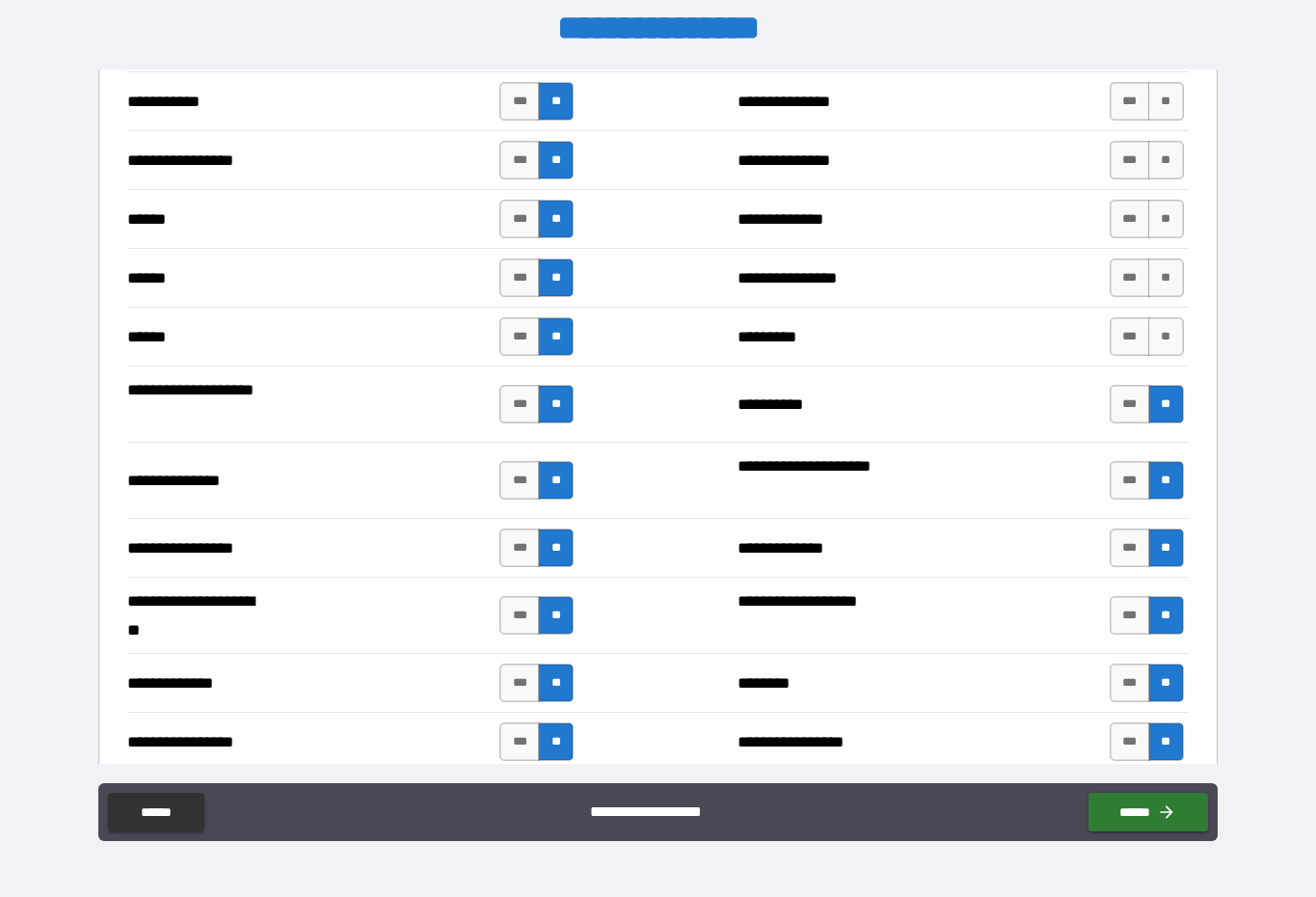 click on "**" at bounding box center (1166, 219) 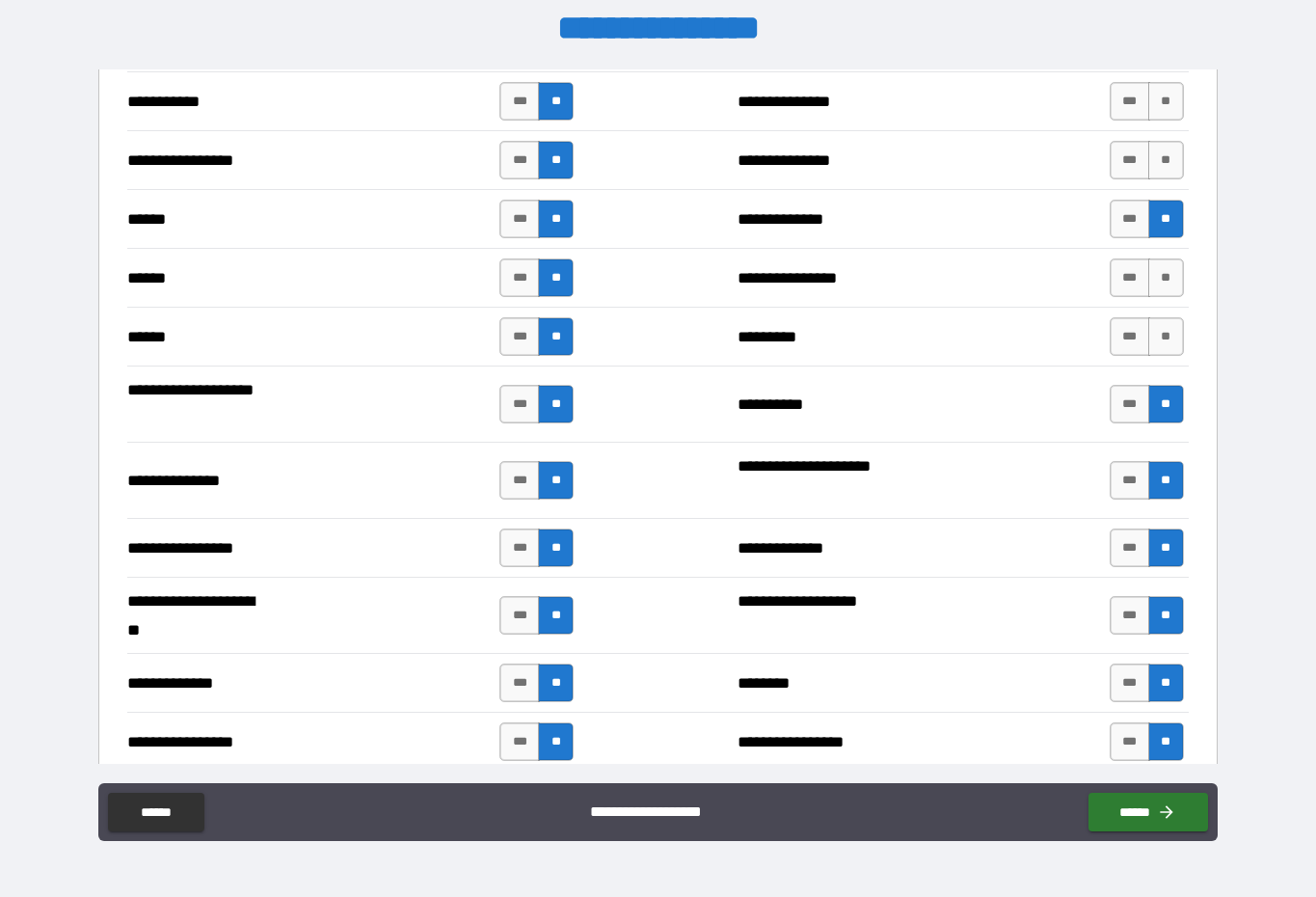 click on "**" at bounding box center [1166, 160] 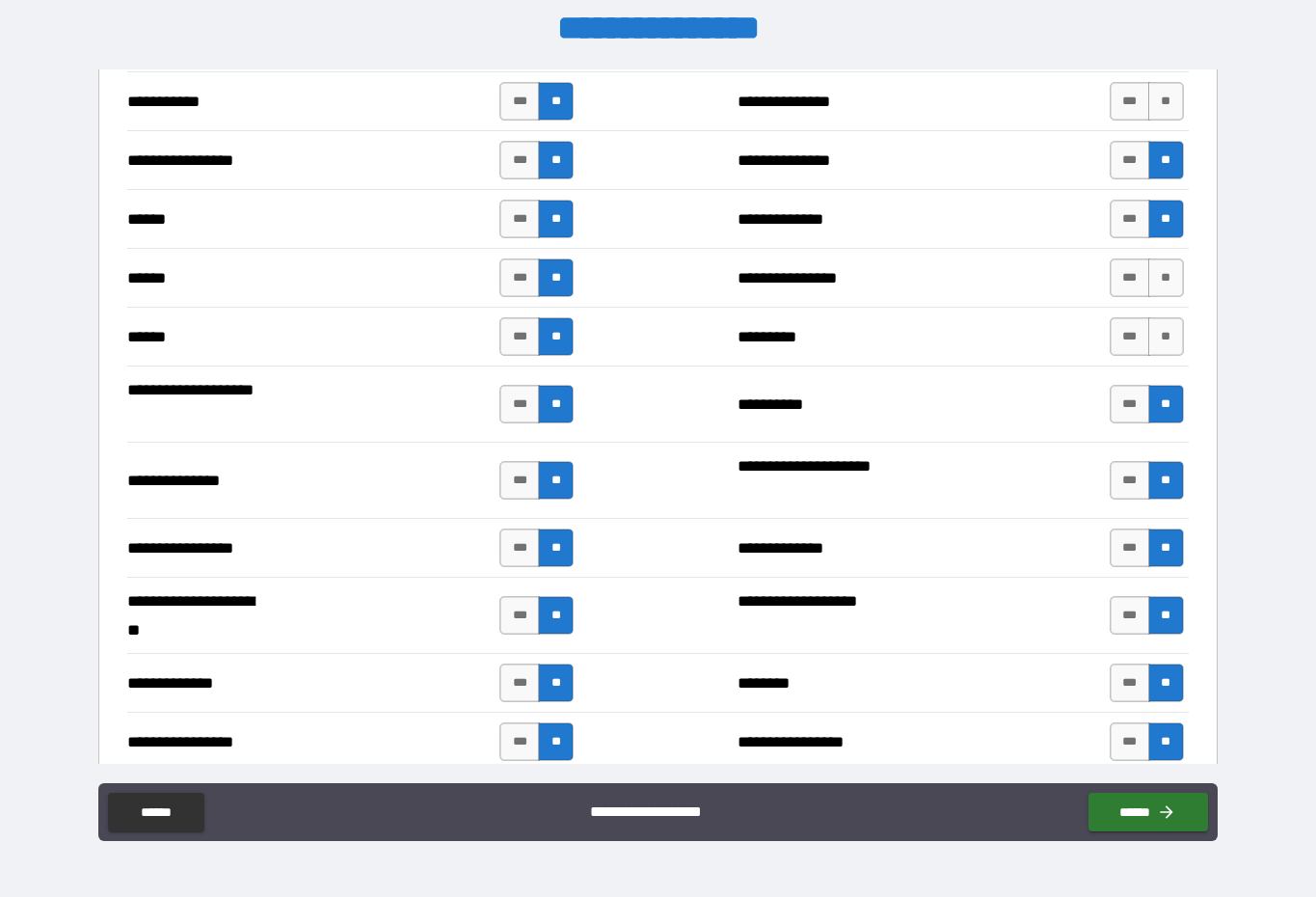 click on "**" at bounding box center (1166, 160) 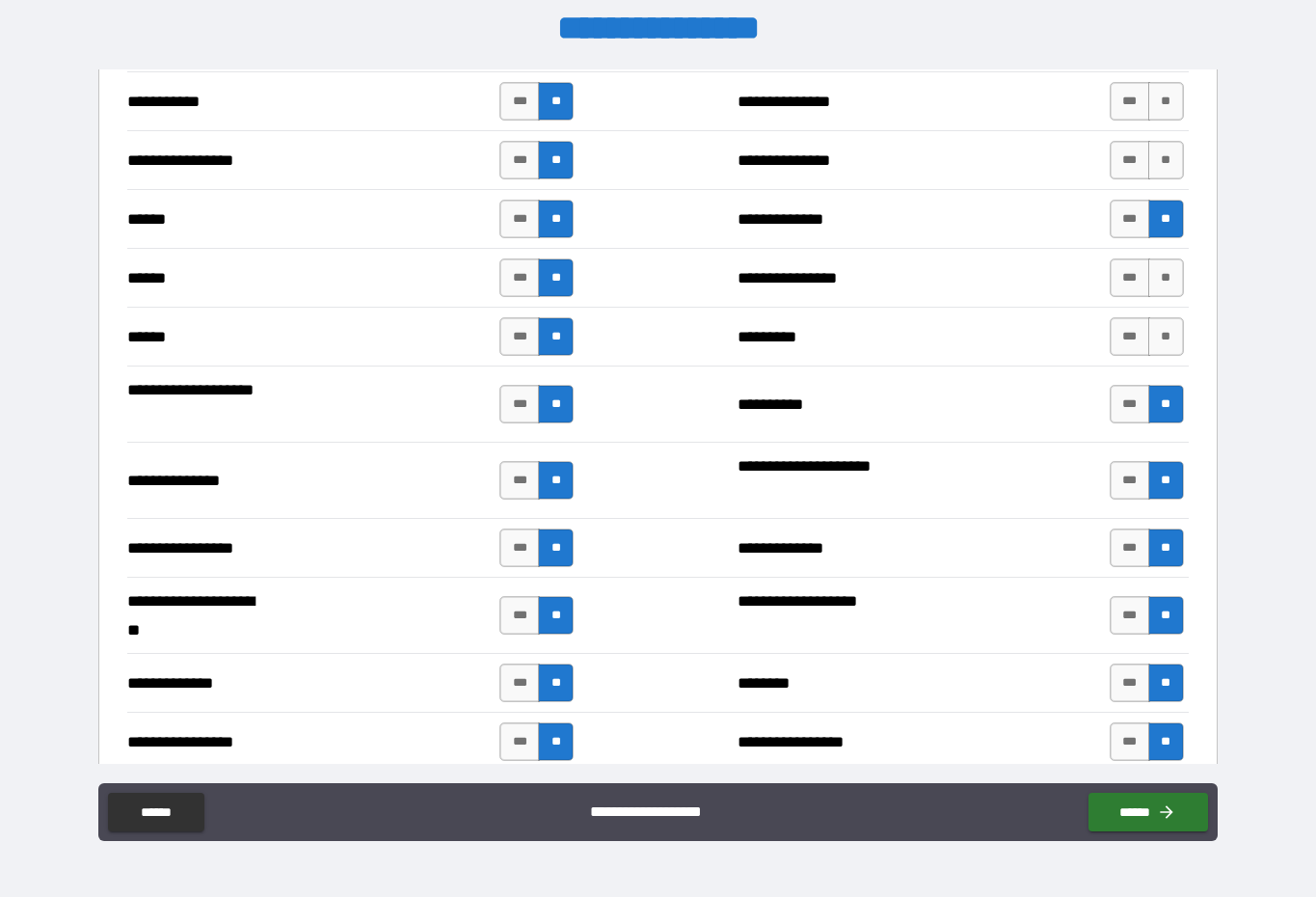 click on "**" at bounding box center [1166, 278] 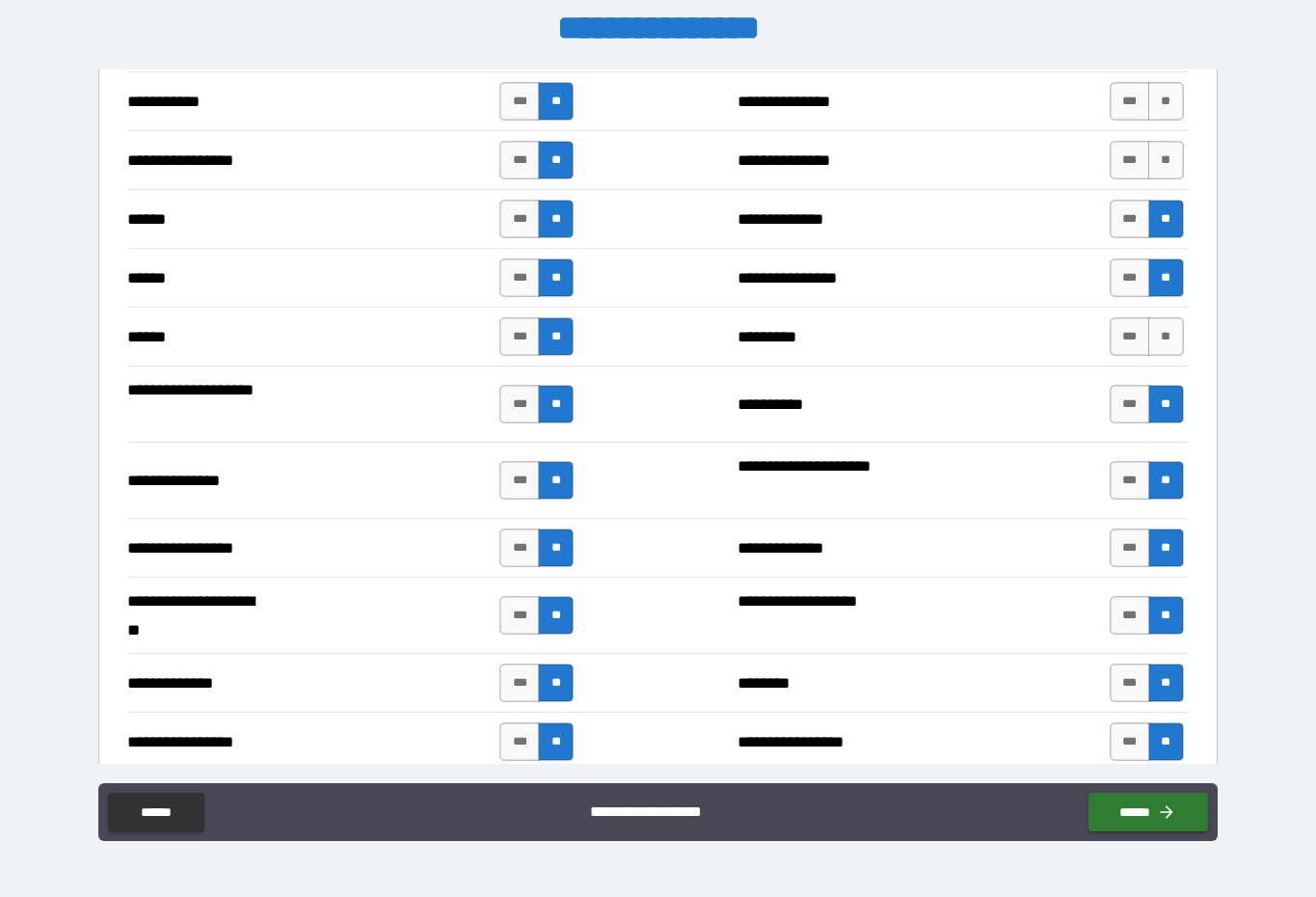 click on "**" at bounding box center (1166, 337) 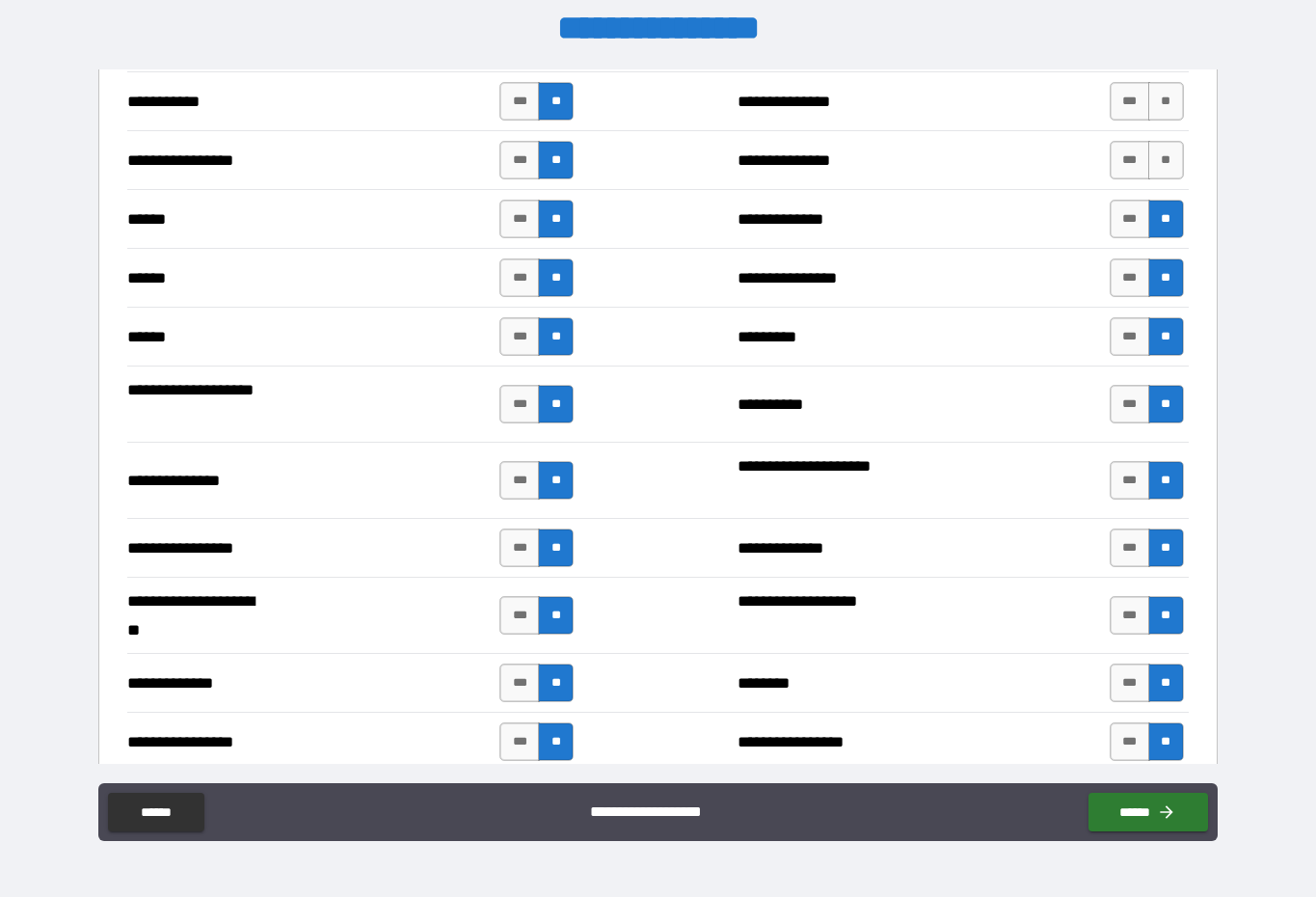 click on "**" at bounding box center [1166, 160] 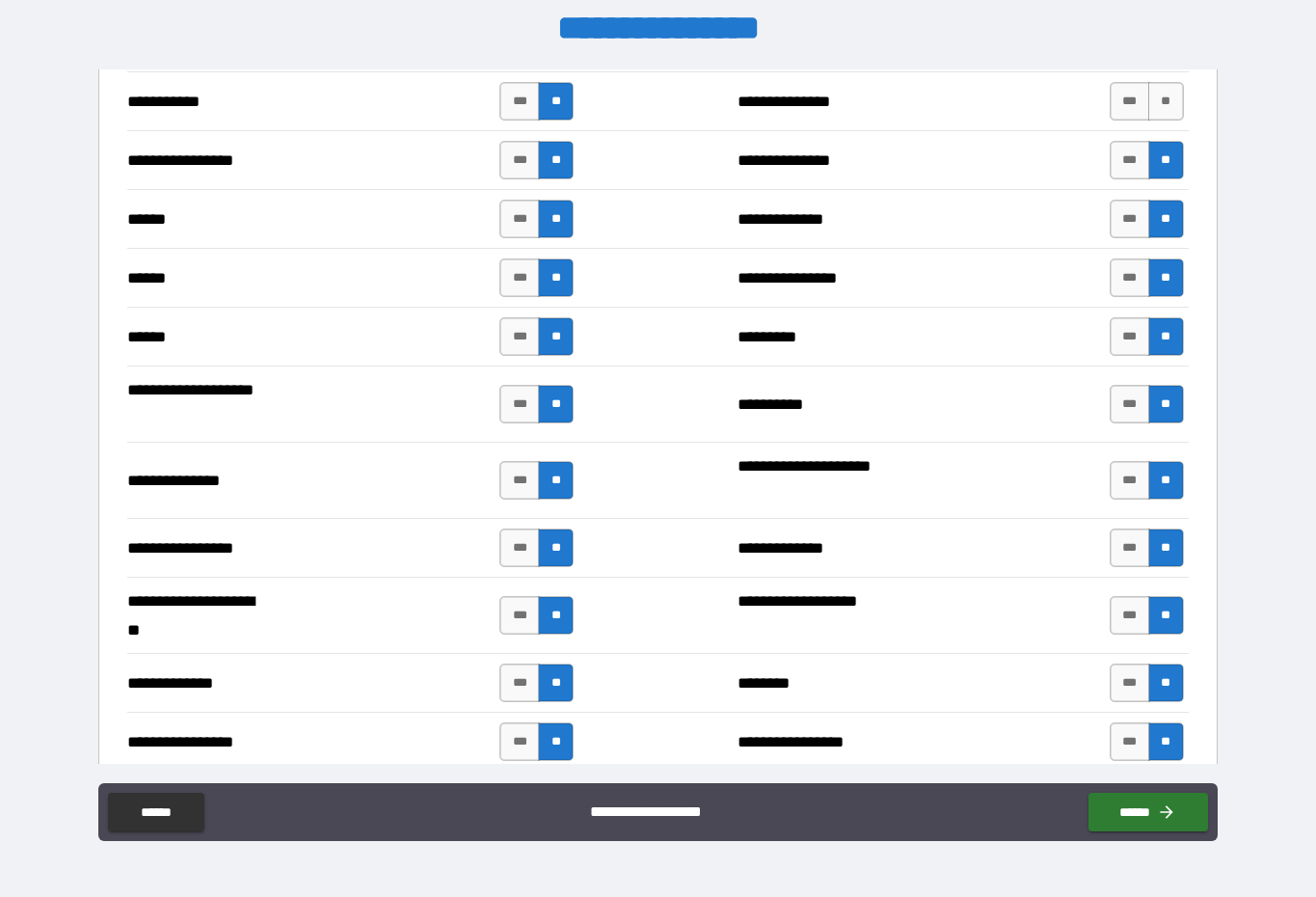 click on "**" at bounding box center (1166, 101) 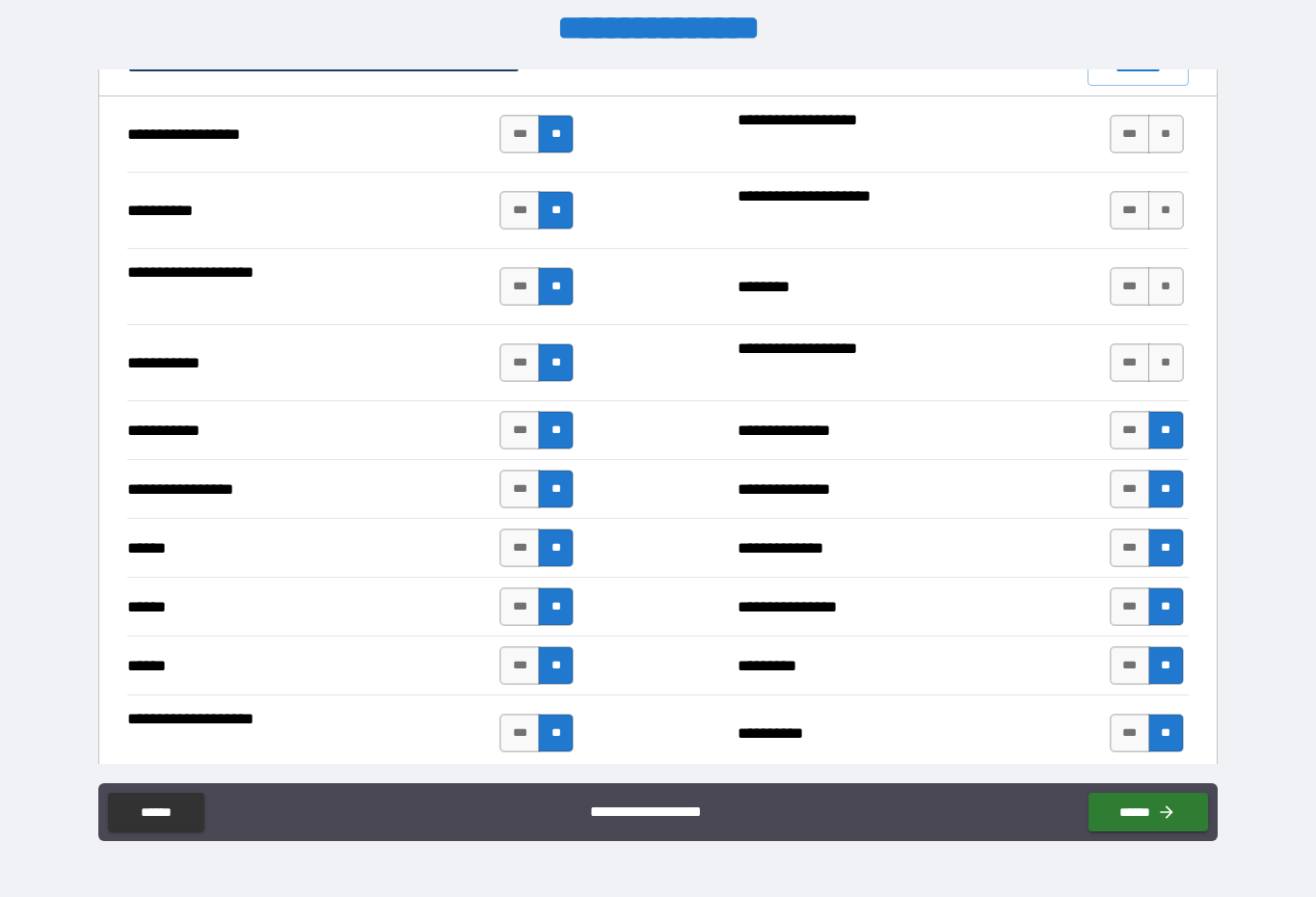 scroll, scrollTop: 1860, scrollLeft: 0, axis: vertical 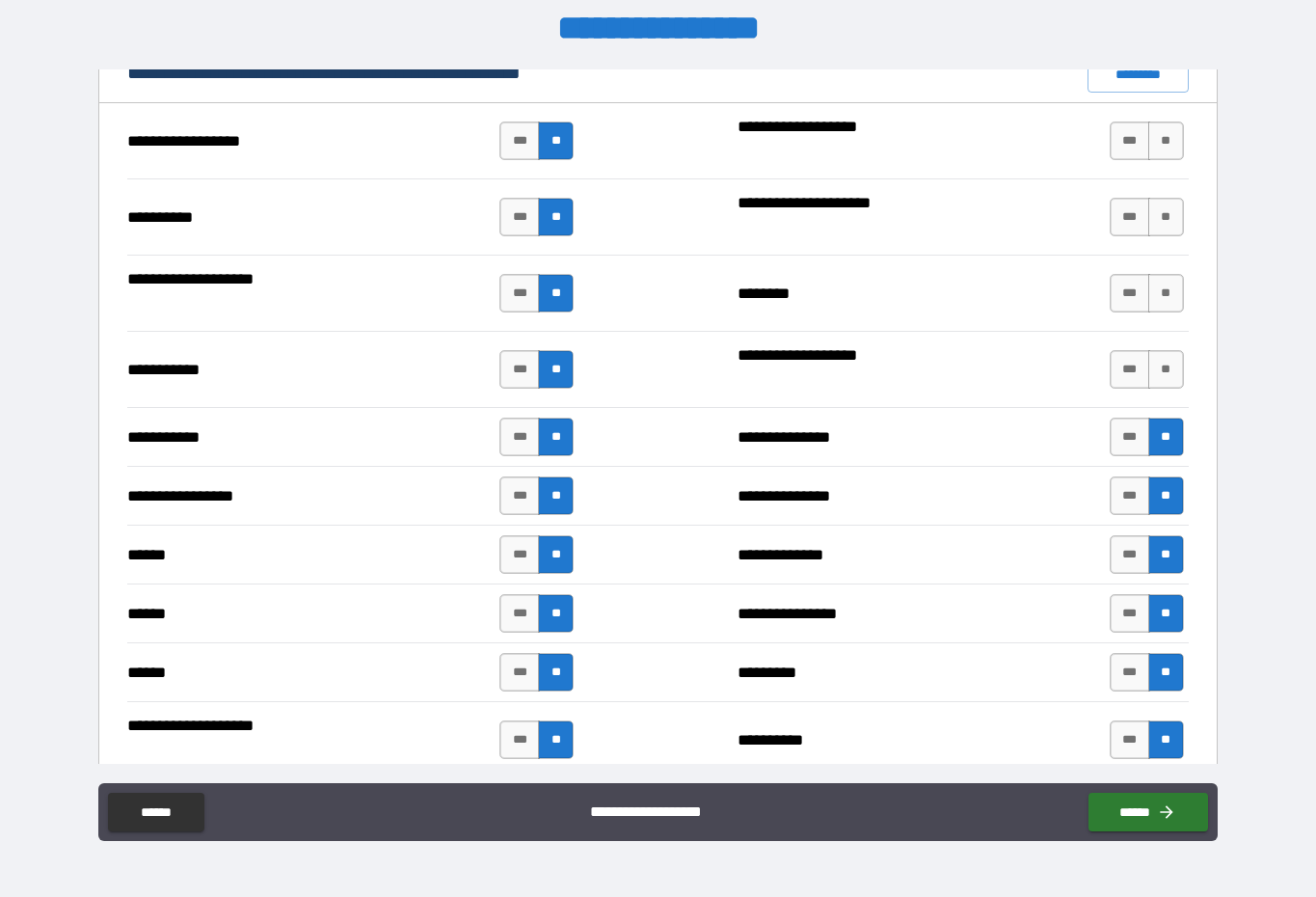 click on "**" at bounding box center (1166, 369) 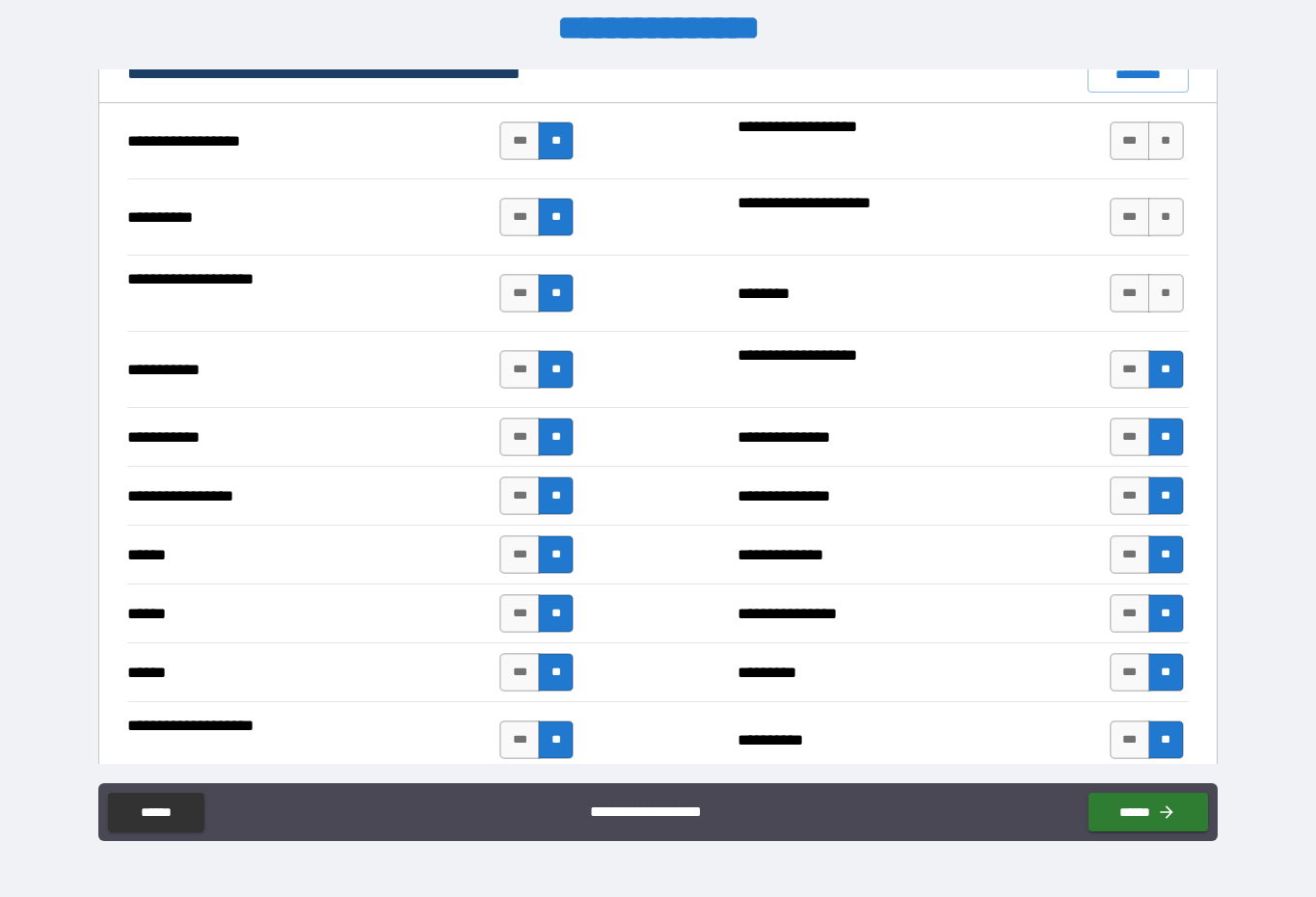 click on "**" at bounding box center (1166, 293) 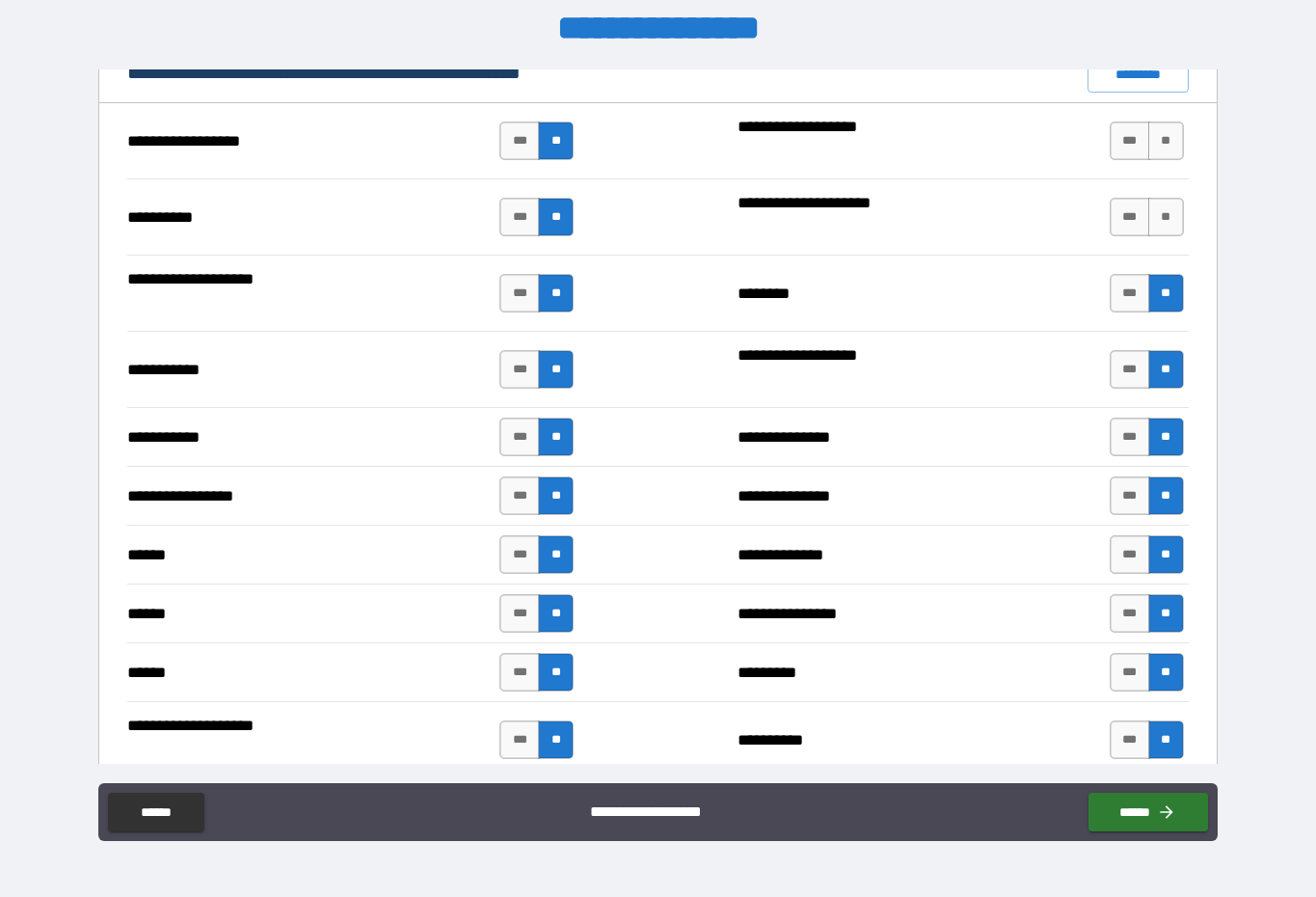 click on "**" at bounding box center [1166, 217] 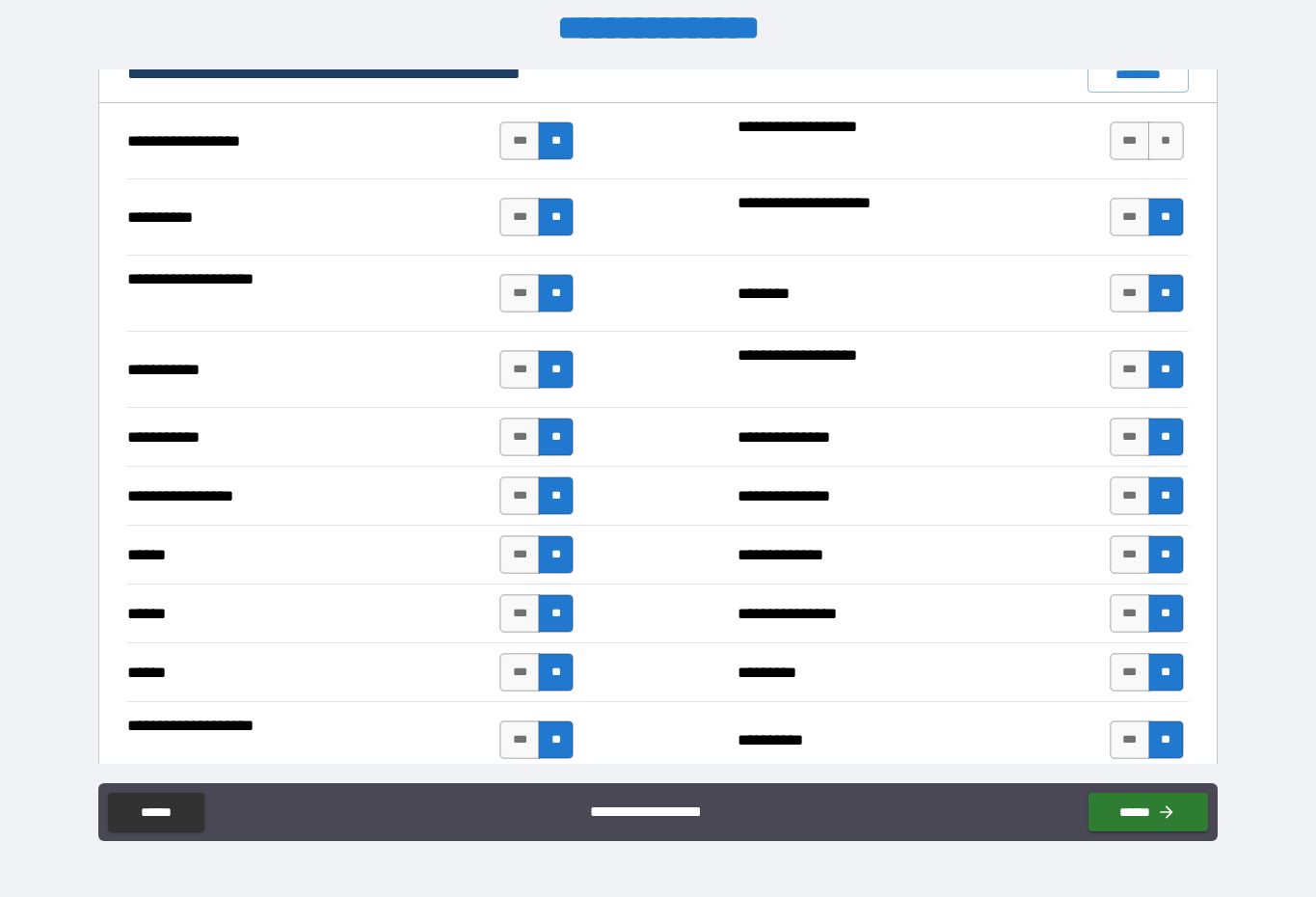 click on "**" at bounding box center (1166, 141) 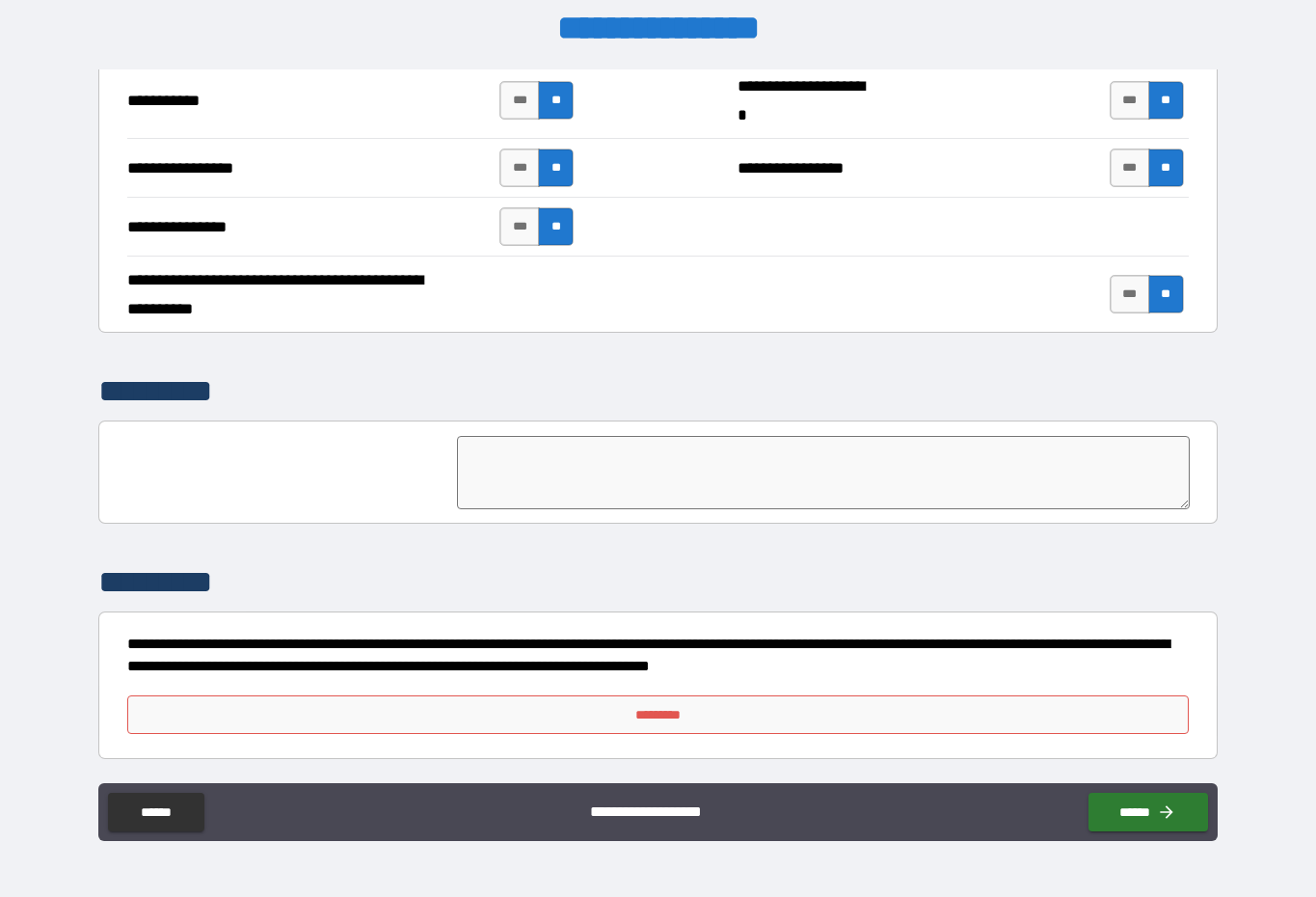 scroll, scrollTop: 4348, scrollLeft: 0, axis: vertical 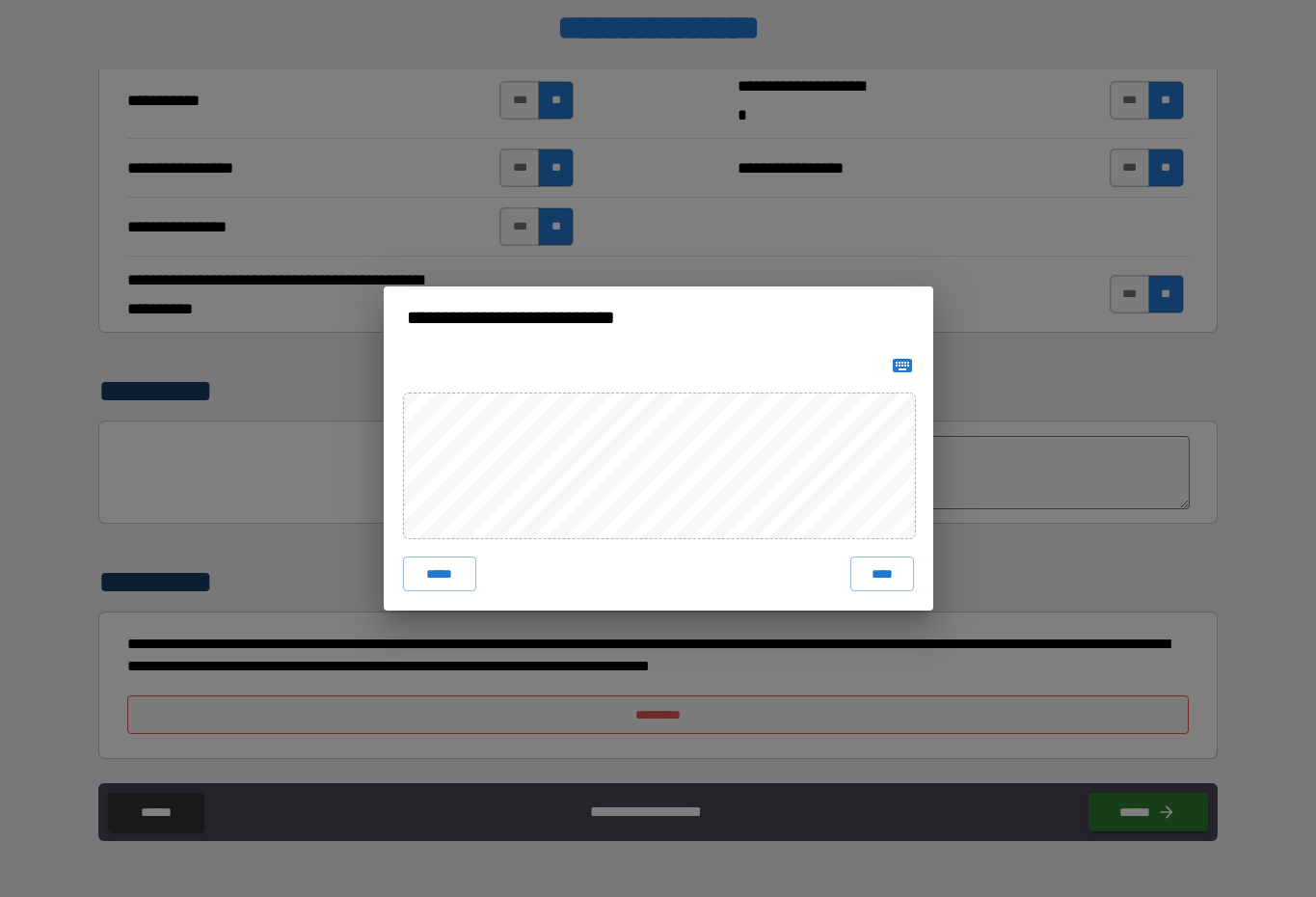 click on "****" at bounding box center [882, 574] 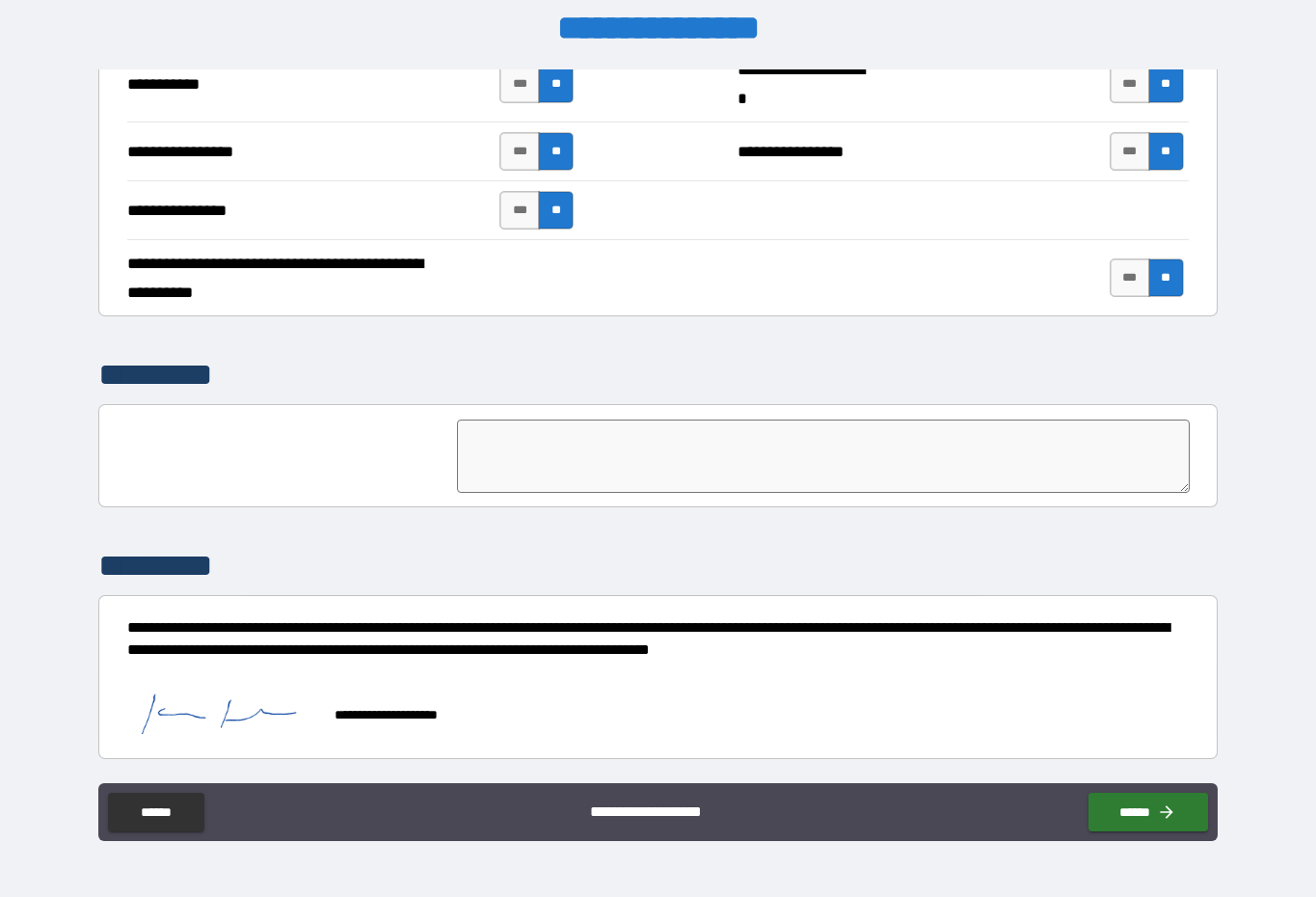 scroll, scrollTop: 4364, scrollLeft: 0, axis: vertical 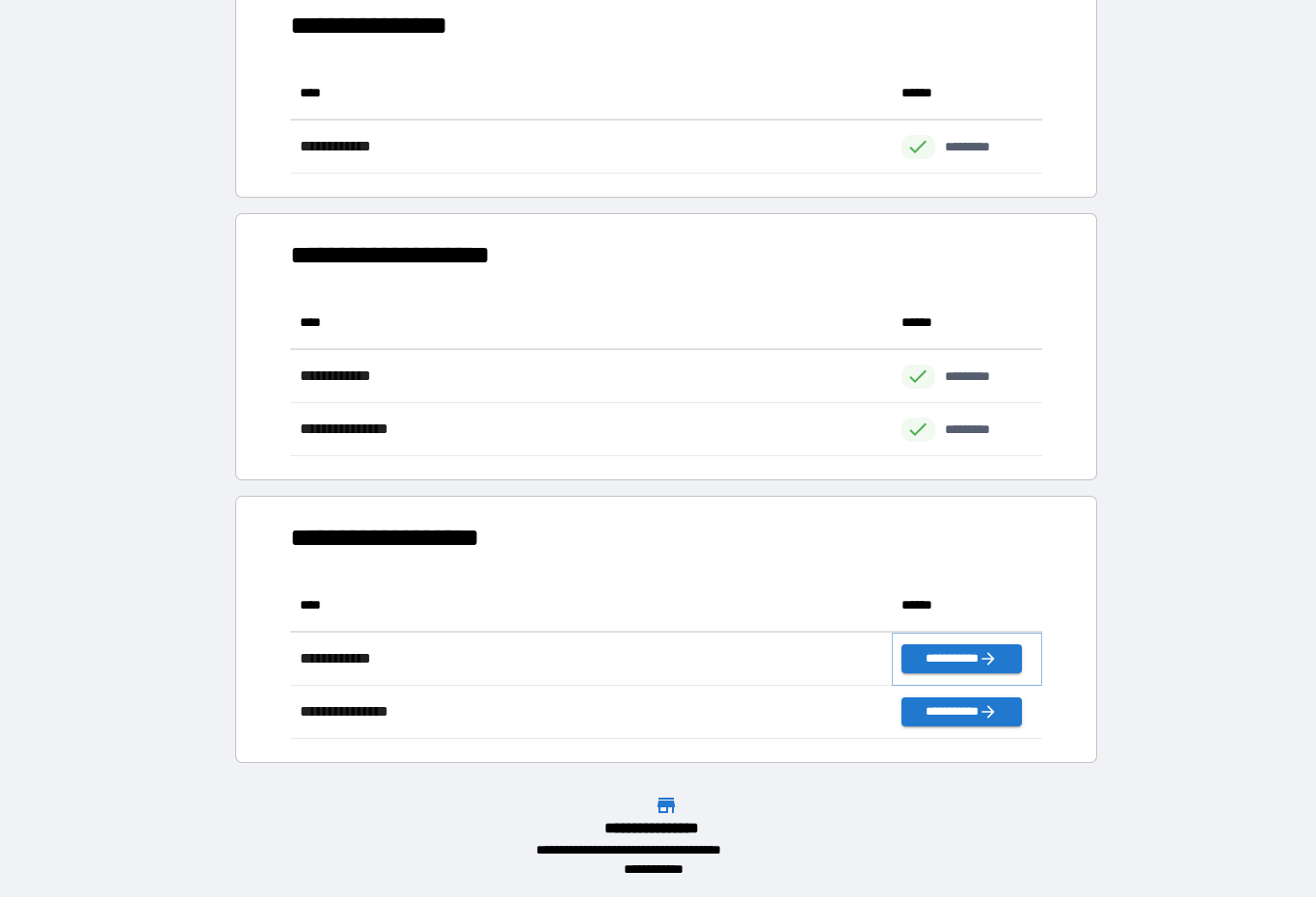 click on "**********" at bounding box center [961, 659] 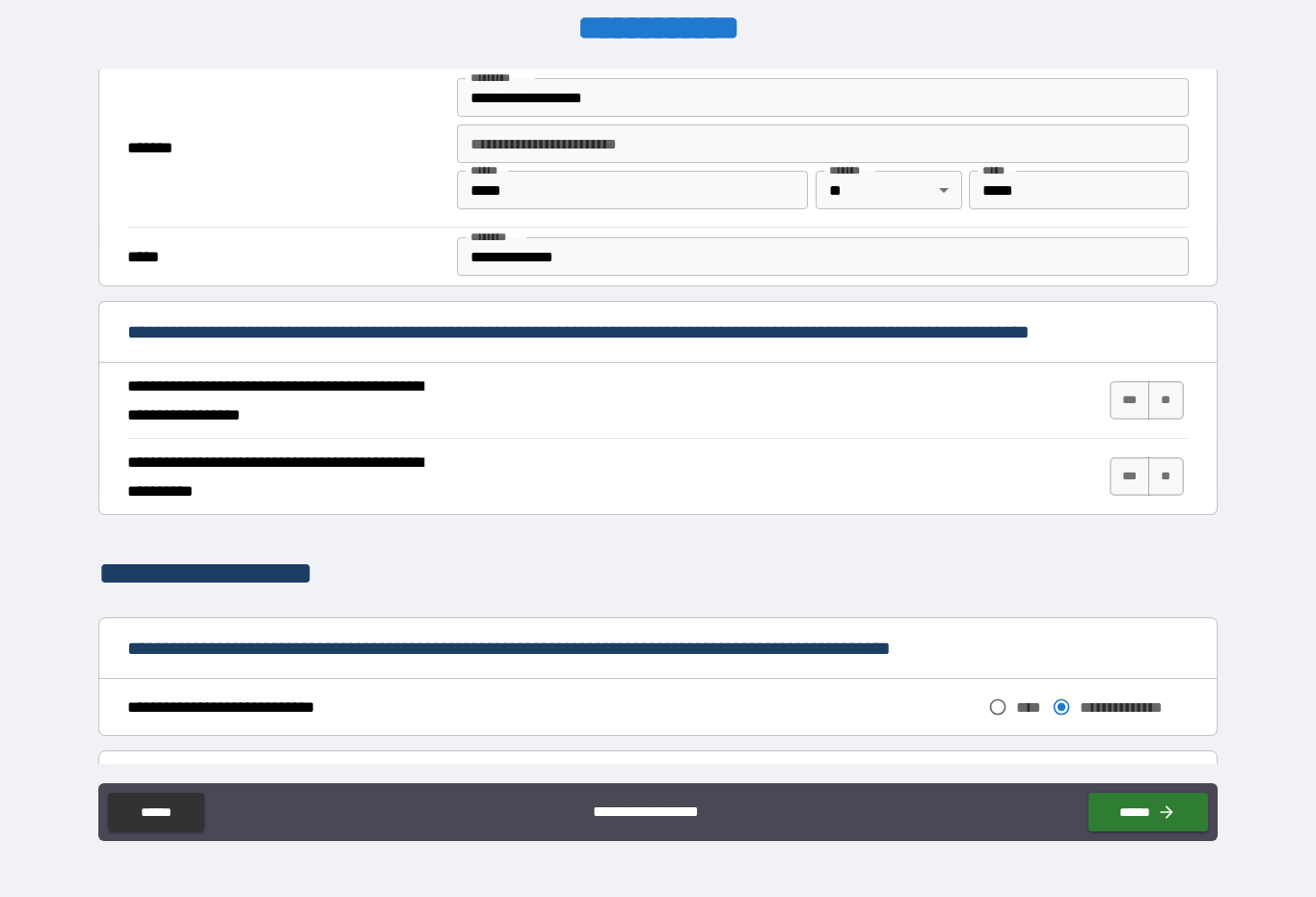scroll, scrollTop: 390, scrollLeft: 0, axis: vertical 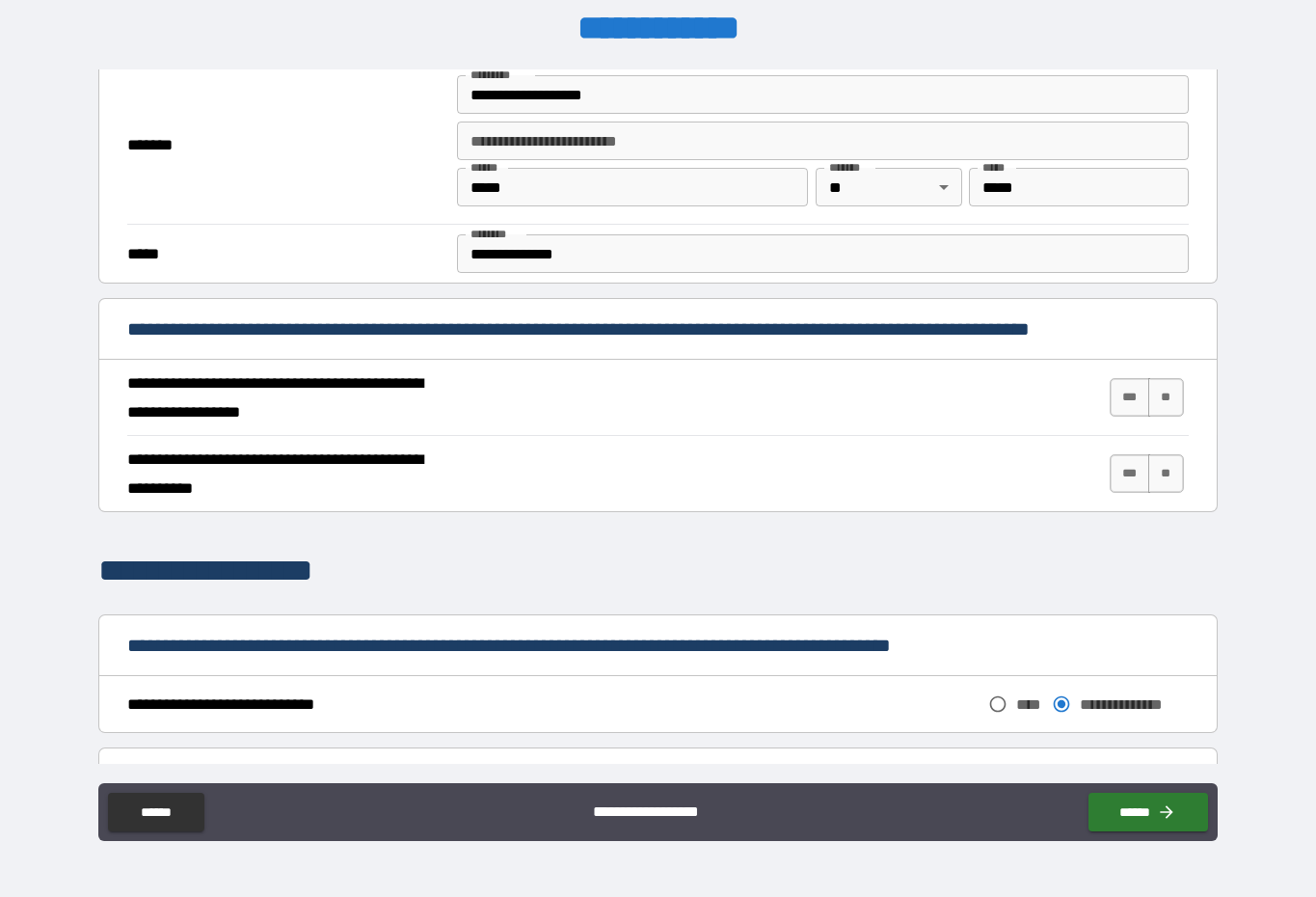 click on "***" at bounding box center (1130, 397) 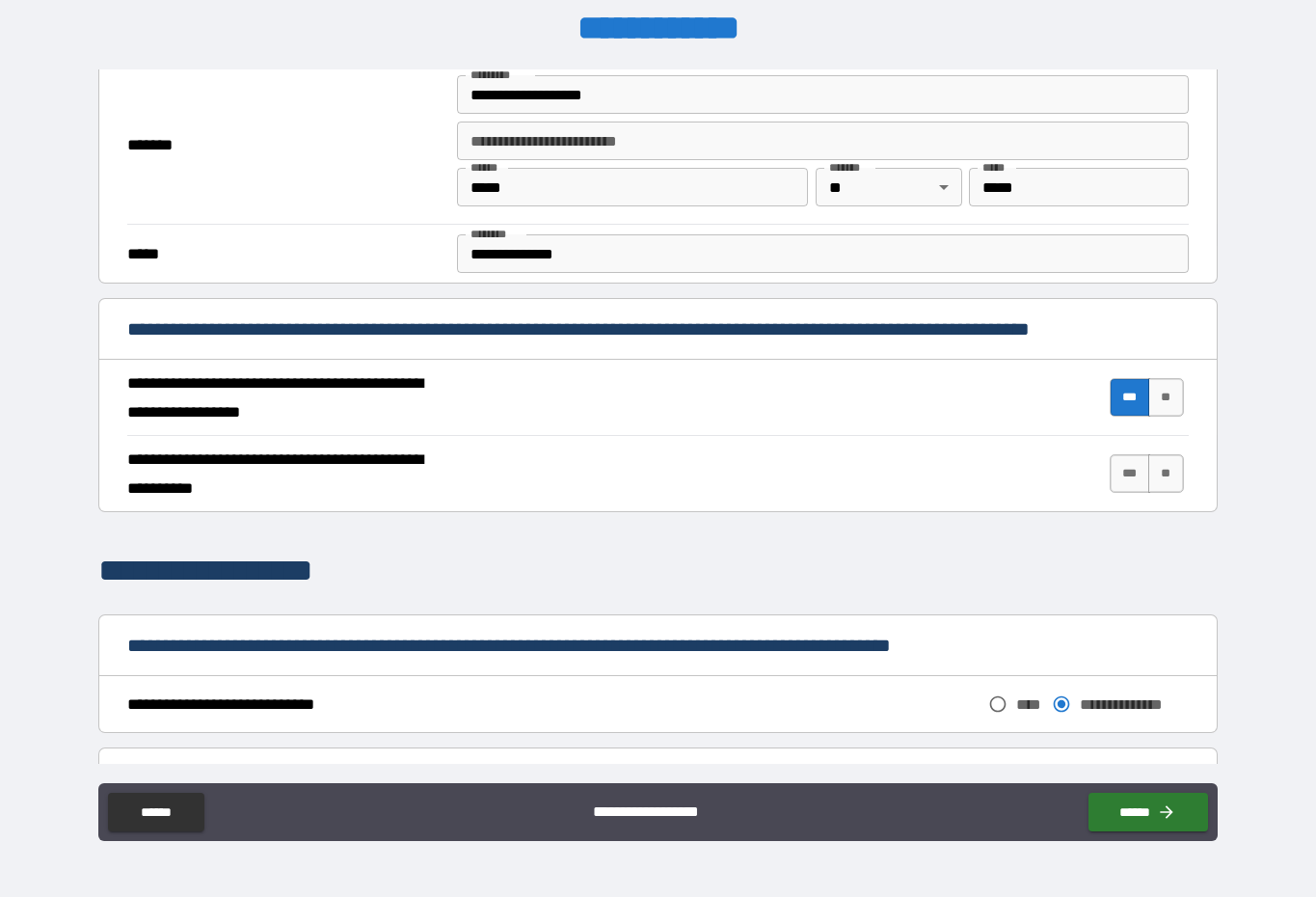 click on "***" at bounding box center (1130, 474) 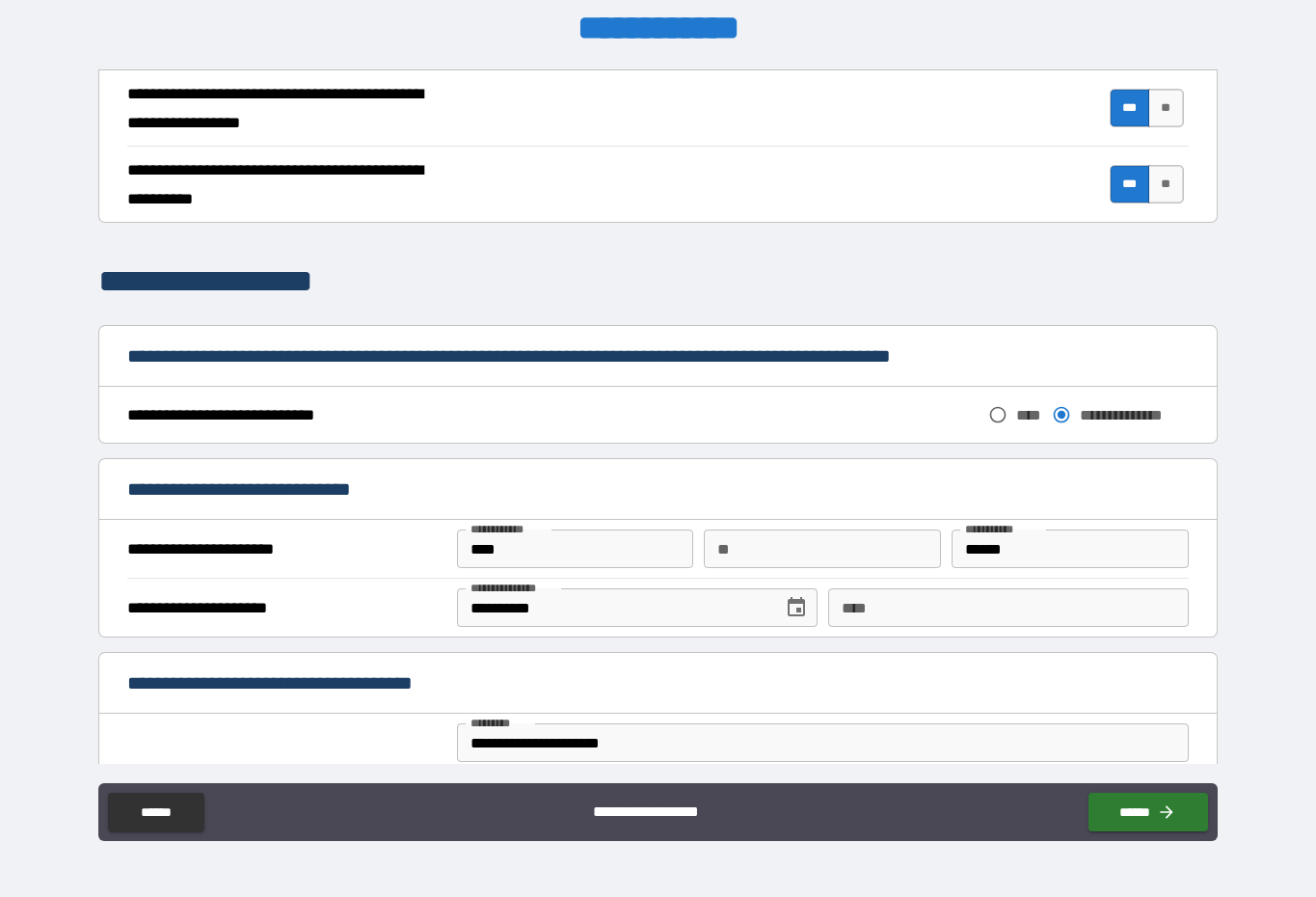 scroll, scrollTop: 679, scrollLeft: 0, axis: vertical 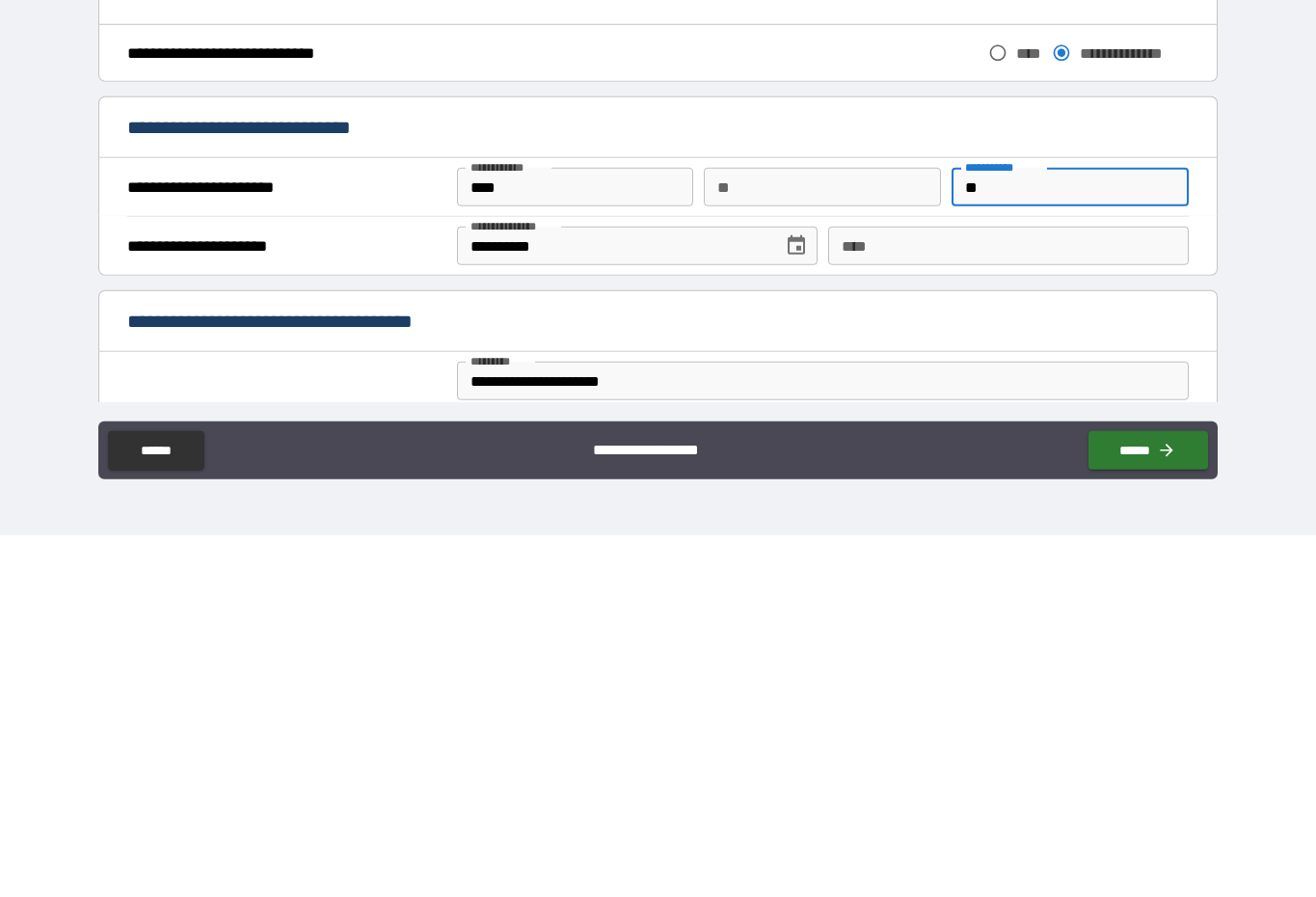 type on "*" 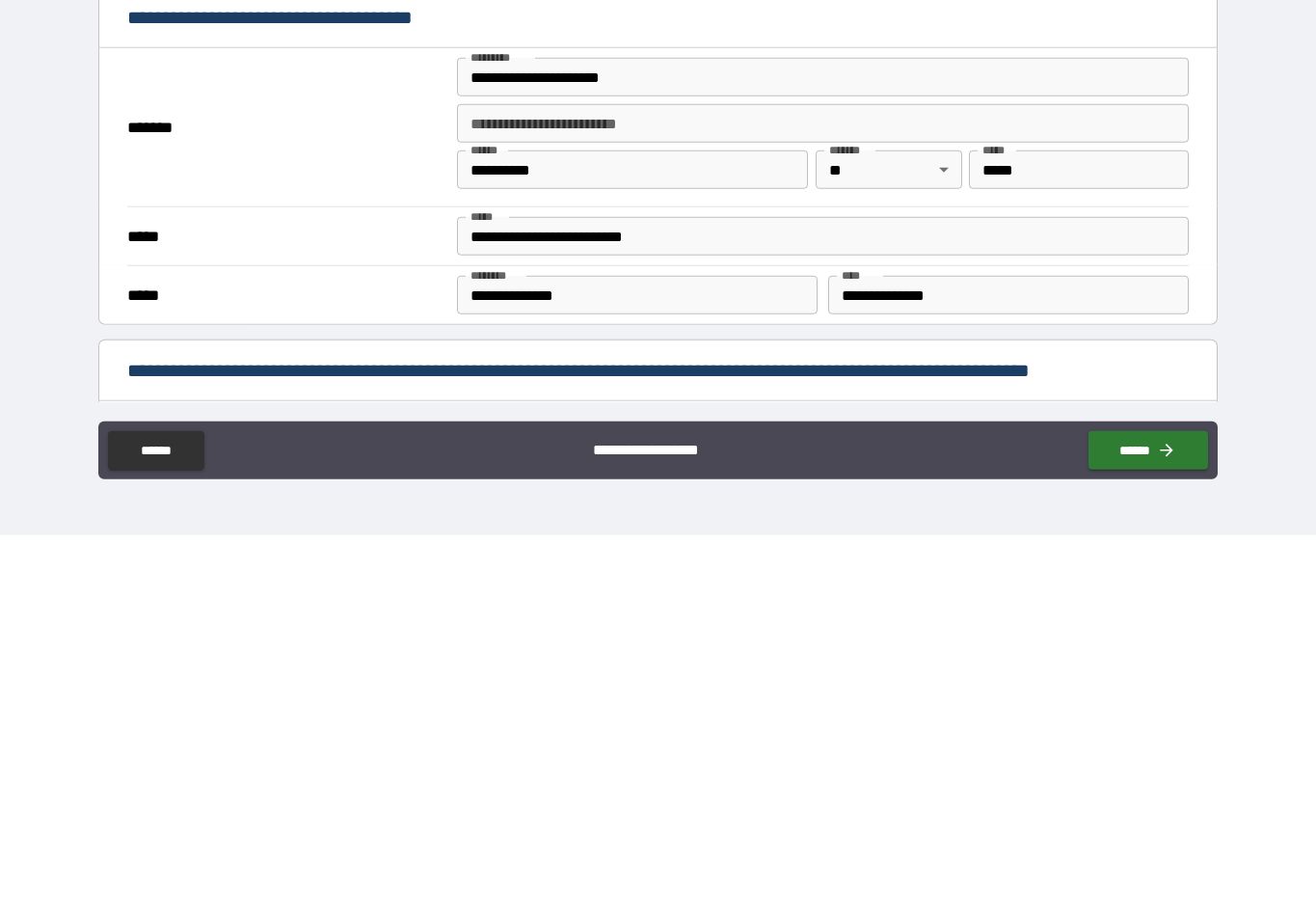 scroll, scrollTop: 948, scrollLeft: 0, axis: vertical 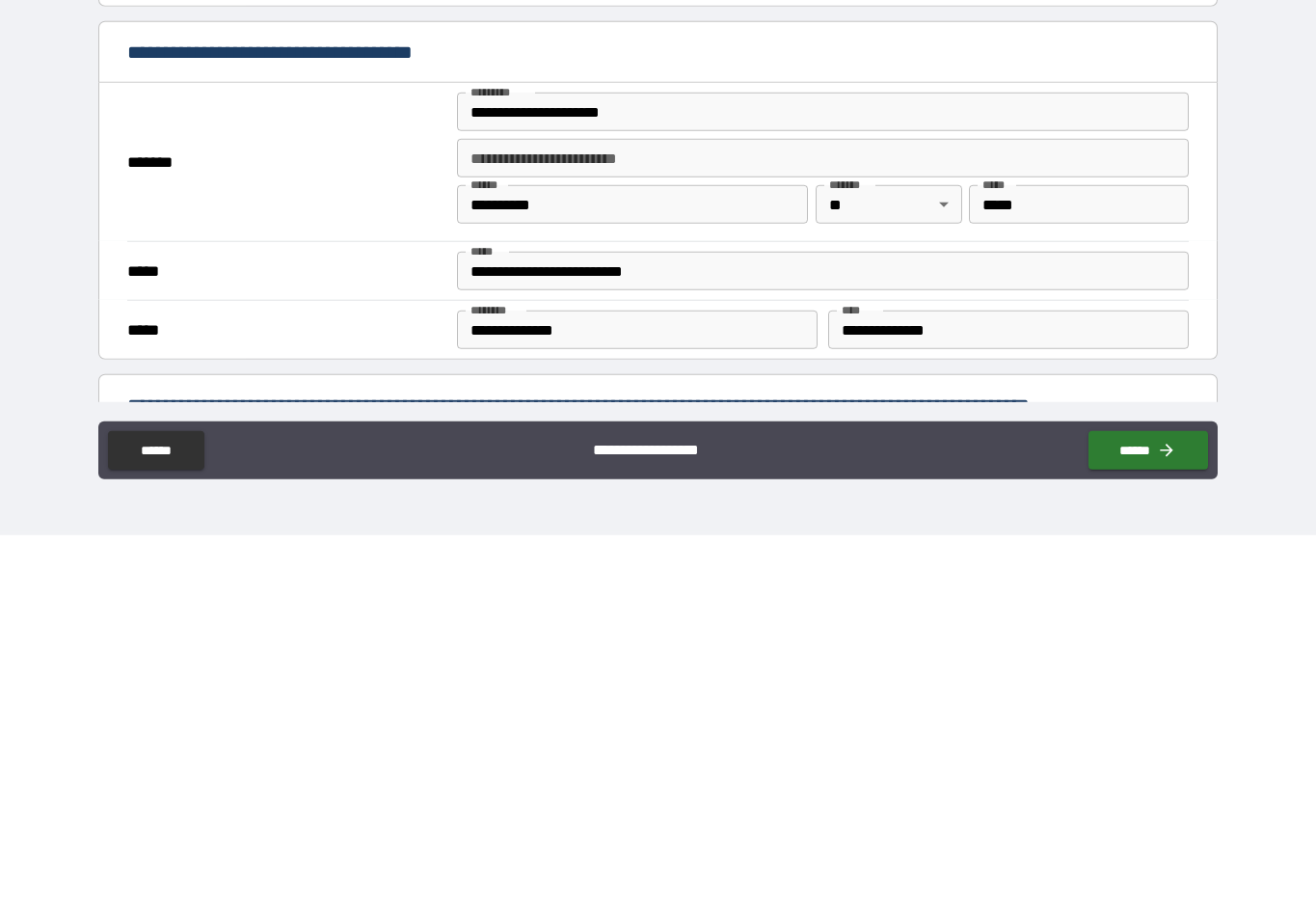 type on "******" 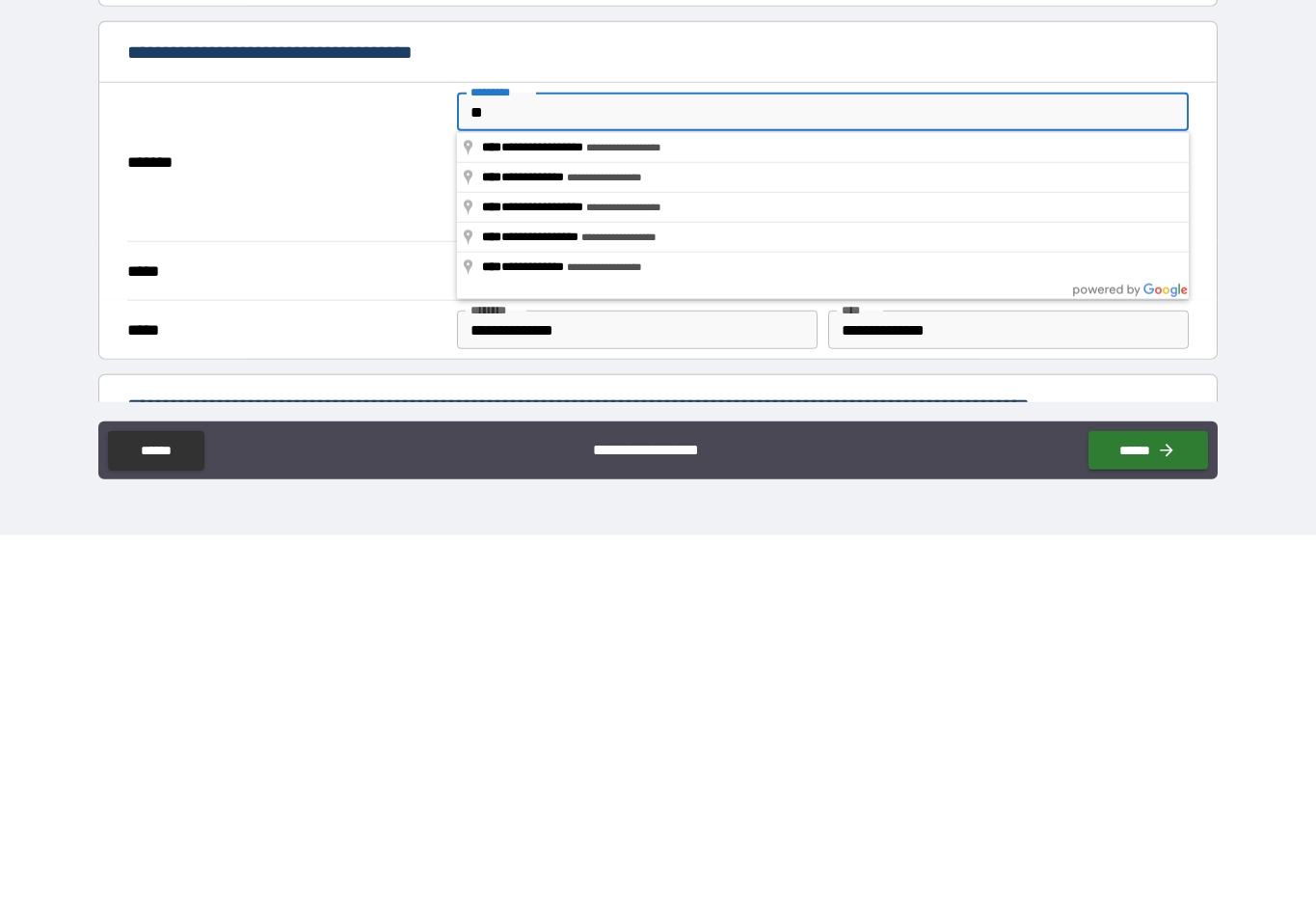 type on "*" 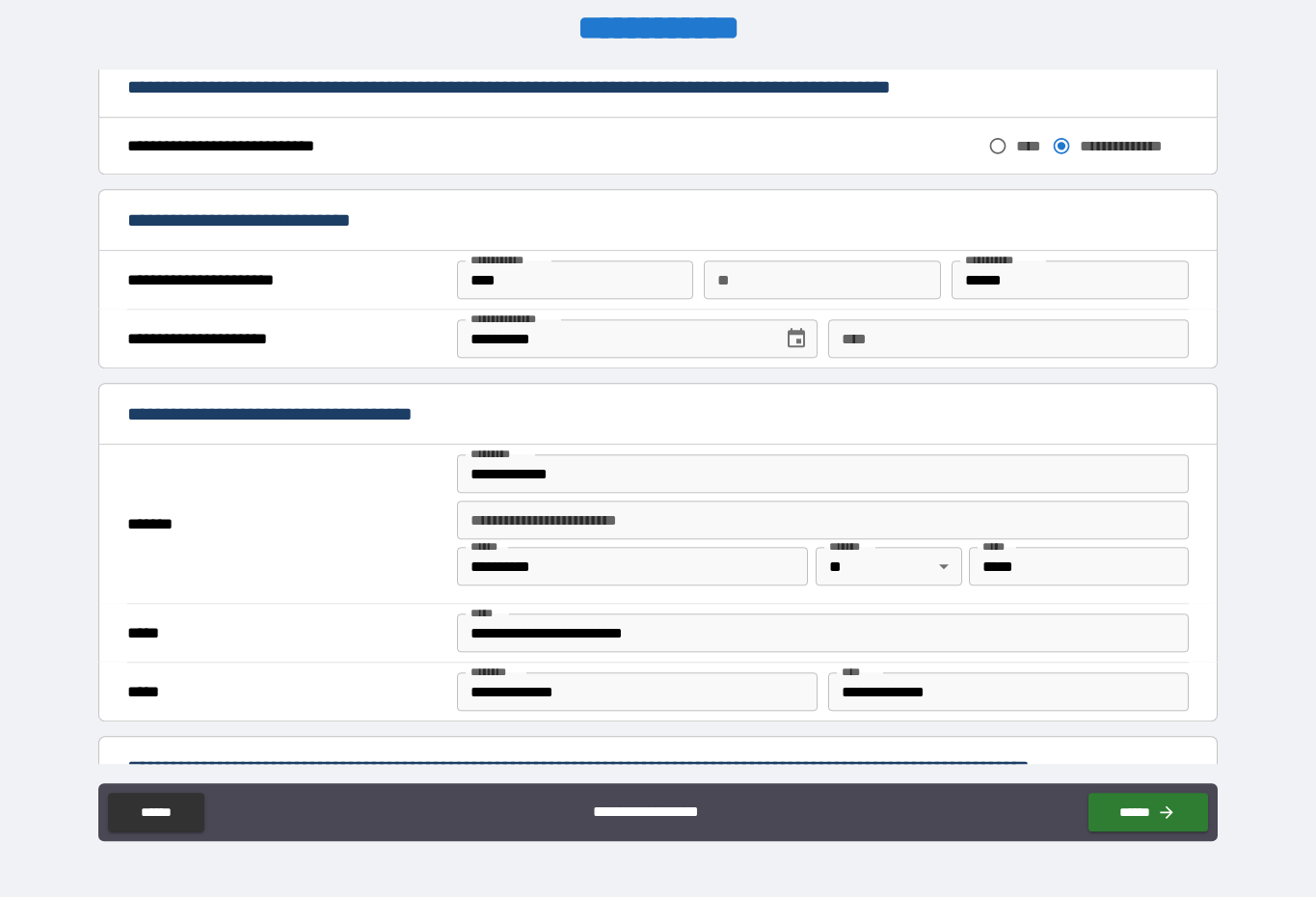 type on "**********" 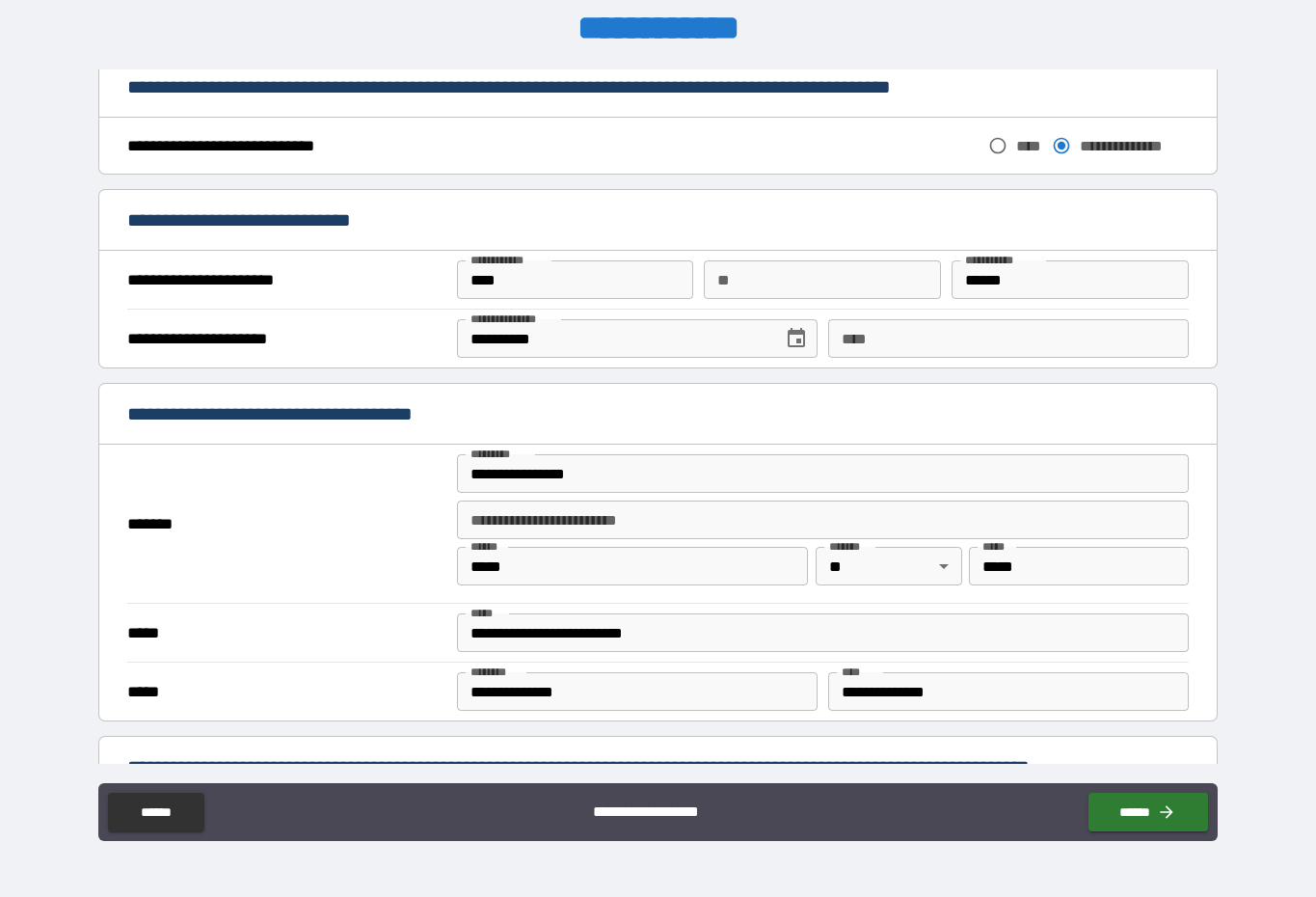 scroll, scrollTop: 40, scrollLeft: 0, axis: vertical 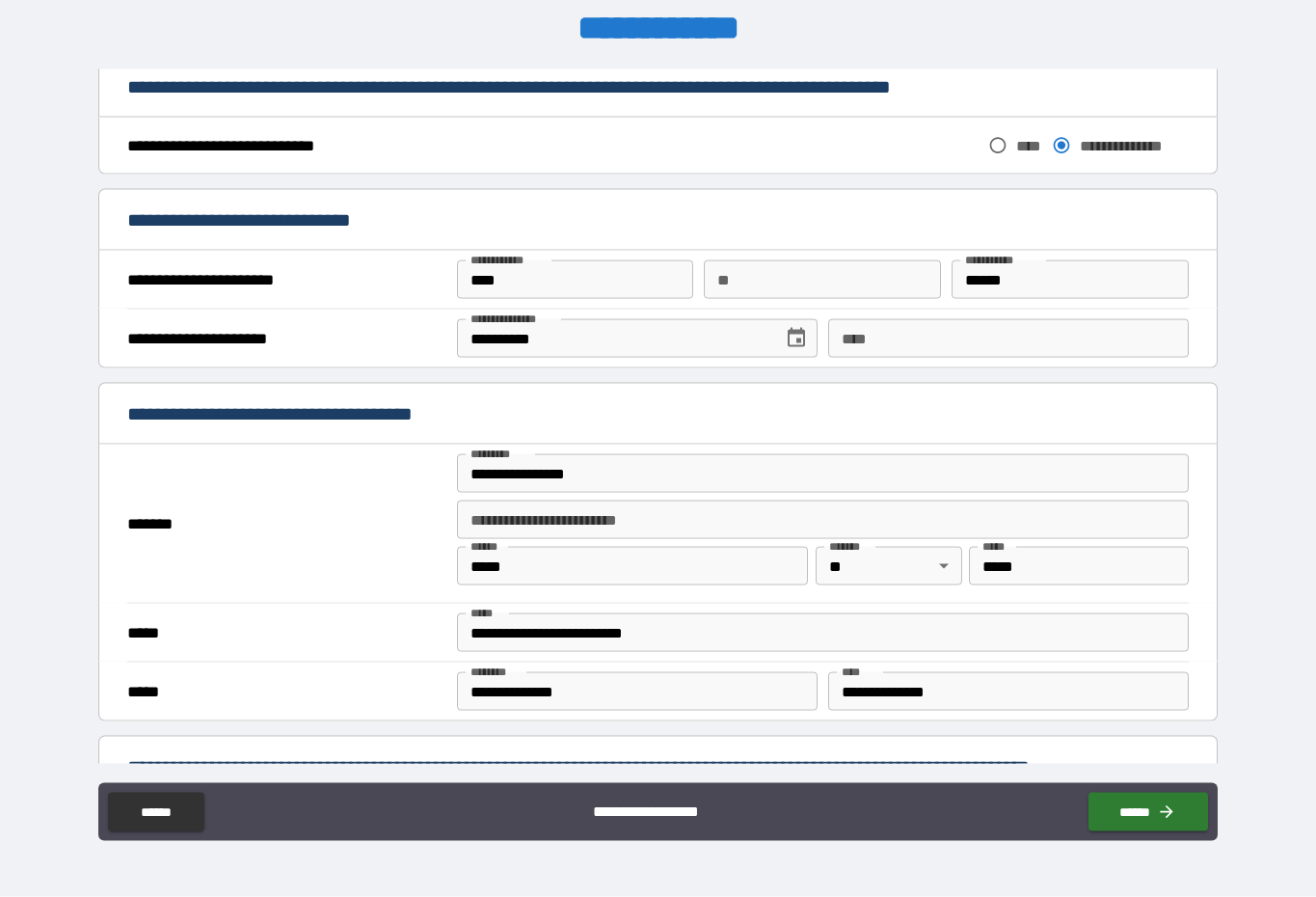 click on "**********" at bounding box center [1008, 692] 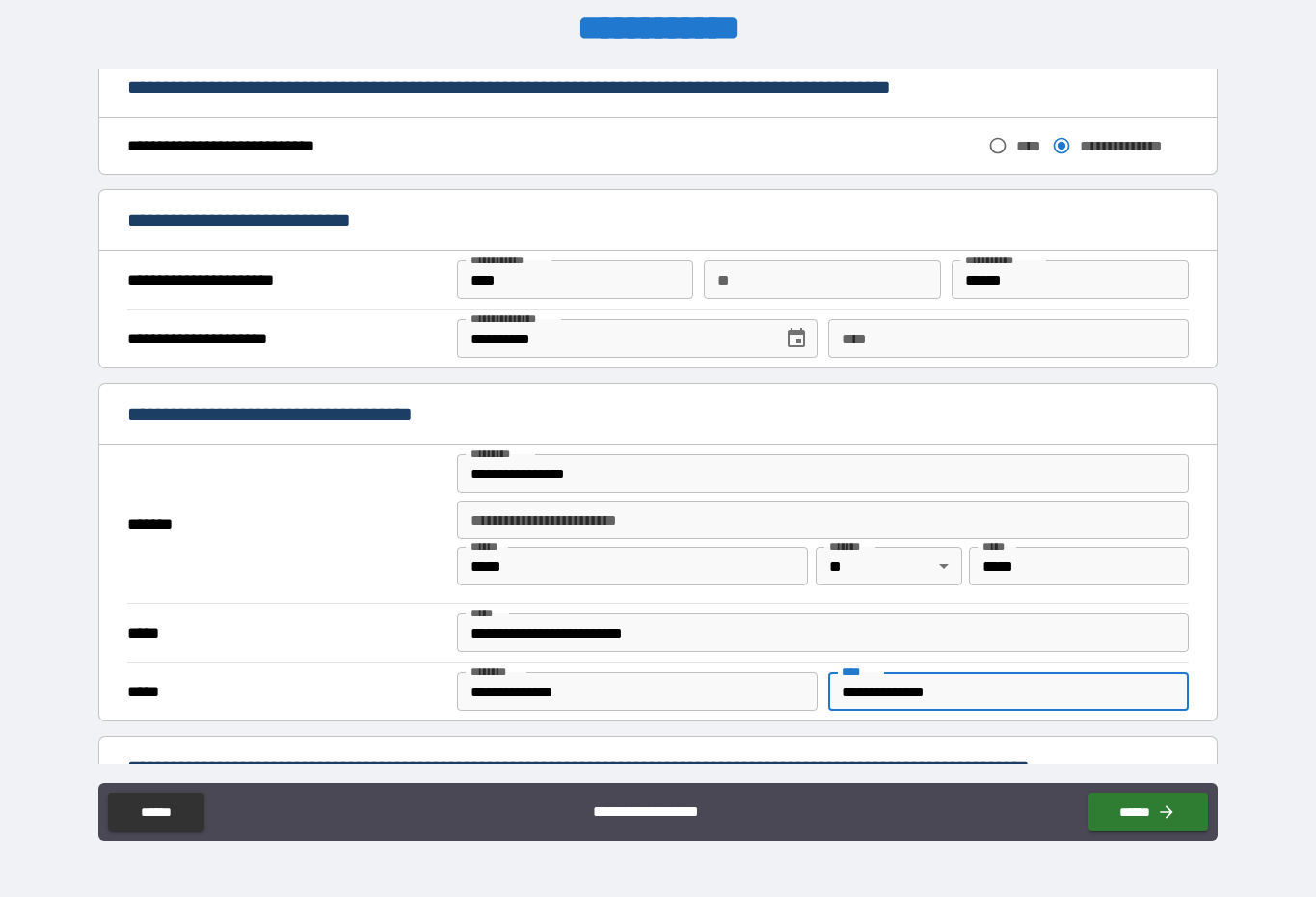 scroll, scrollTop: 40, scrollLeft: 0, axis: vertical 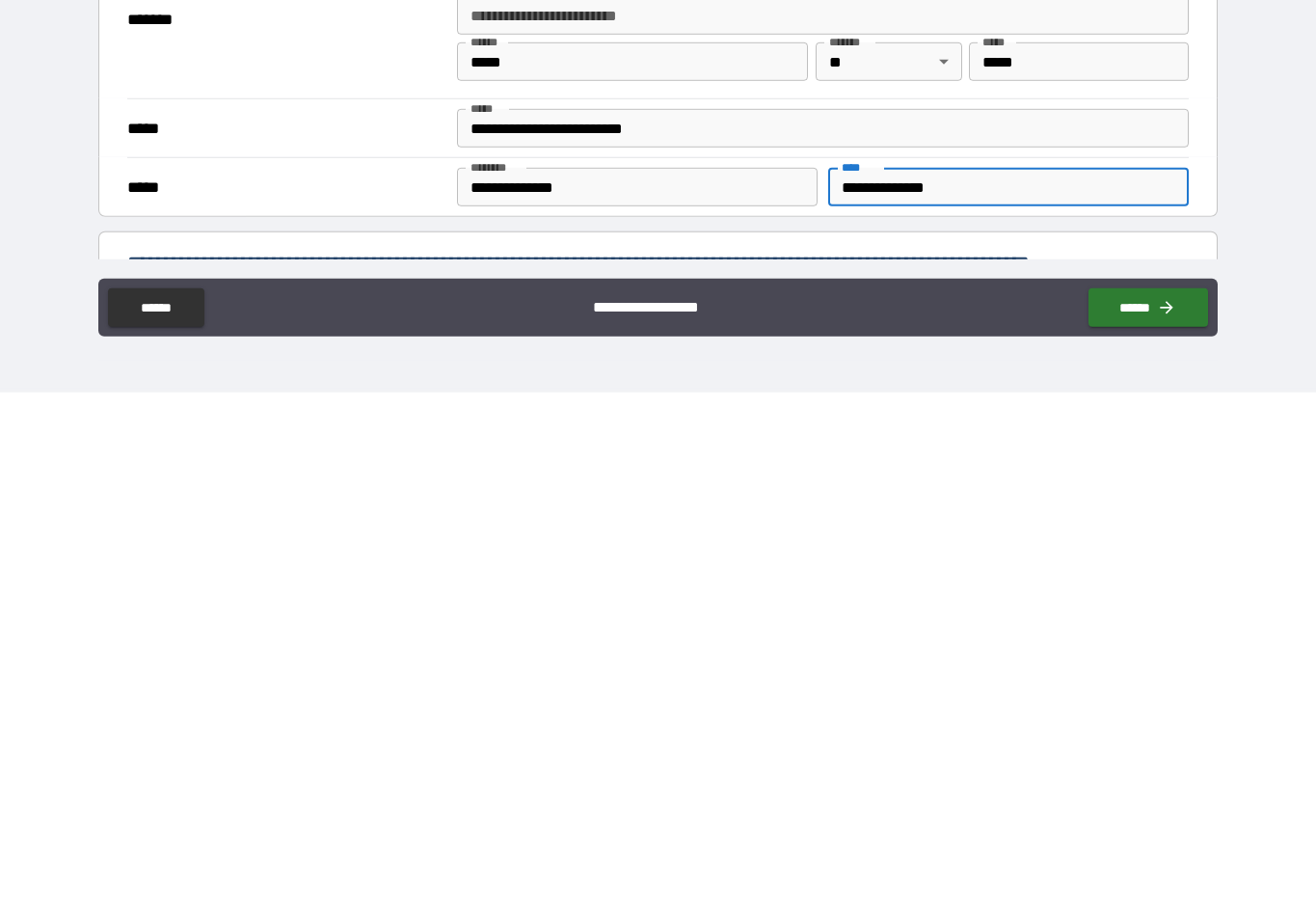 click on "**********" at bounding box center [1008, 692] 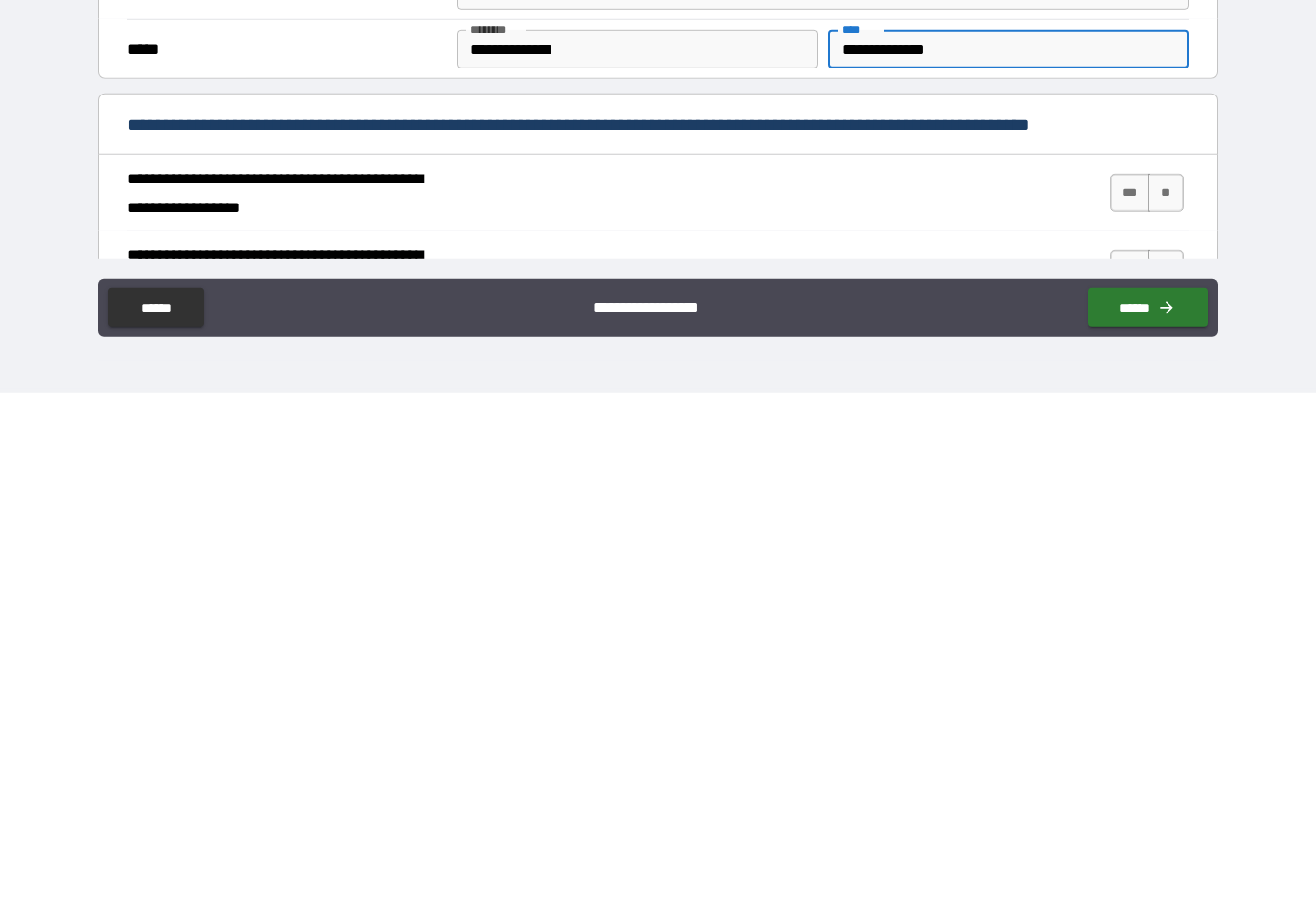 scroll, scrollTop: 1099, scrollLeft: 0, axis: vertical 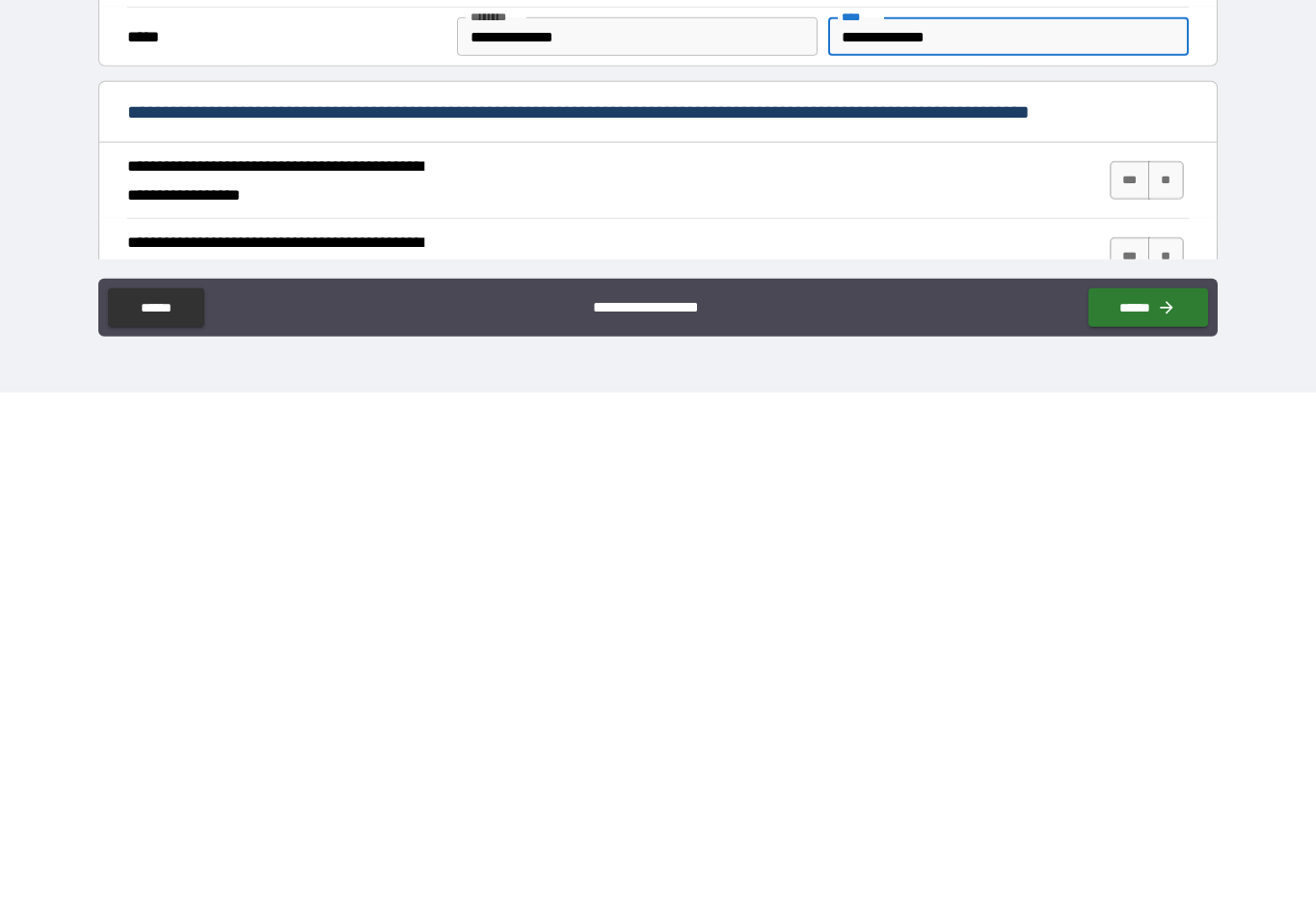 type on "**********" 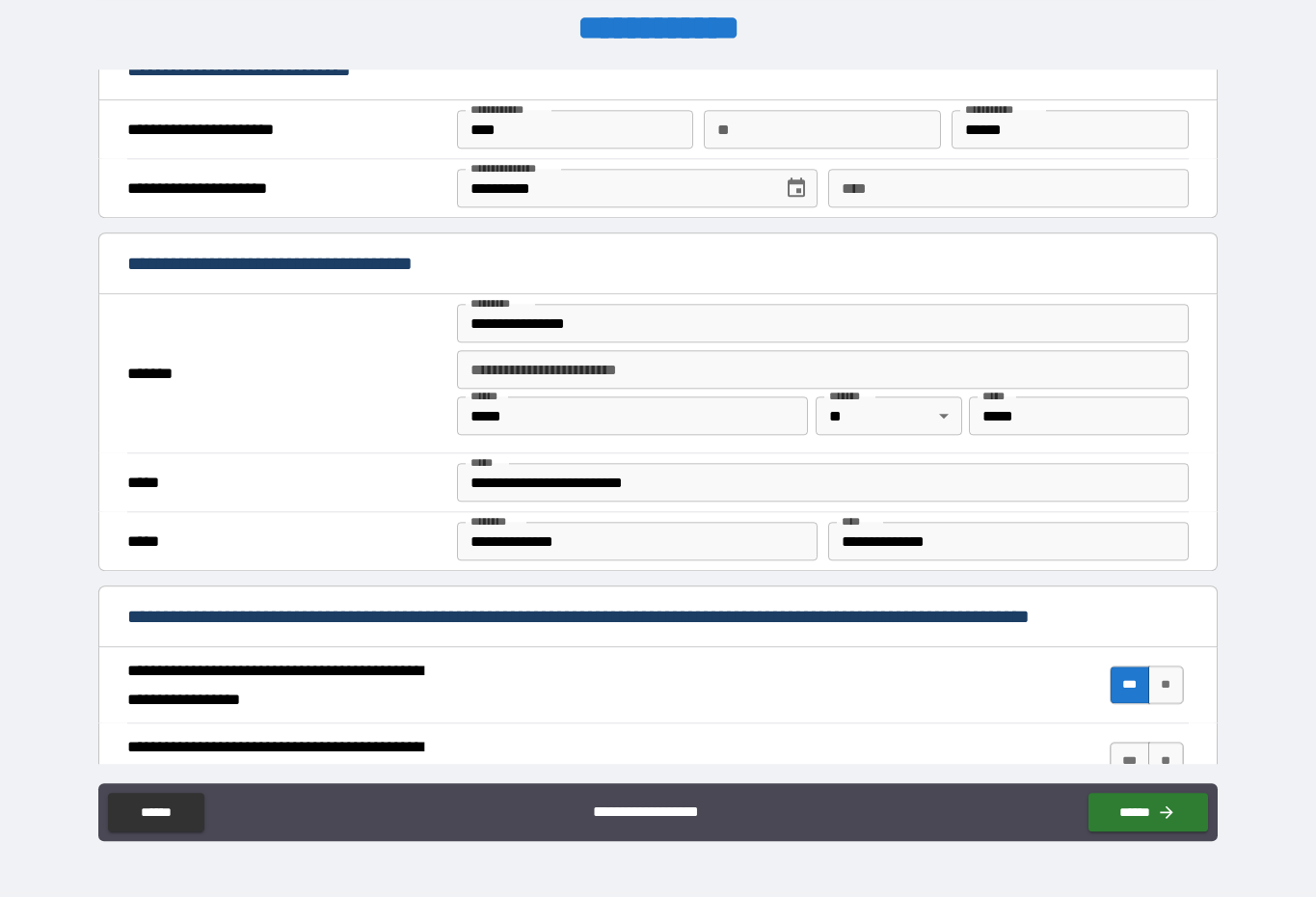 scroll, scrollTop: 40, scrollLeft: 0, axis: vertical 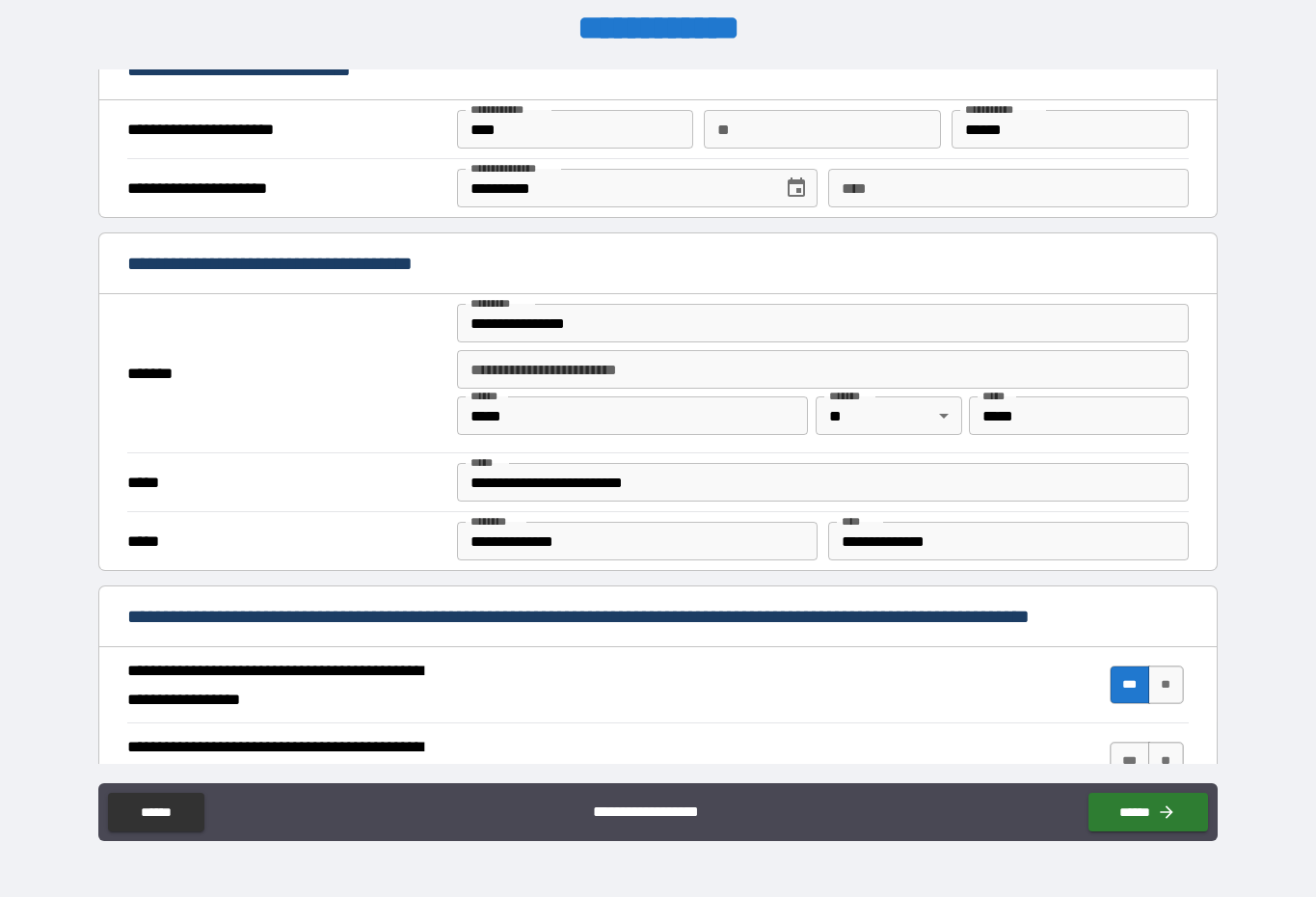 click on "***" at bounding box center (1130, 761) 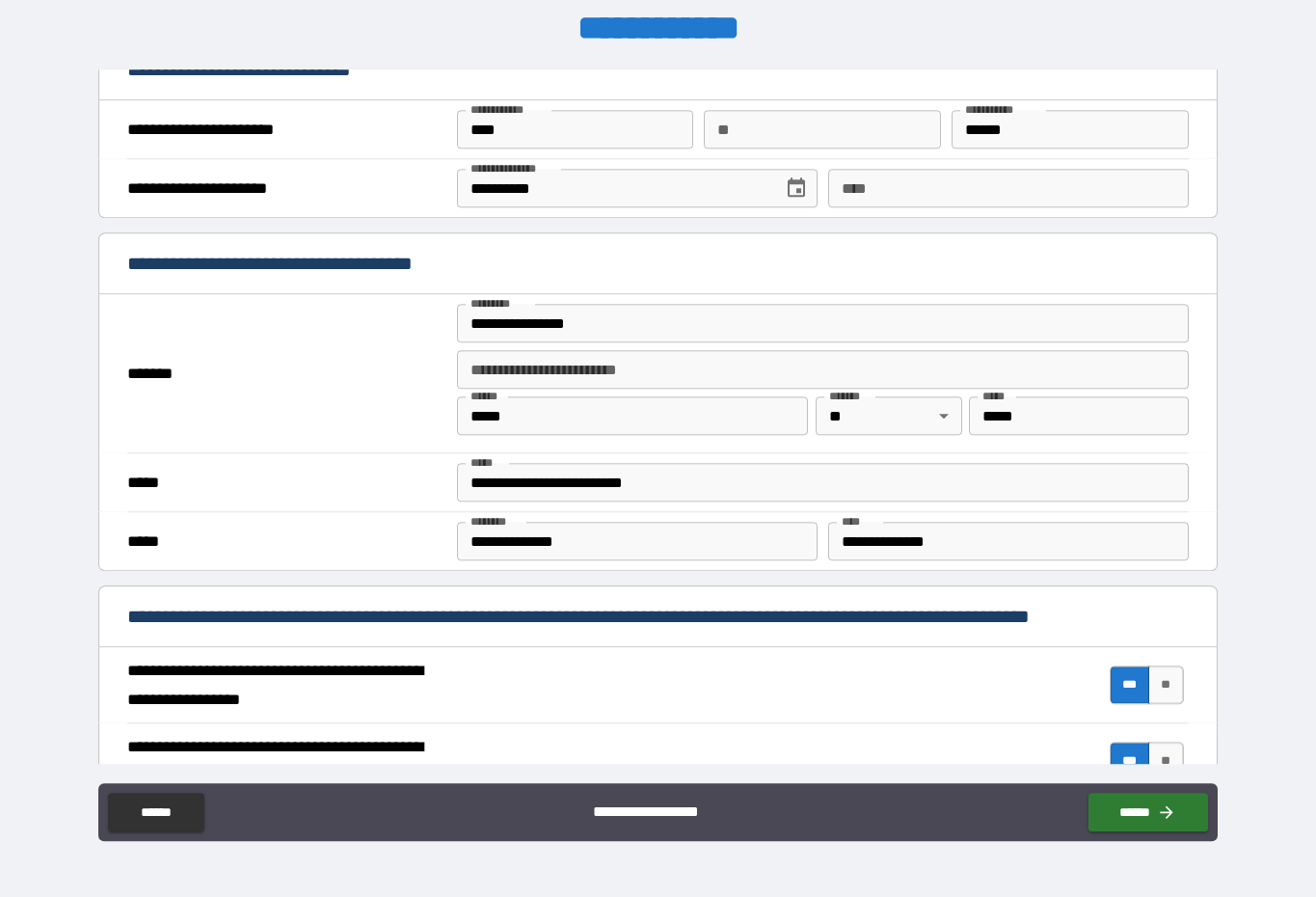 scroll, scrollTop: 40, scrollLeft: 0, axis: vertical 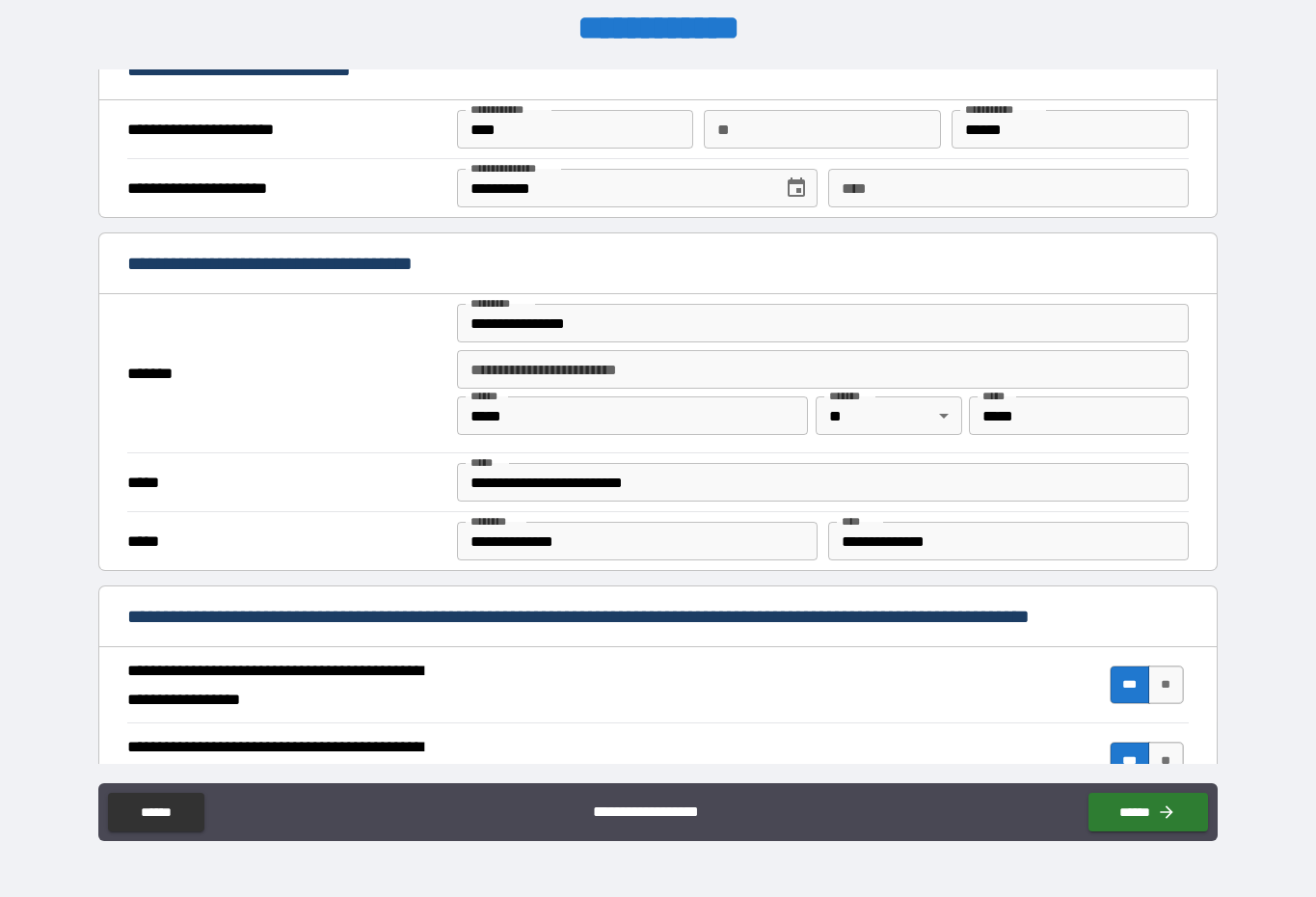 click on "******" at bounding box center (1148, 812) 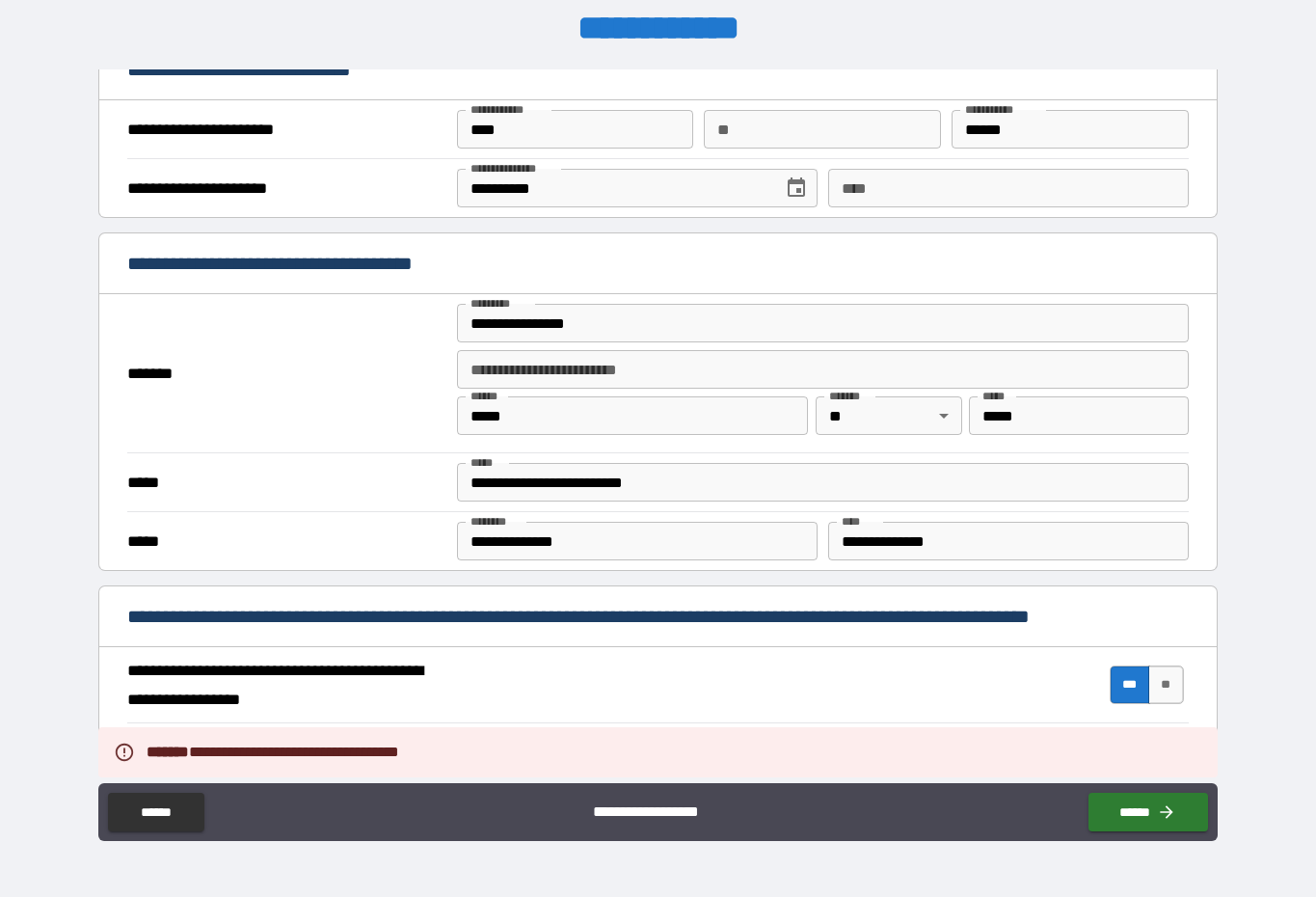 click on "**********" at bounding box center (658, 761) 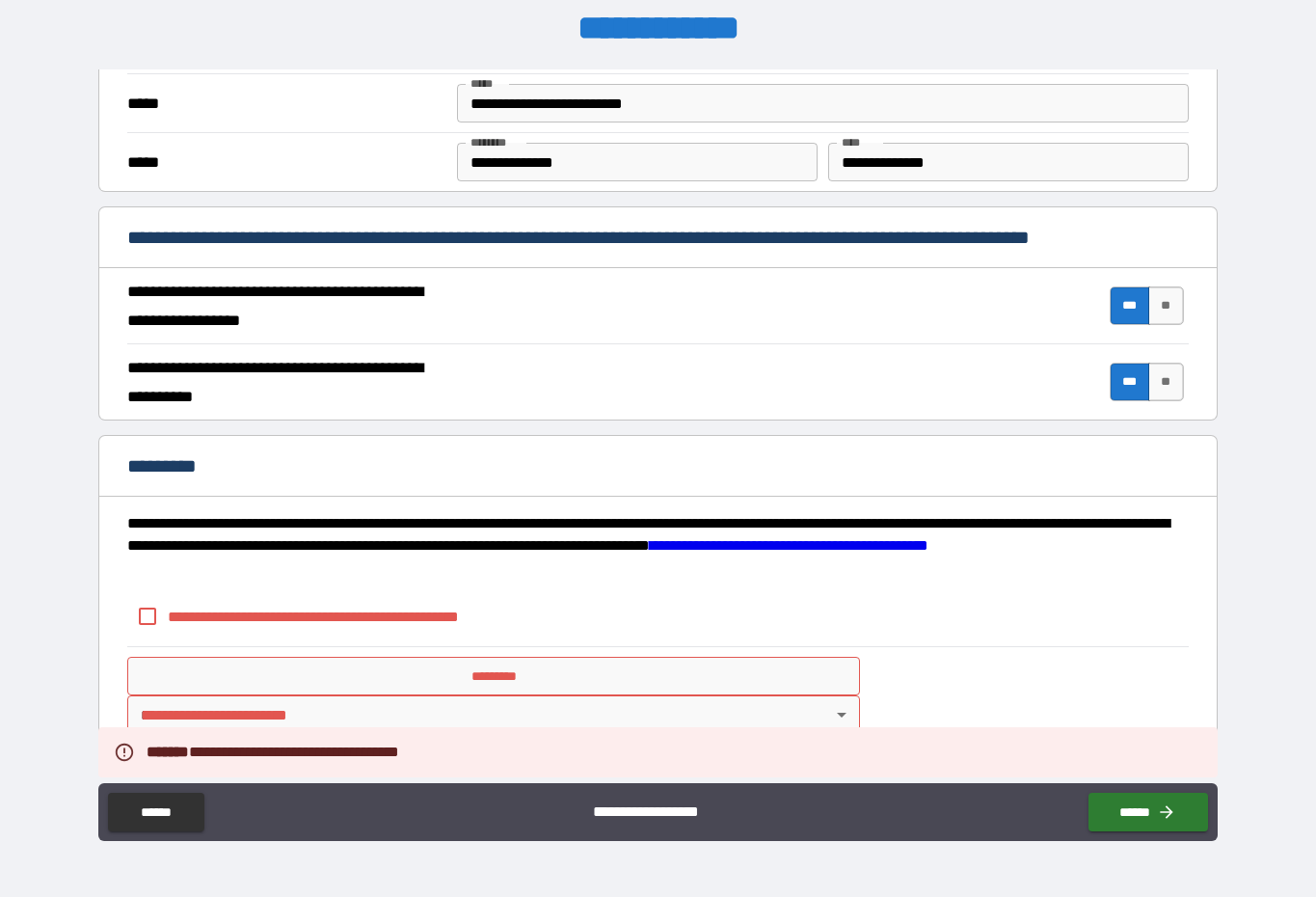 scroll, scrollTop: 1478, scrollLeft: 0, axis: vertical 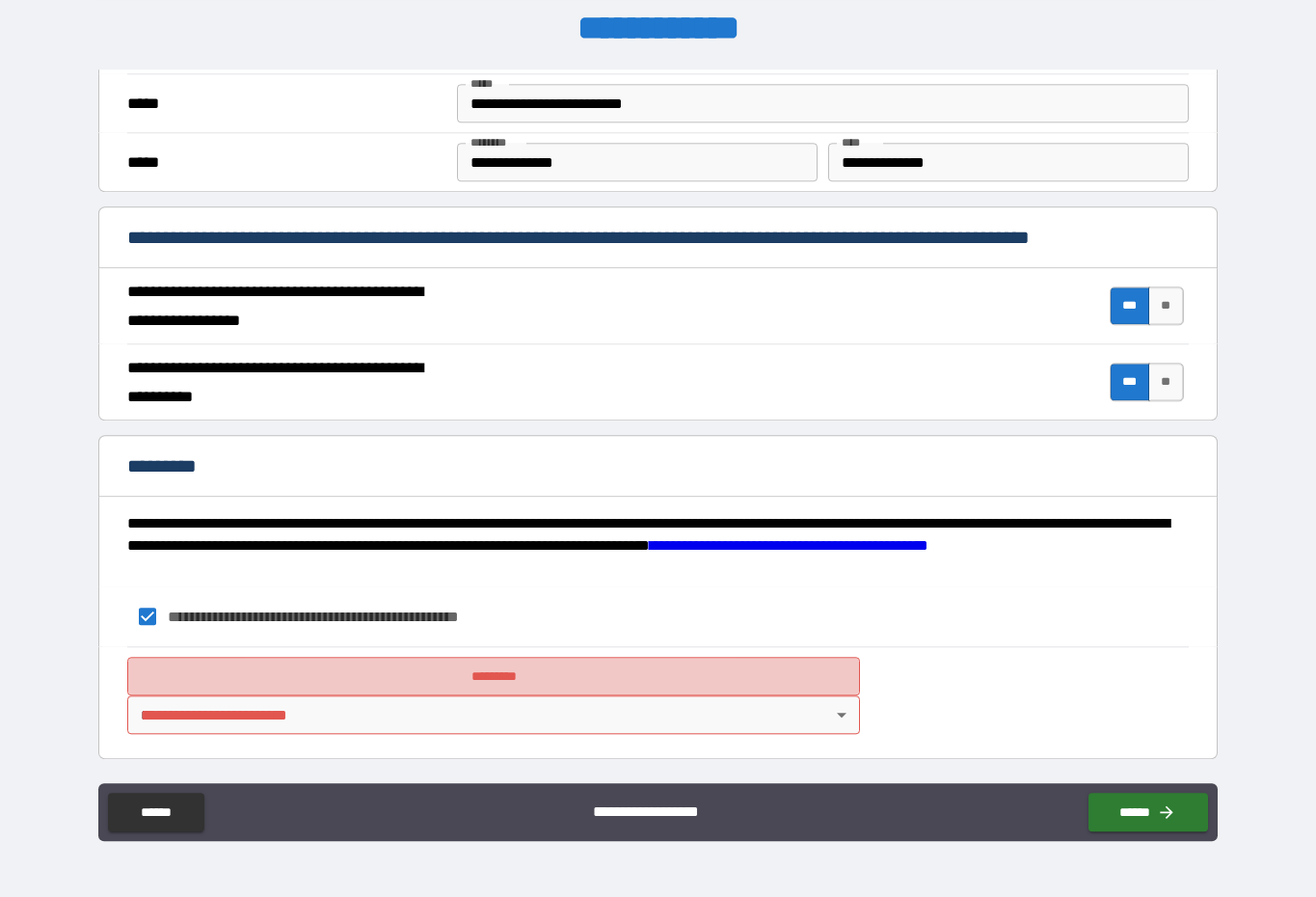 click on "*********" at bounding box center (493, 676) 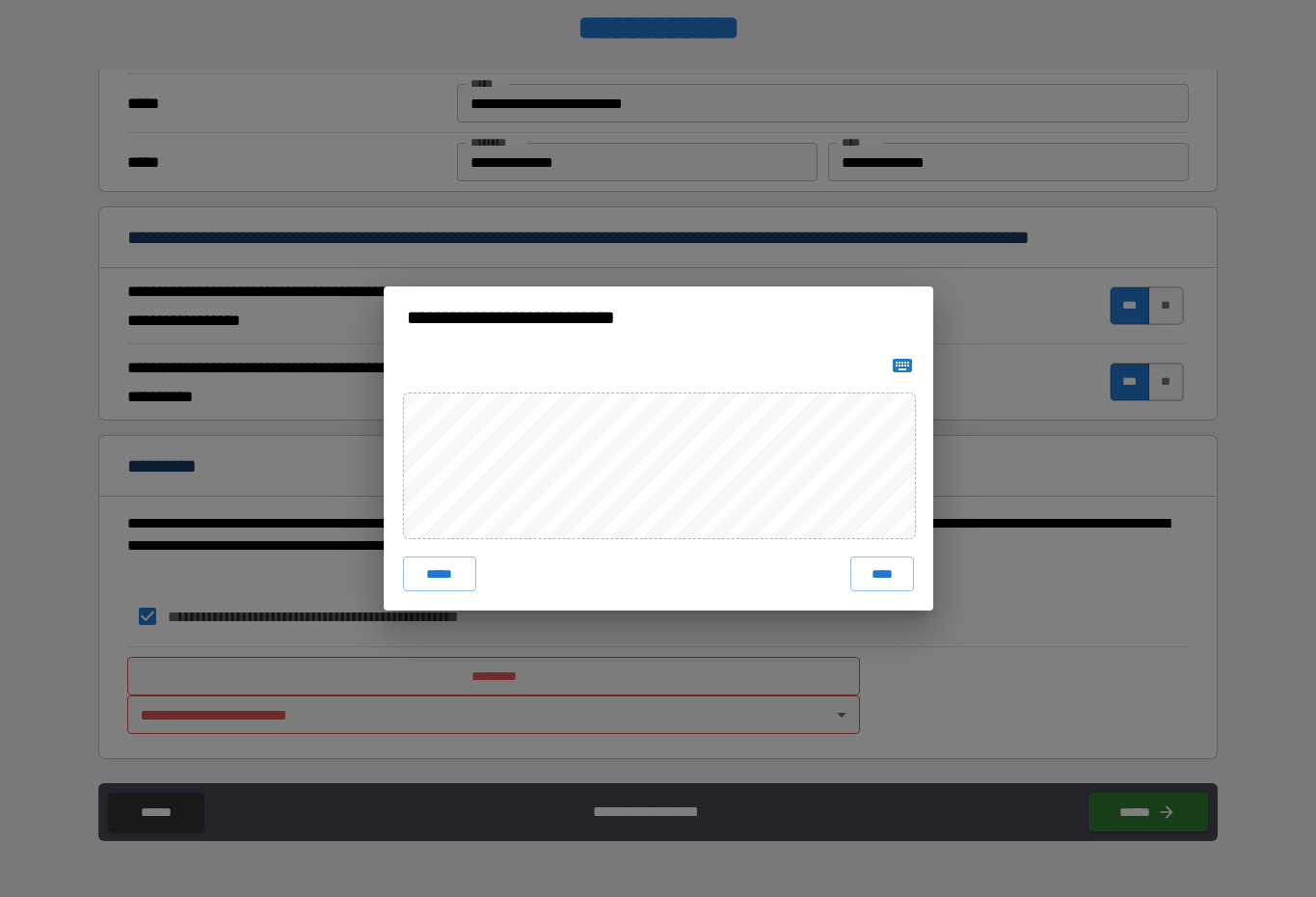 click on "****" at bounding box center (882, 574) 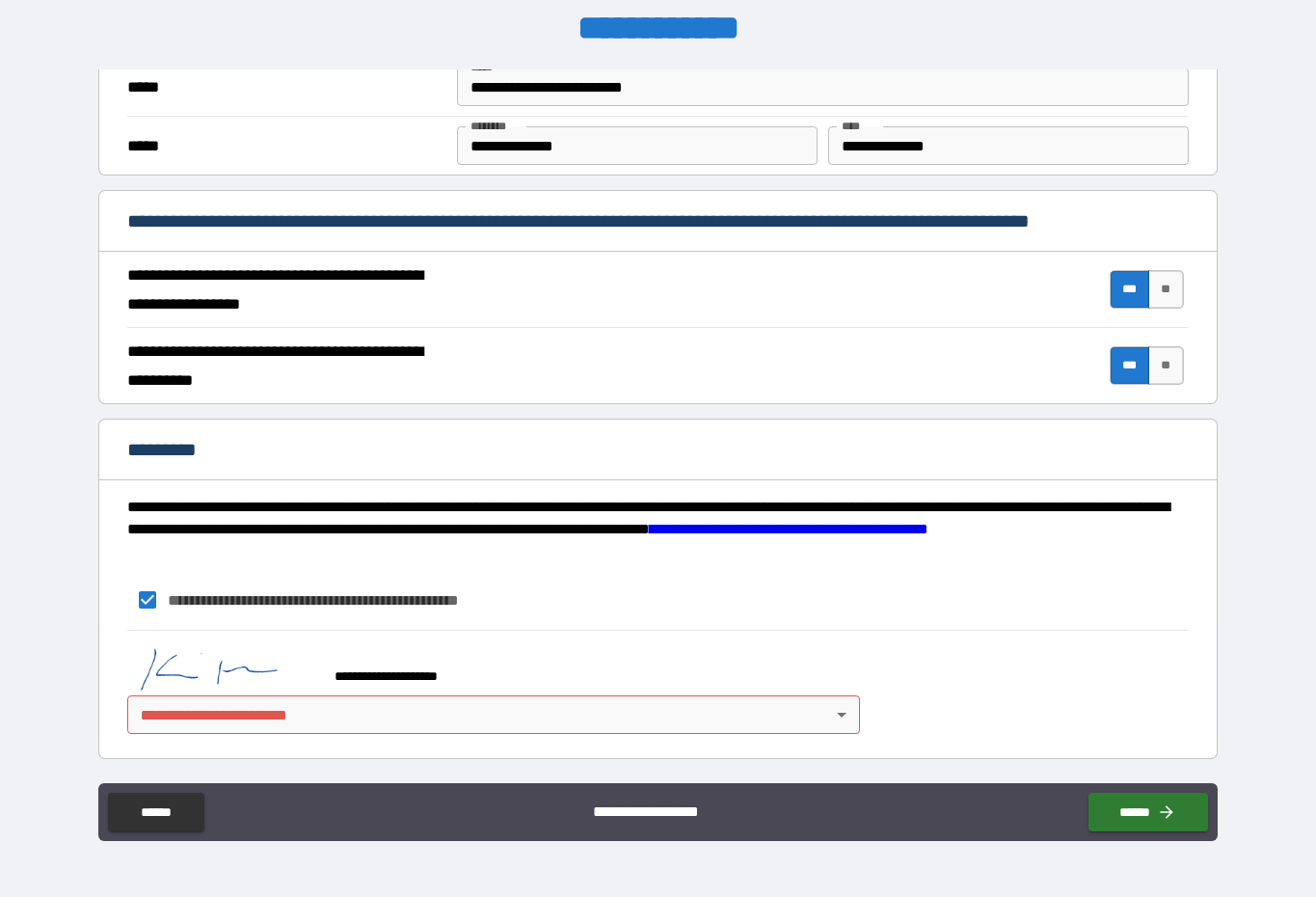 scroll, scrollTop: 1494, scrollLeft: 0, axis: vertical 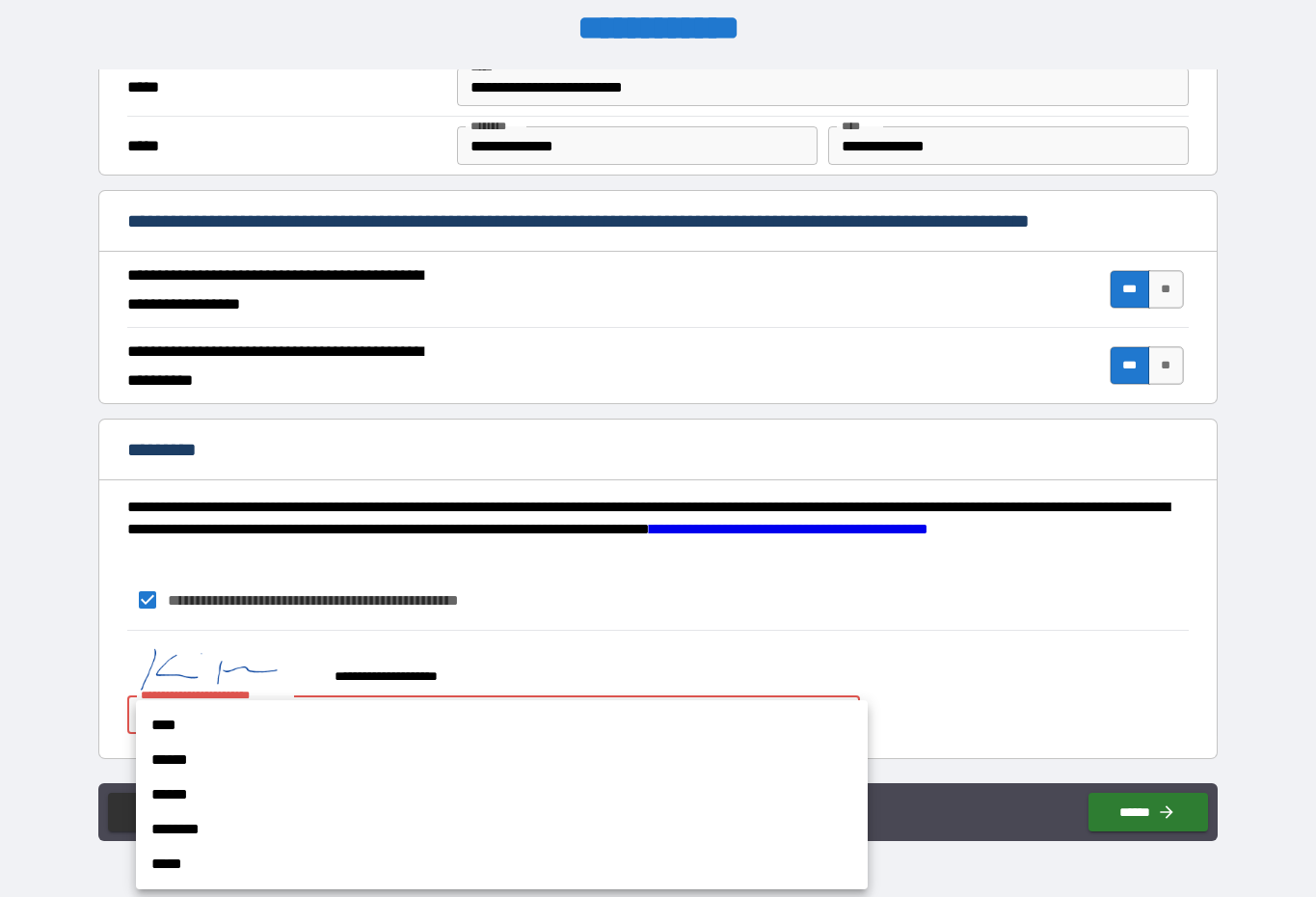 click on "******" at bounding box center [501, 760] 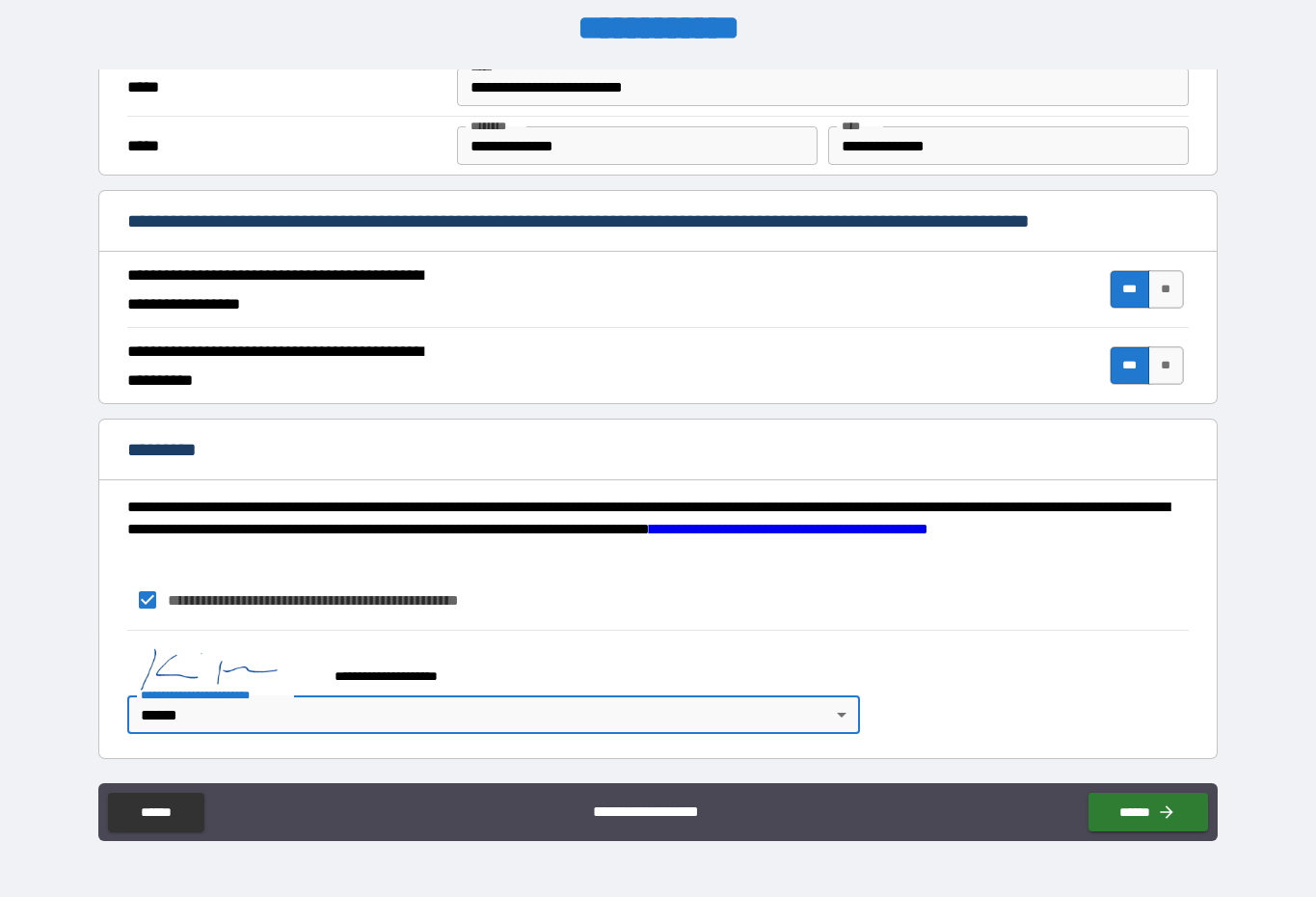 click on "******" at bounding box center (1148, 812) 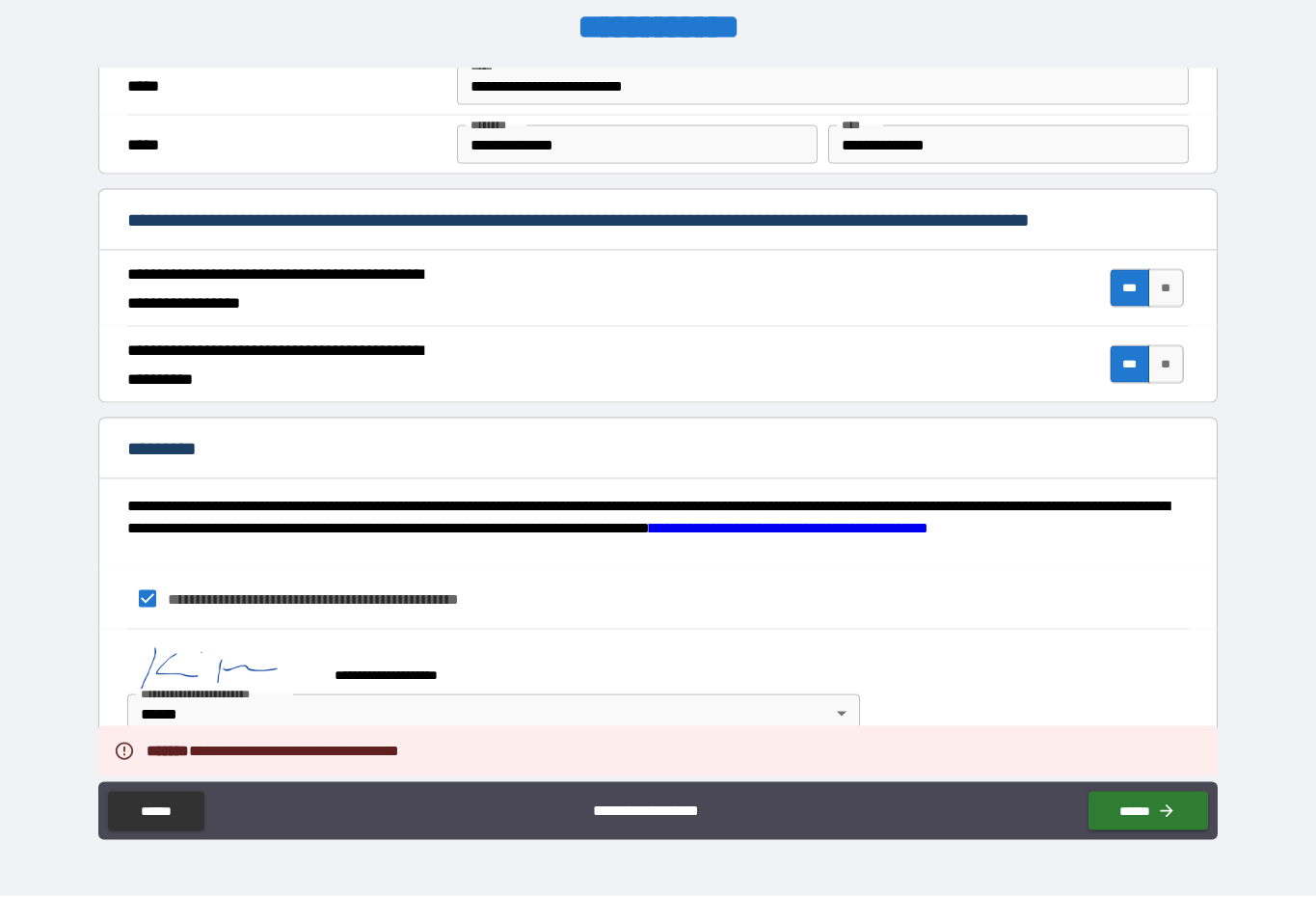 scroll, scrollTop: 40, scrollLeft: 0, axis: vertical 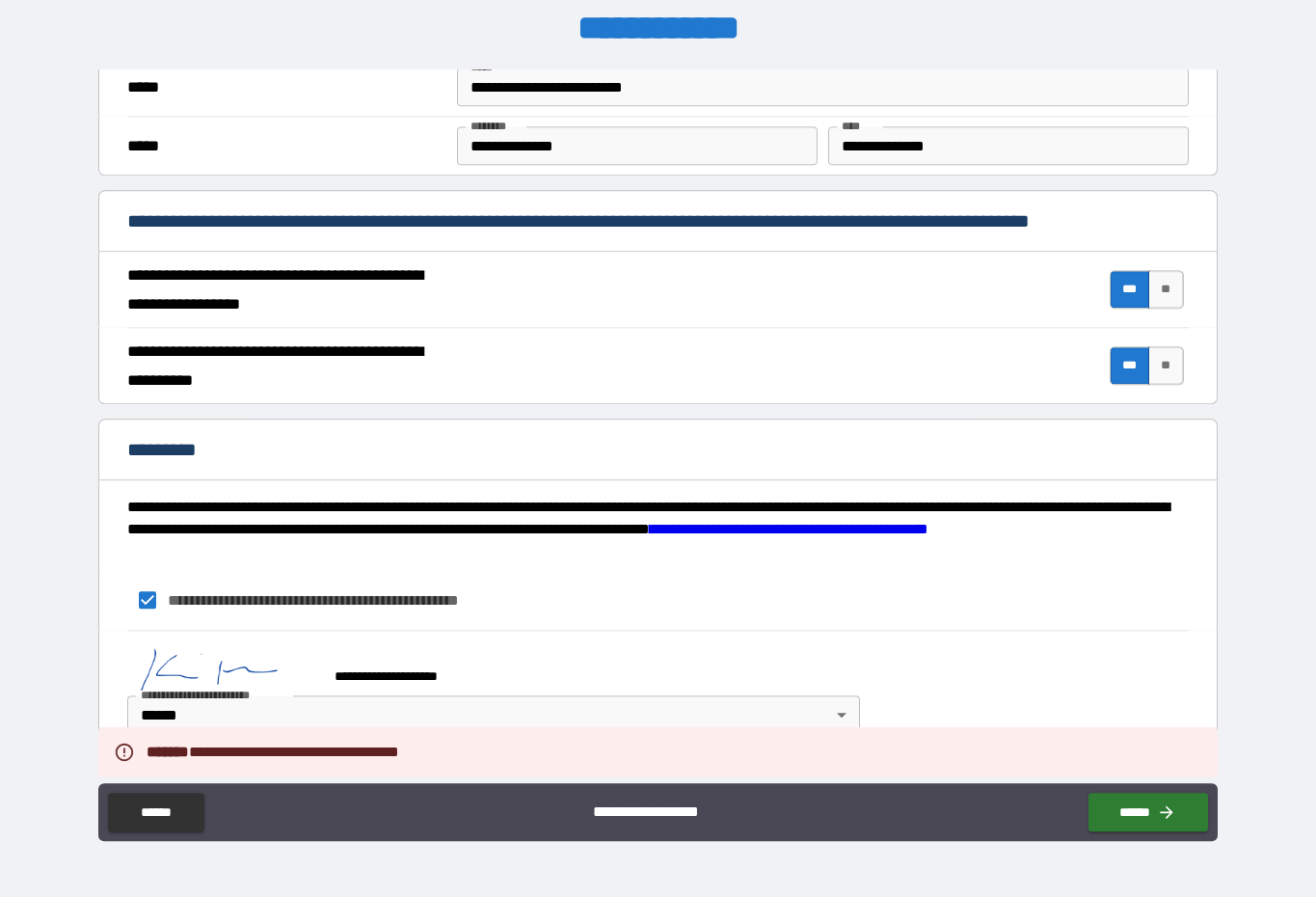click on "**********" at bounding box center [658, 600] 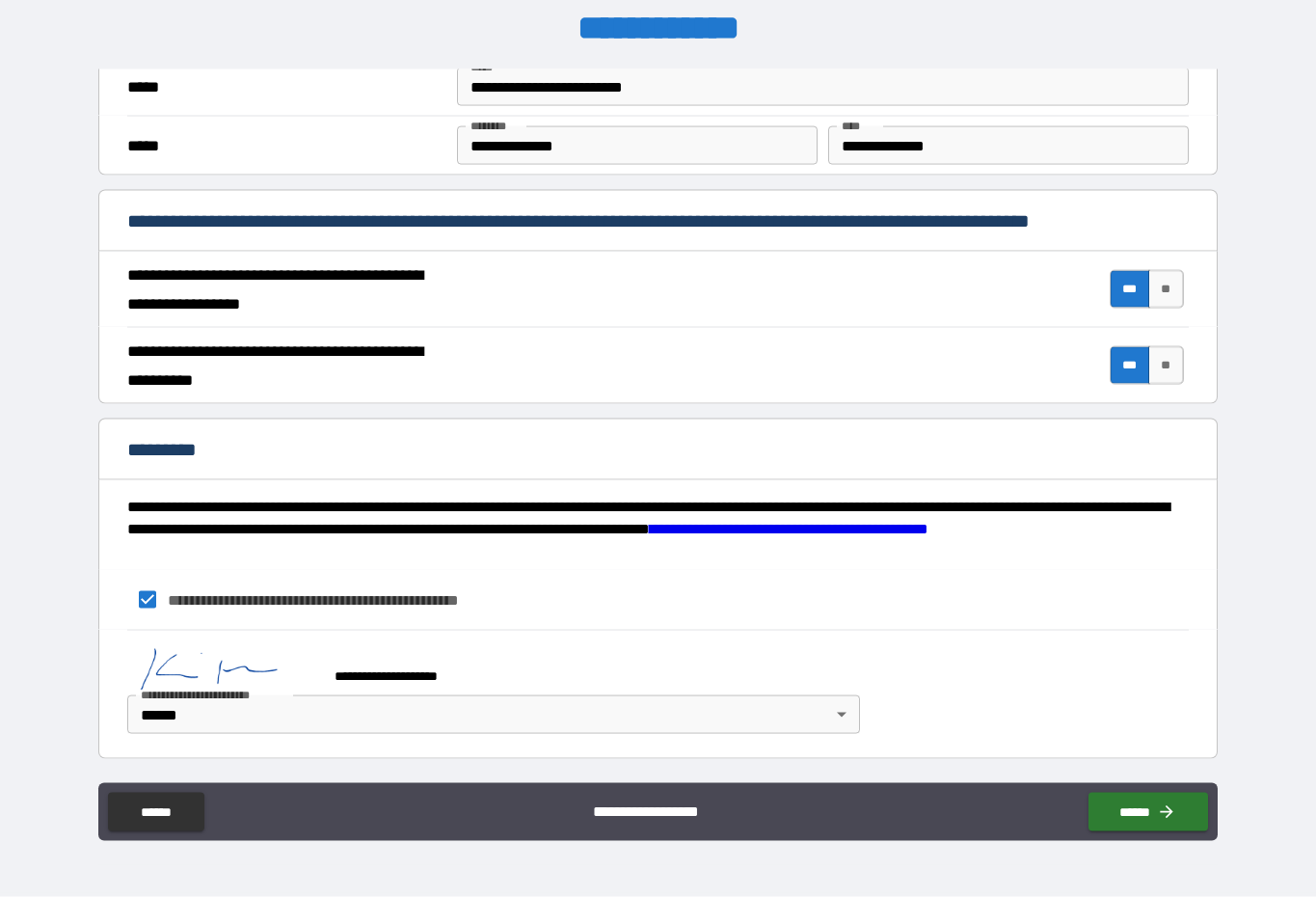 scroll, scrollTop: 40, scrollLeft: 0, axis: vertical 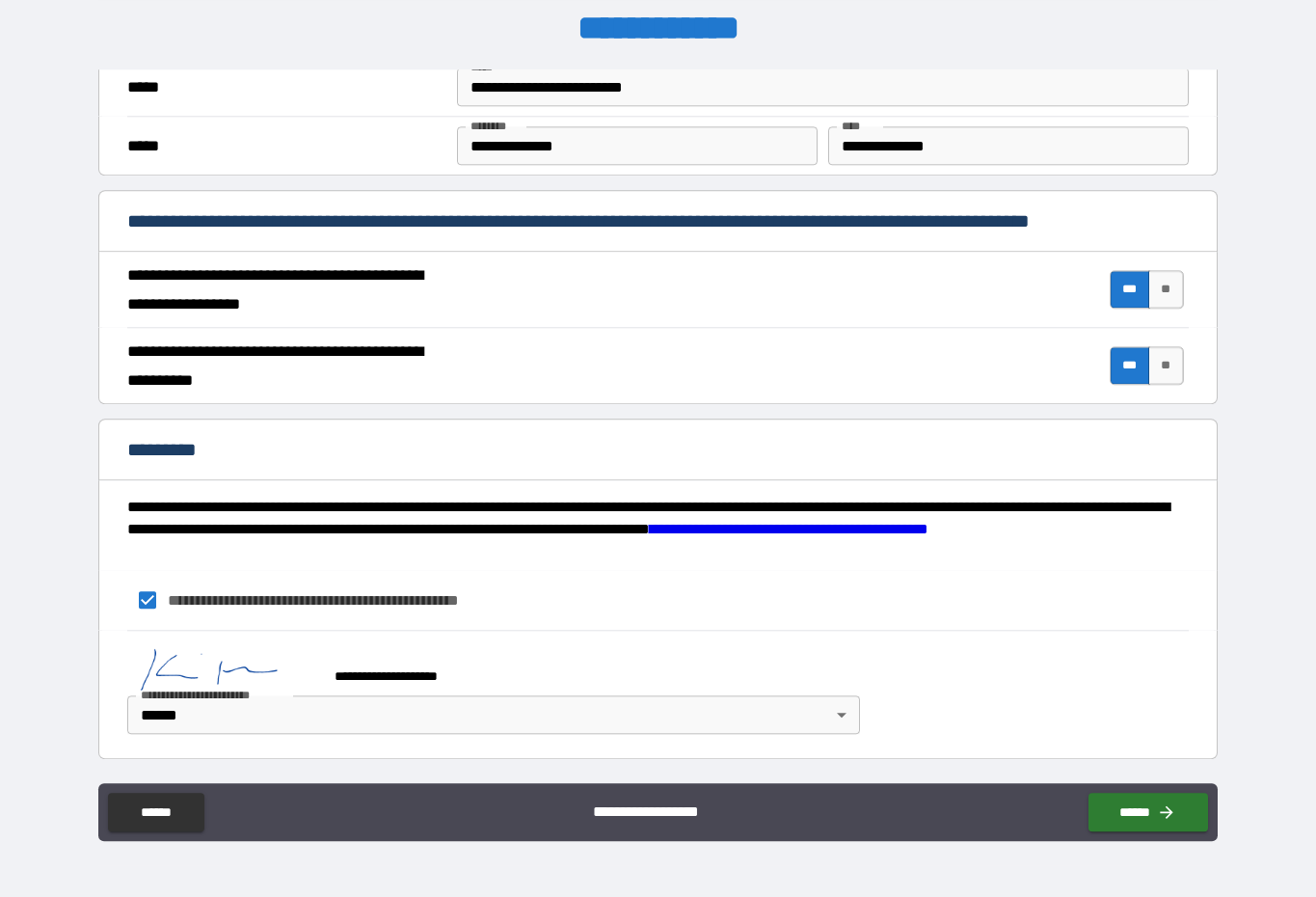 click on "**********" at bounding box center [658, 687] 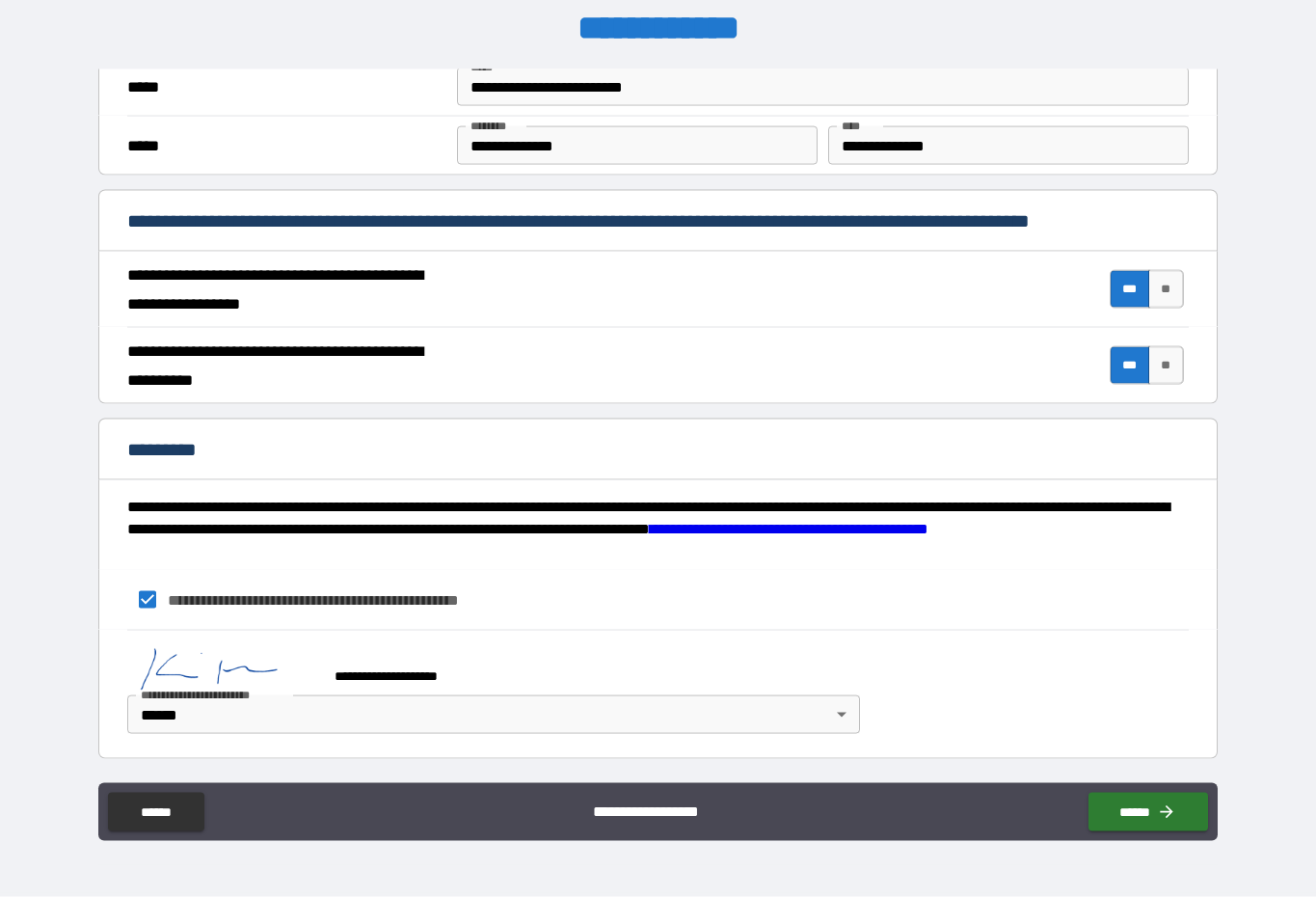 scroll, scrollTop: 40, scrollLeft: 0, axis: vertical 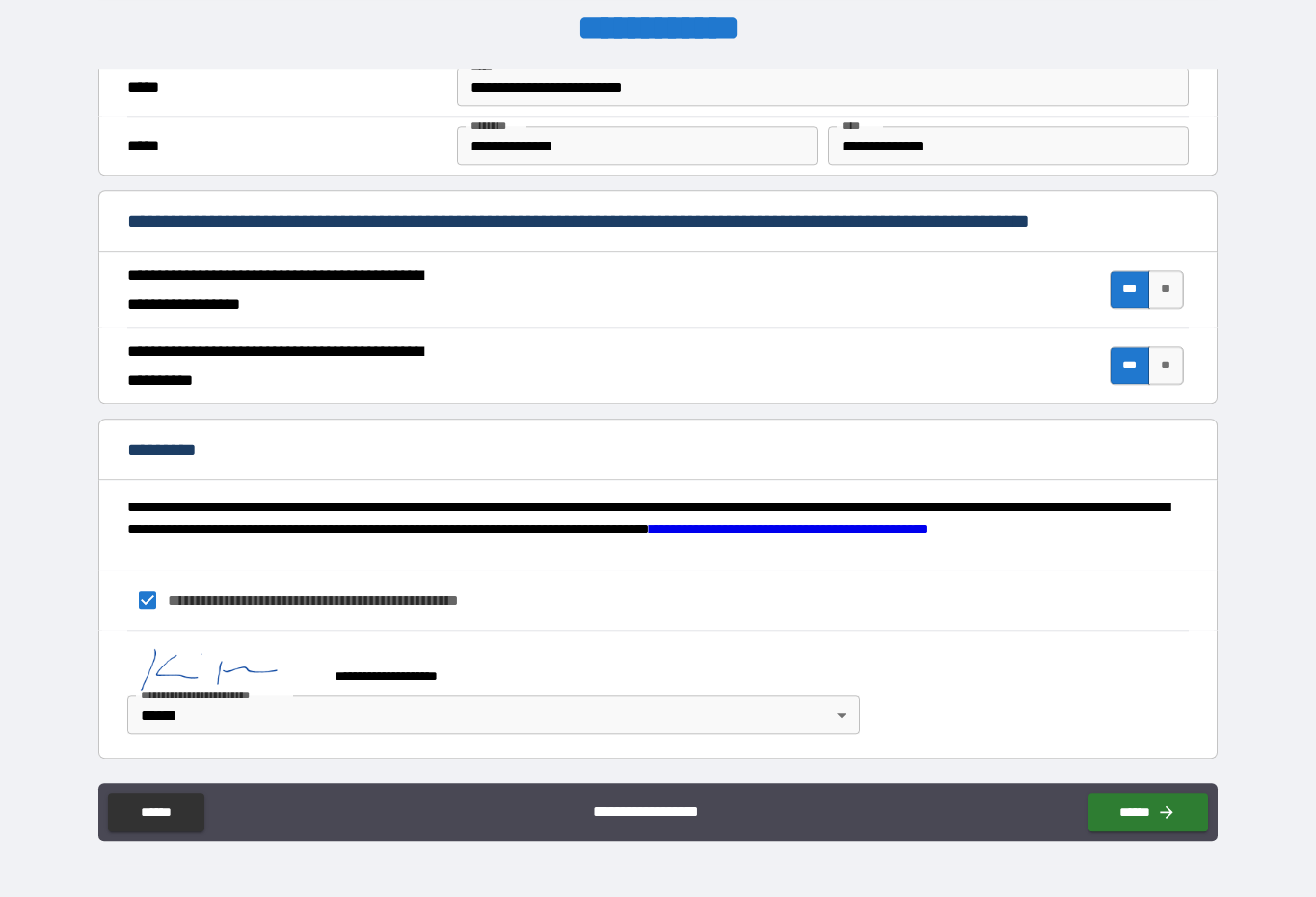 click on "**********" at bounding box center [658, 600] 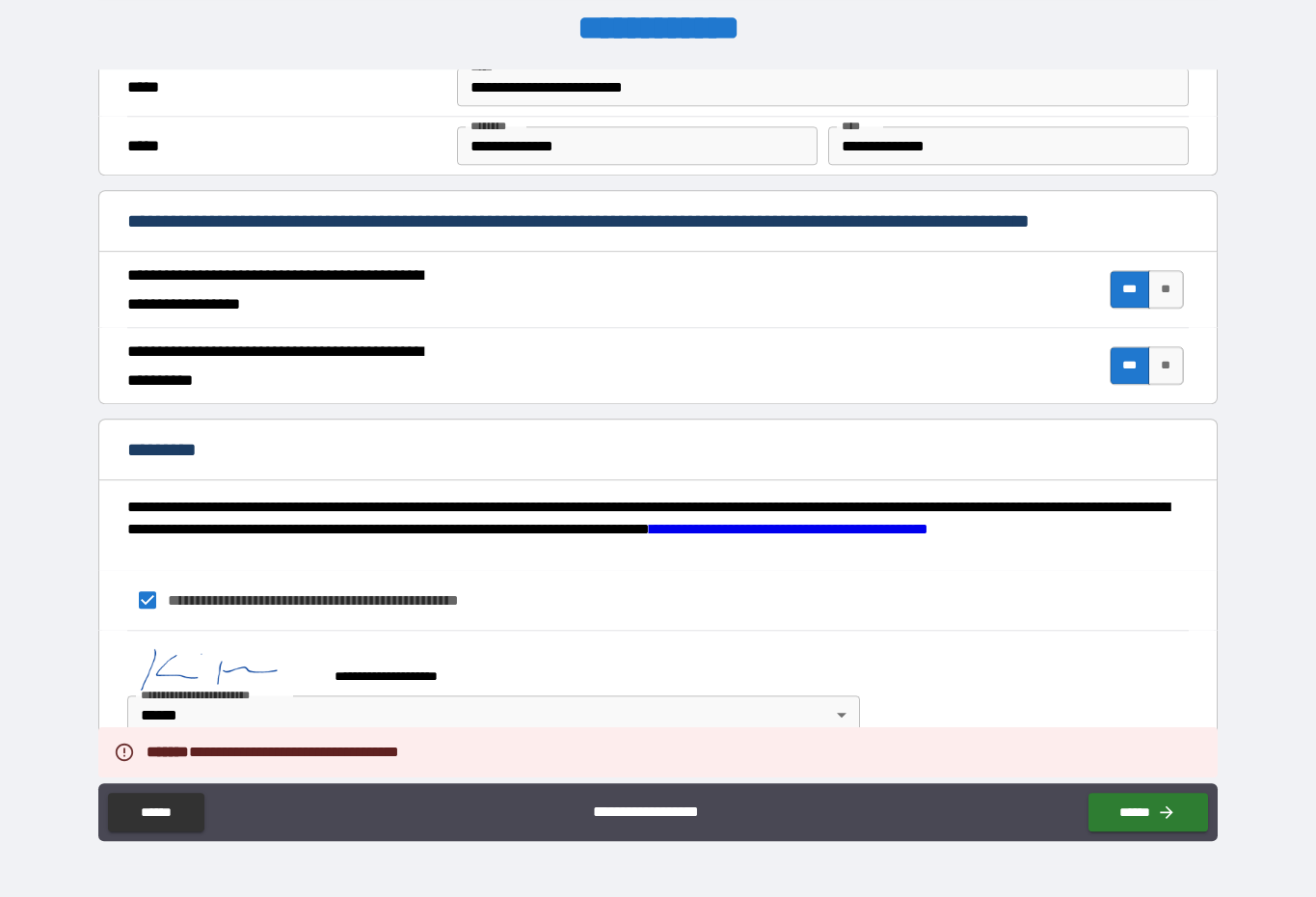 scroll, scrollTop: 40, scrollLeft: 0, axis: vertical 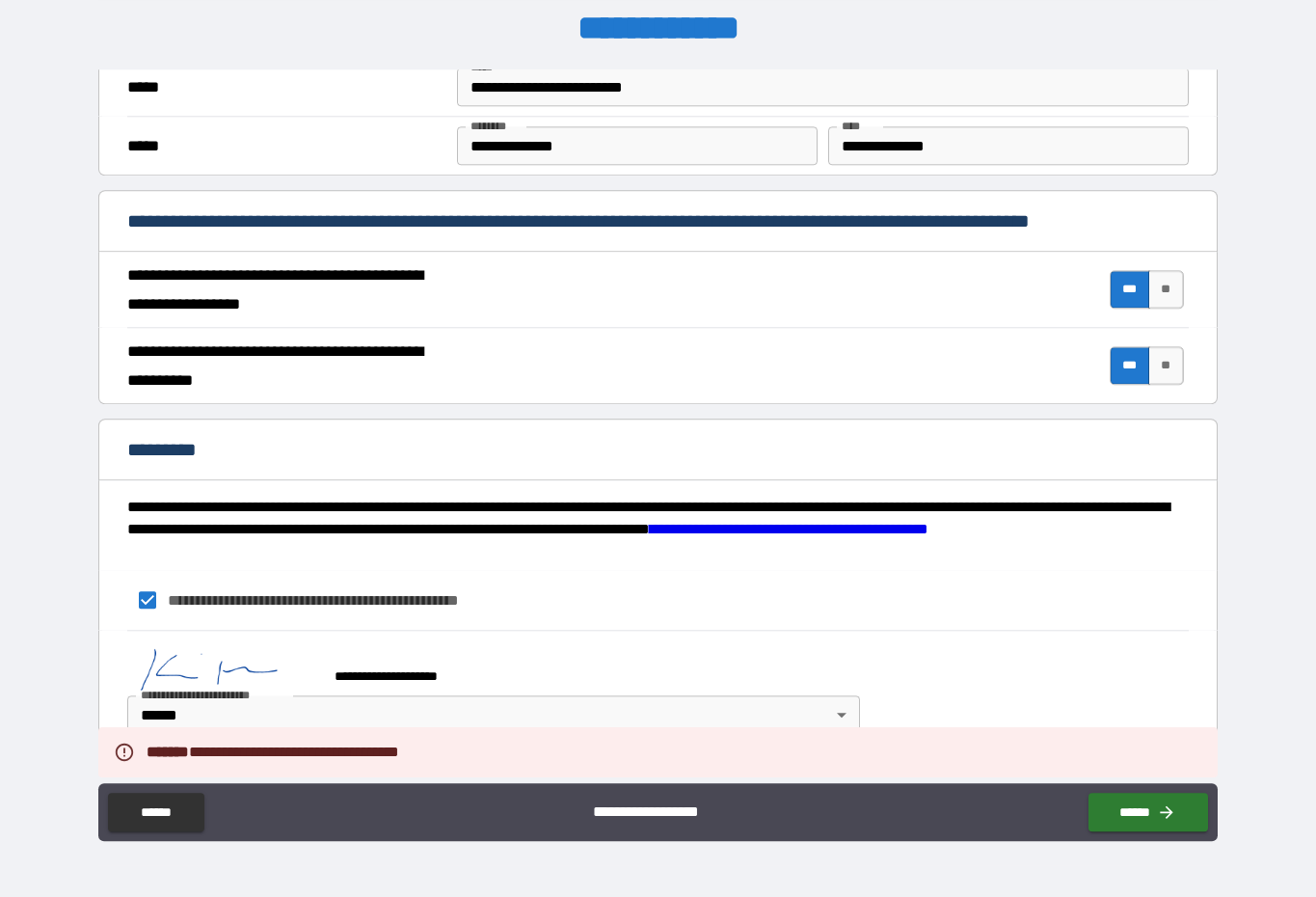 click on "**********" at bounding box center (658, 600) 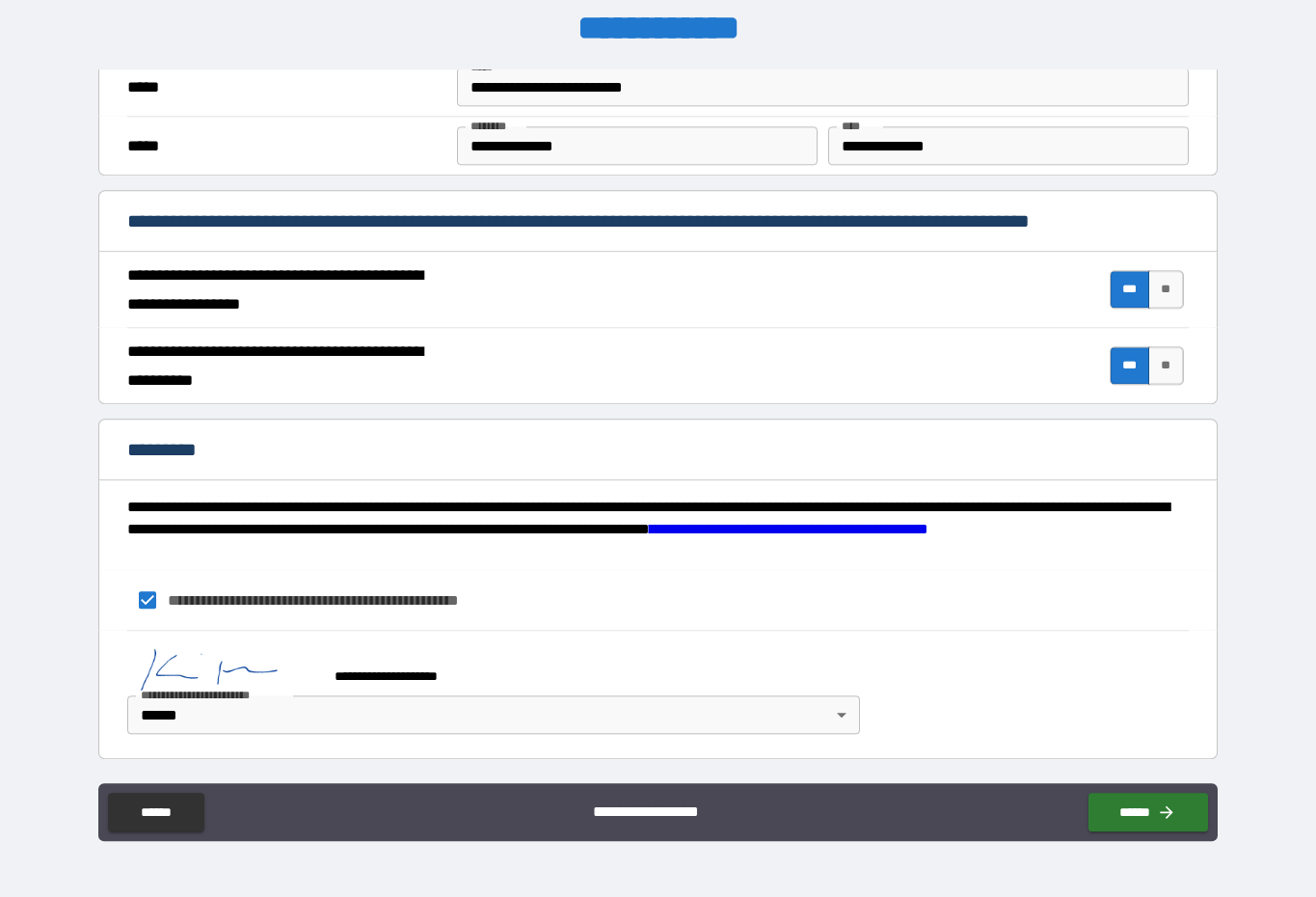 scroll, scrollTop: 40, scrollLeft: 0, axis: vertical 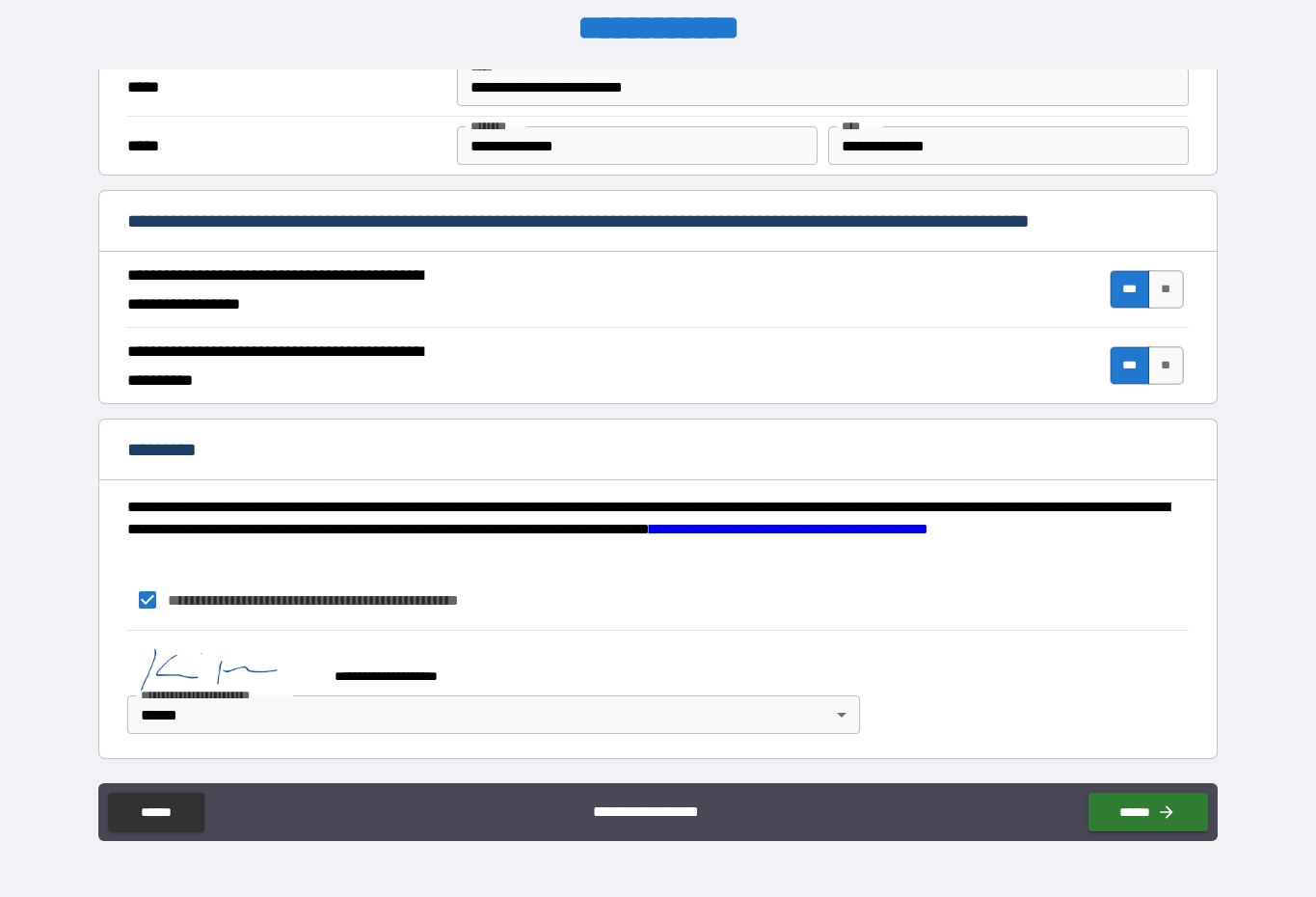 click on "******" at bounding box center (1148, 812) 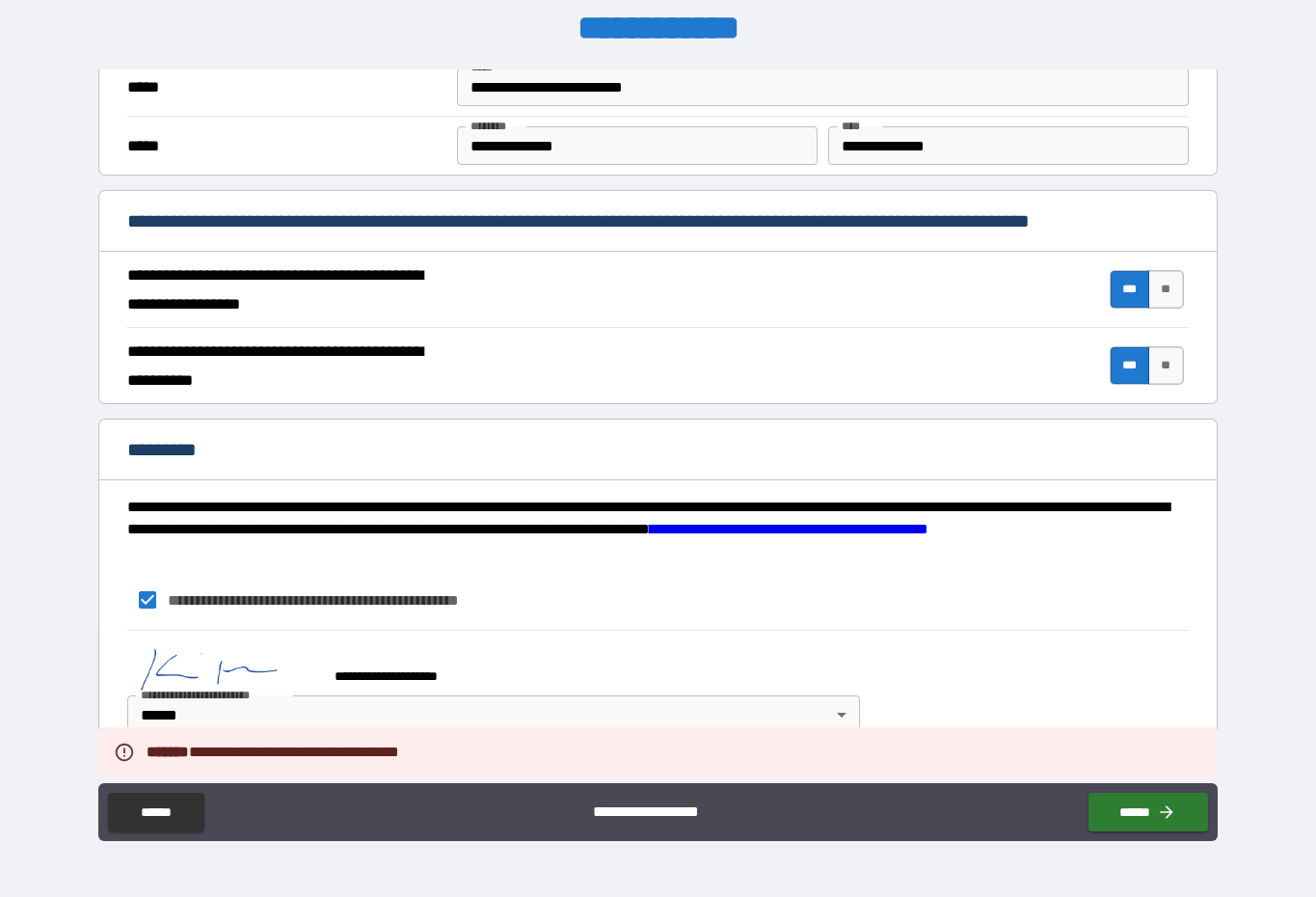 click on "**********" at bounding box center [658, 687] 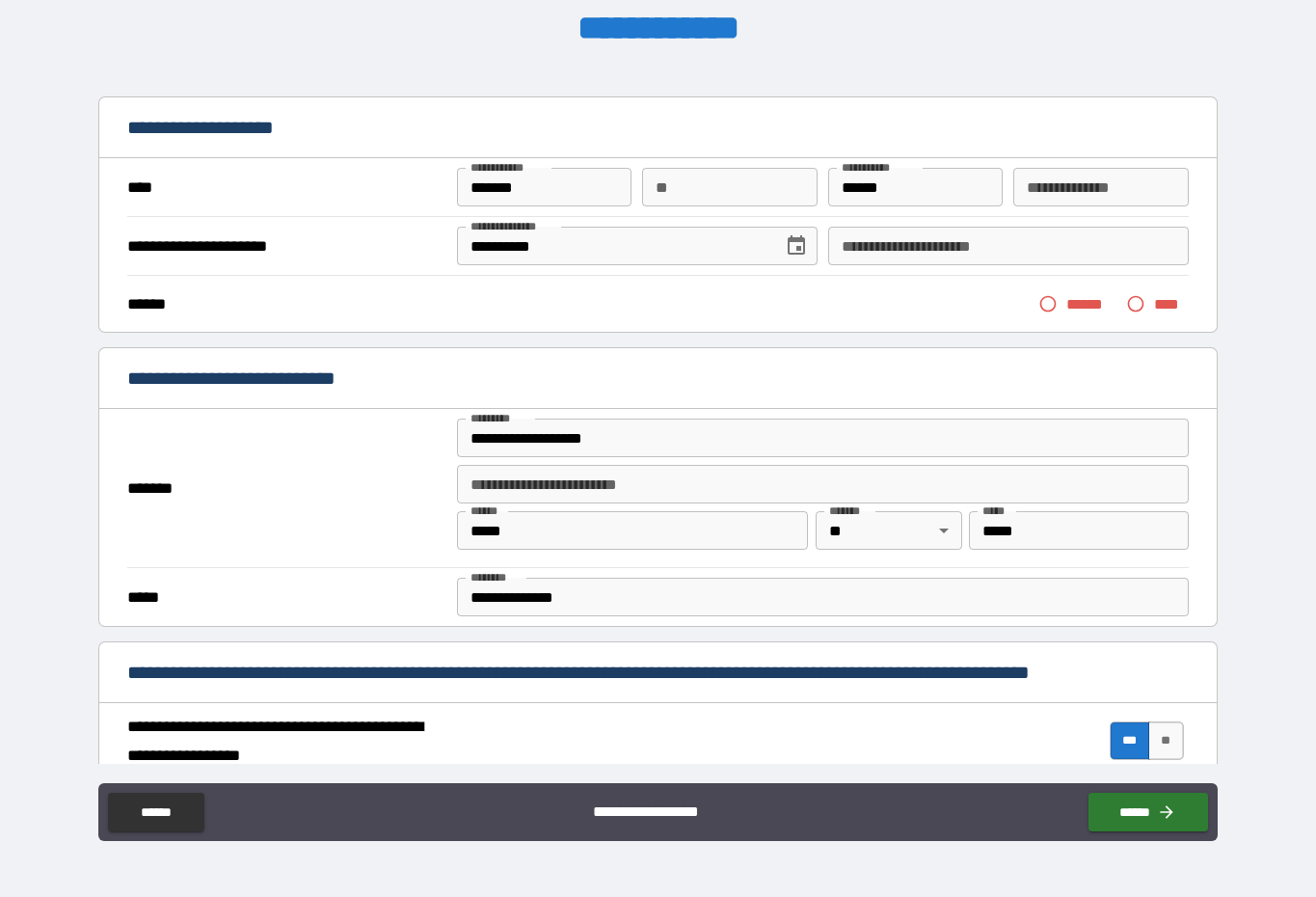 scroll, scrollTop: 45, scrollLeft: 0, axis: vertical 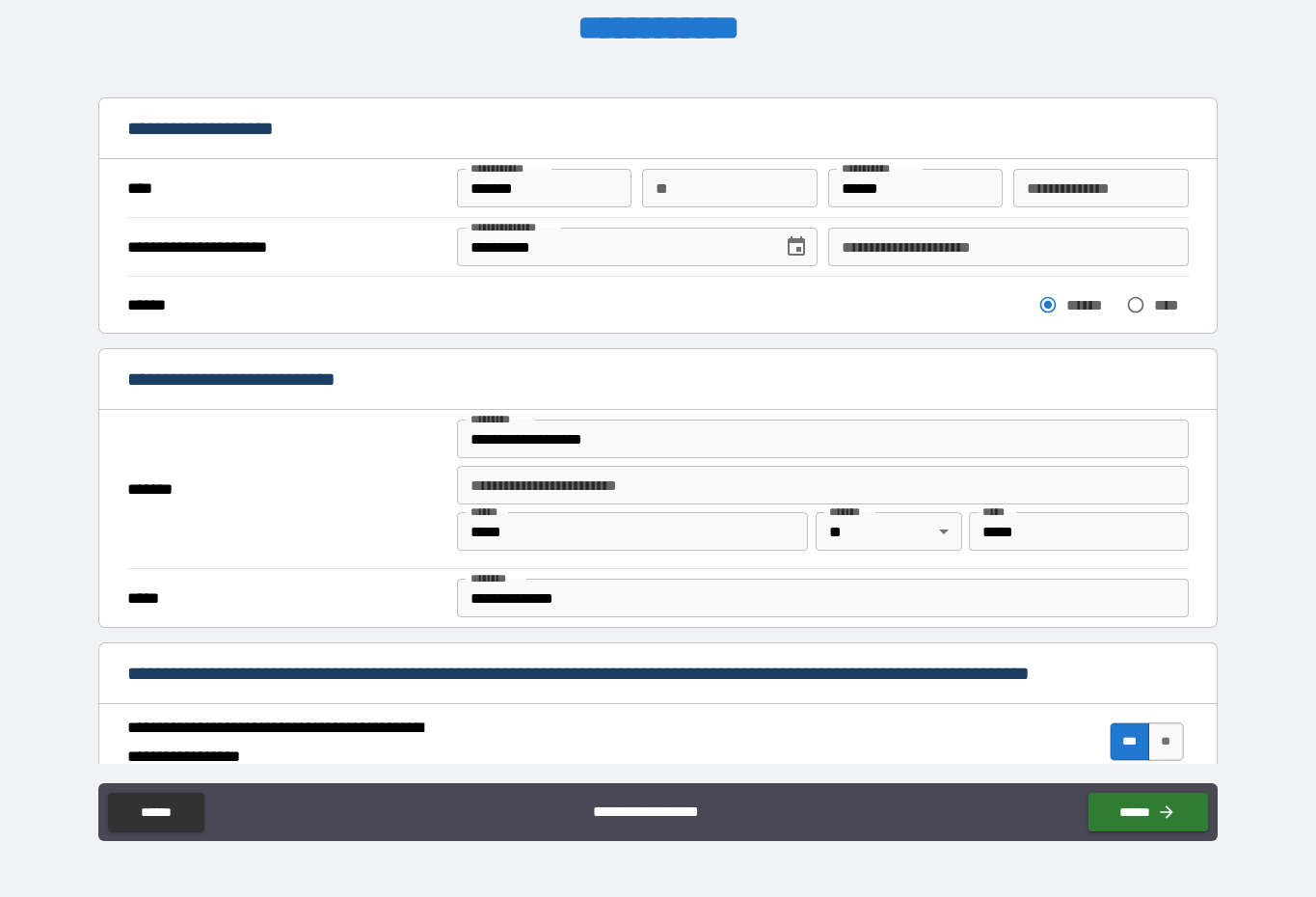 click on "******" at bounding box center [1148, 812] 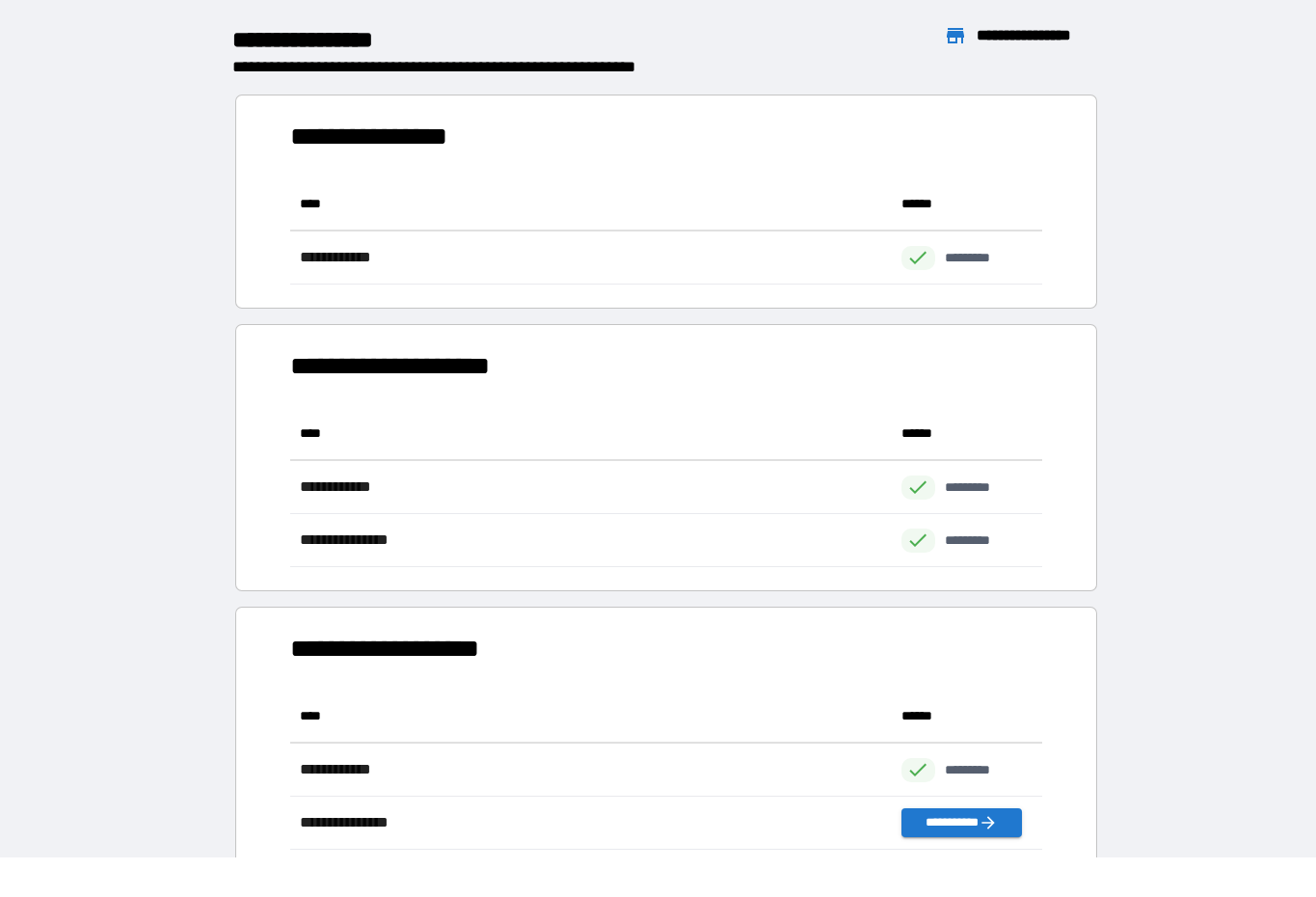 scroll, scrollTop: 107, scrollLeft: 752, axis: both 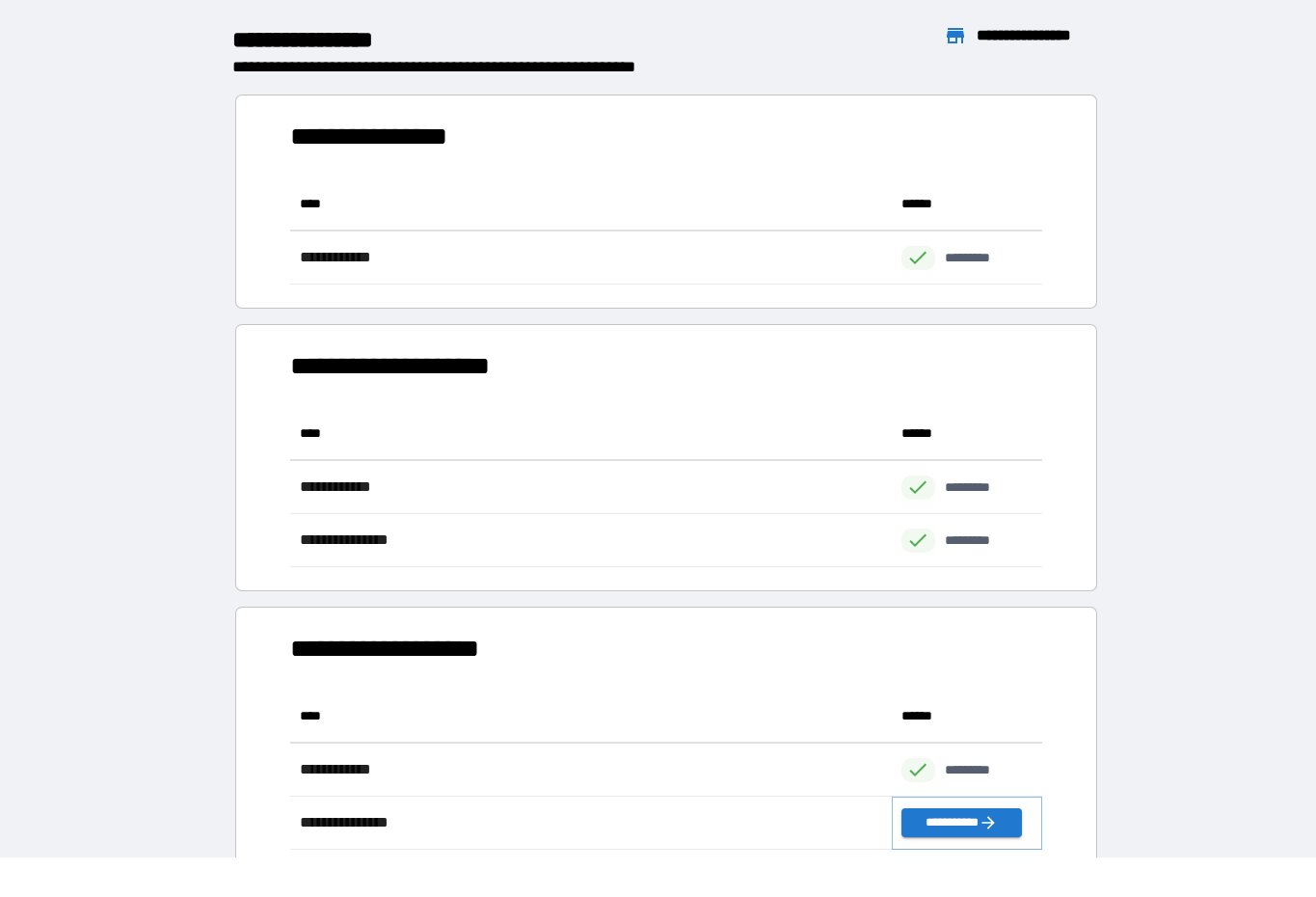 click on "**********" at bounding box center [961, 823] 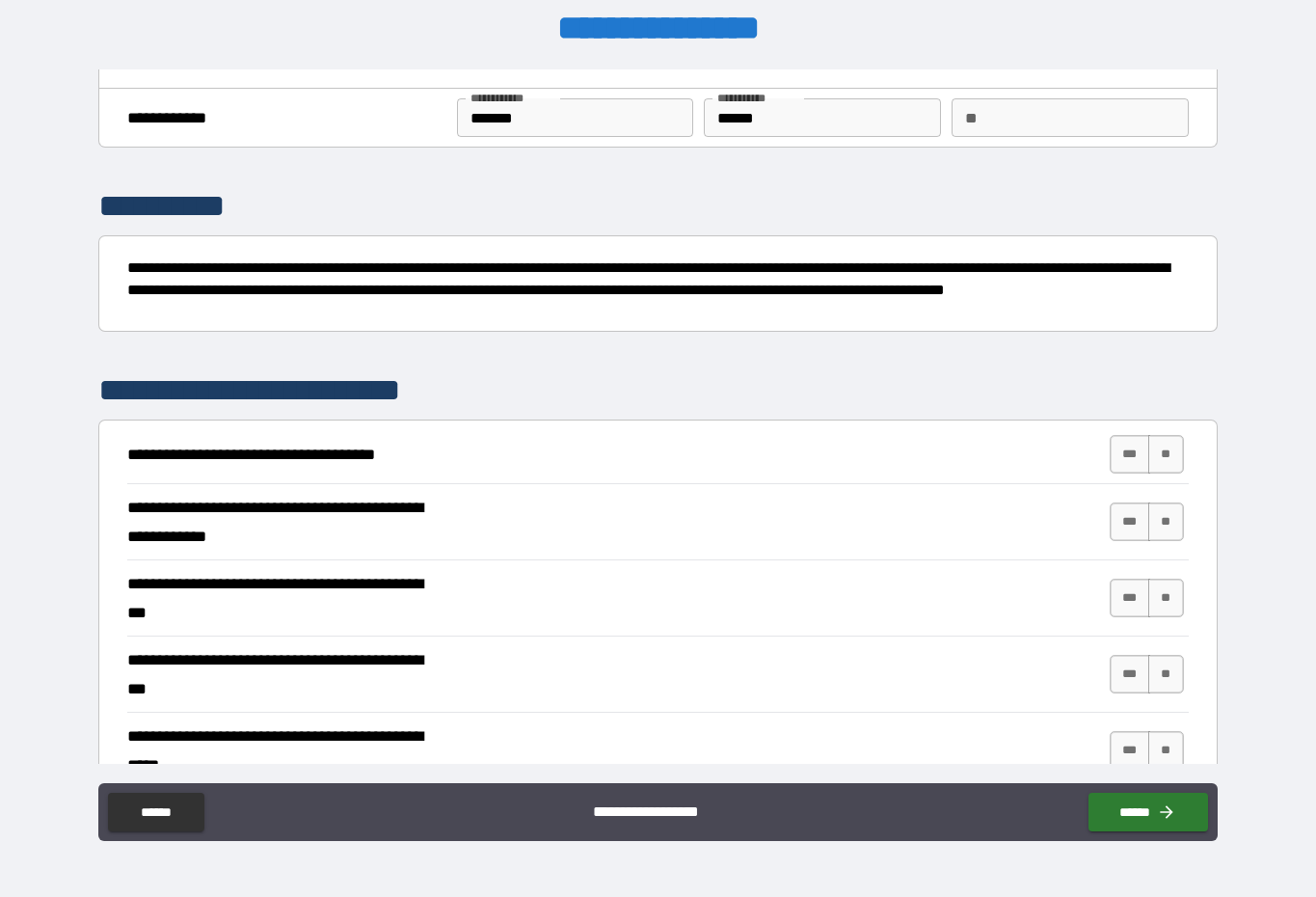 scroll, scrollTop: 43, scrollLeft: 0, axis: vertical 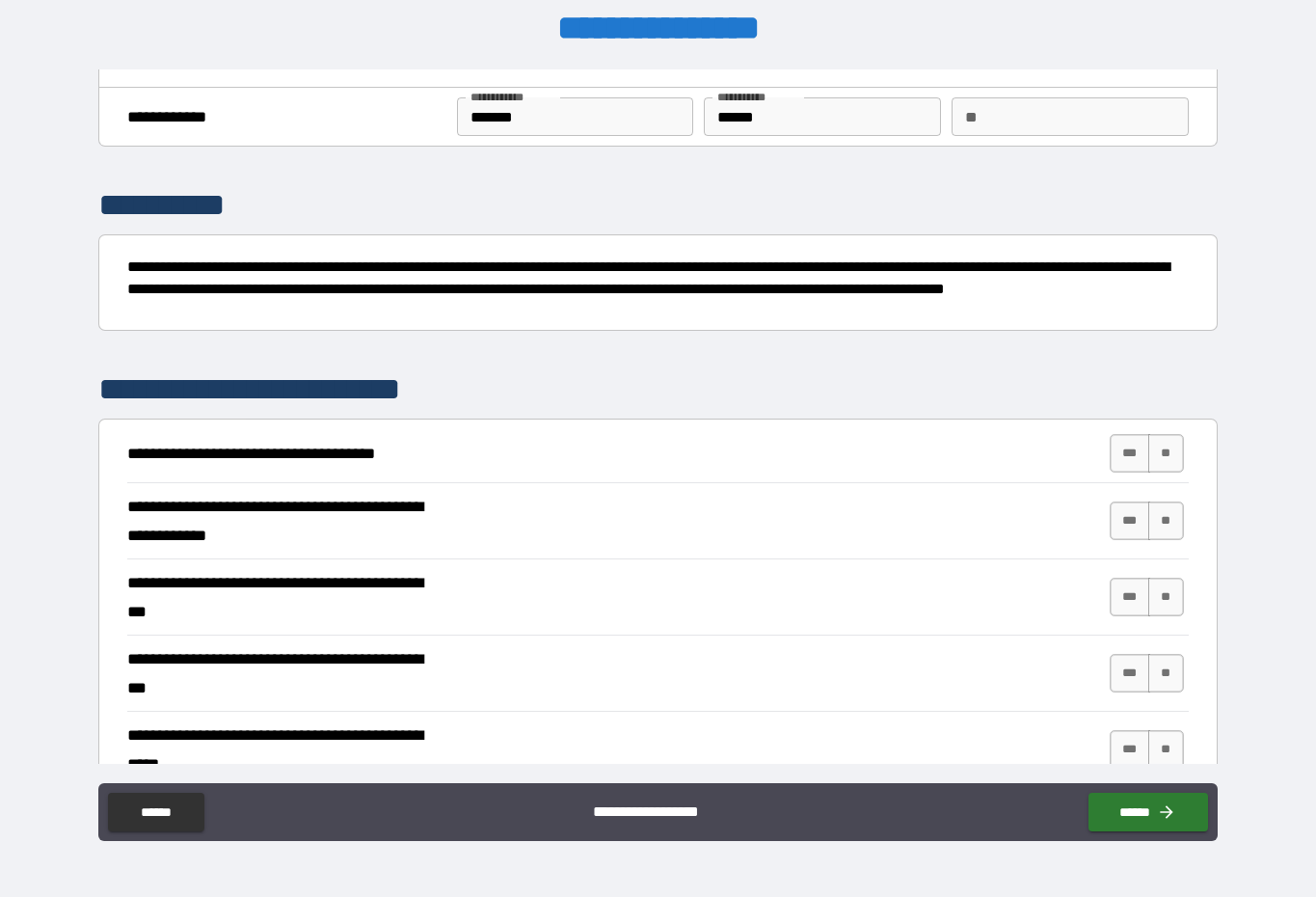 click on "**" at bounding box center [1166, 453] 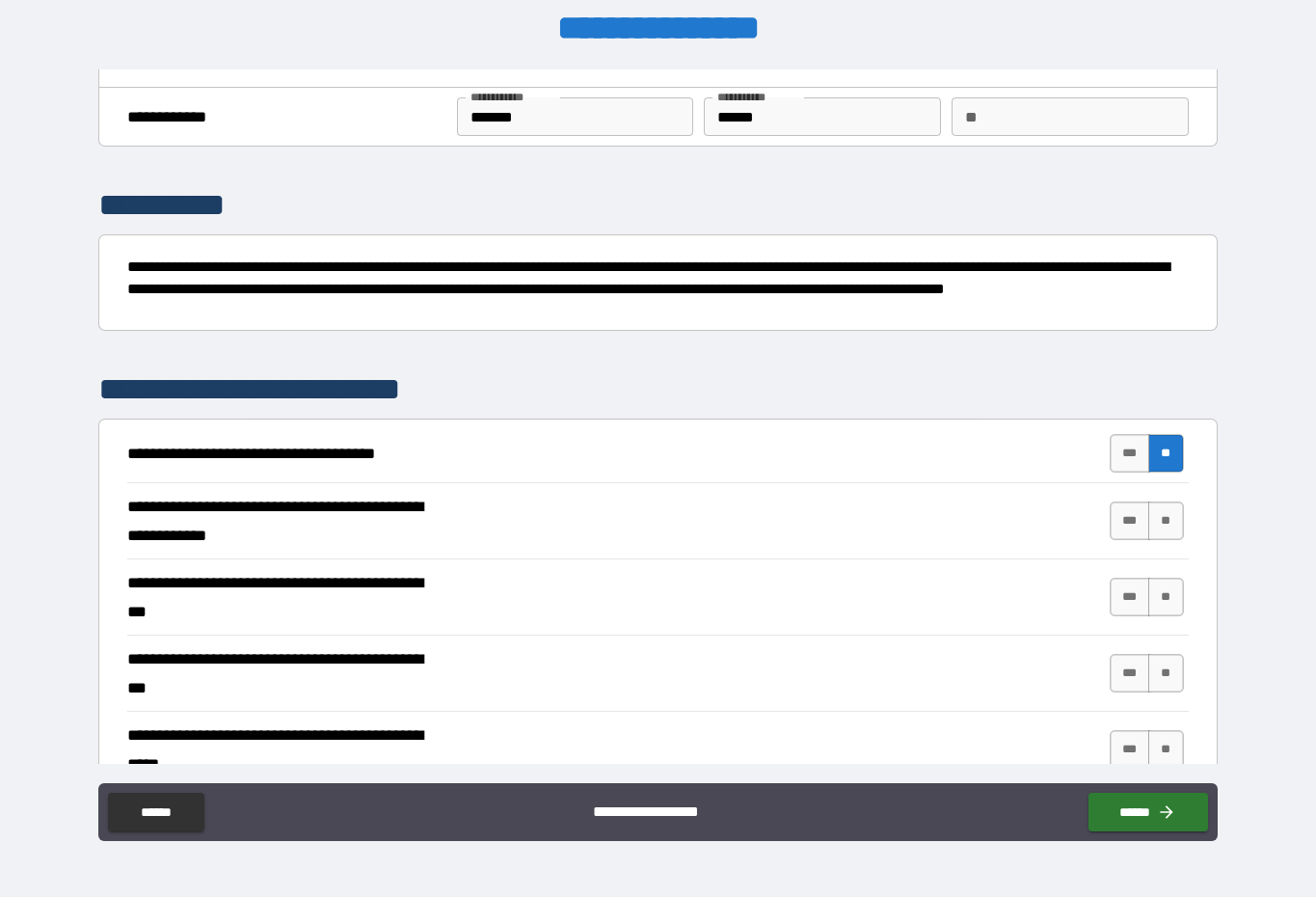 click on "**" at bounding box center [1166, 521] 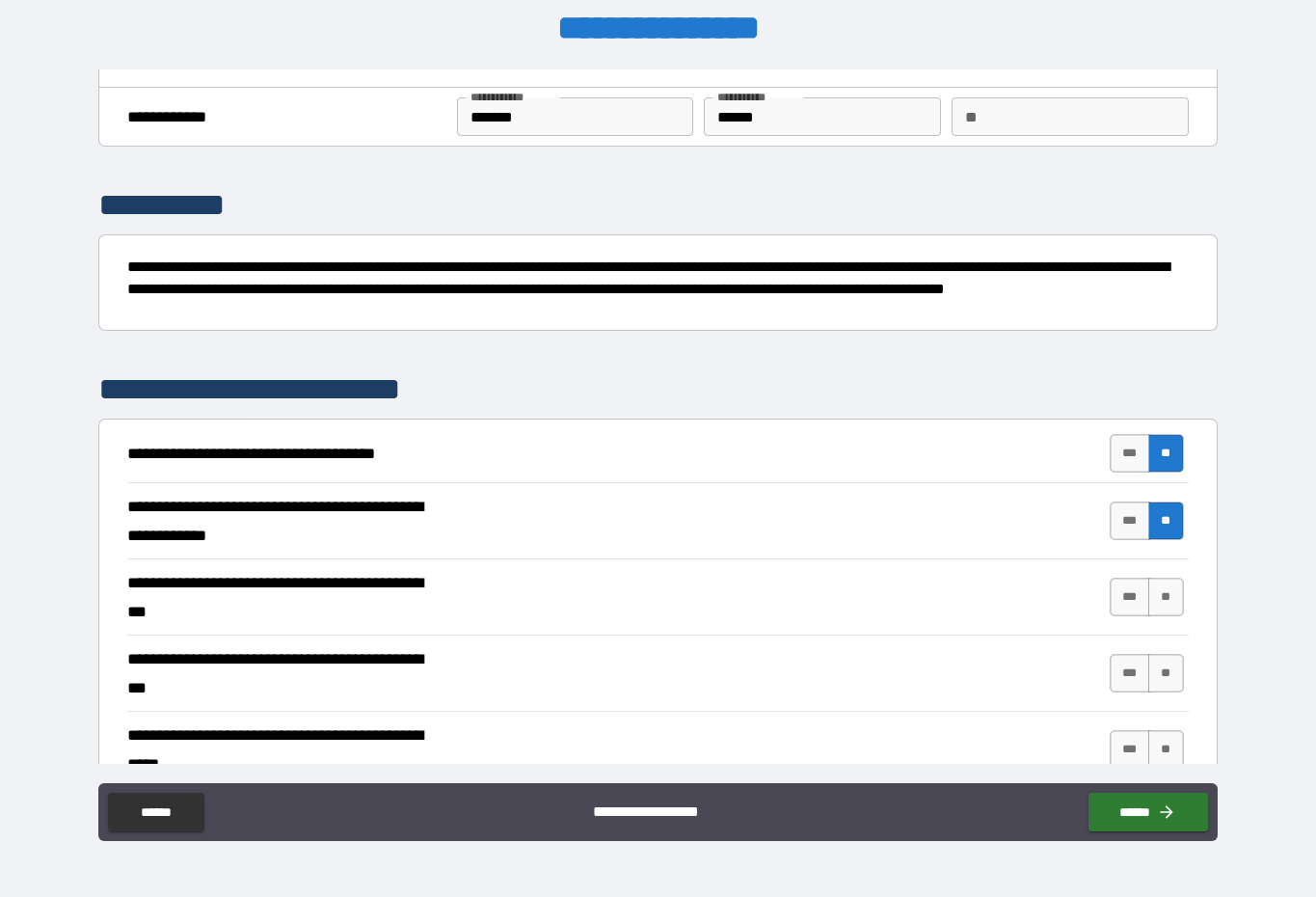 click on "**" at bounding box center (1166, 597) 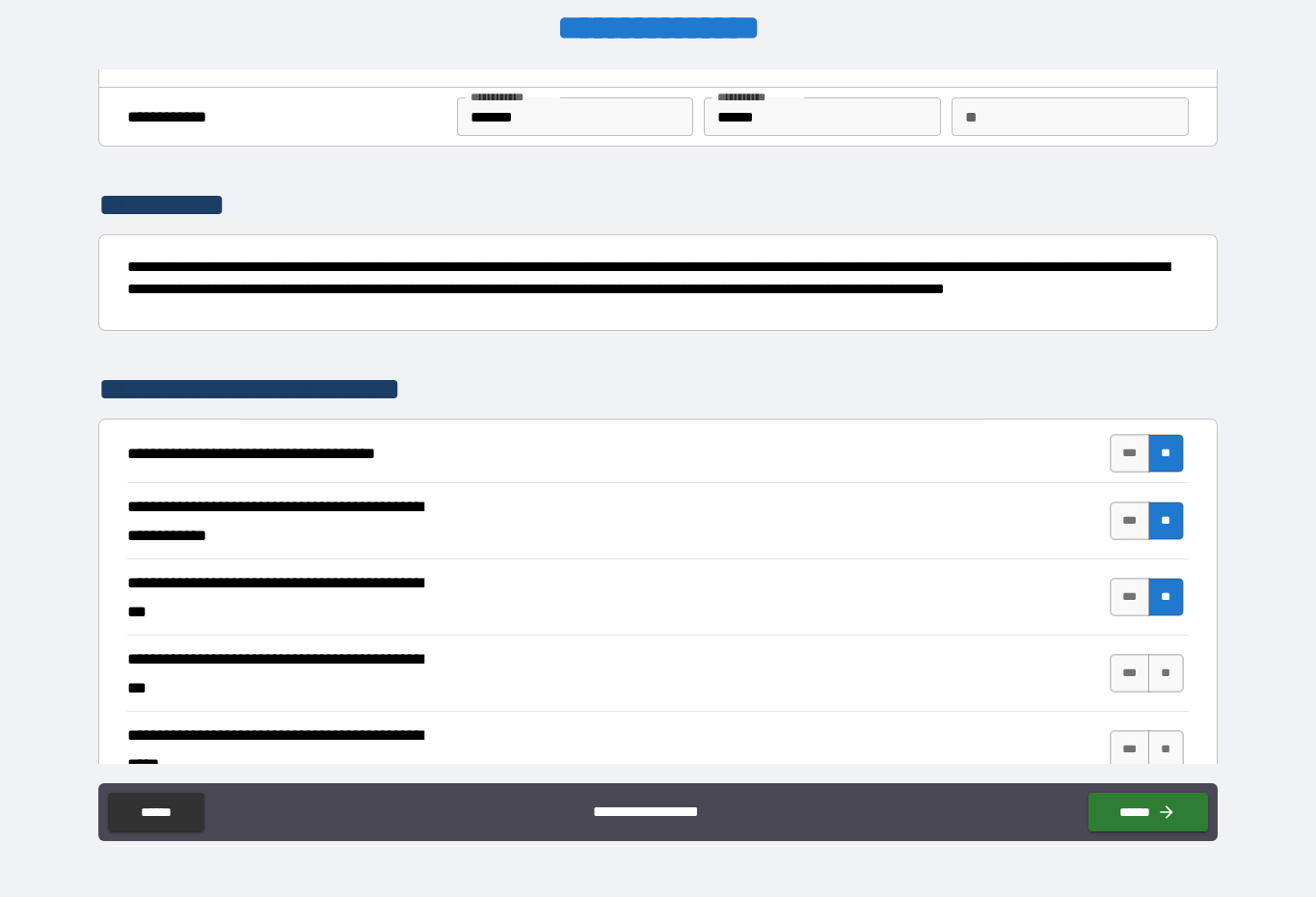 click on "**" at bounding box center (1166, 673) 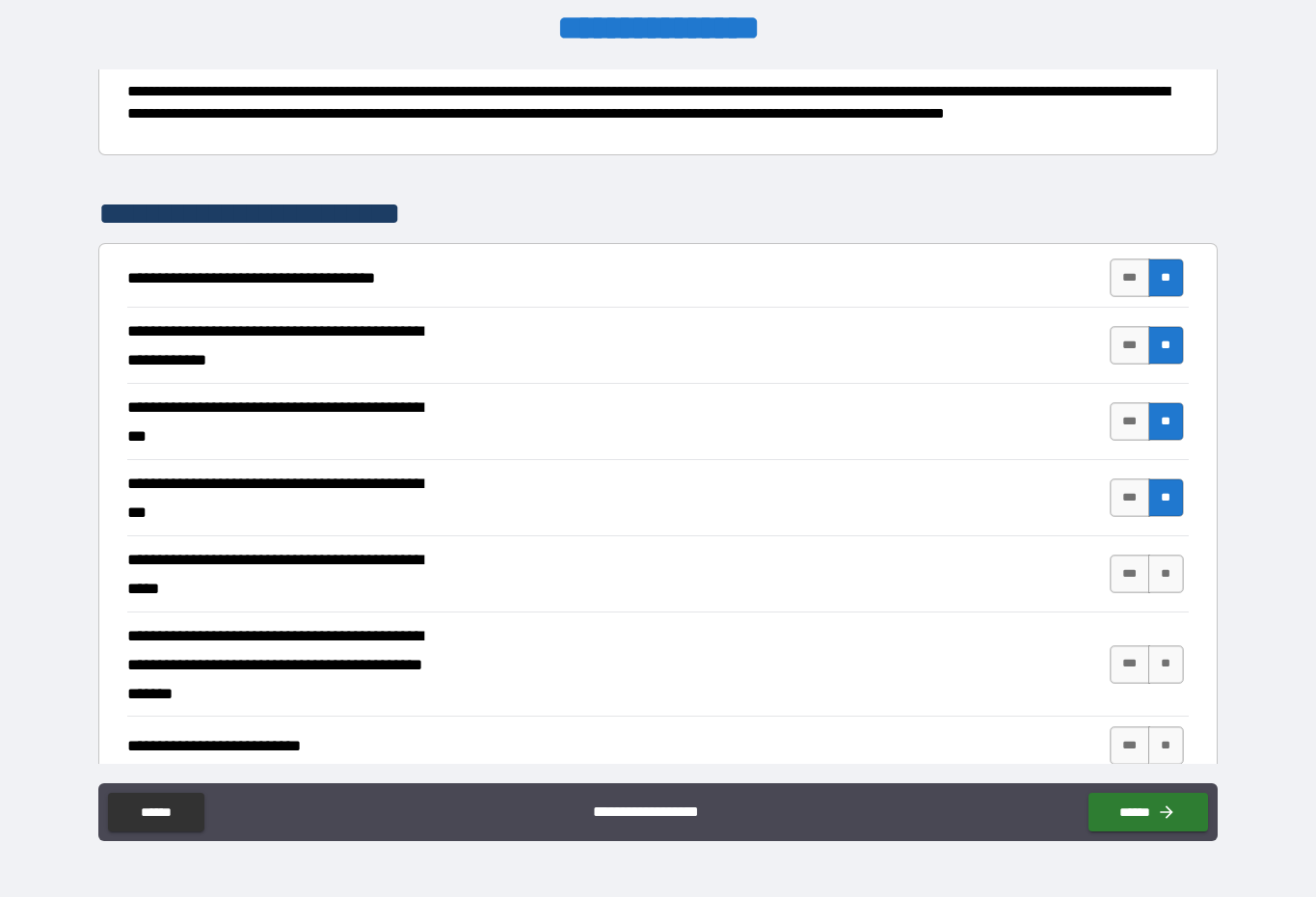 scroll, scrollTop: 234, scrollLeft: 0, axis: vertical 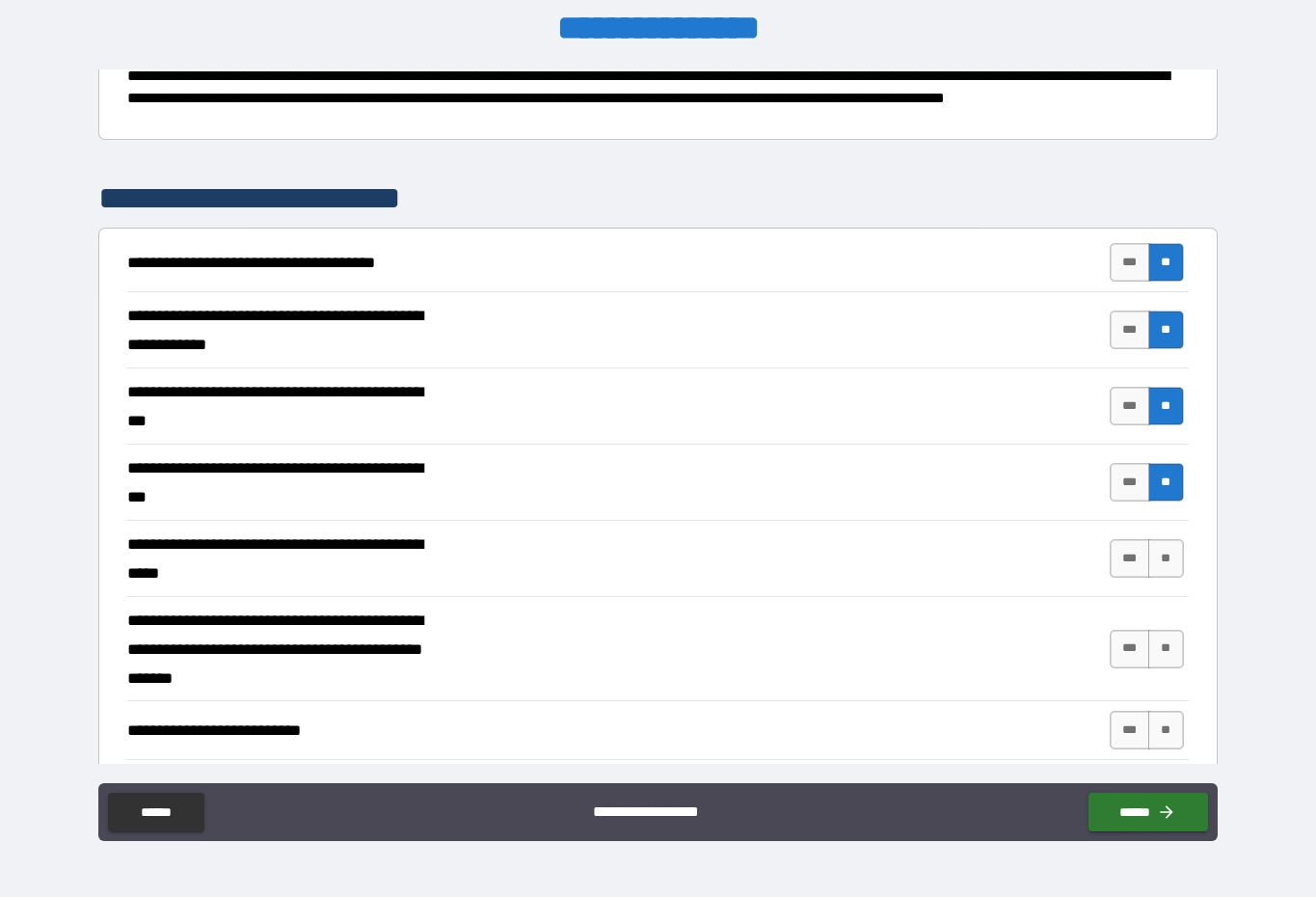 click on "**" at bounding box center [1166, 558] 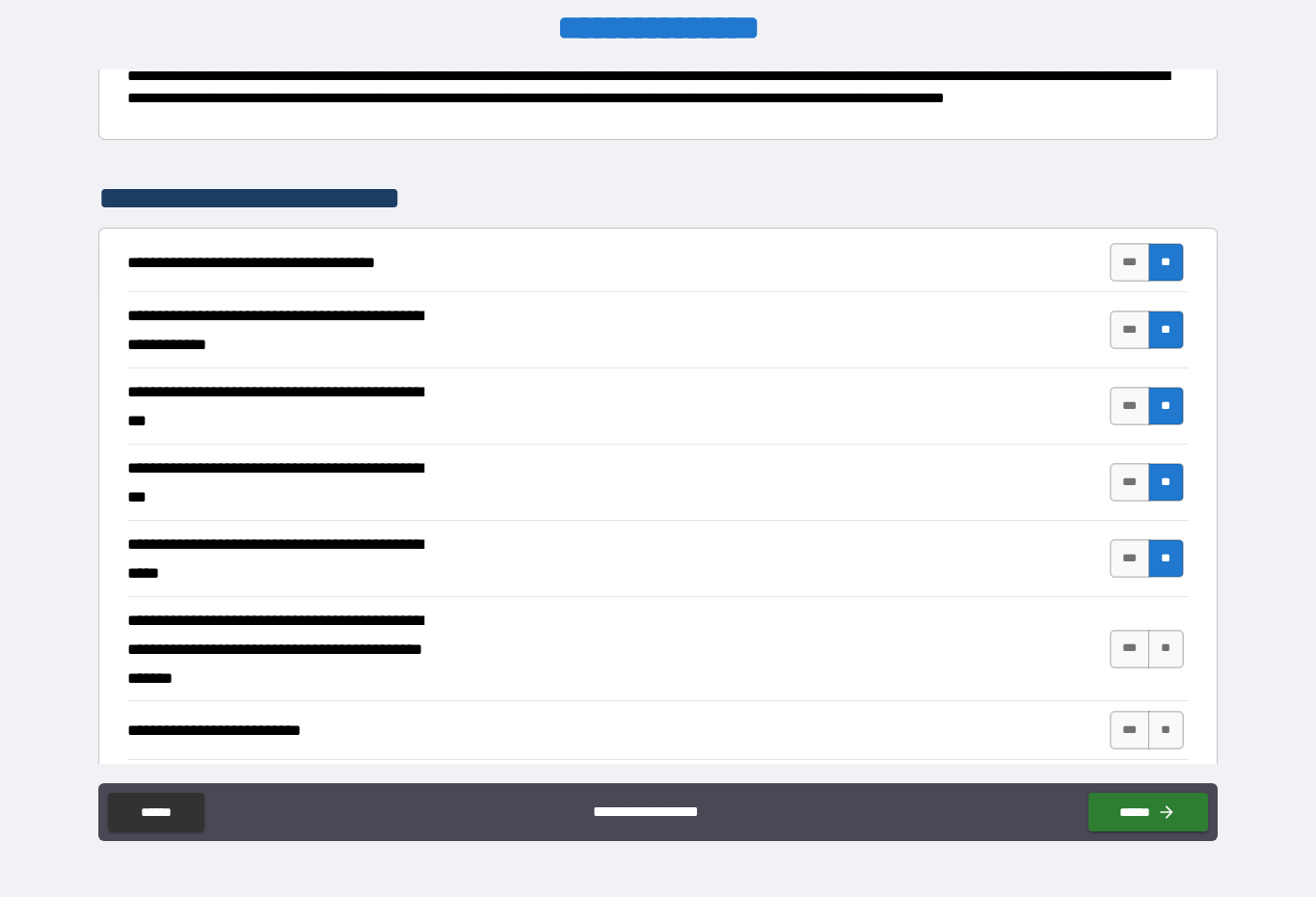 click on "**" at bounding box center [1166, 649] 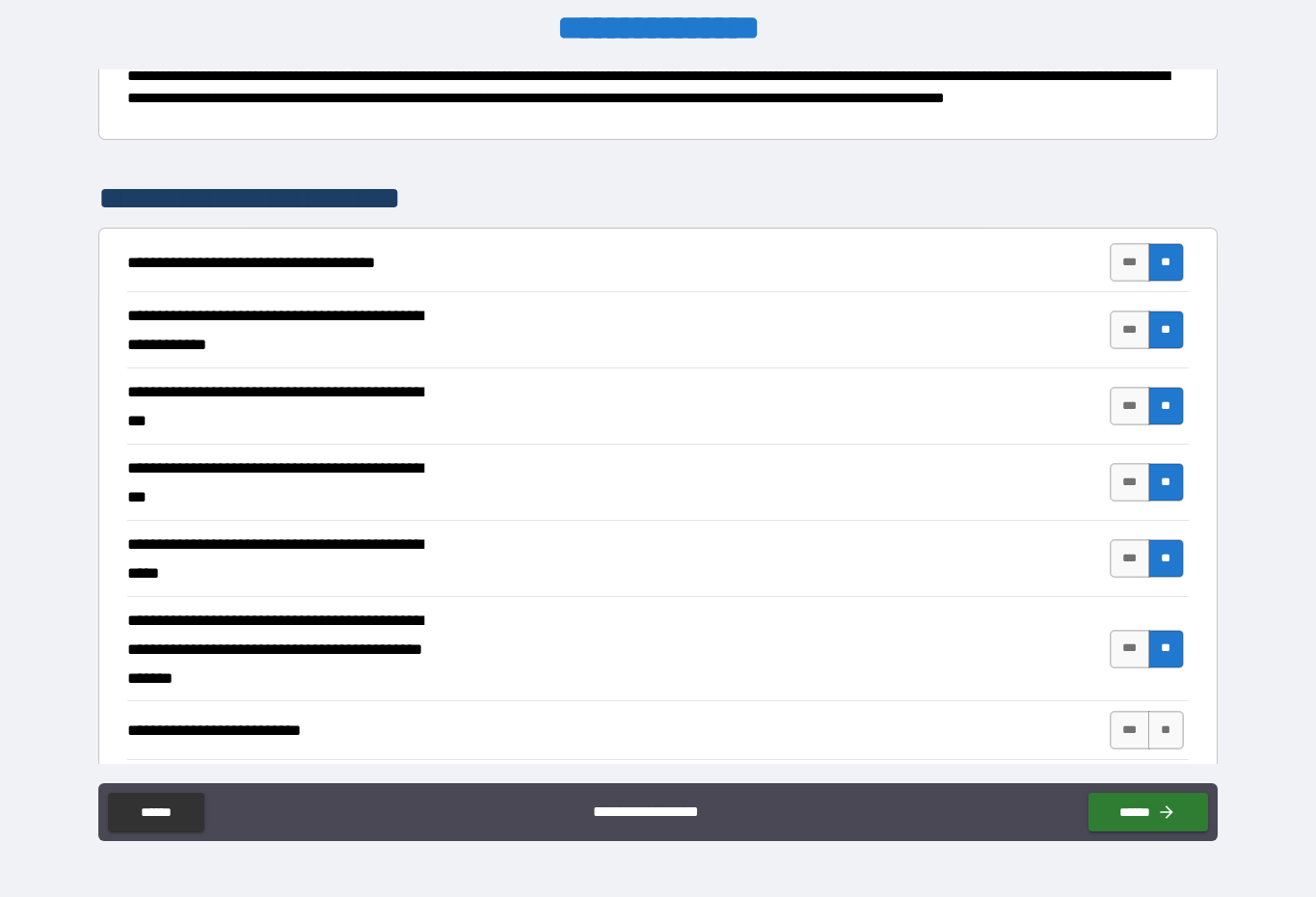 click on "**" at bounding box center [1166, 730] 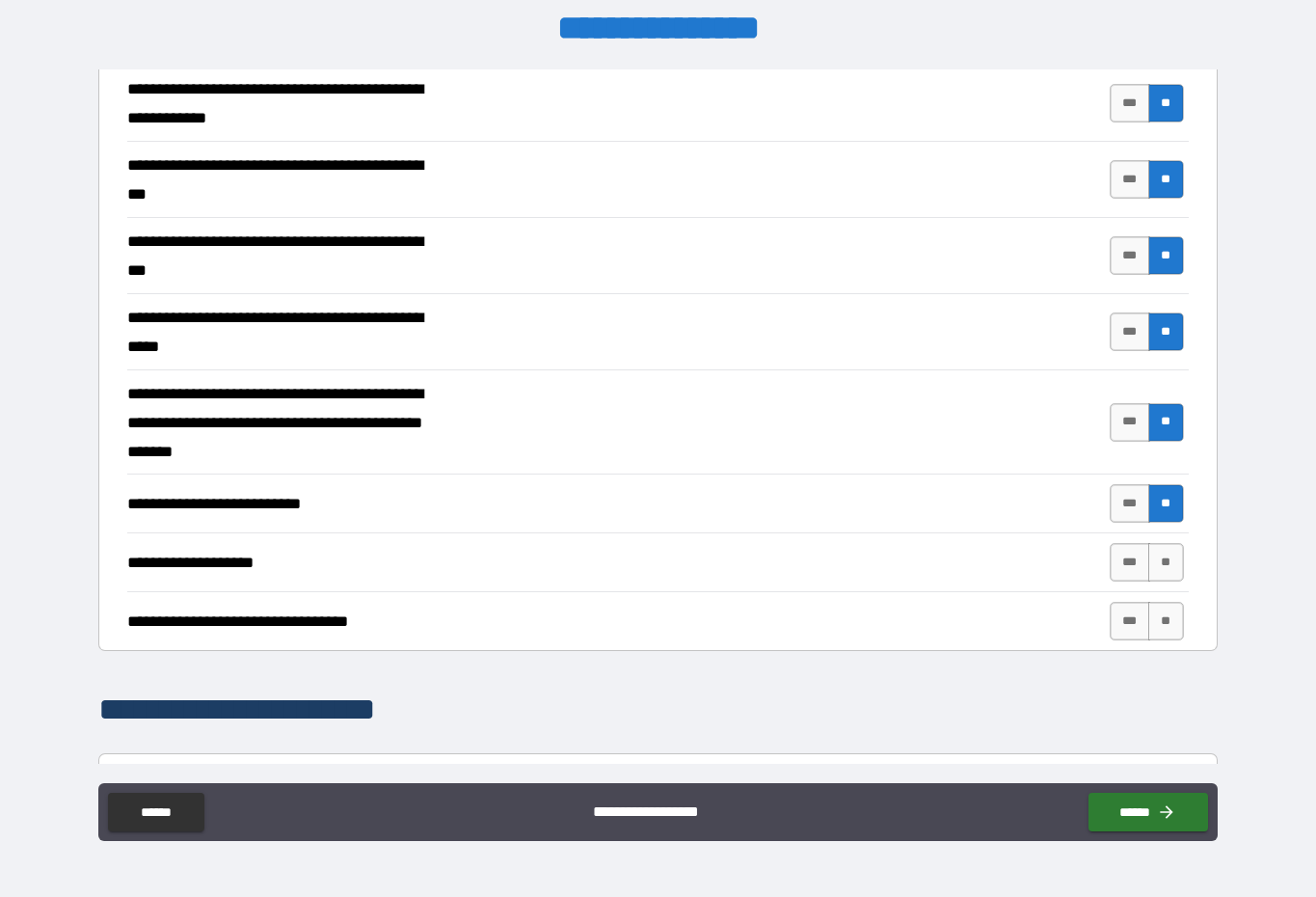 scroll, scrollTop: 471, scrollLeft: 0, axis: vertical 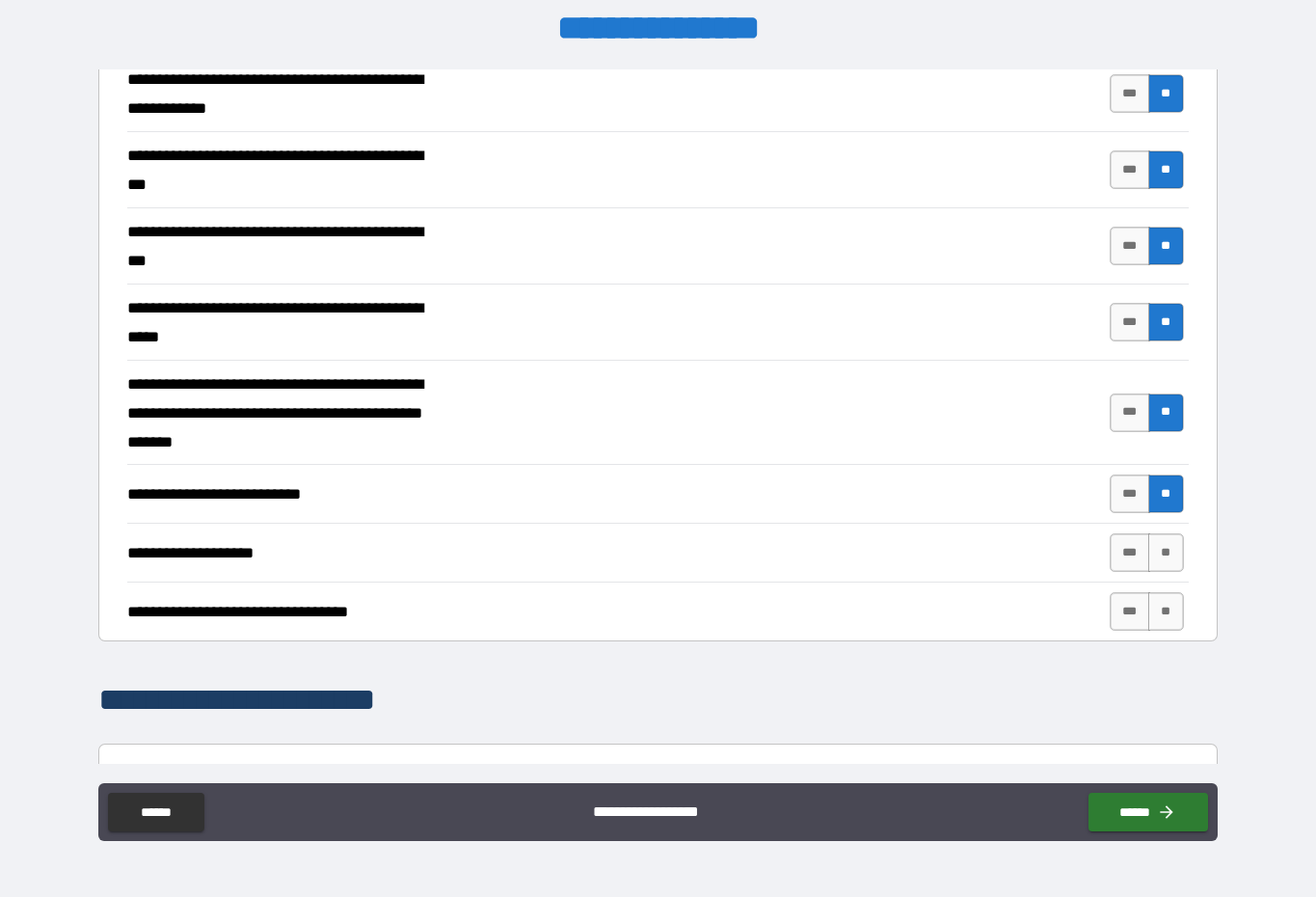 click on "**" at bounding box center [1166, 553] 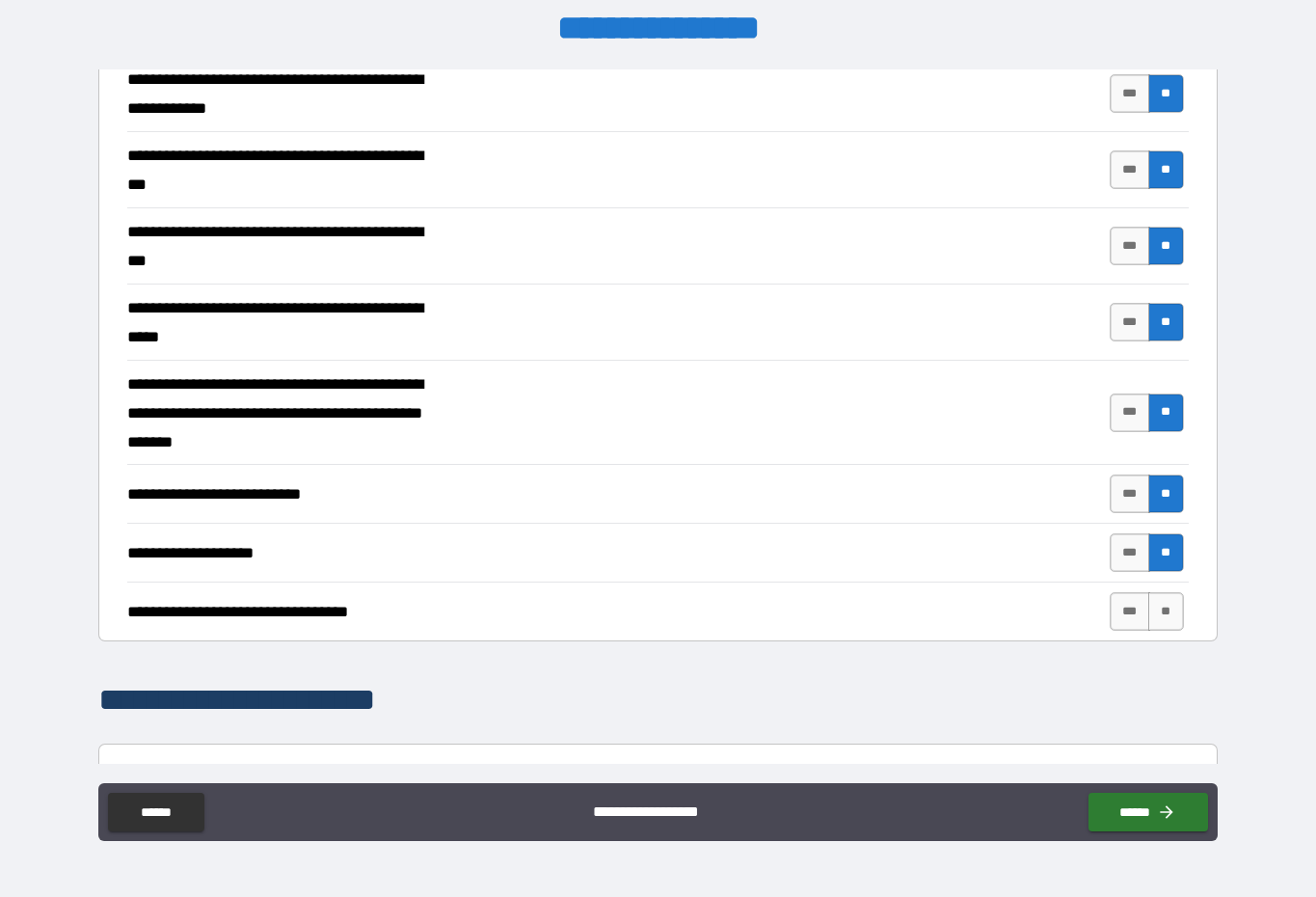 click on "**" at bounding box center (1166, 612) 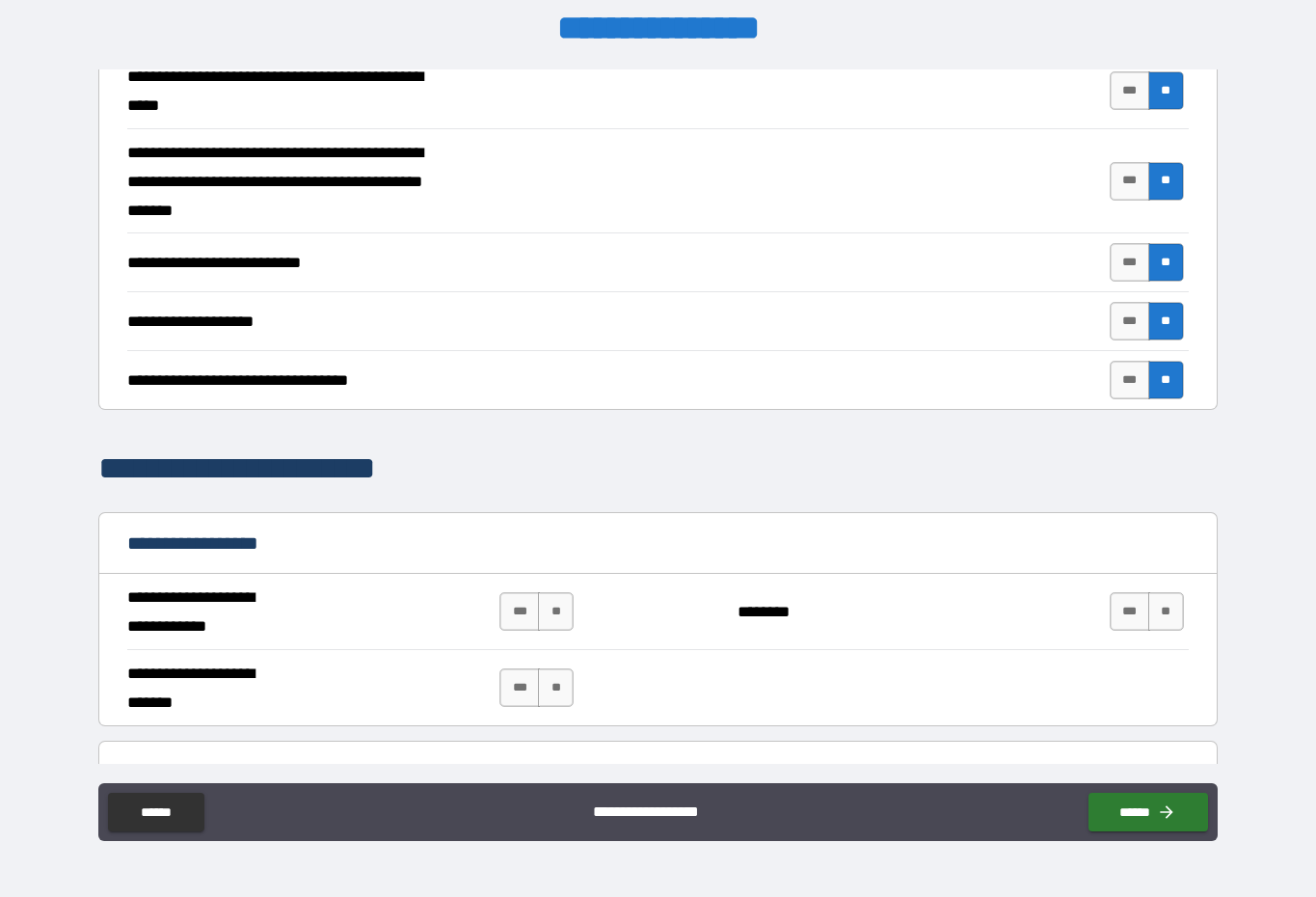 scroll, scrollTop: 705, scrollLeft: 0, axis: vertical 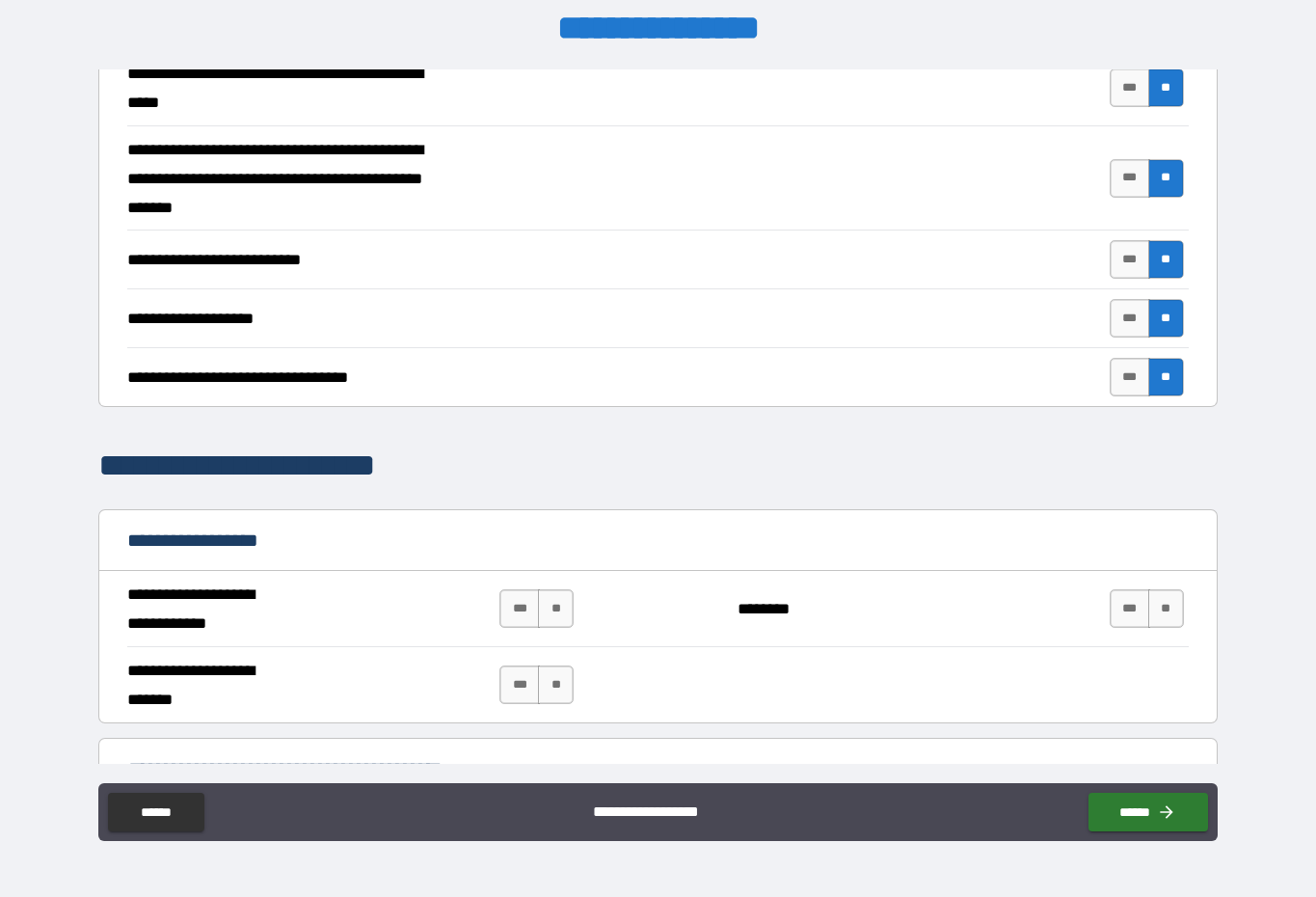 click on "**" at bounding box center (1166, 609) 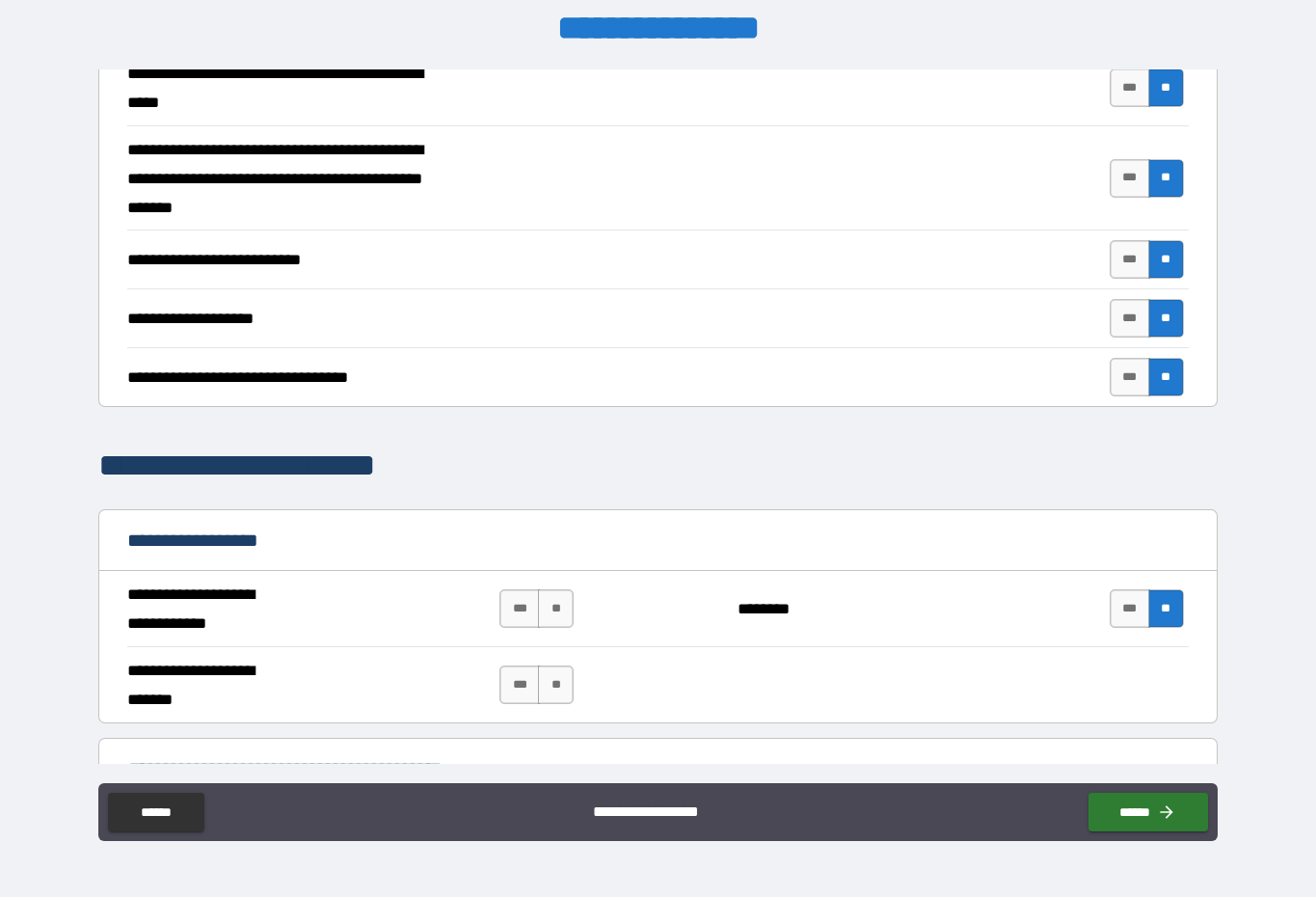 click on "**" at bounding box center [555, 609] 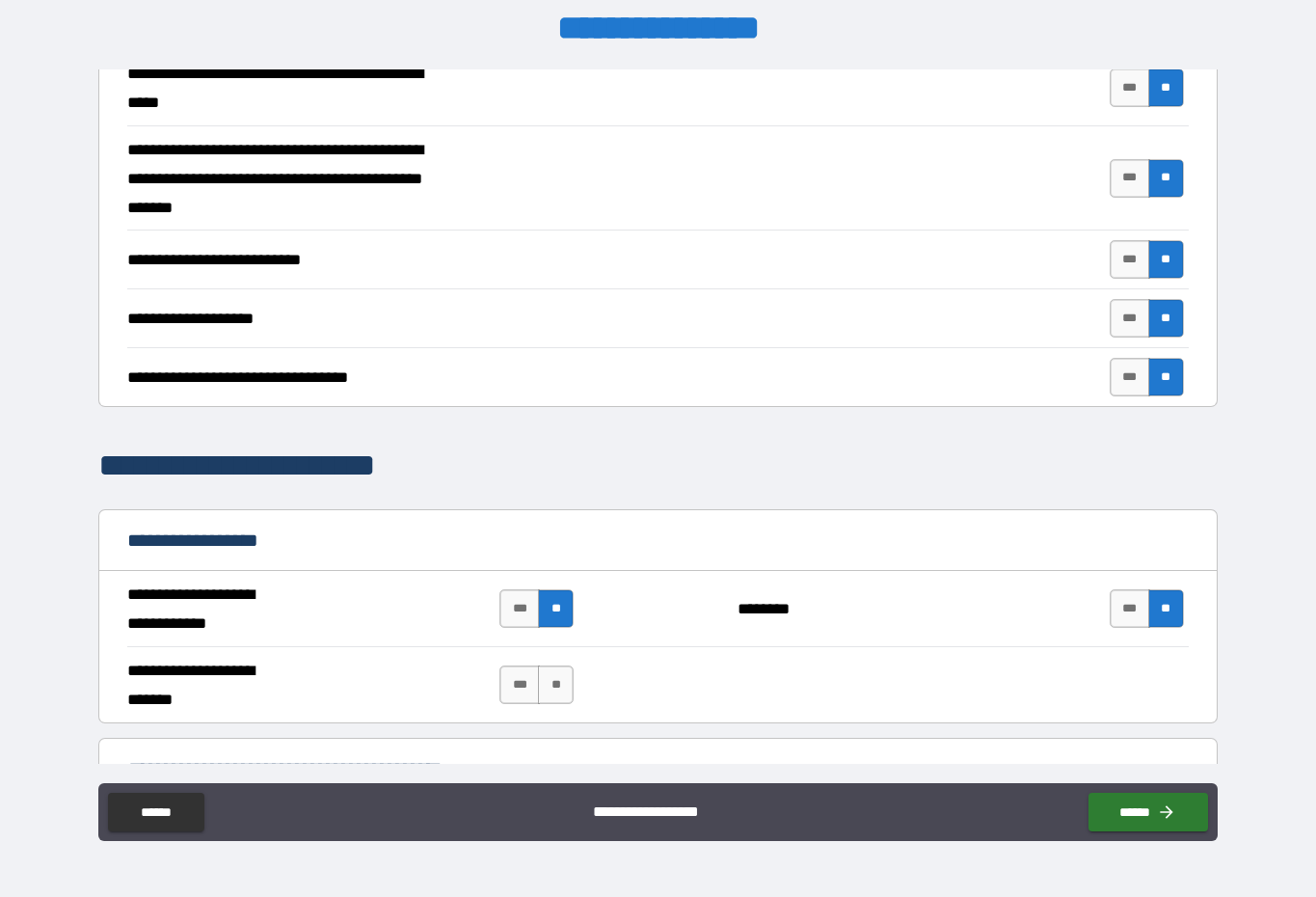 click on "**" at bounding box center [555, 685] 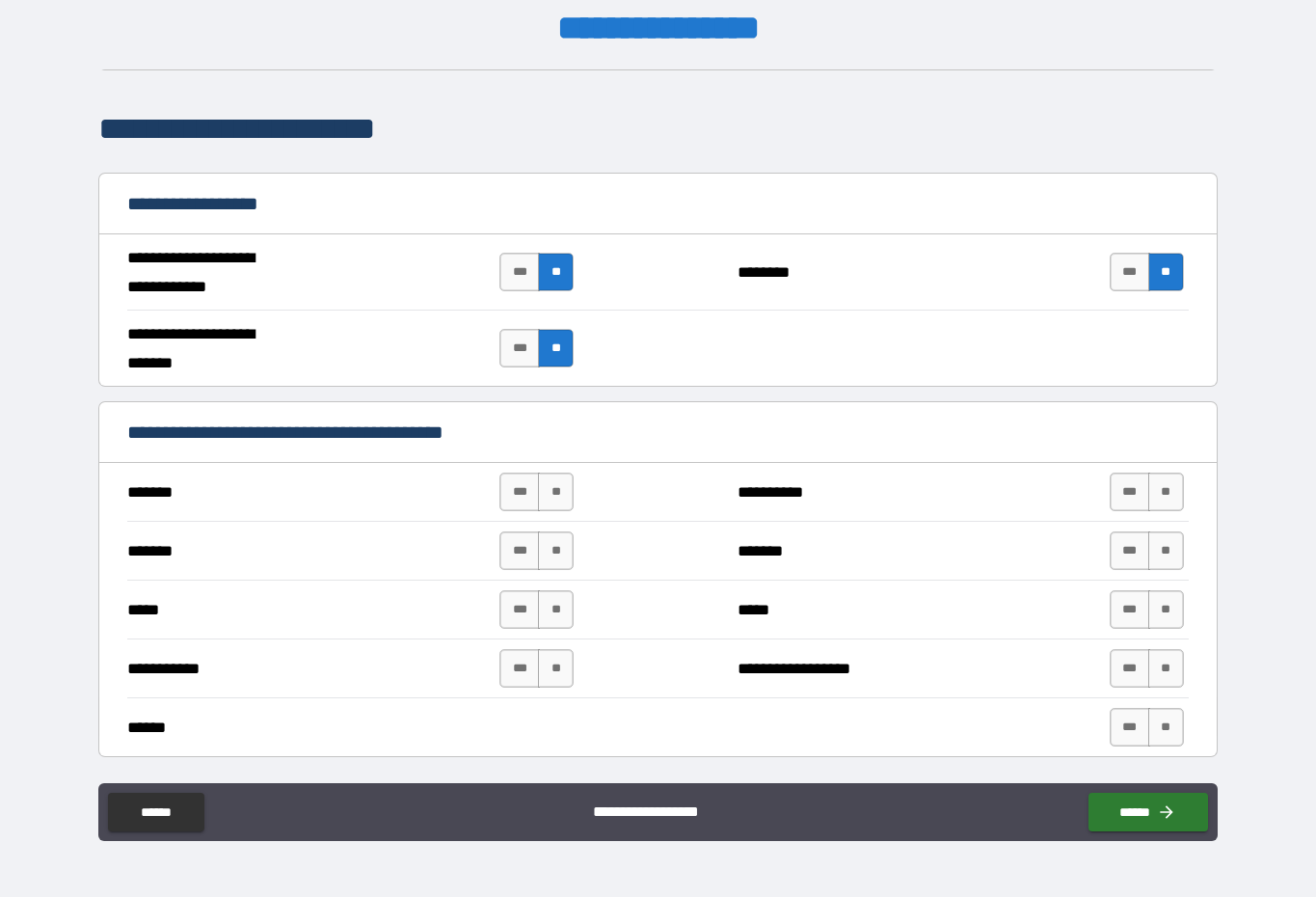 scroll, scrollTop: 1045, scrollLeft: 0, axis: vertical 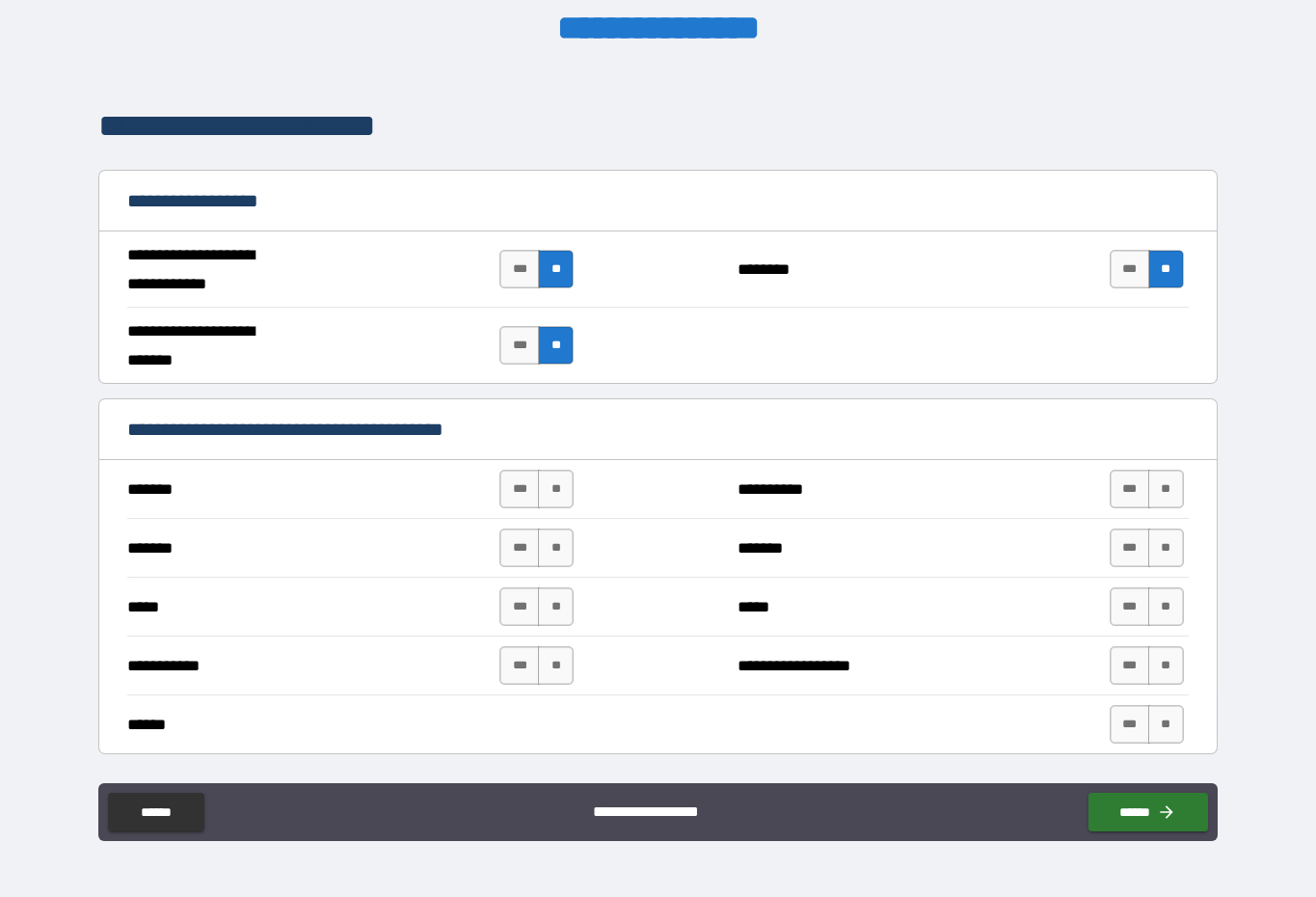 click on "**" at bounding box center (555, 489) 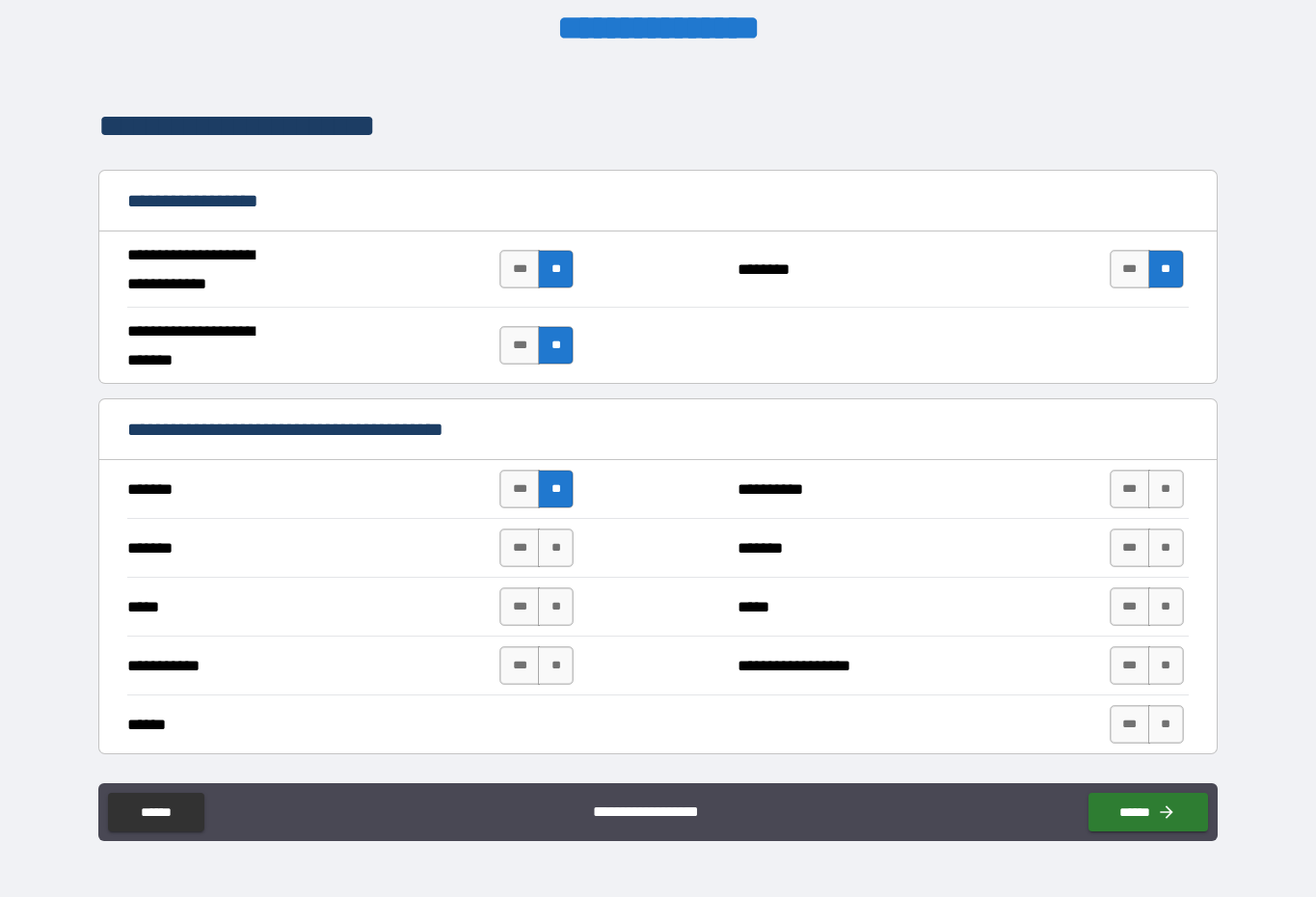 click on "**" at bounding box center (555, 548) 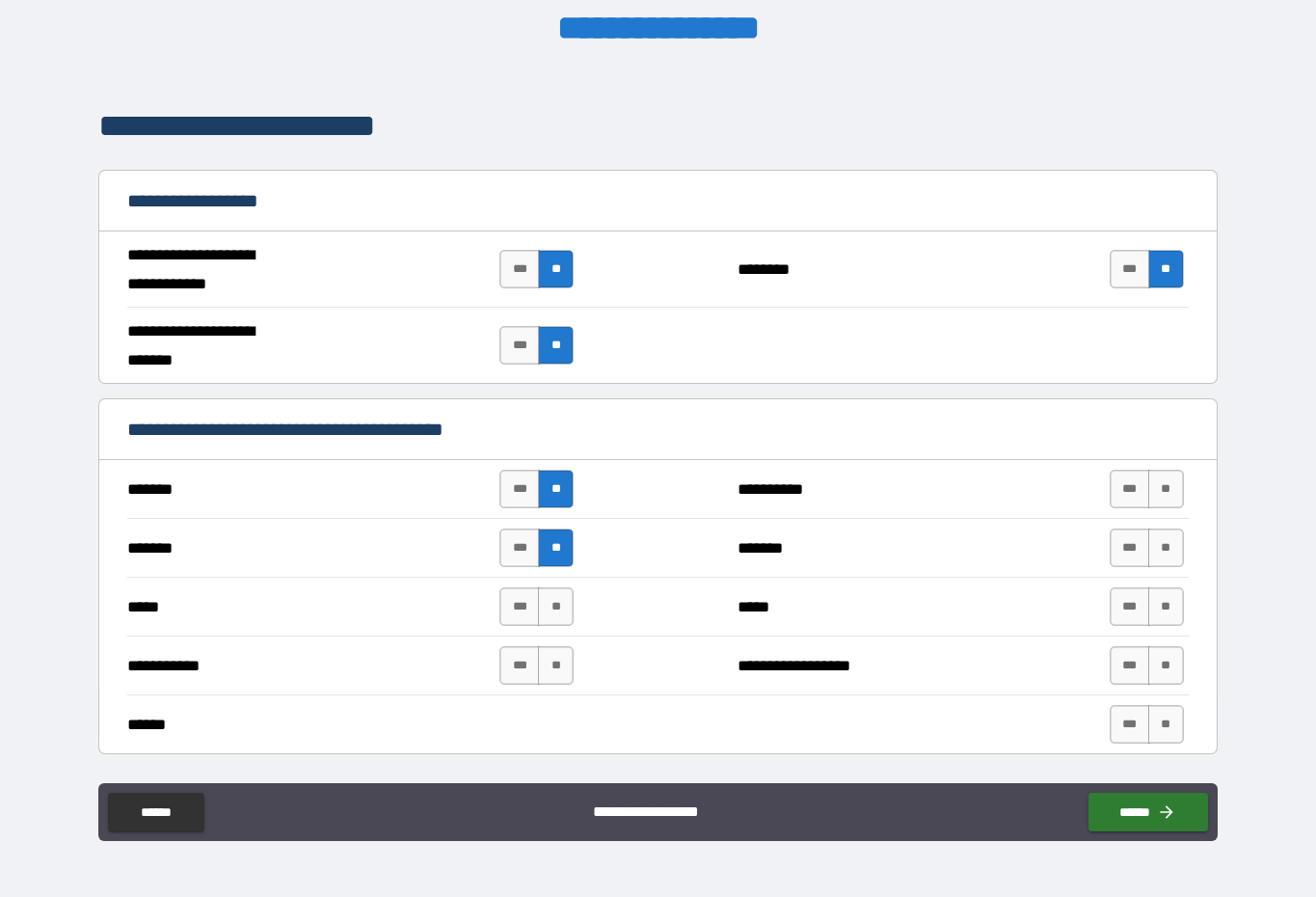 click on "**" at bounding box center (555, 607) 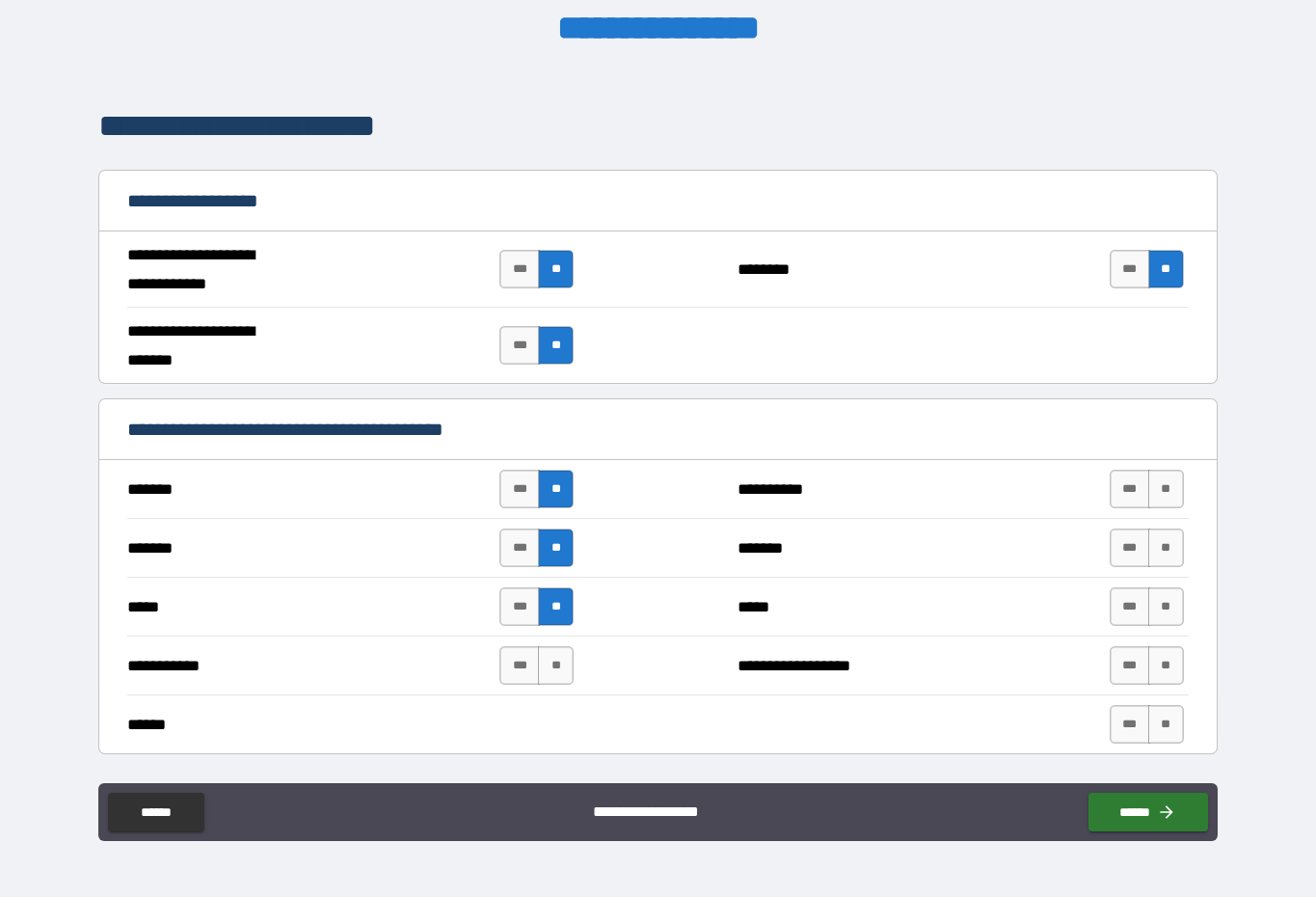 click on "**" at bounding box center [555, 666] 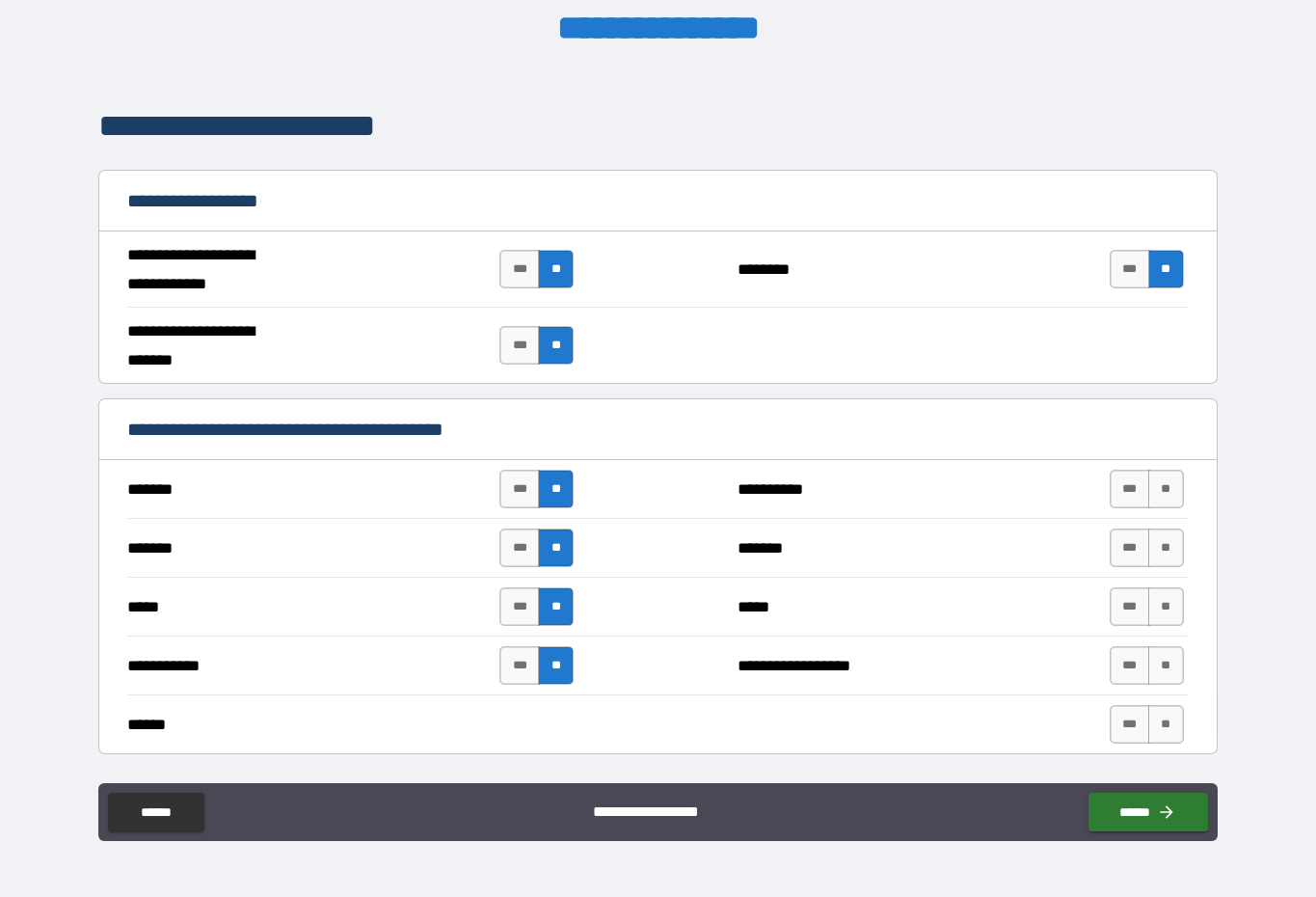 click on "**" at bounding box center (1166, 489) 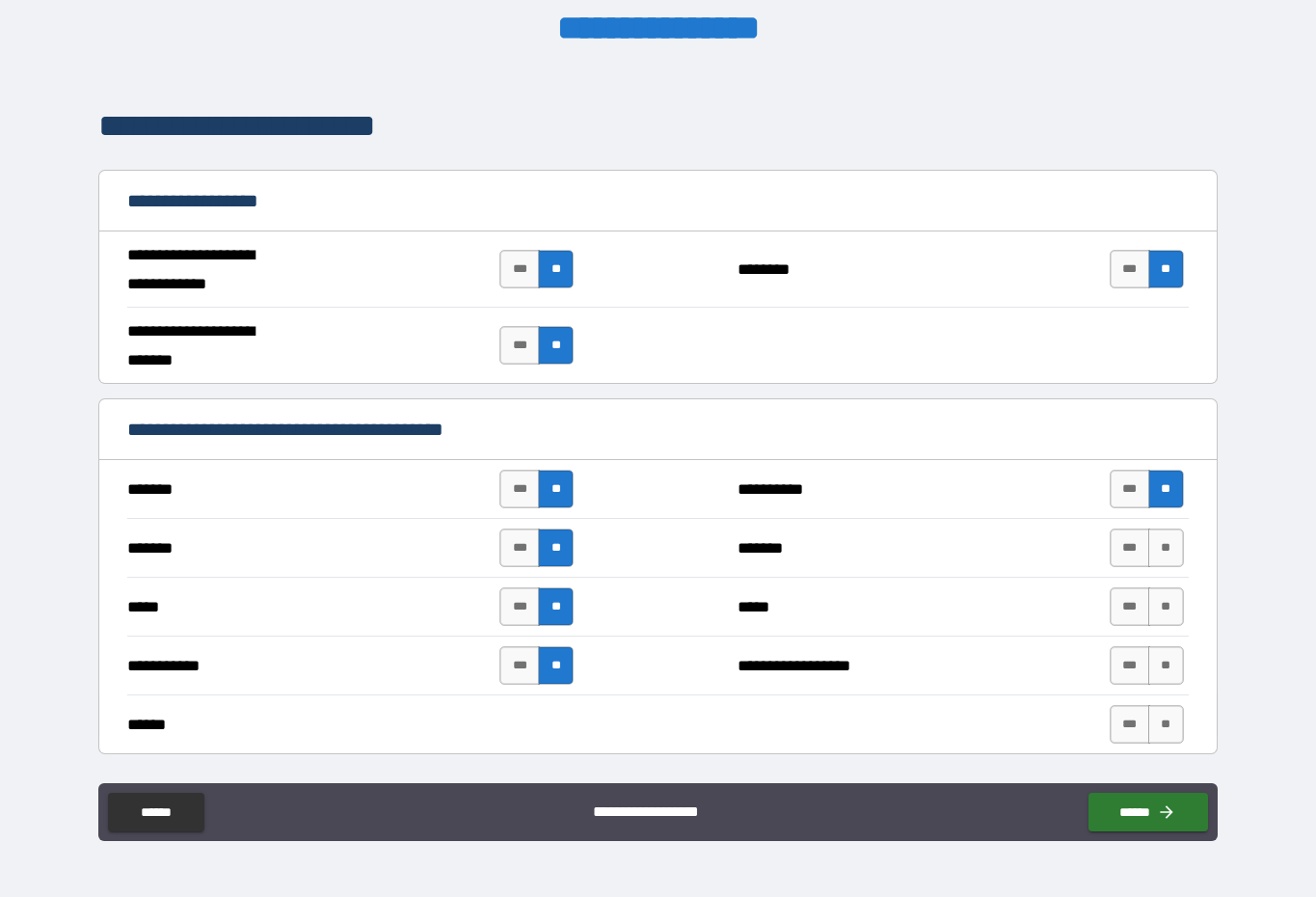 click on "**" at bounding box center (1166, 548) 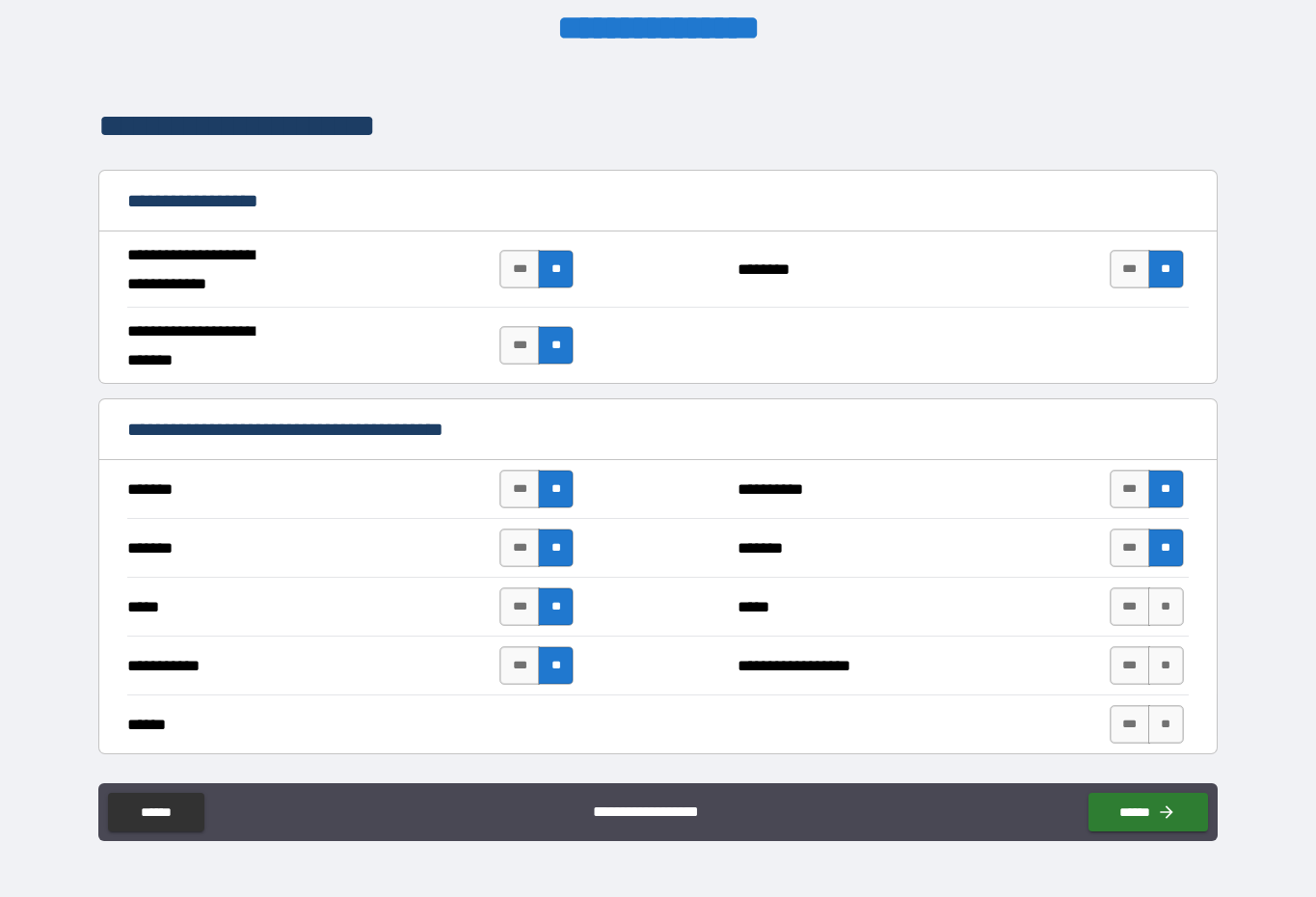 click on "**" at bounding box center (1166, 607) 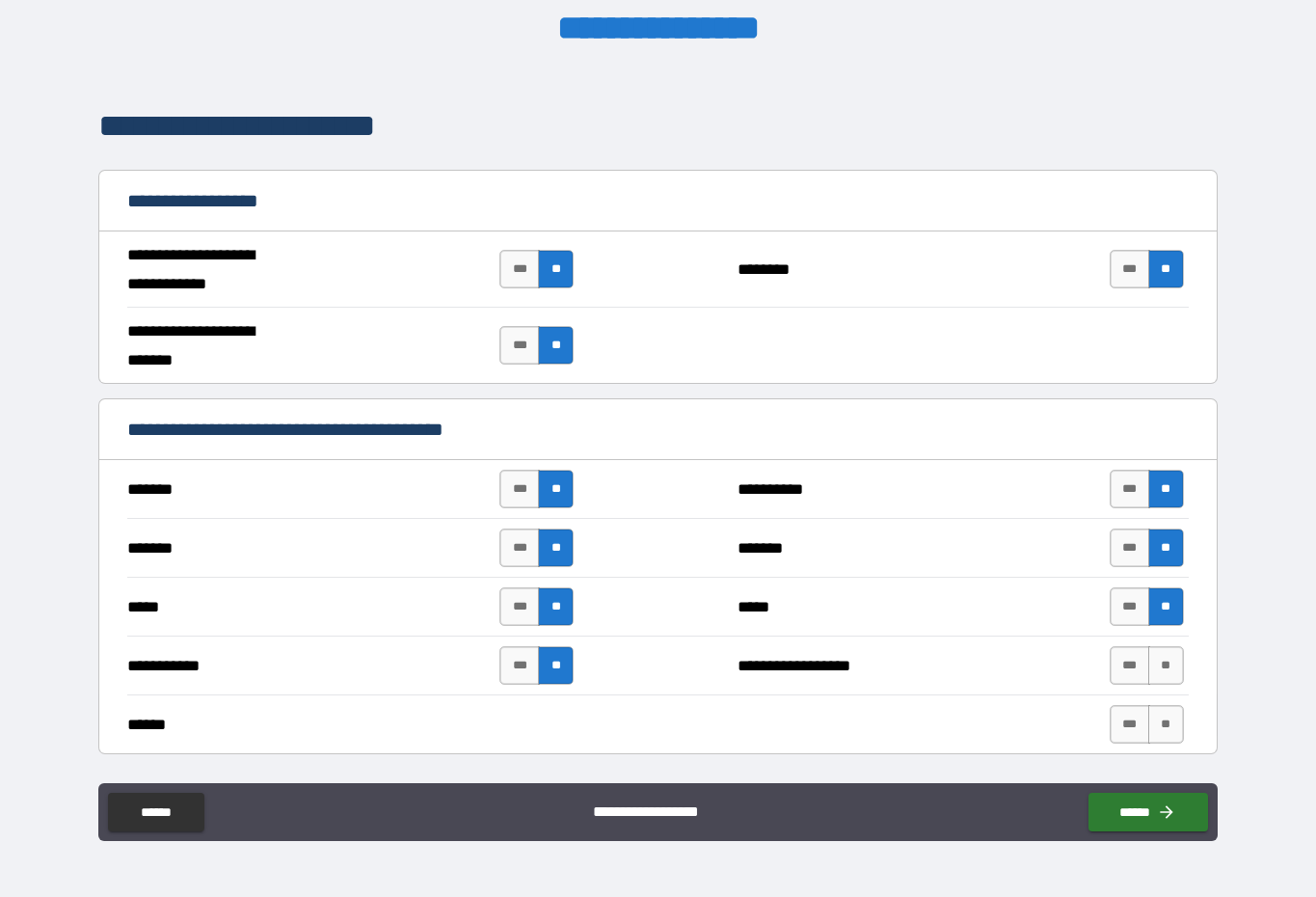 click on "**" at bounding box center [1166, 666] 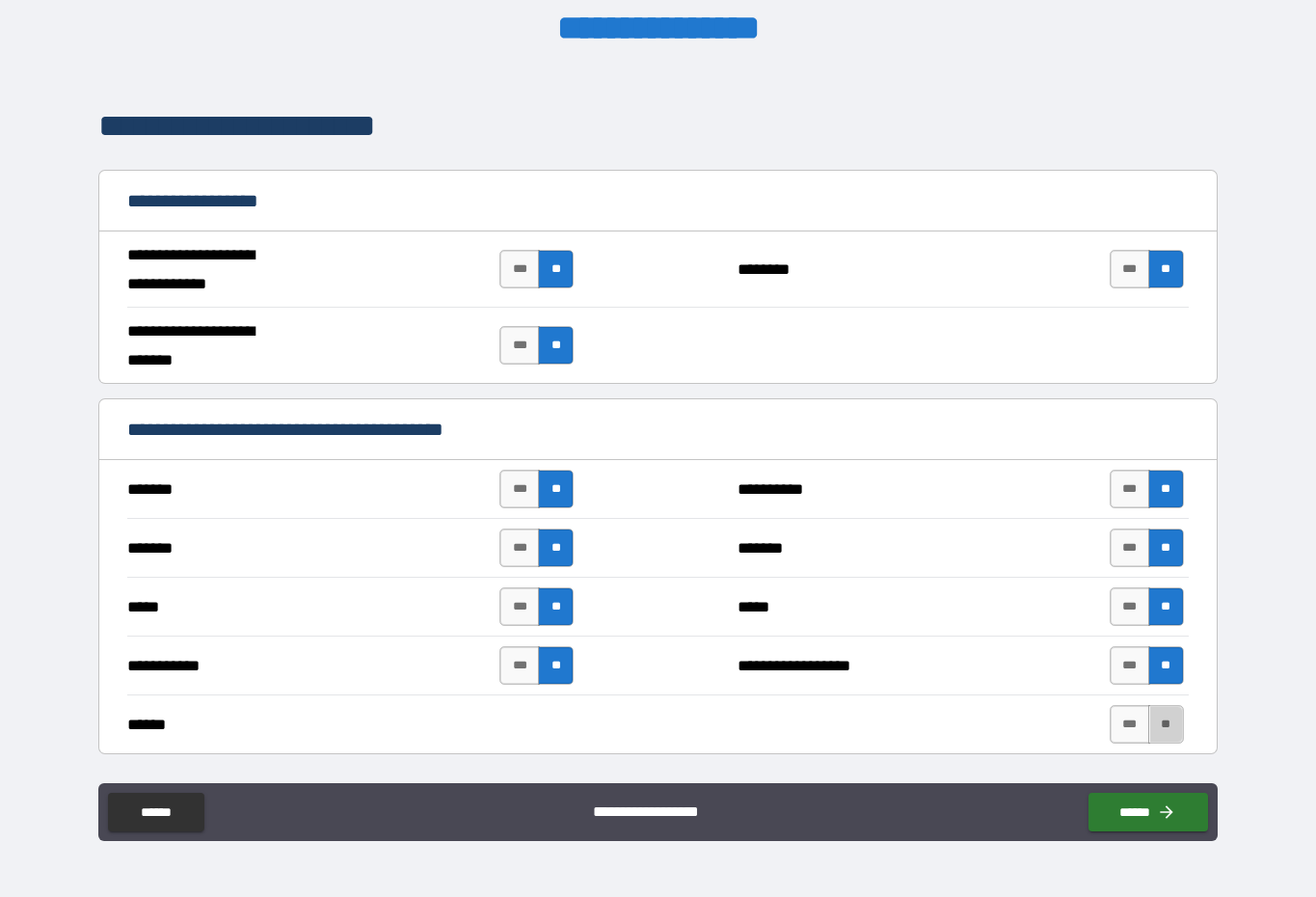 click on "**" at bounding box center (1166, 724) 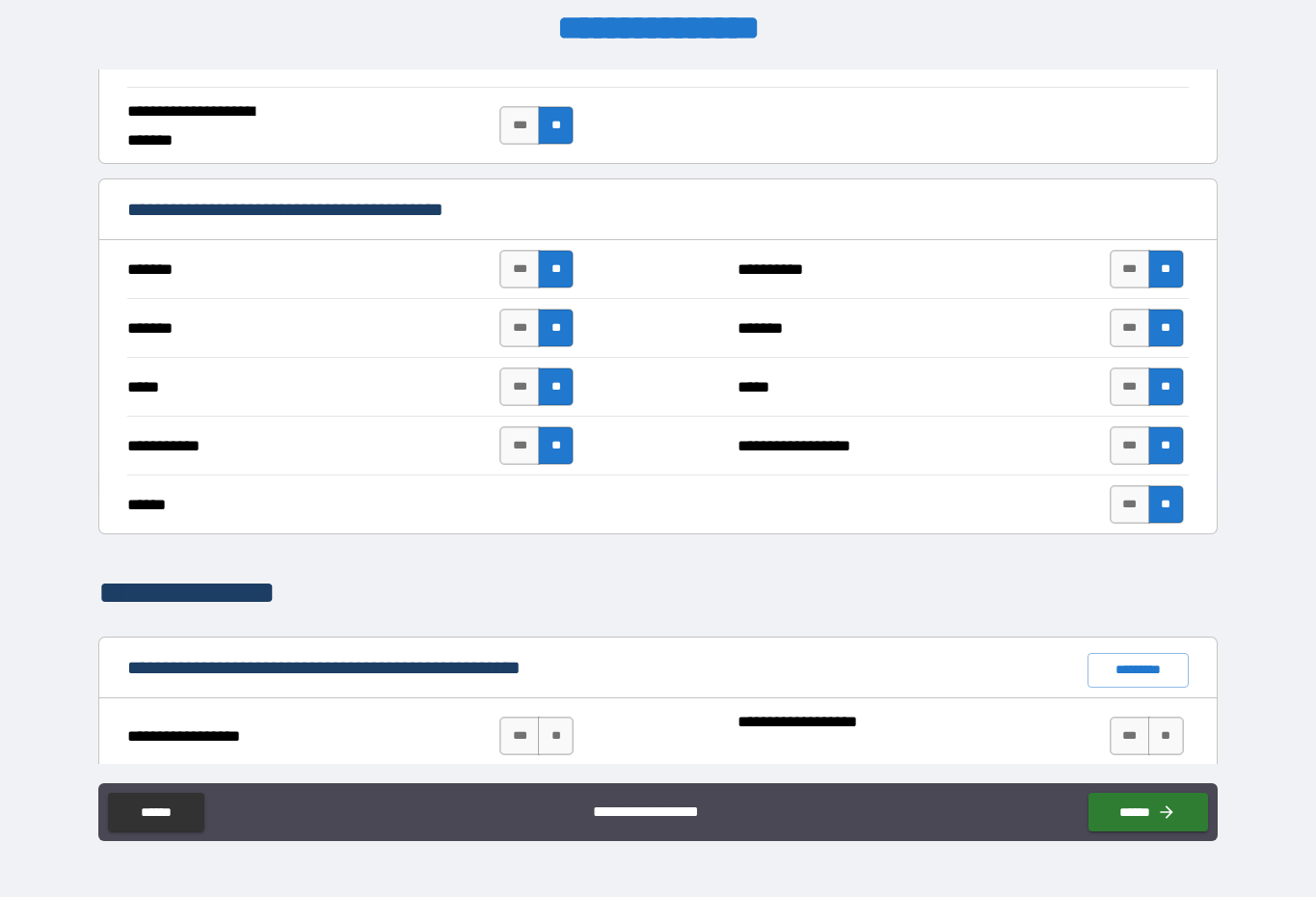 scroll, scrollTop: 1278, scrollLeft: 0, axis: vertical 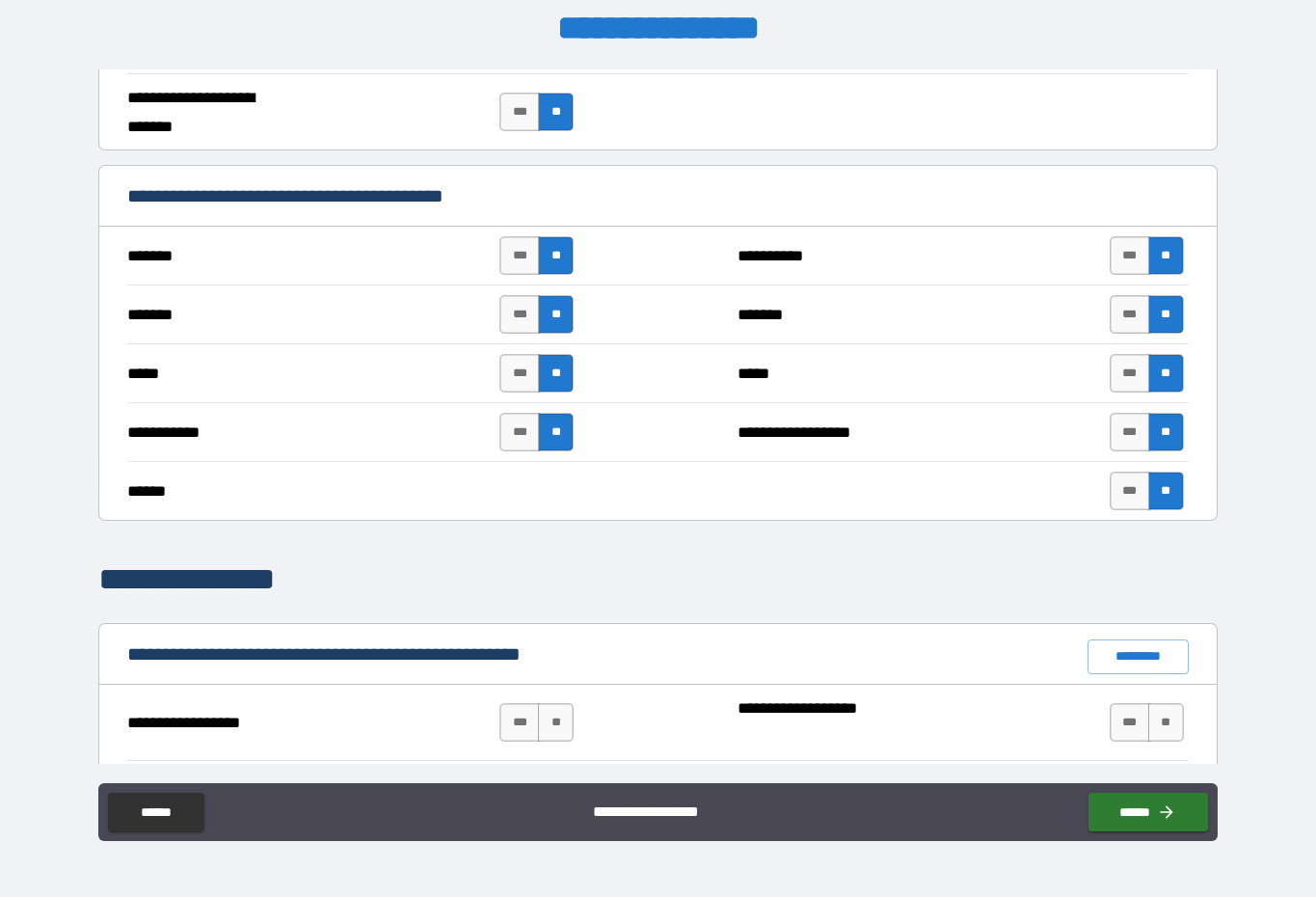 click on "*********" at bounding box center (1138, 657) 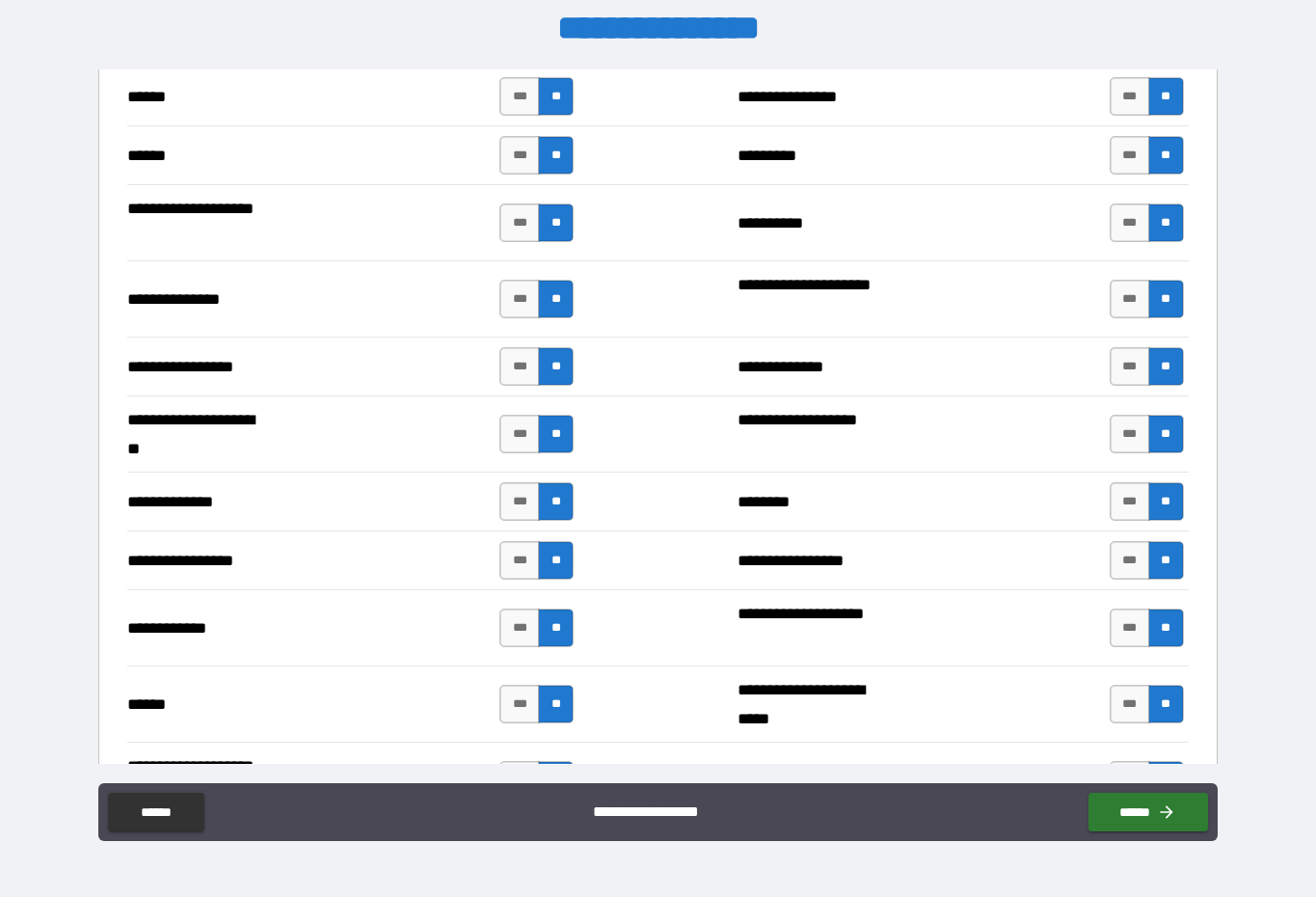 scroll, scrollTop: 2378, scrollLeft: 0, axis: vertical 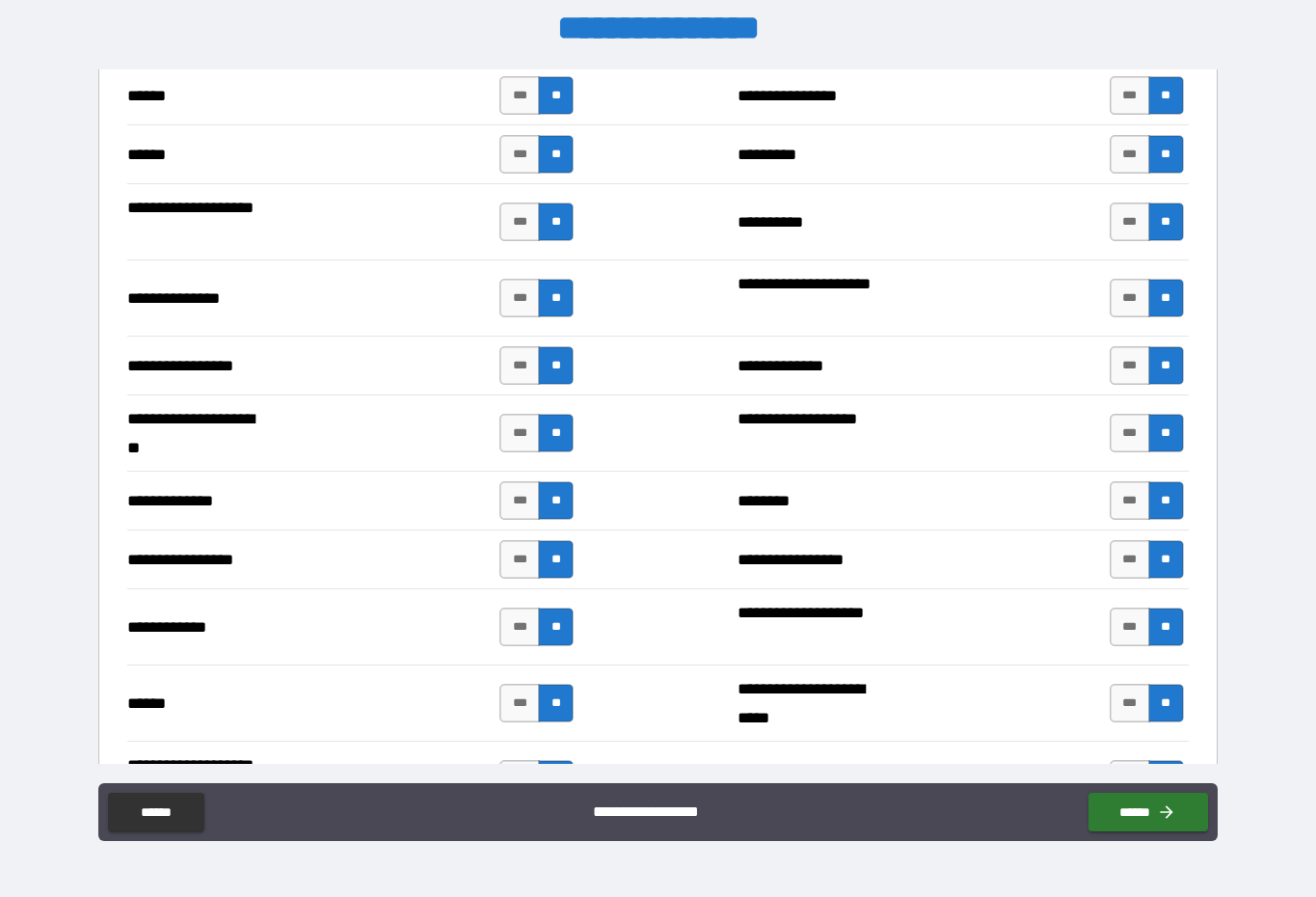 click on "***" at bounding box center [520, 703] 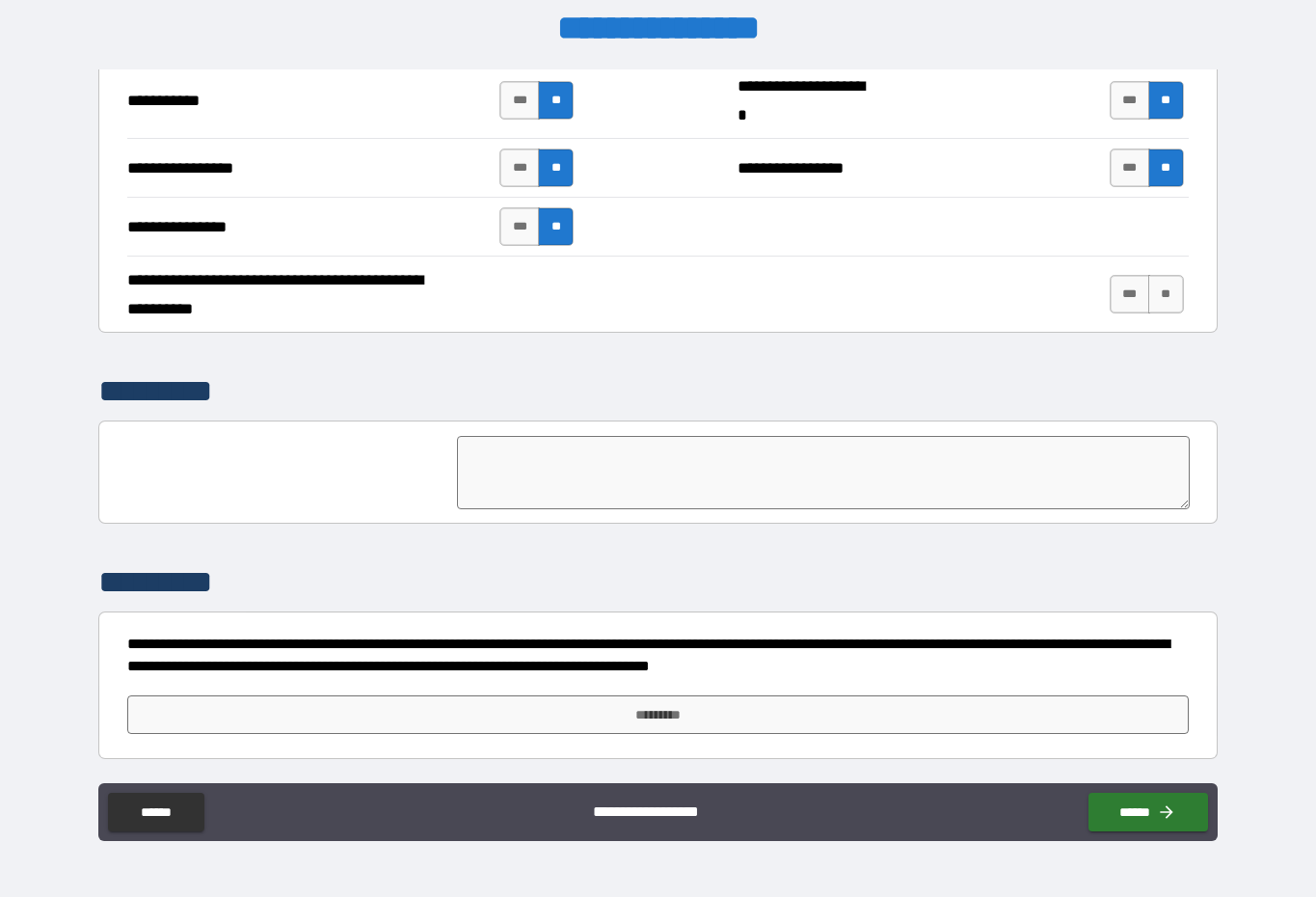 scroll, scrollTop: 4348, scrollLeft: 0, axis: vertical 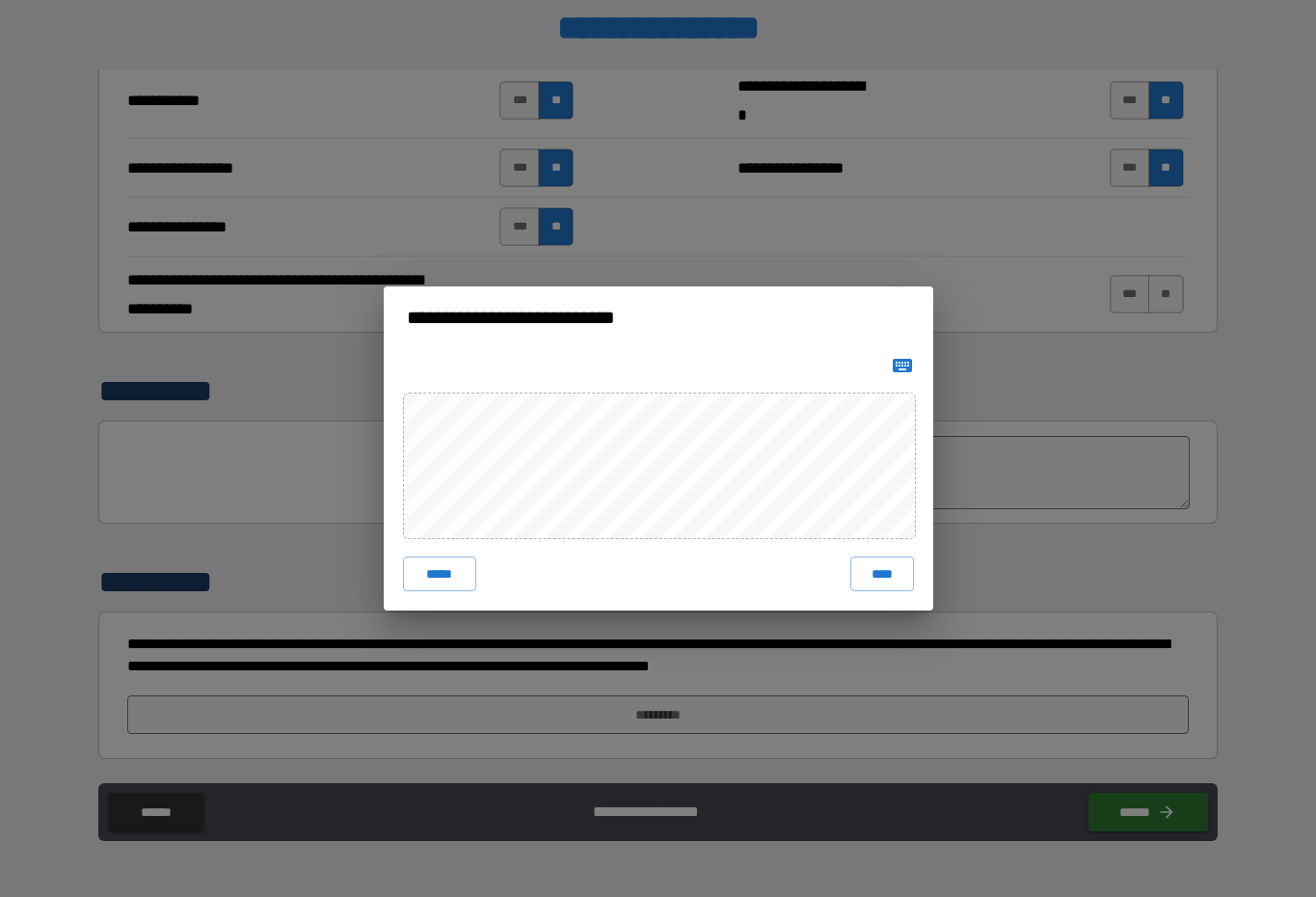 click on "****" at bounding box center (882, 574) 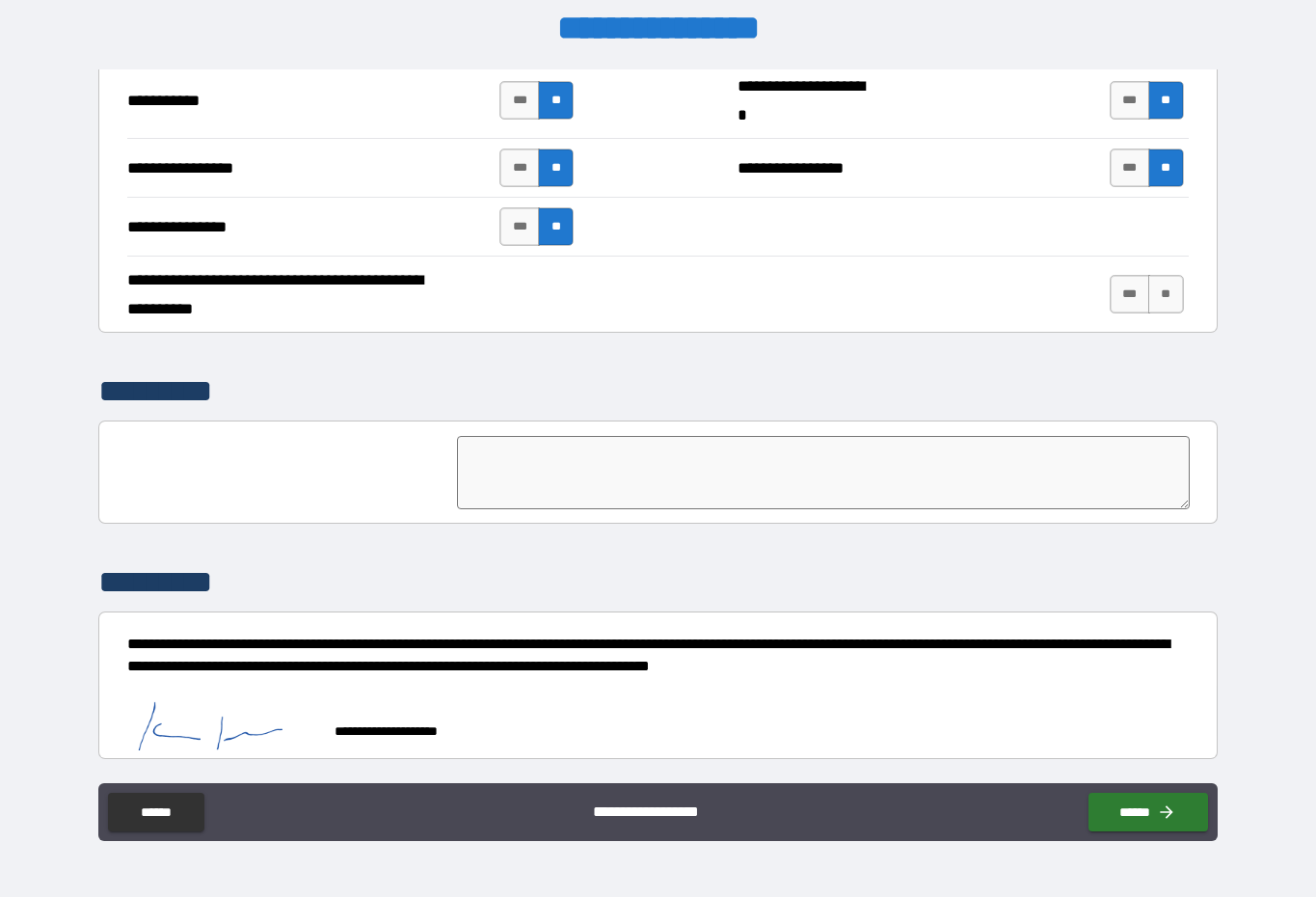 scroll, scrollTop: 4338, scrollLeft: 0, axis: vertical 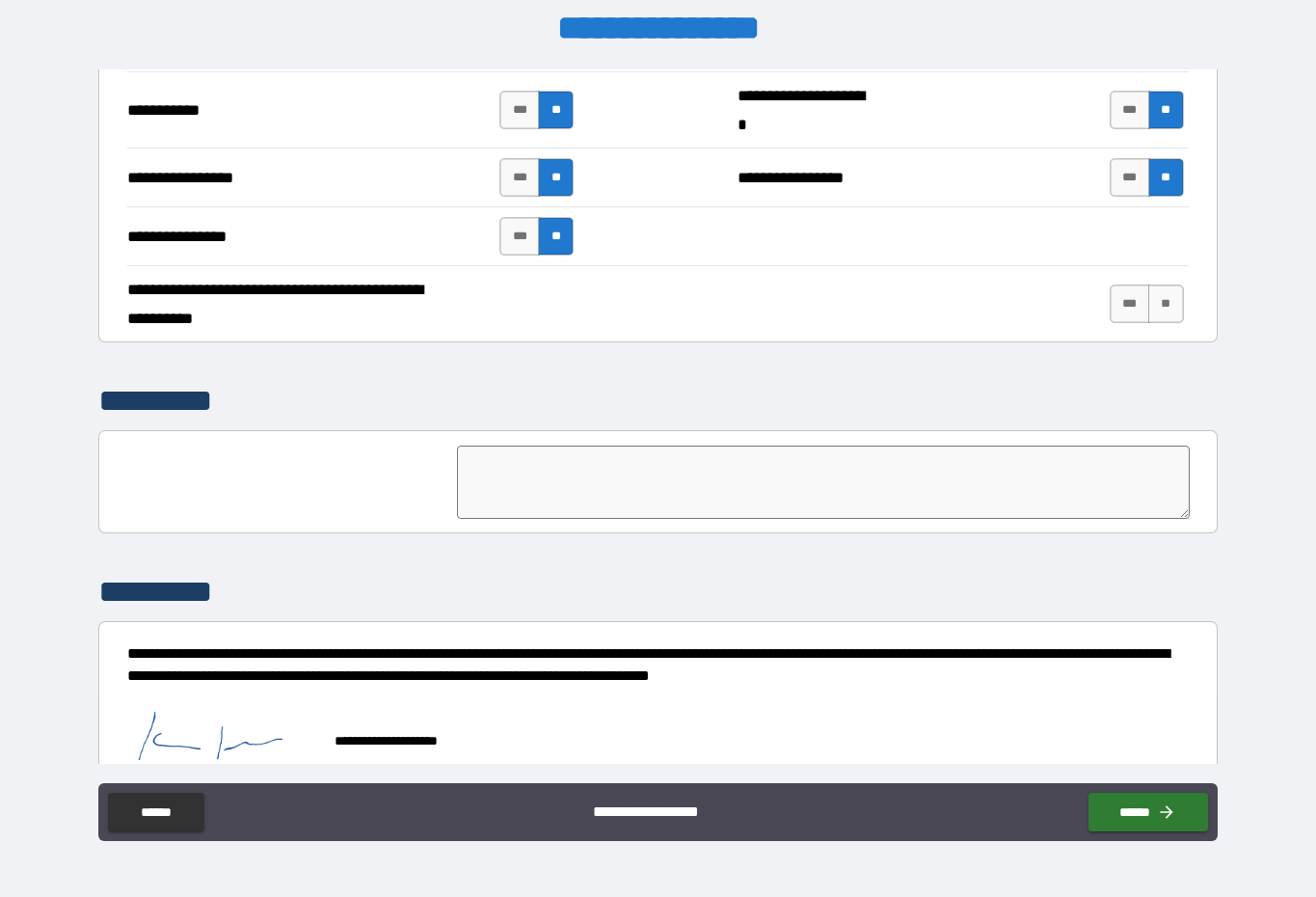 click on "**" at bounding box center (1166, 304) 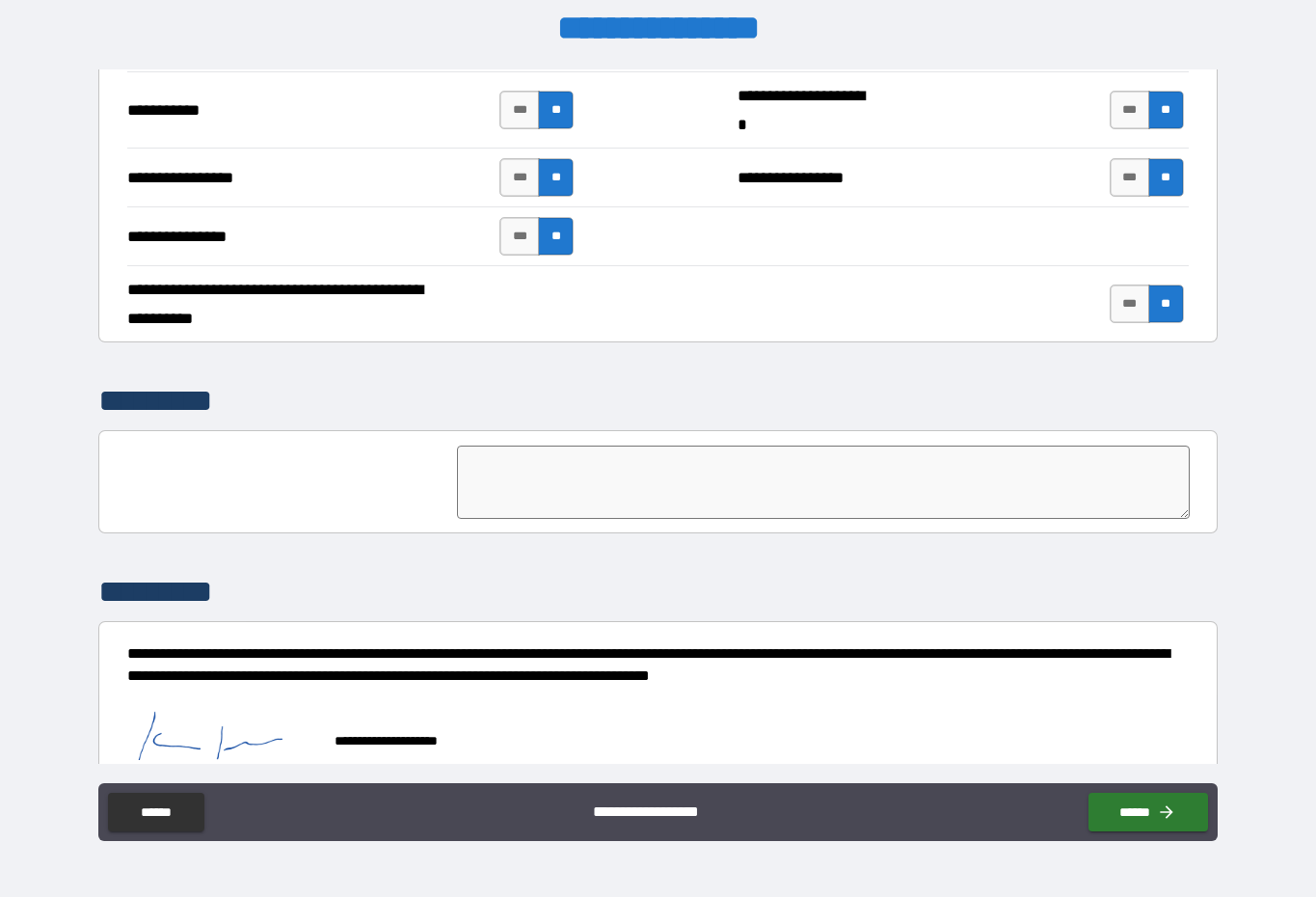 click on "******" at bounding box center (1148, 812) 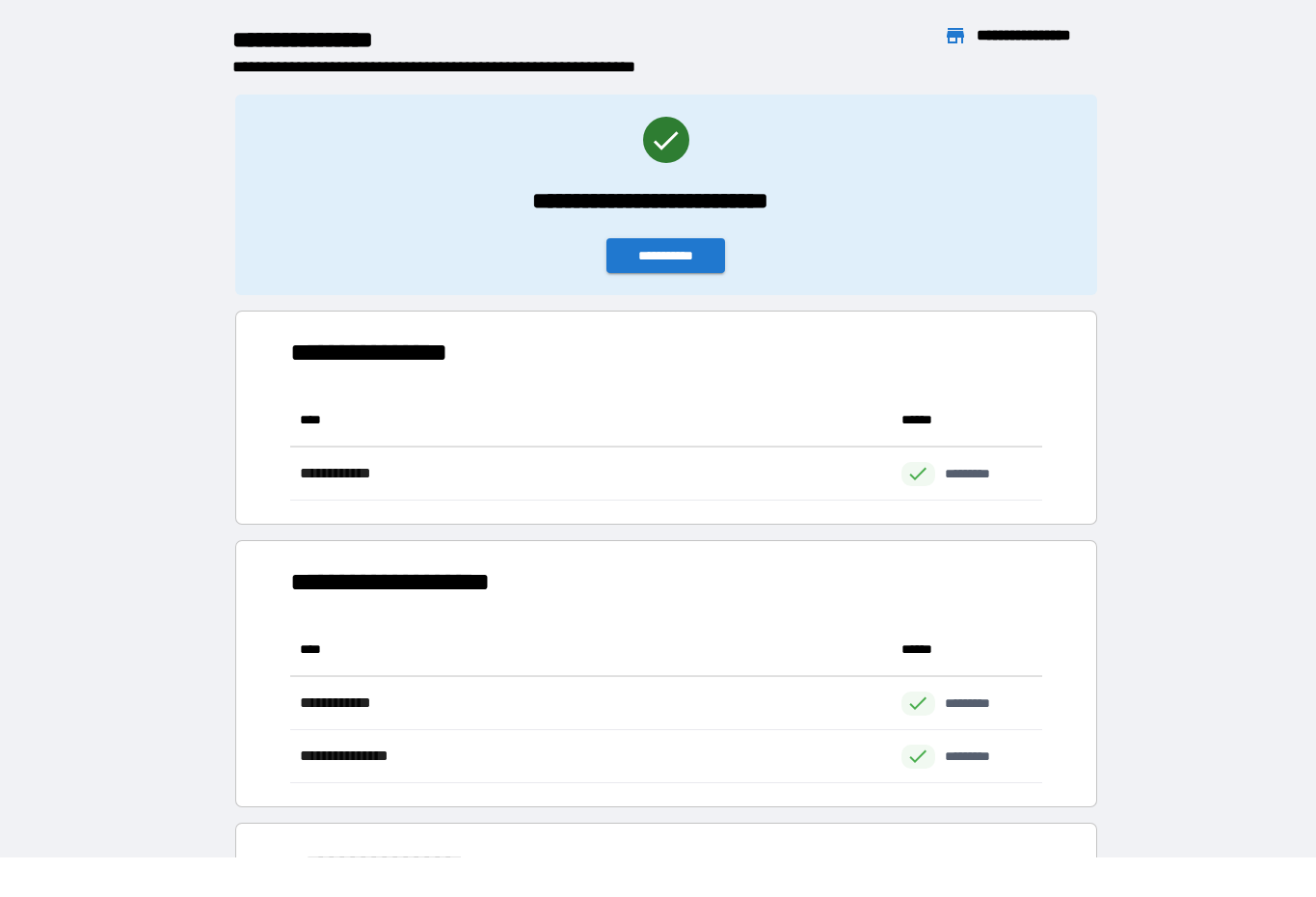 scroll, scrollTop: 107, scrollLeft: 752, axis: both 